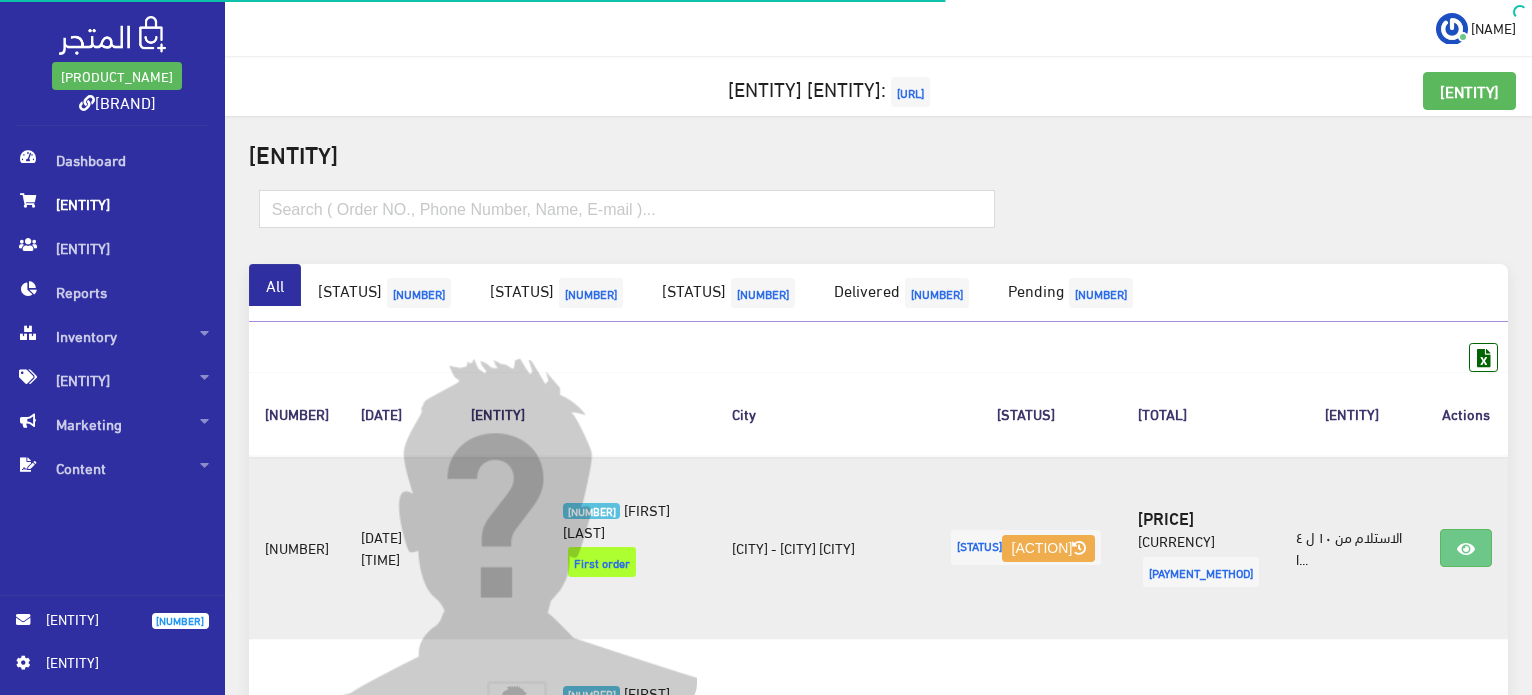 scroll, scrollTop: 0, scrollLeft: 0, axis: both 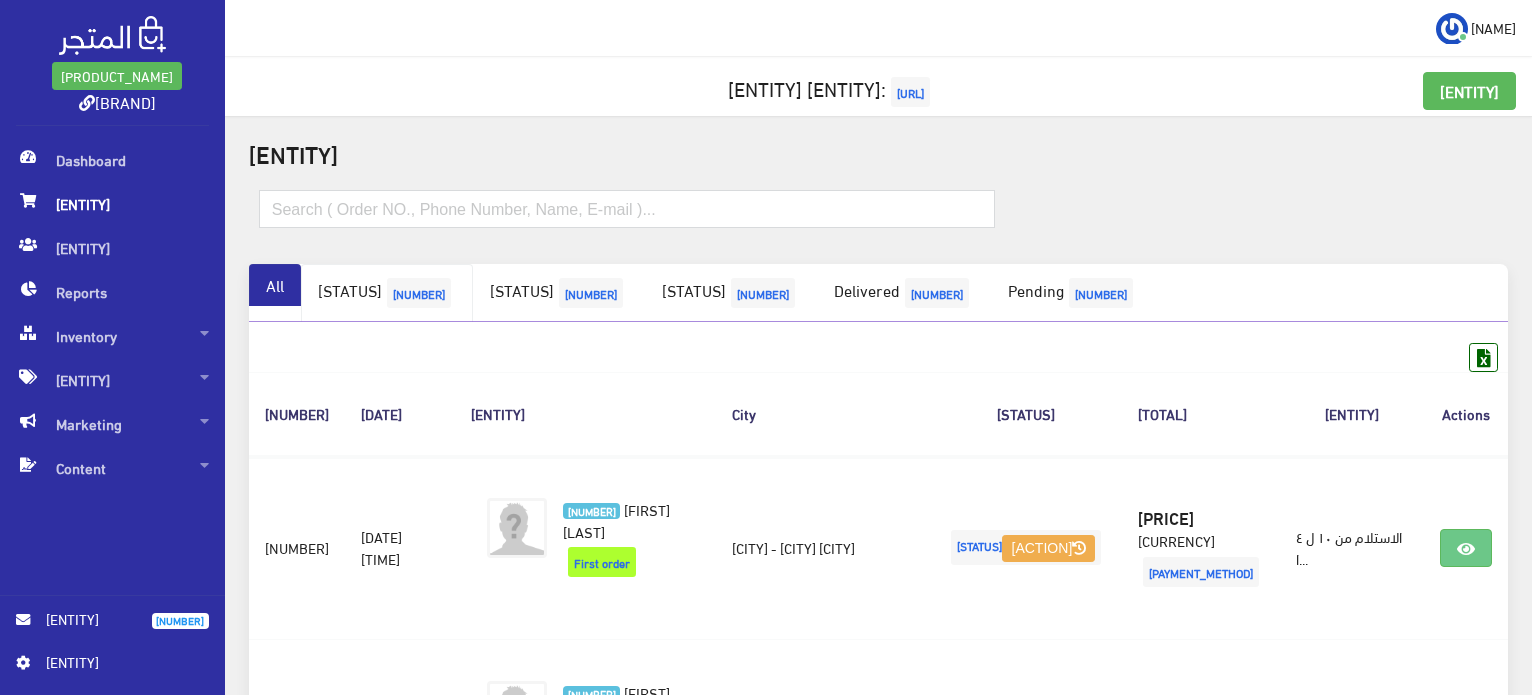 click on "[STATUS]
[NUMBER]" at bounding box center [387, 293] 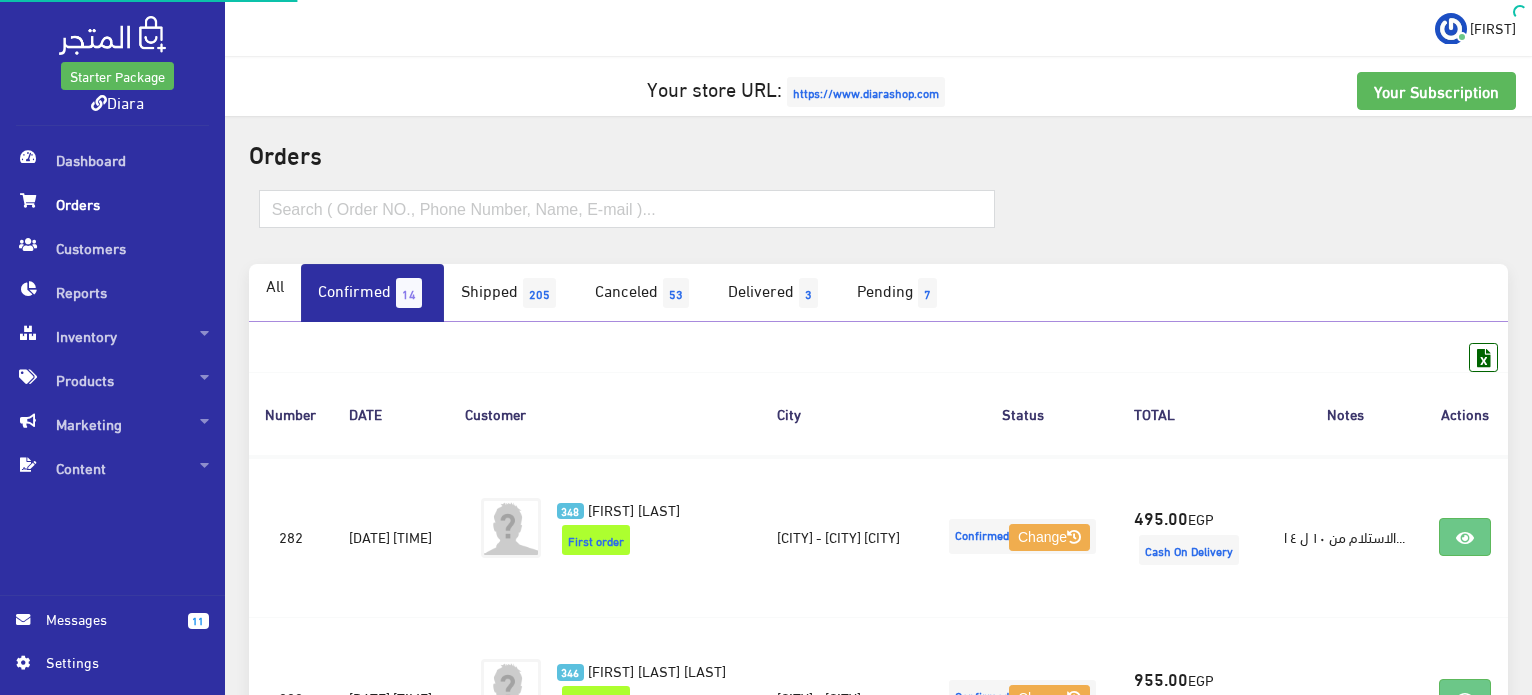 scroll, scrollTop: 0, scrollLeft: 0, axis: both 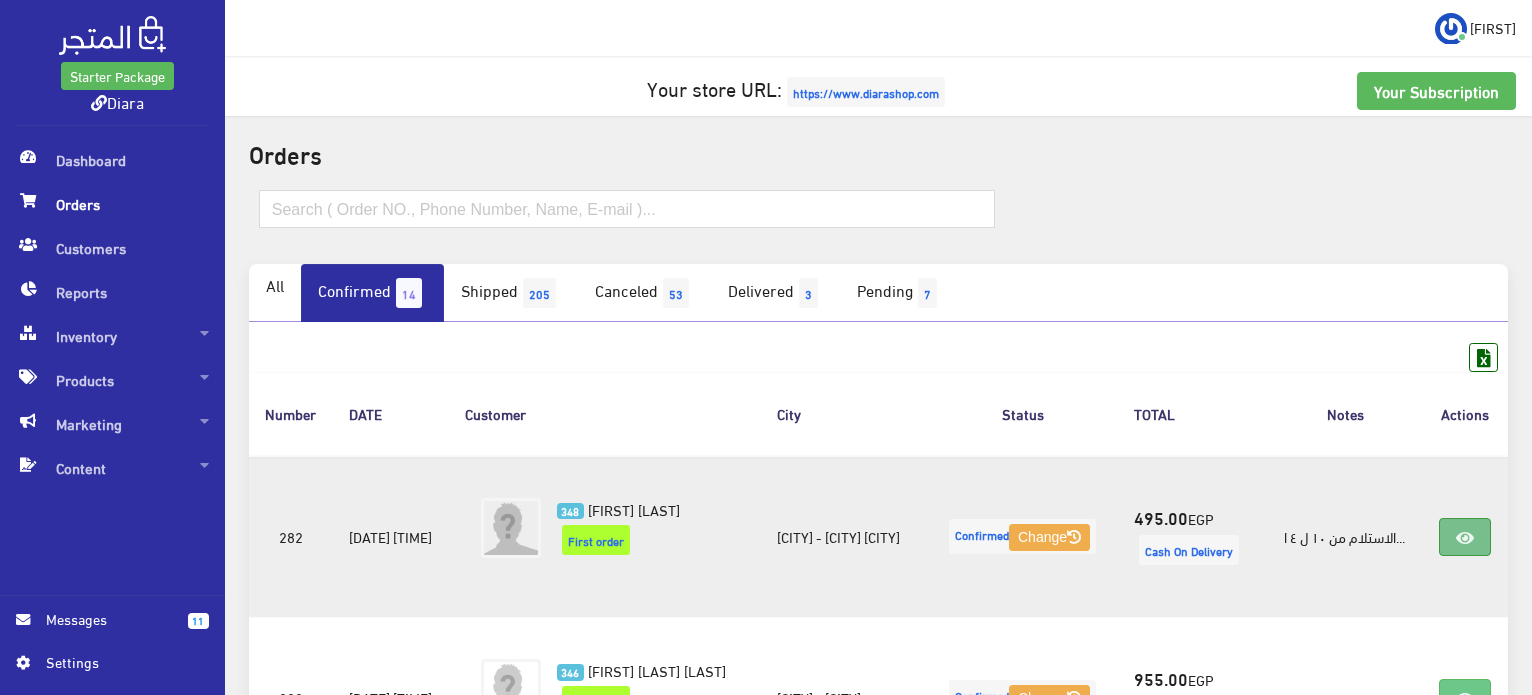 click at bounding box center (1465, 537) 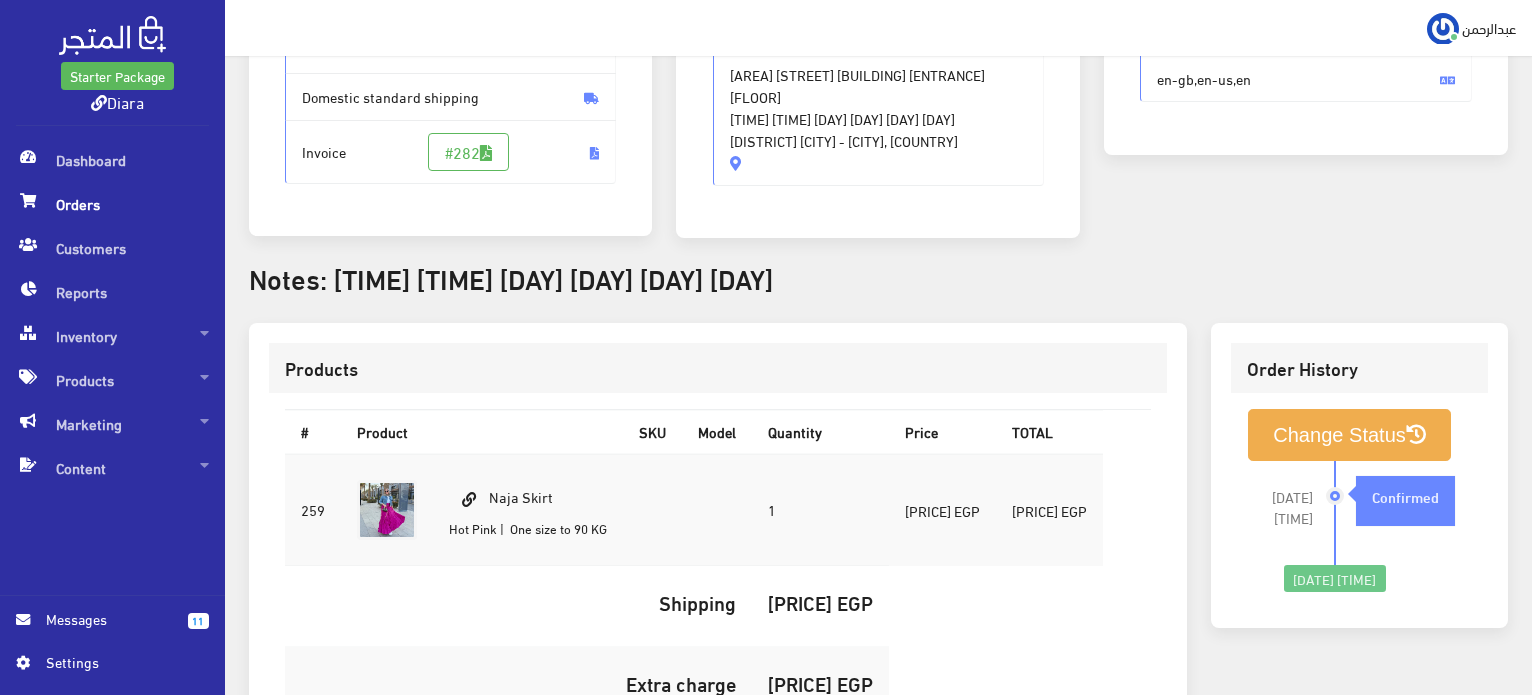 scroll, scrollTop: 352, scrollLeft: 0, axis: vertical 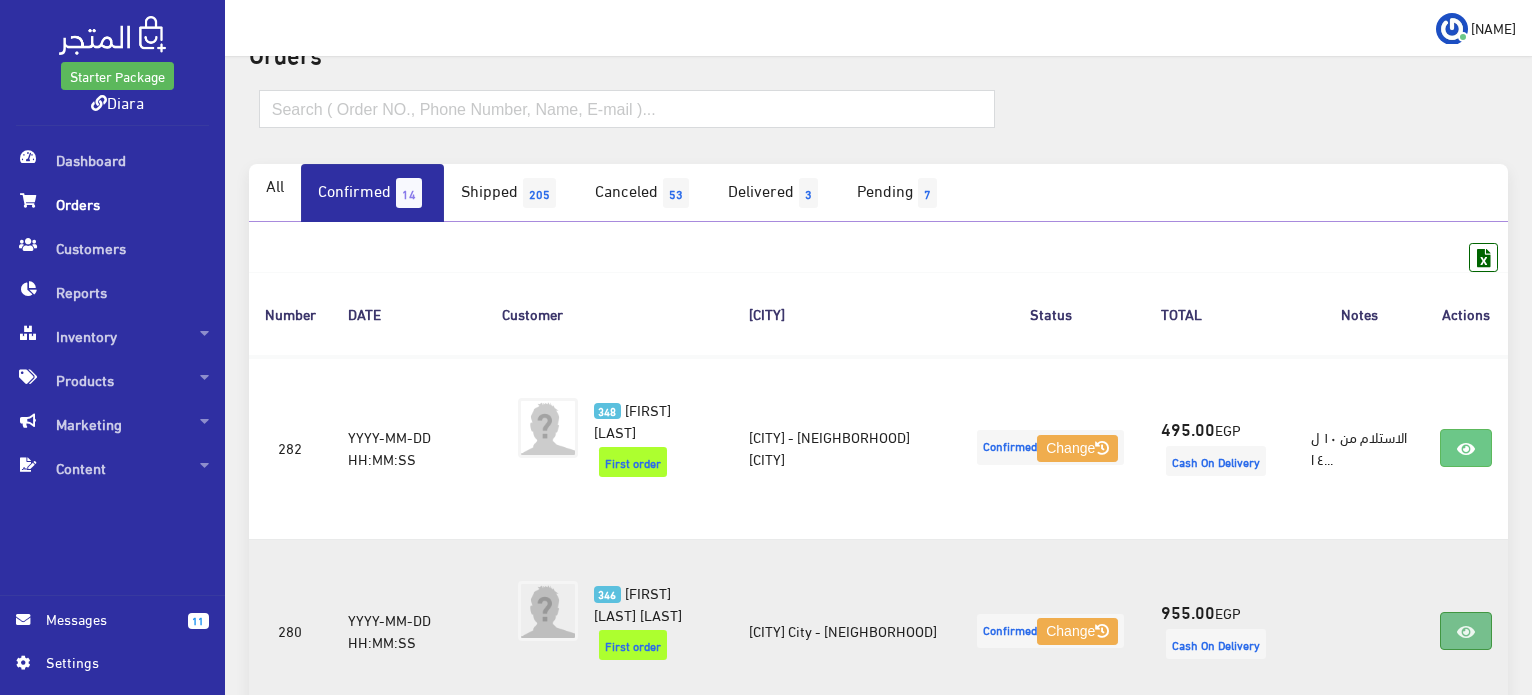 click at bounding box center (1466, 631) 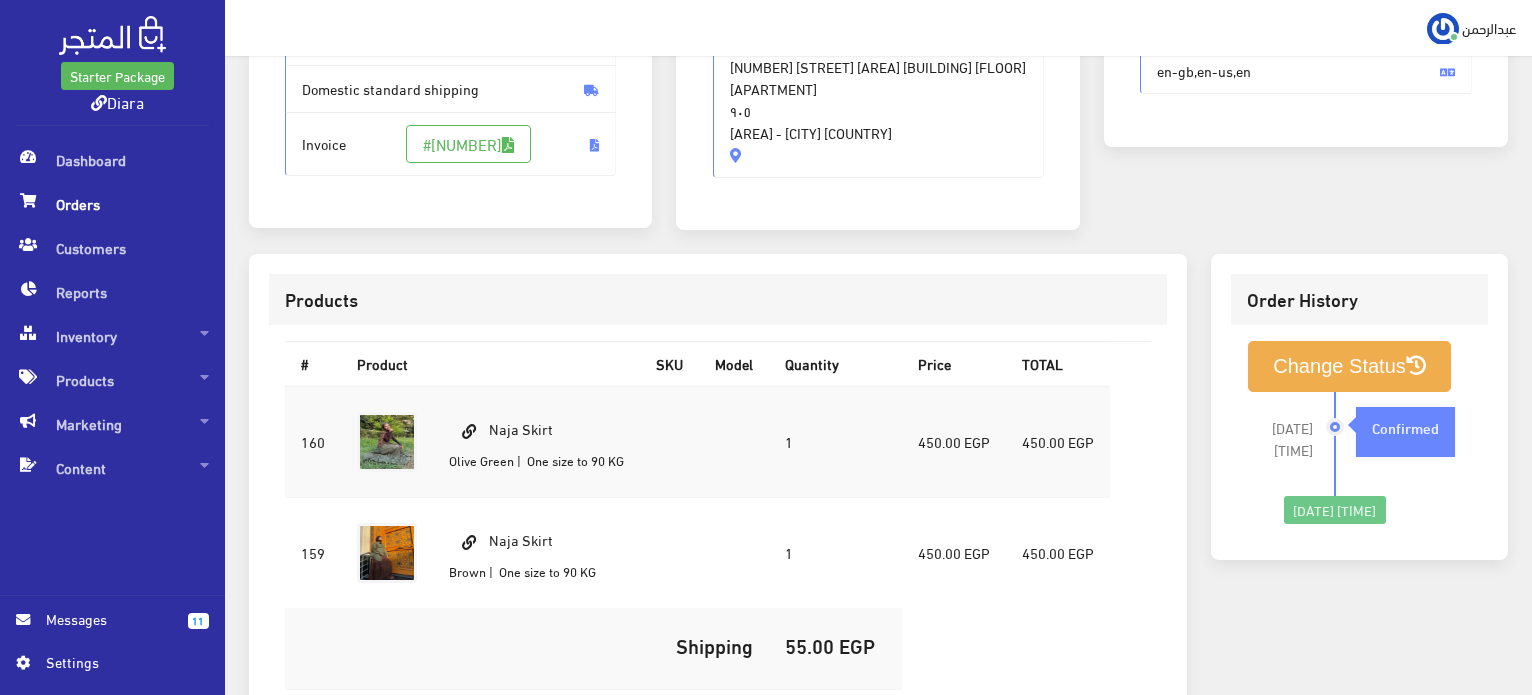 scroll, scrollTop: 400, scrollLeft: 0, axis: vertical 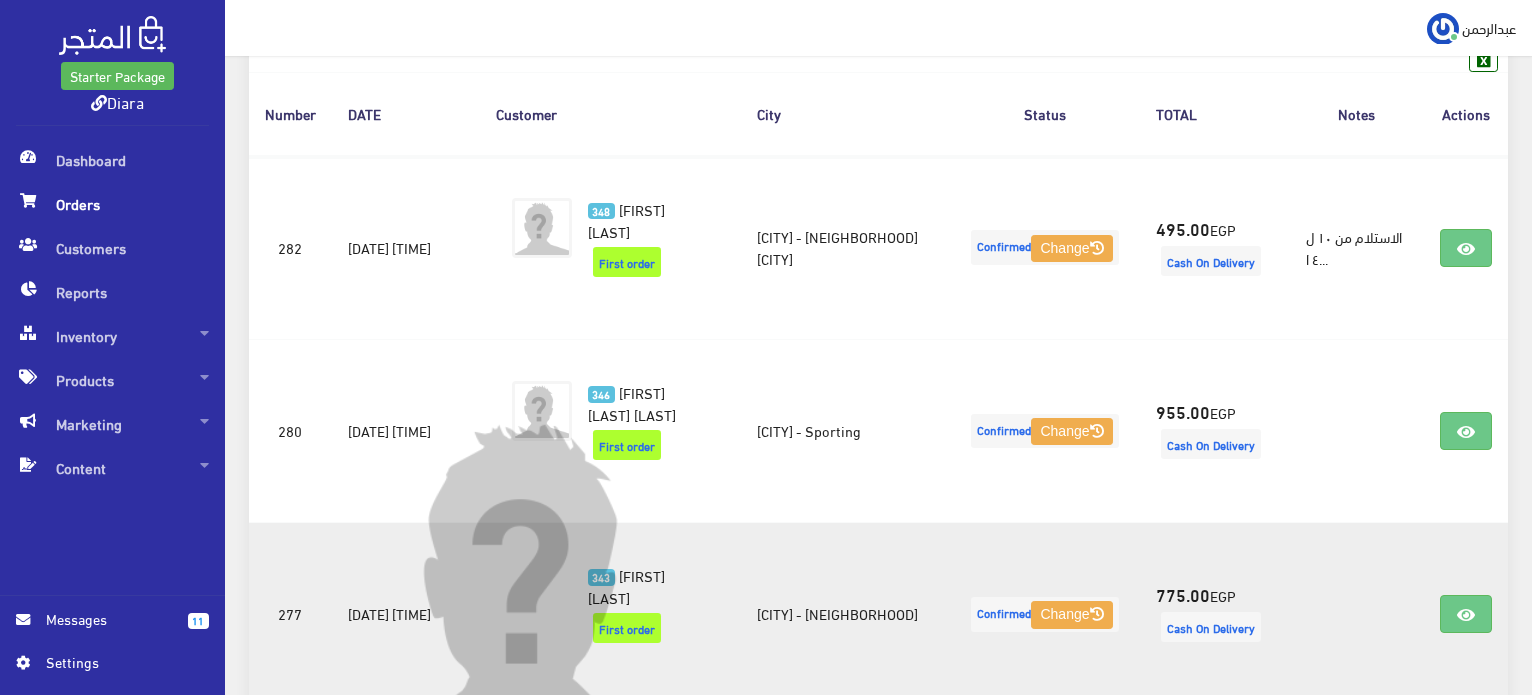 click at bounding box center [542, 594] 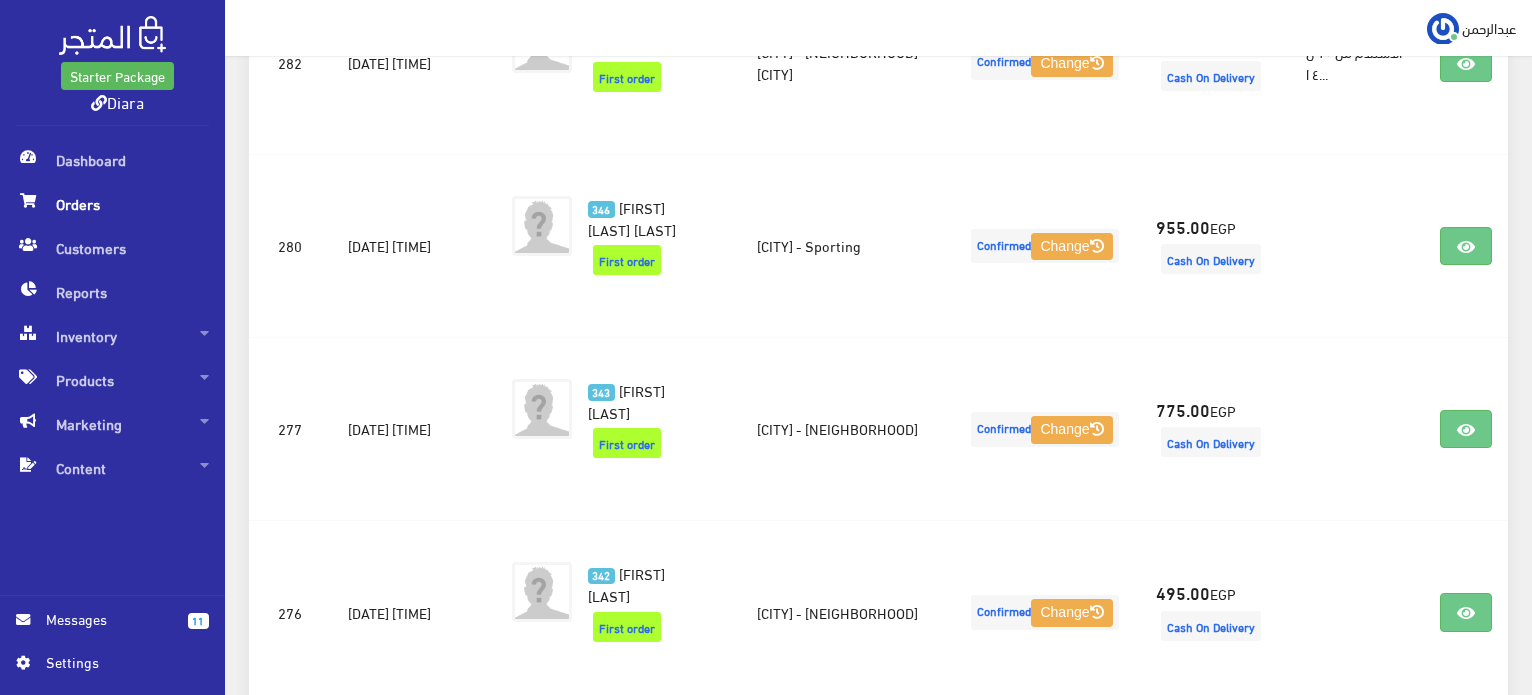scroll, scrollTop: 496, scrollLeft: 0, axis: vertical 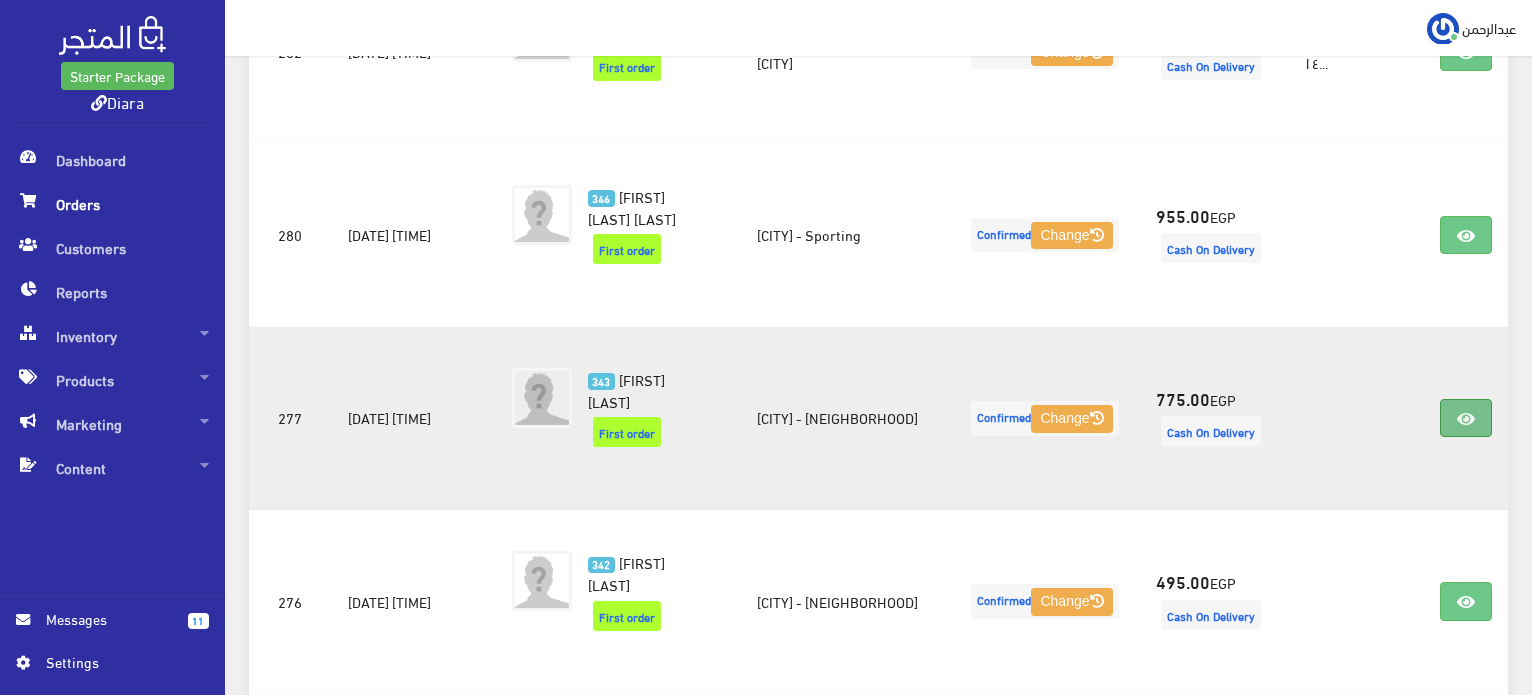 click at bounding box center (1466, 418) 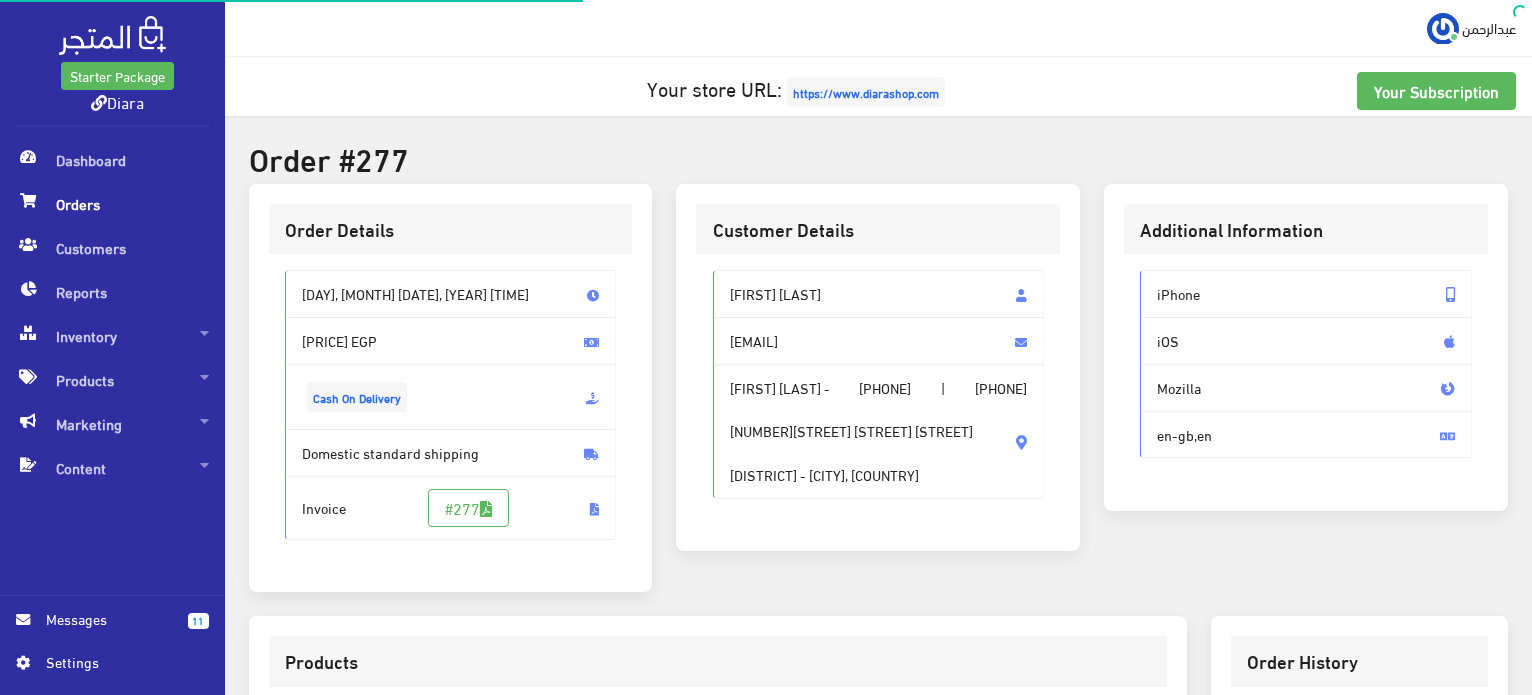 scroll, scrollTop: 677, scrollLeft: 0, axis: vertical 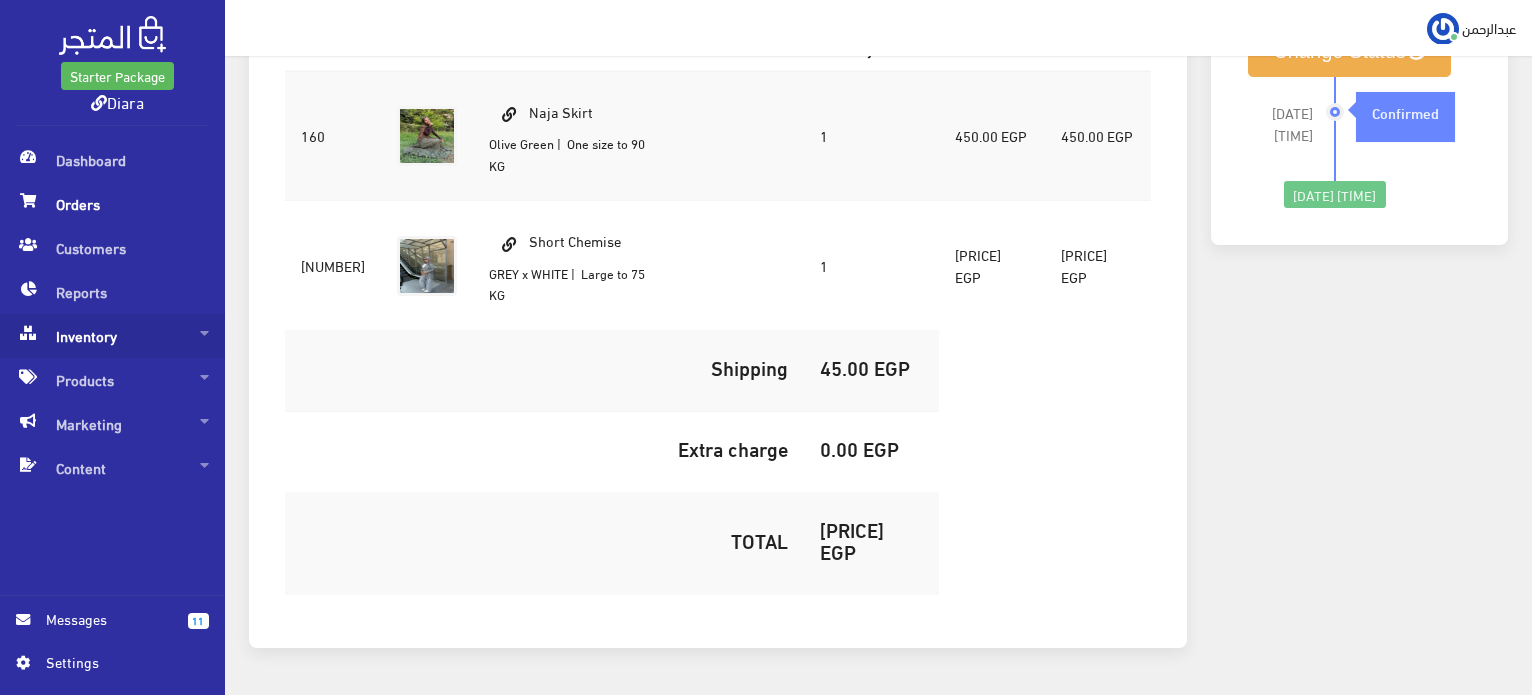 click on "Inventory" at bounding box center [112, 336] 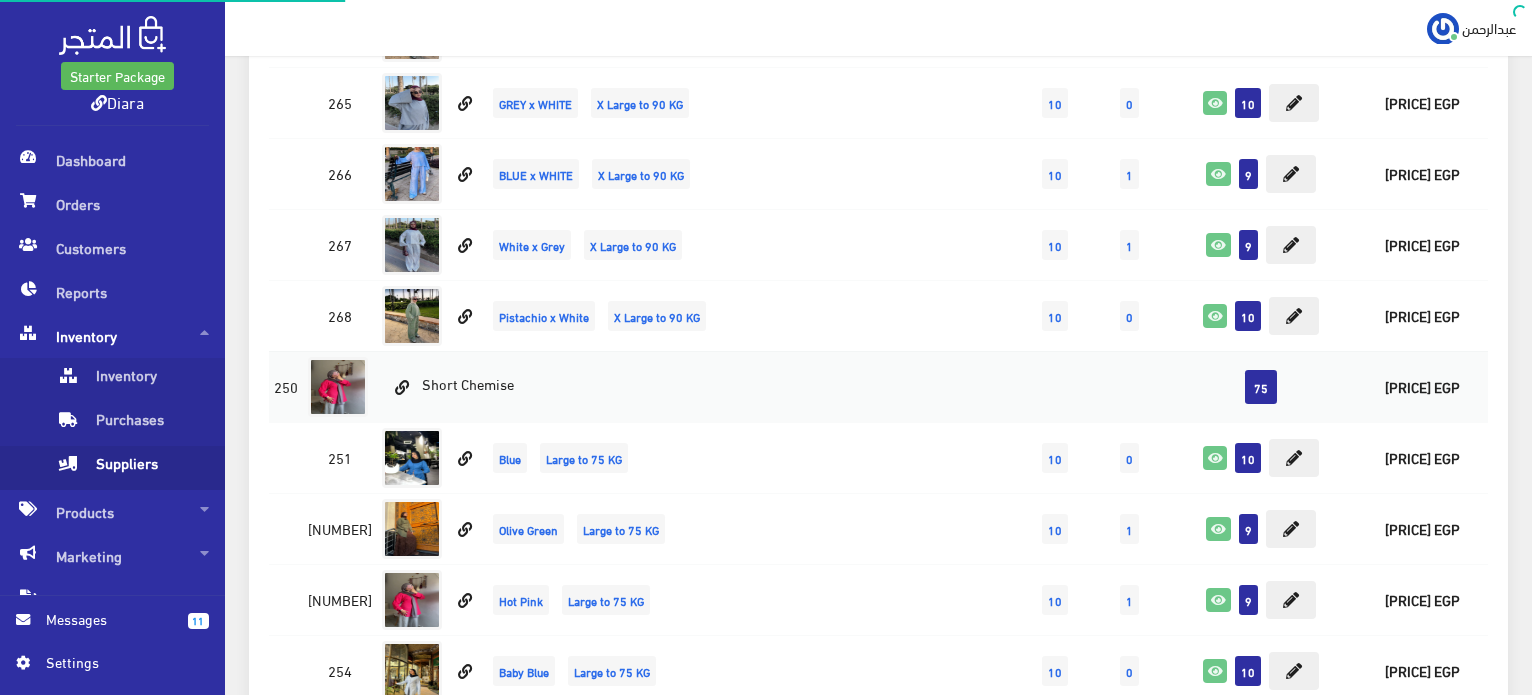 scroll, scrollTop: 0, scrollLeft: 0, axis: both 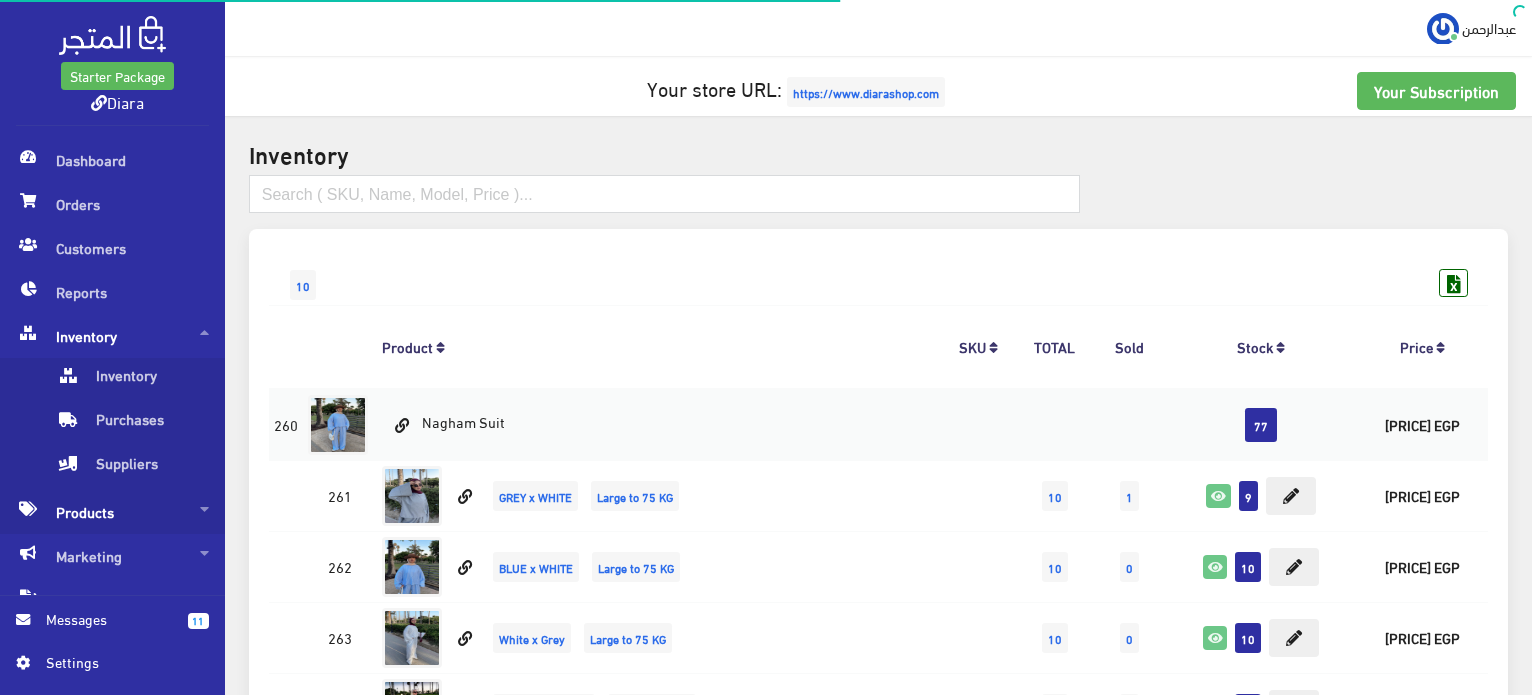 click on "Products" at bounding box center [112, 512] 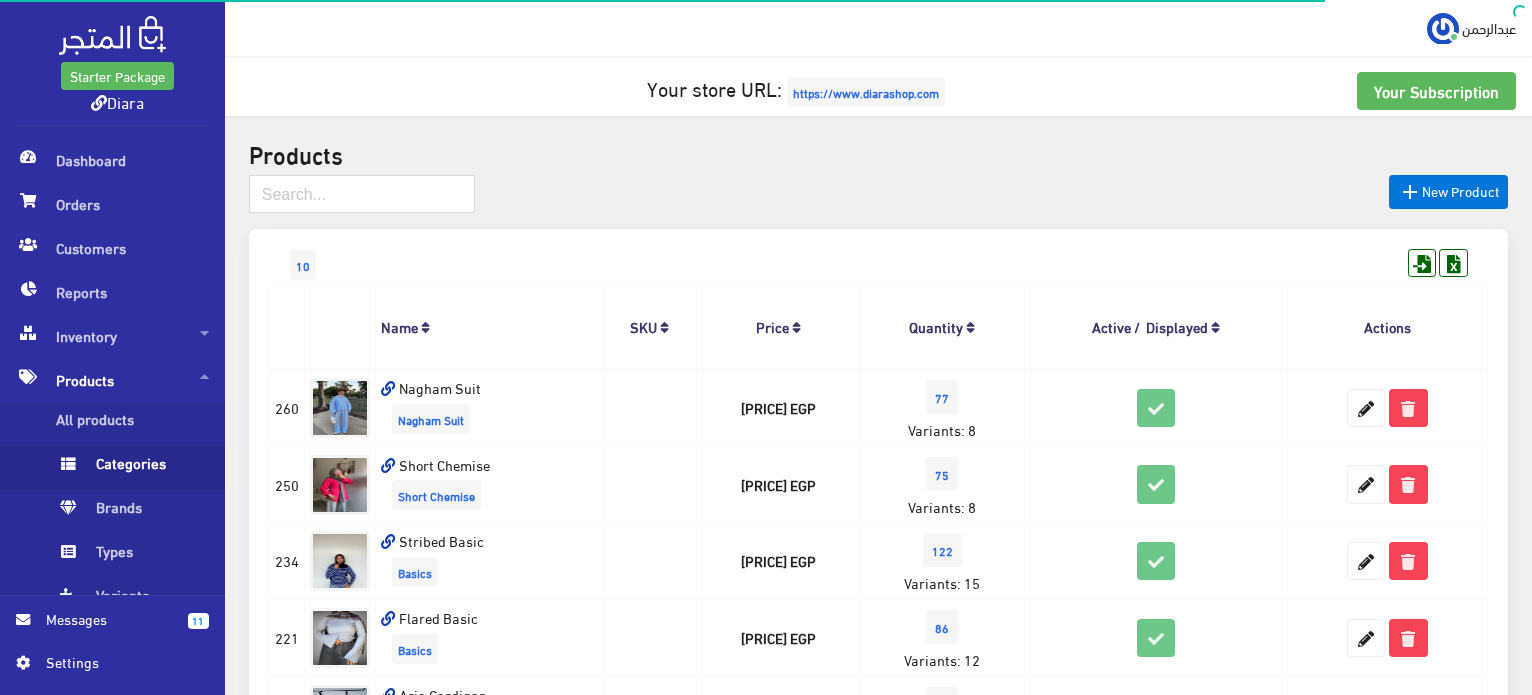 click on "Categories" at bounding box center [132, 468] 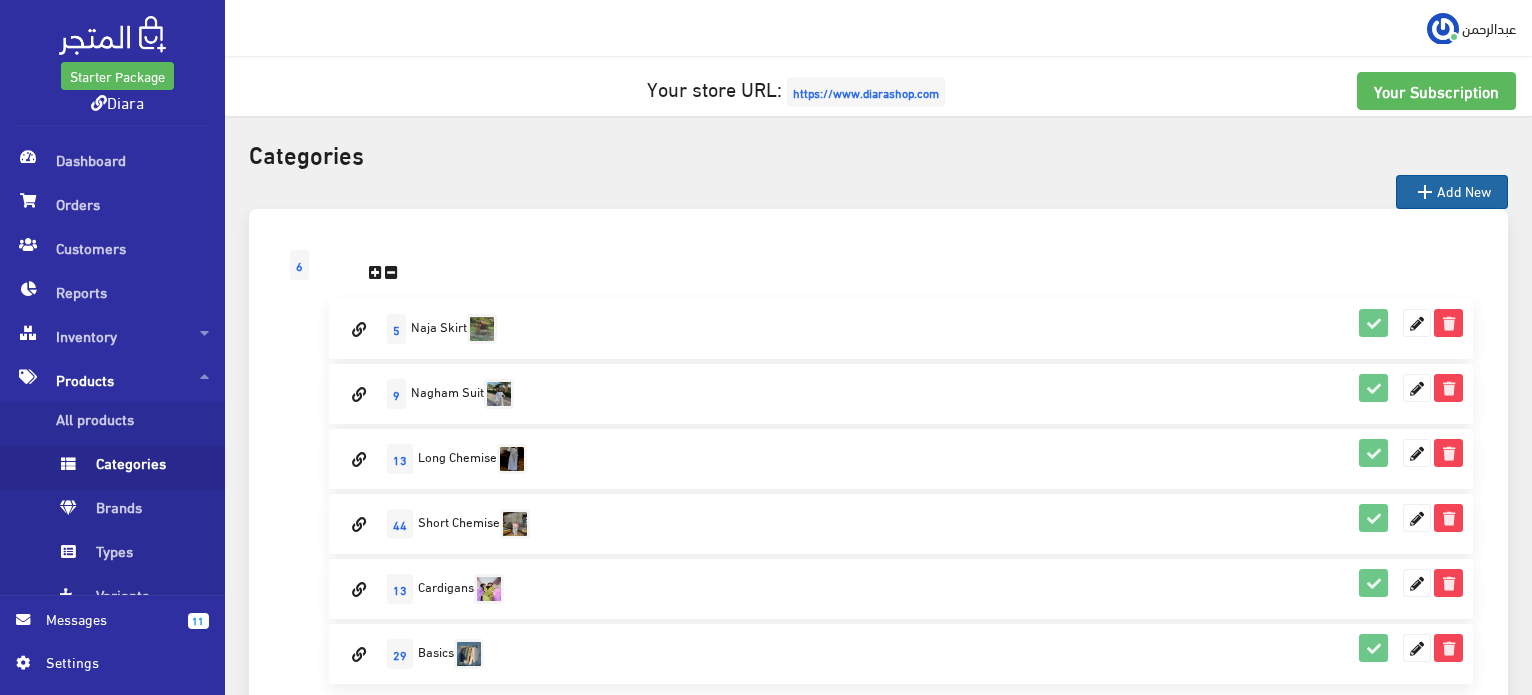 click on "  Add New" at bounding box center (1452, 192) 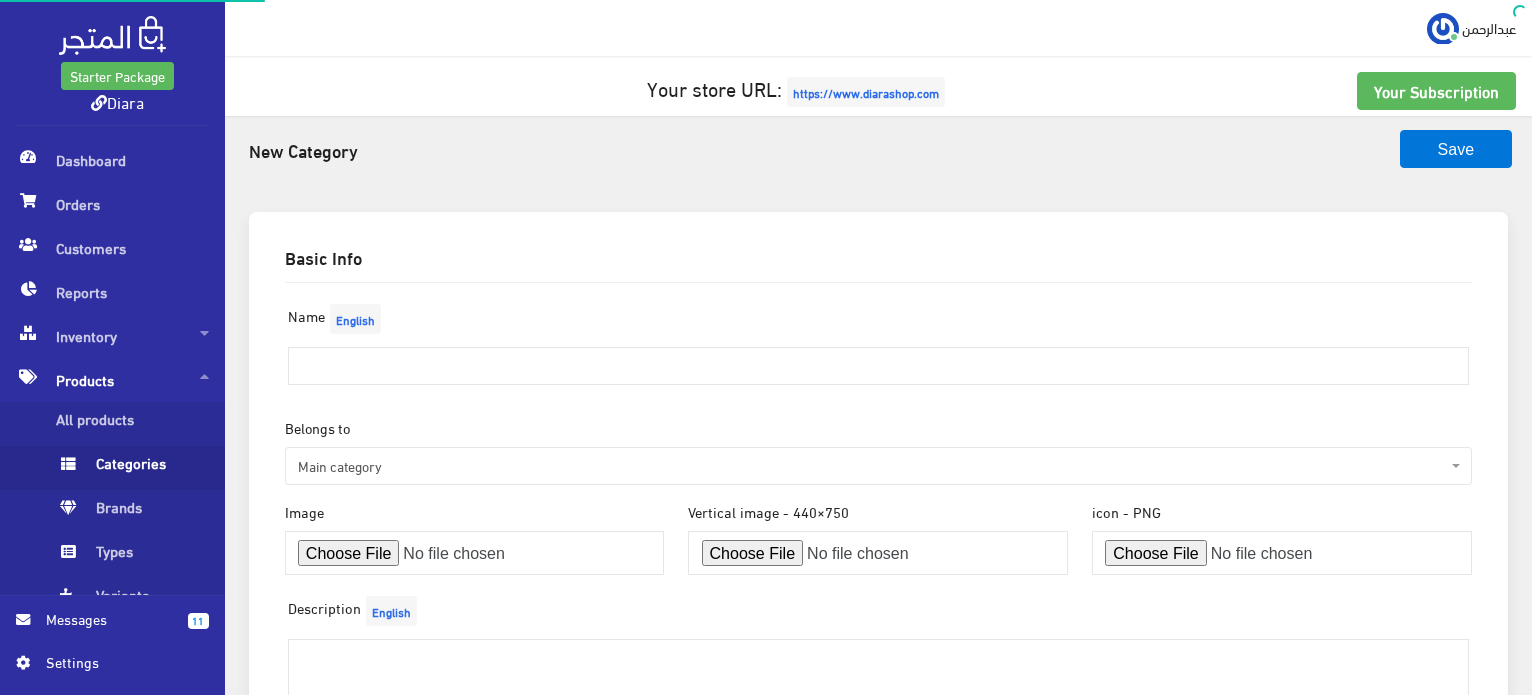 scroll, scrollTop: 0, scrollLeft: 0, axis: both 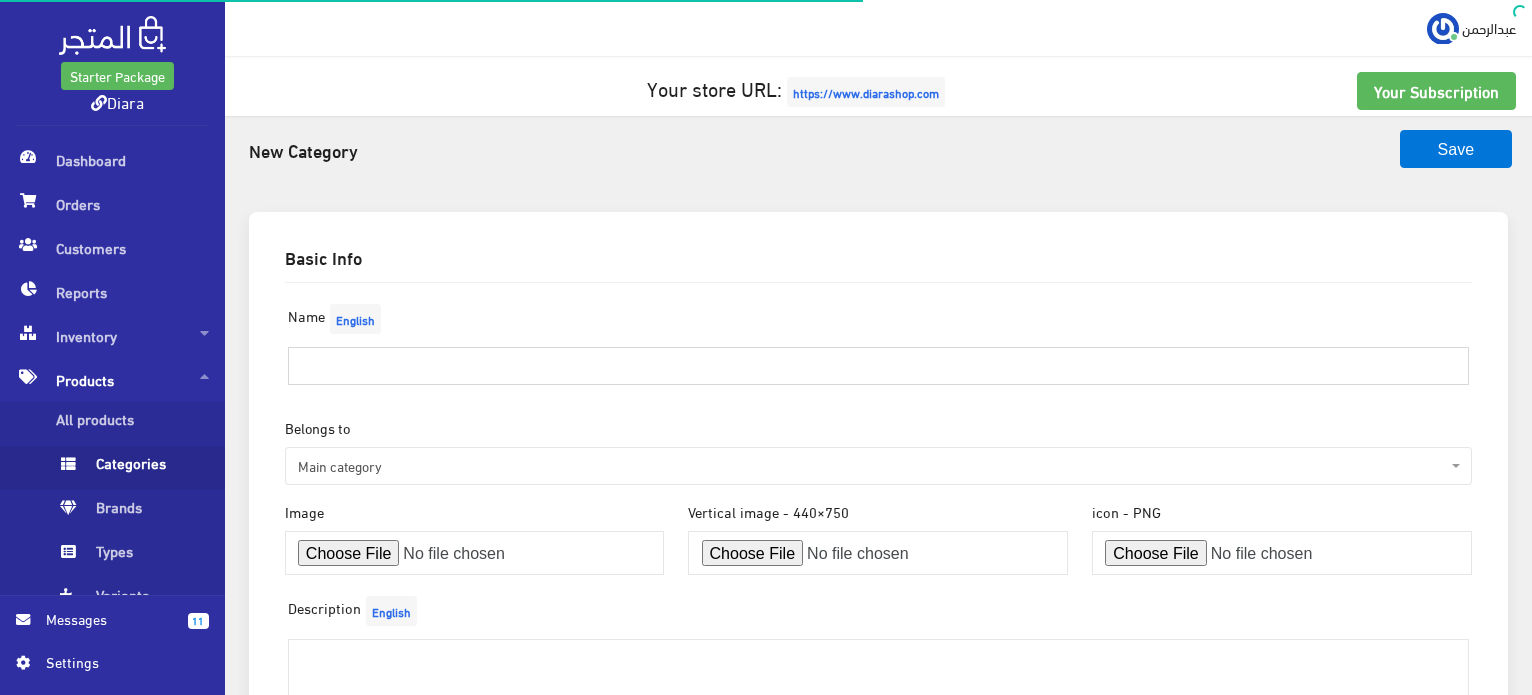 click at bounding box center [878, 366] 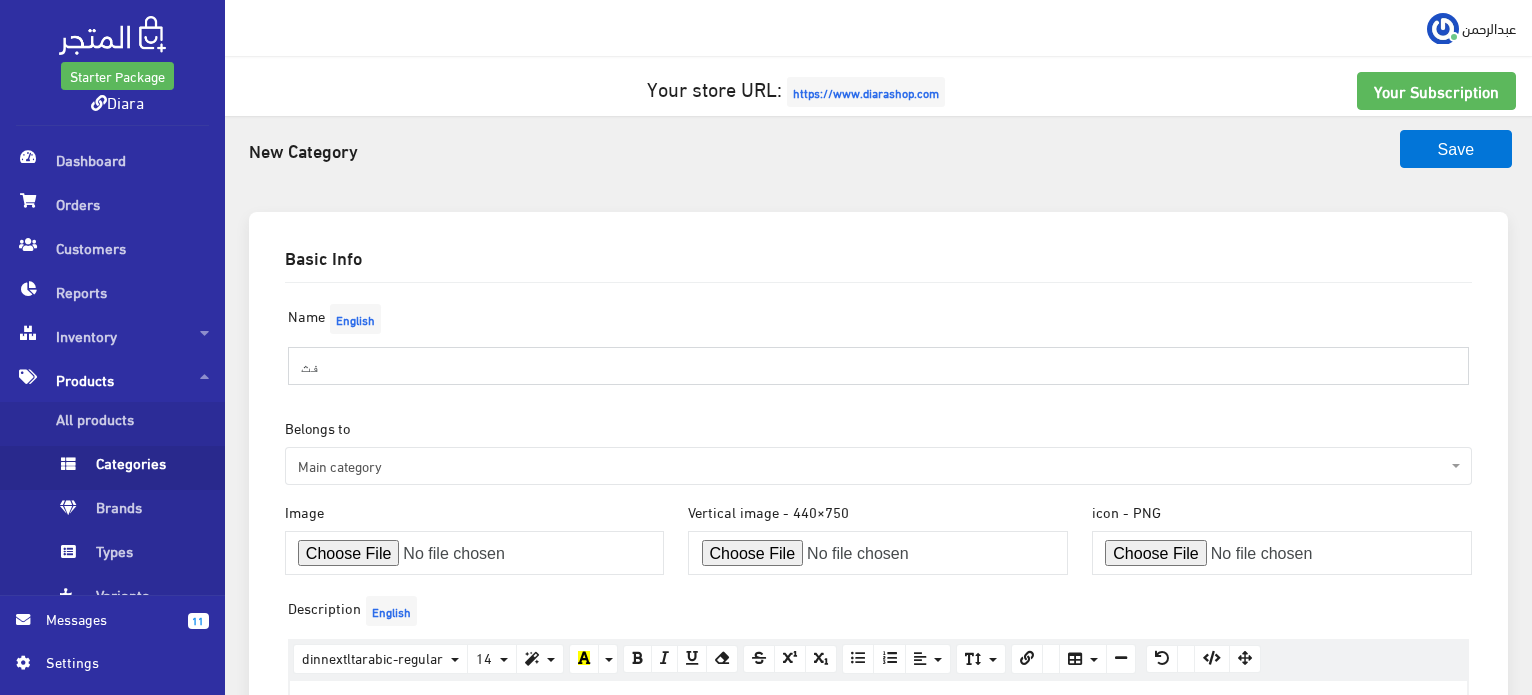 type on "ف" 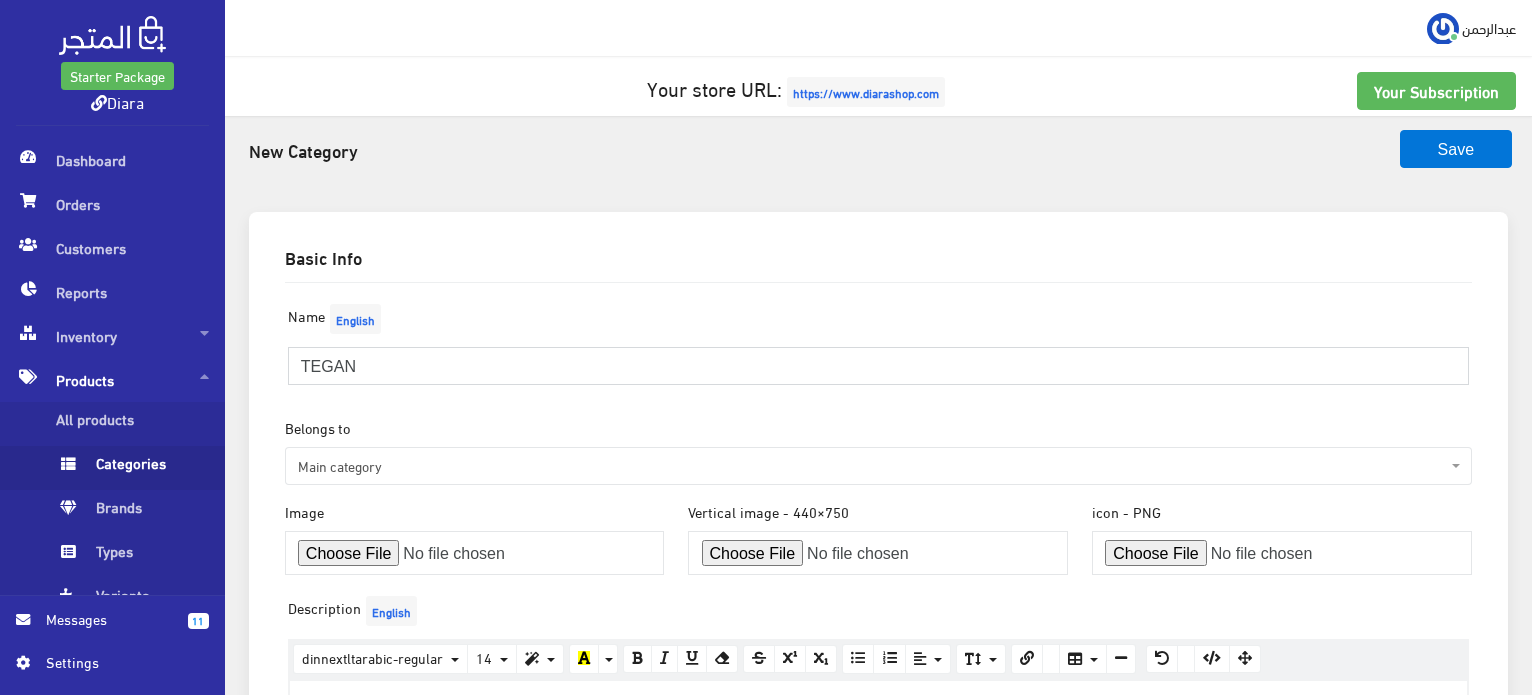 type on "TEGAN" 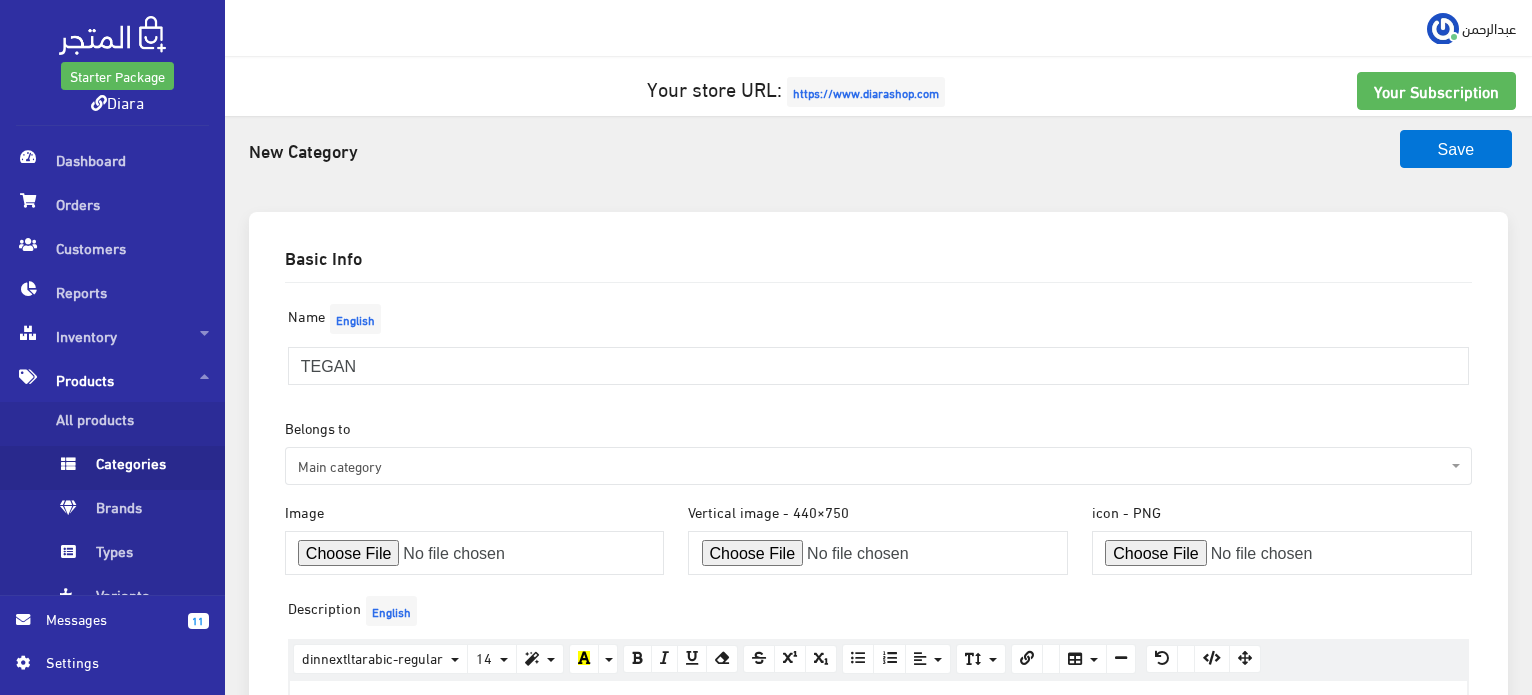 click on "Main category" at bounding box center [872, 466] 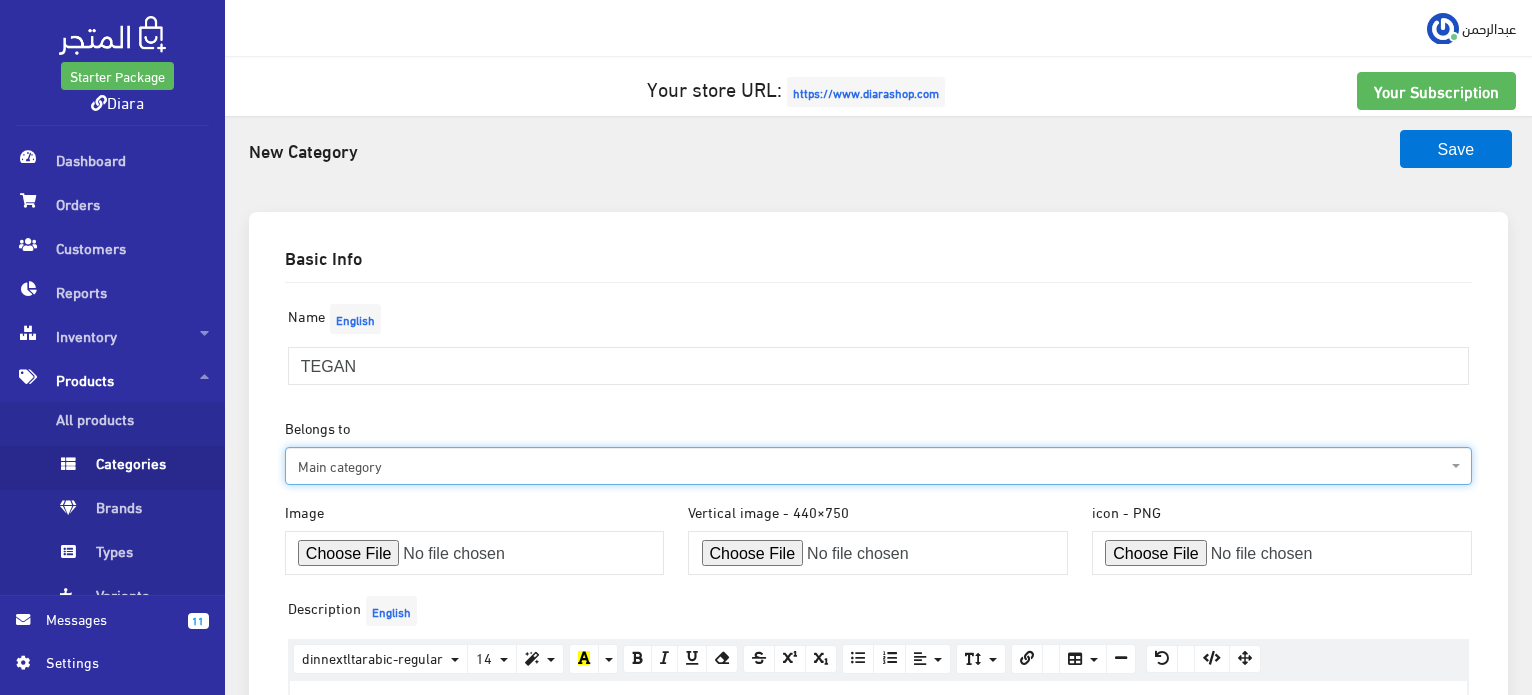 click on "Main category" at bounding box center (872, 466) 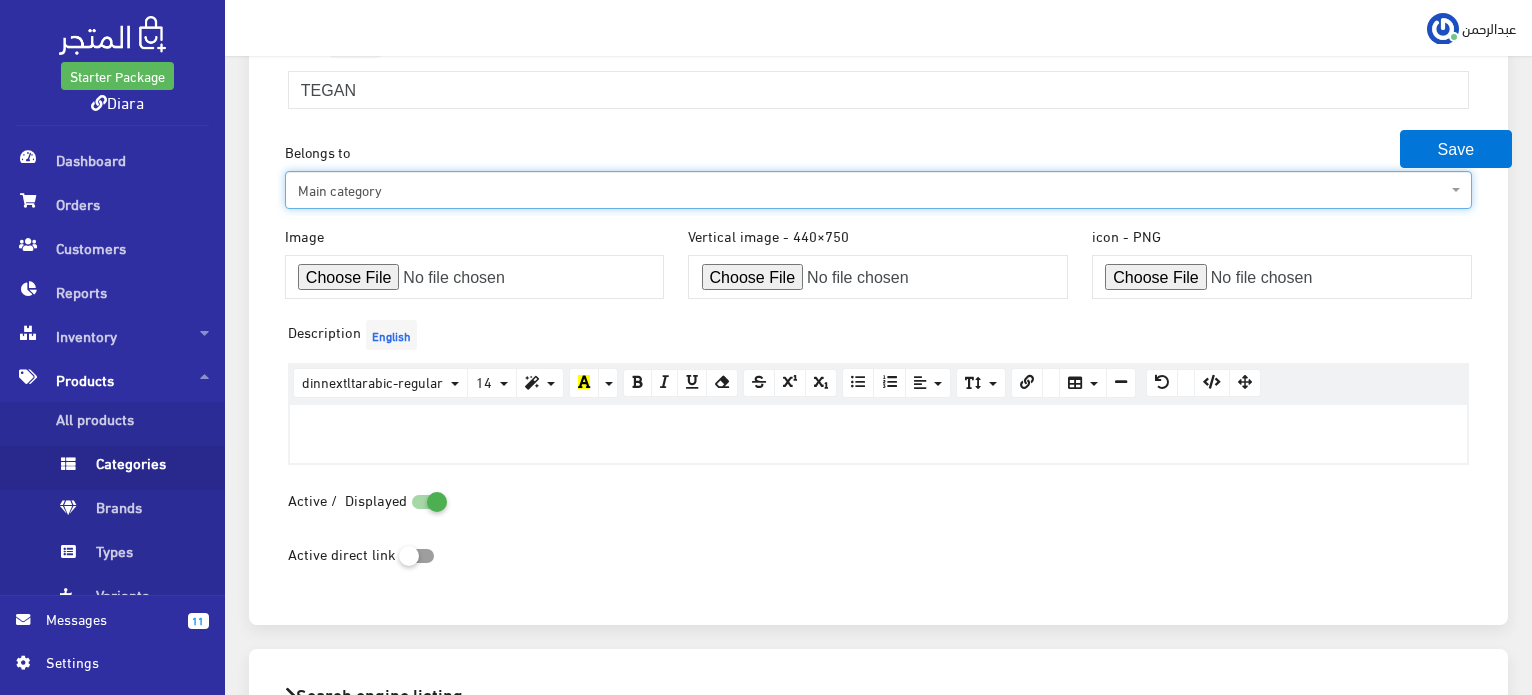 scroll, scrollTop: 431, scrollLeft: 0, axis: vertical 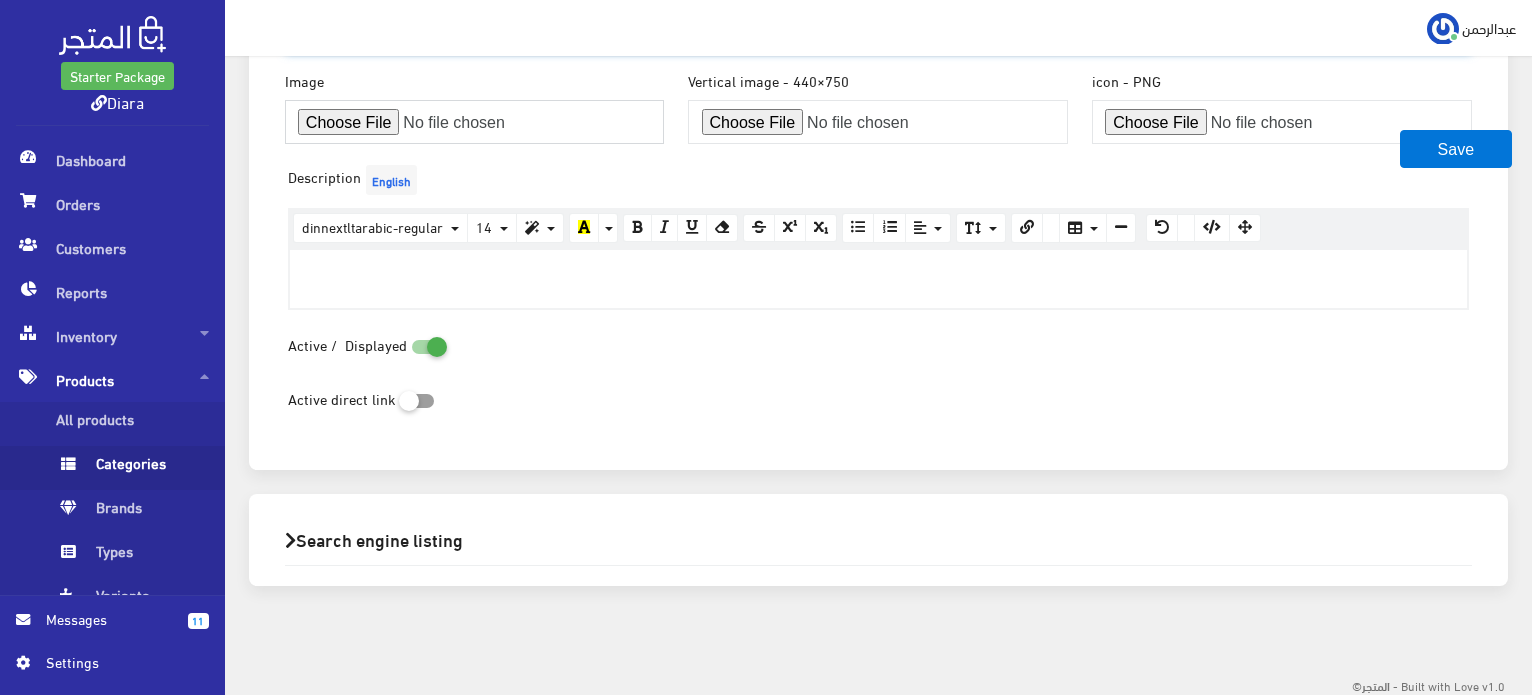 click at bounding box center (475, 122) 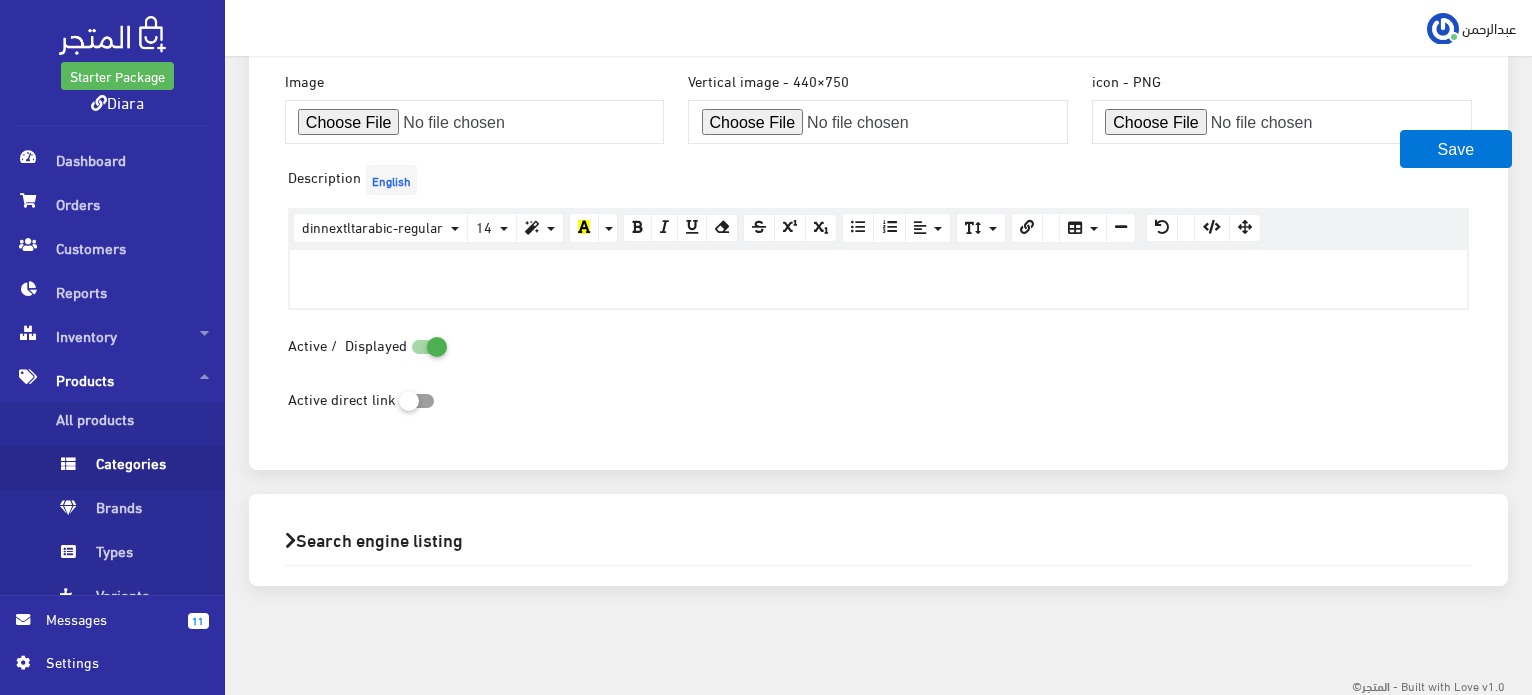 scroll, scrollTop: 0, scrollLeft: 0, axis: both 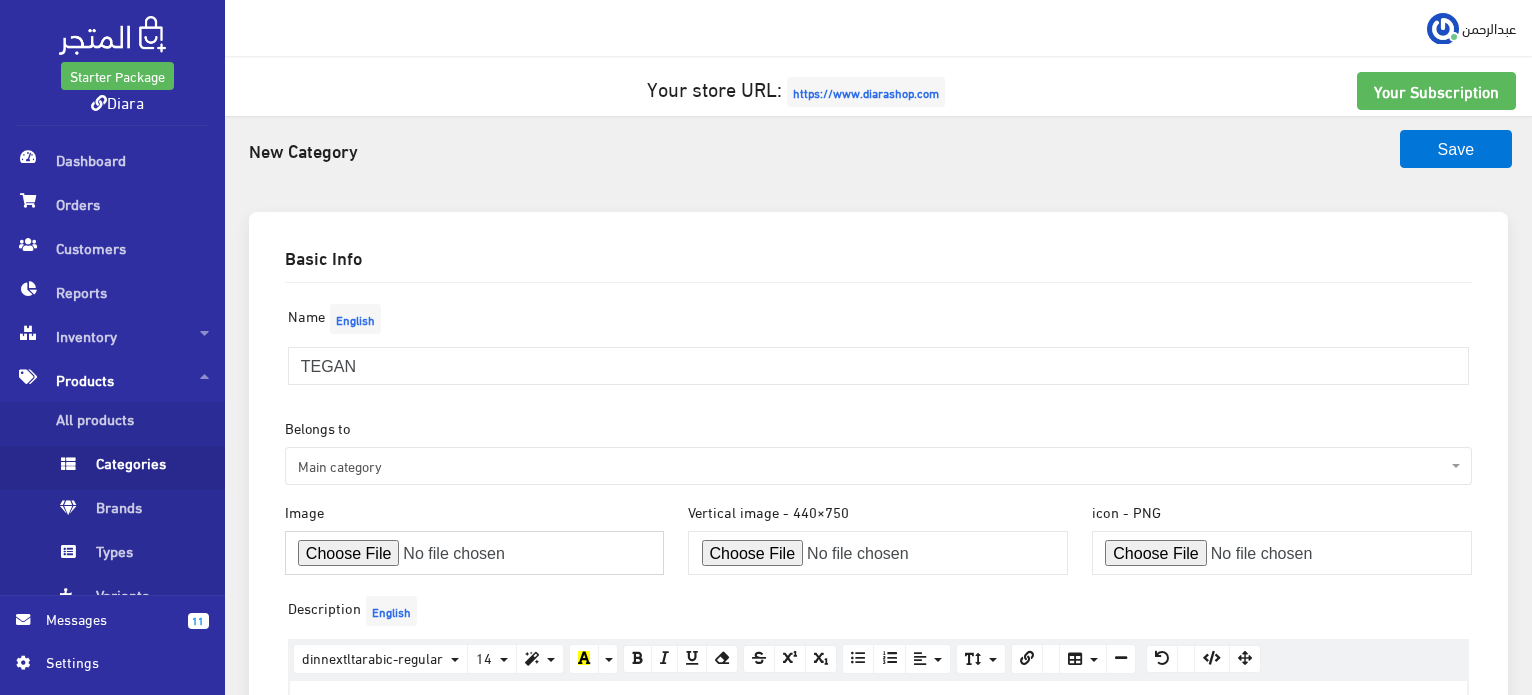 type on "C:\fakepath\IMG_1037.jpg" 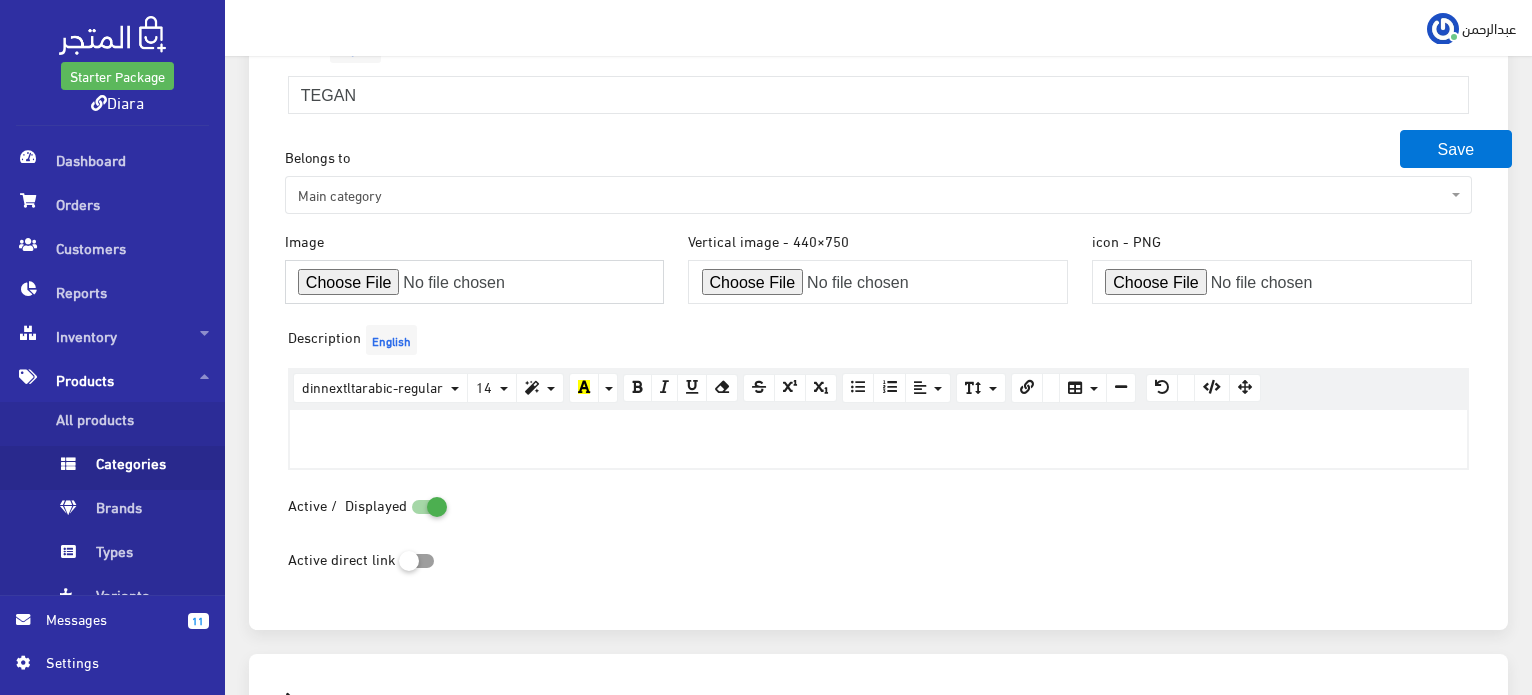 scroll, scrollTop: 300, scrollLeft: 0, axis: vertical 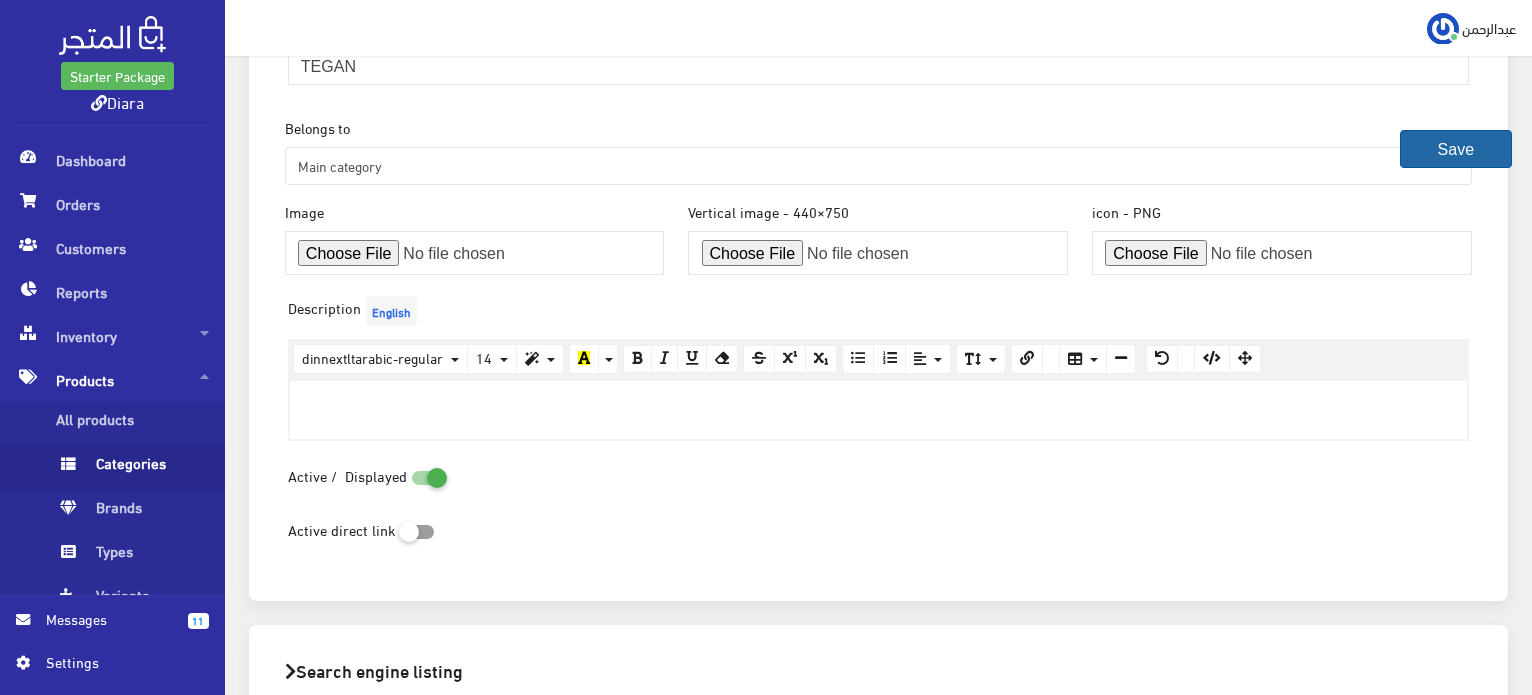 click on "Save" at bounding box center [1456, 149] 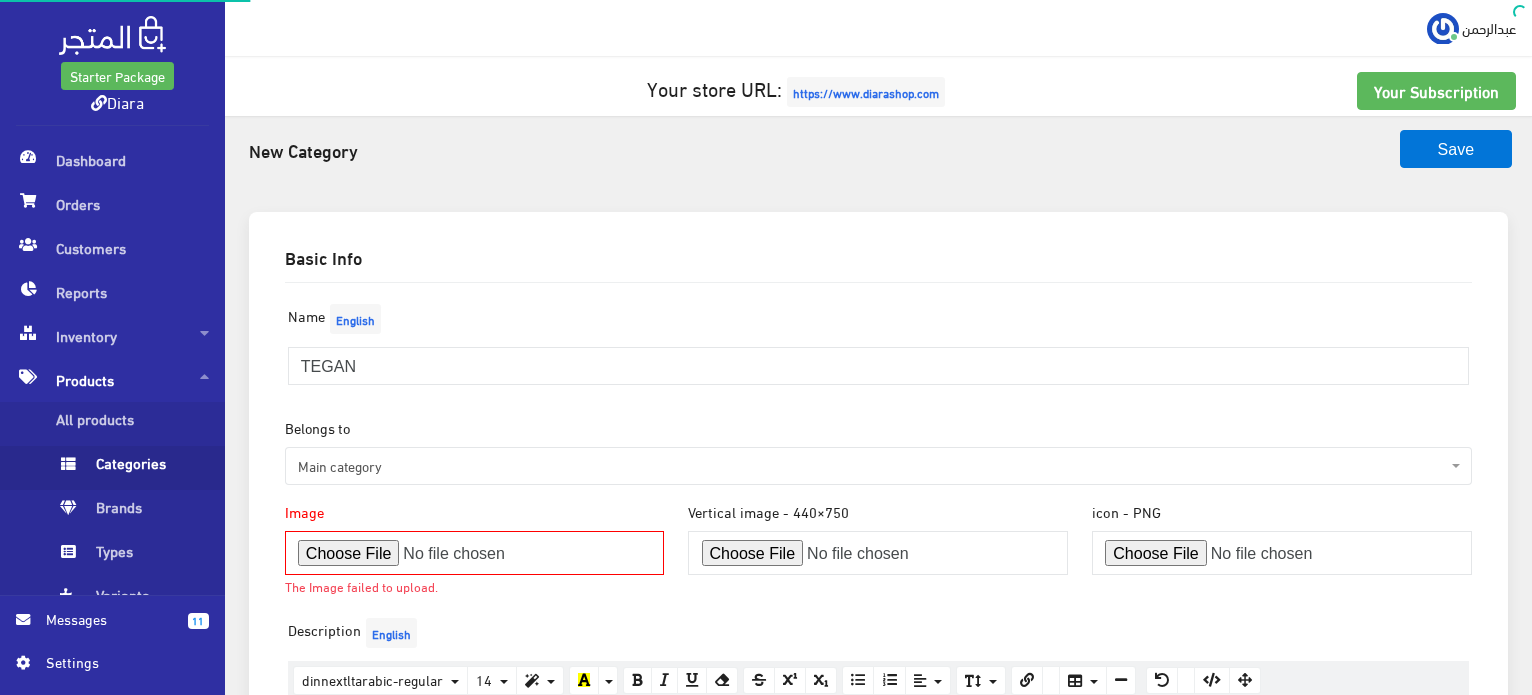 scroll, scrollTop: 0, scrollLeft: 0, axis: both 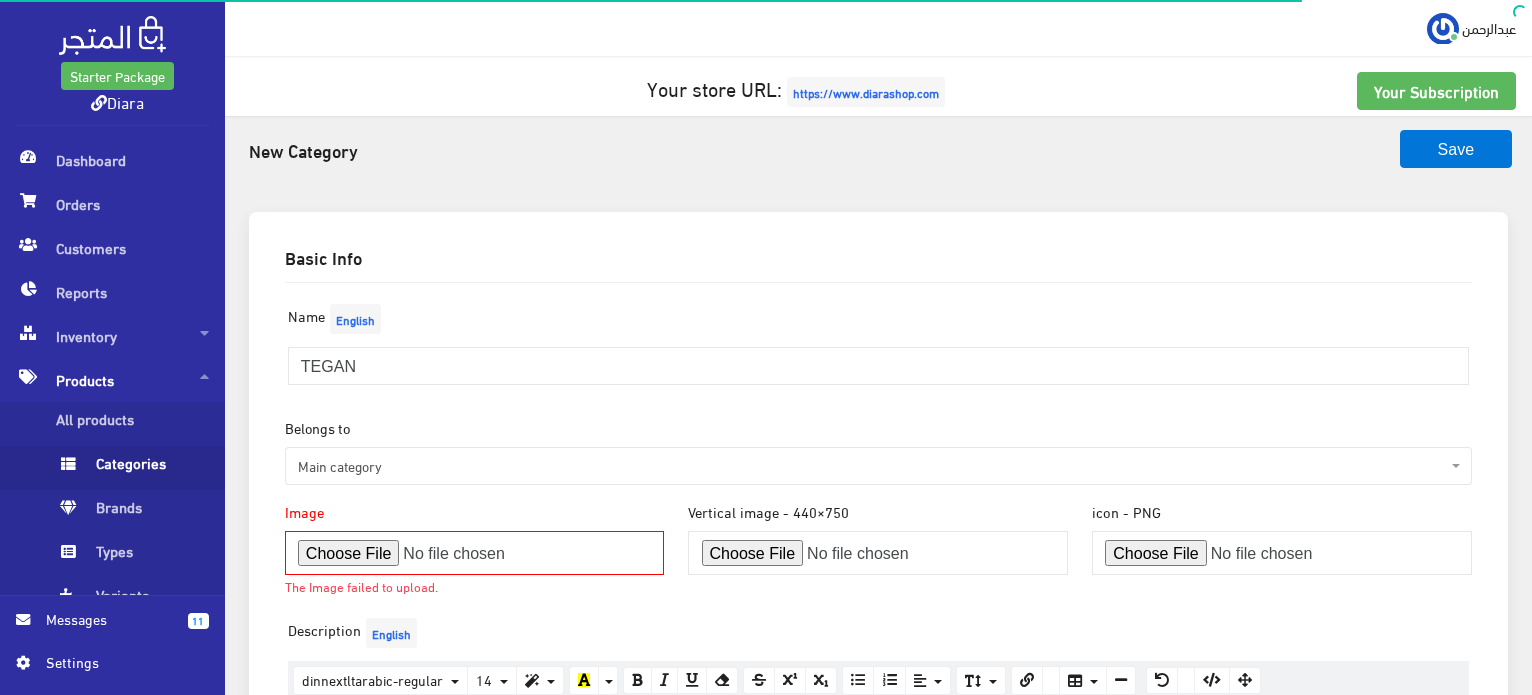 click at bounding box center [475, 553] 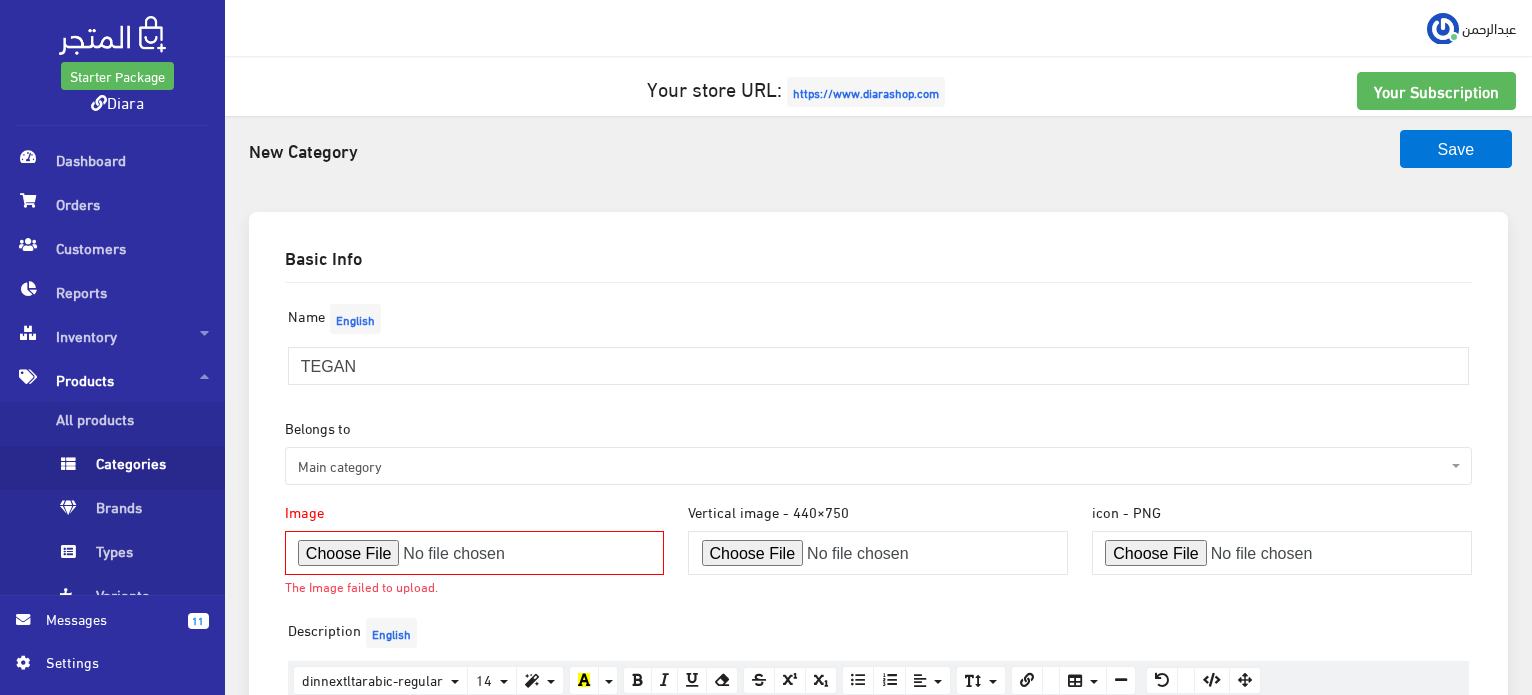 type on "C:\fakepath\IMG_1035.jpg" 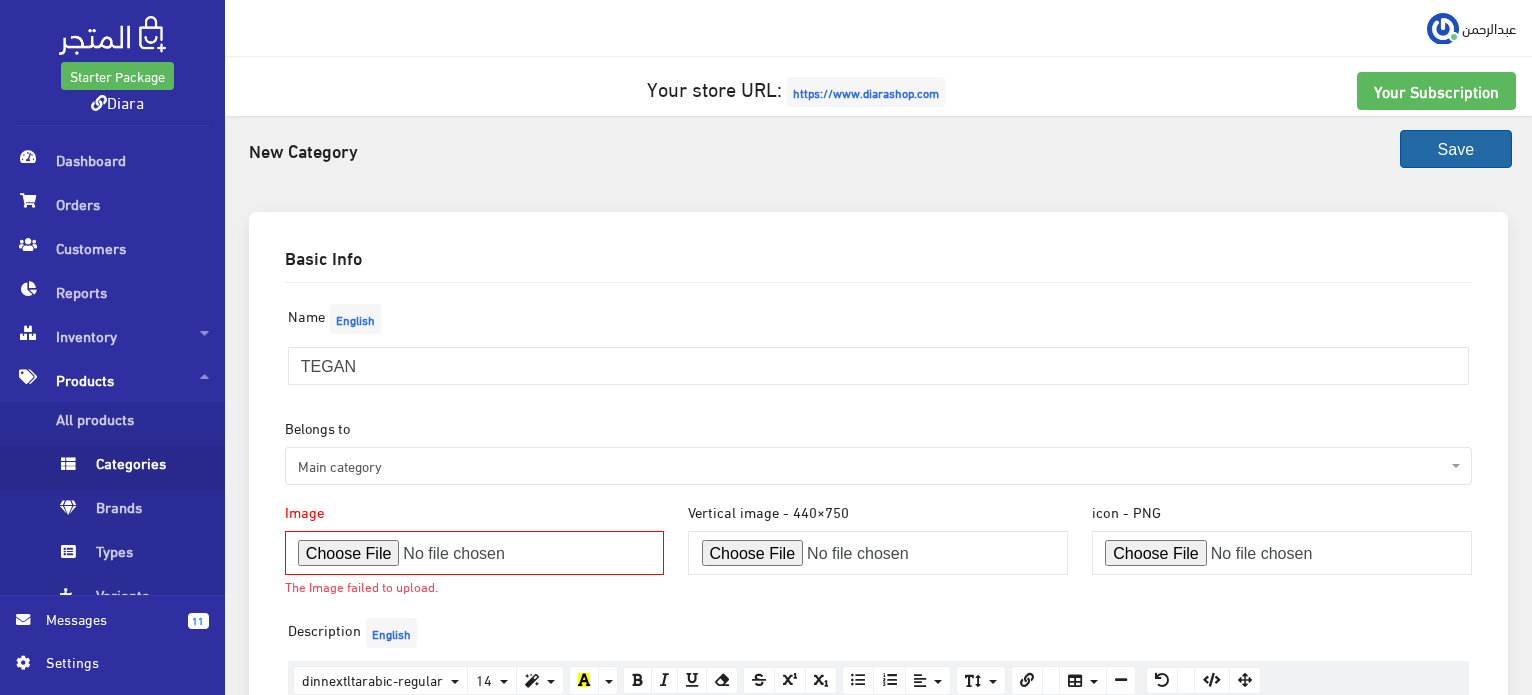 click on "Save" at bounding box center [1456, 149] 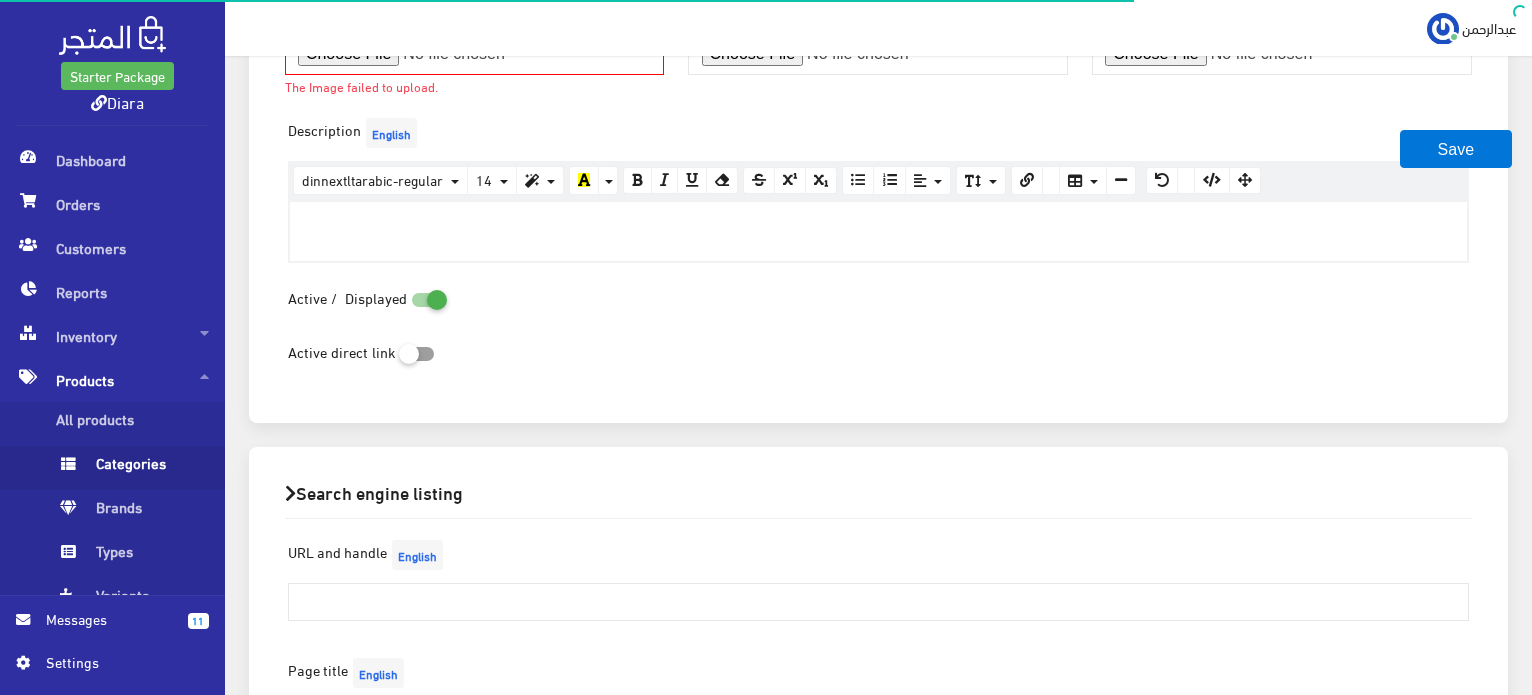 scroll, scrollTop: 0, scrollLeft: 0, axis: both 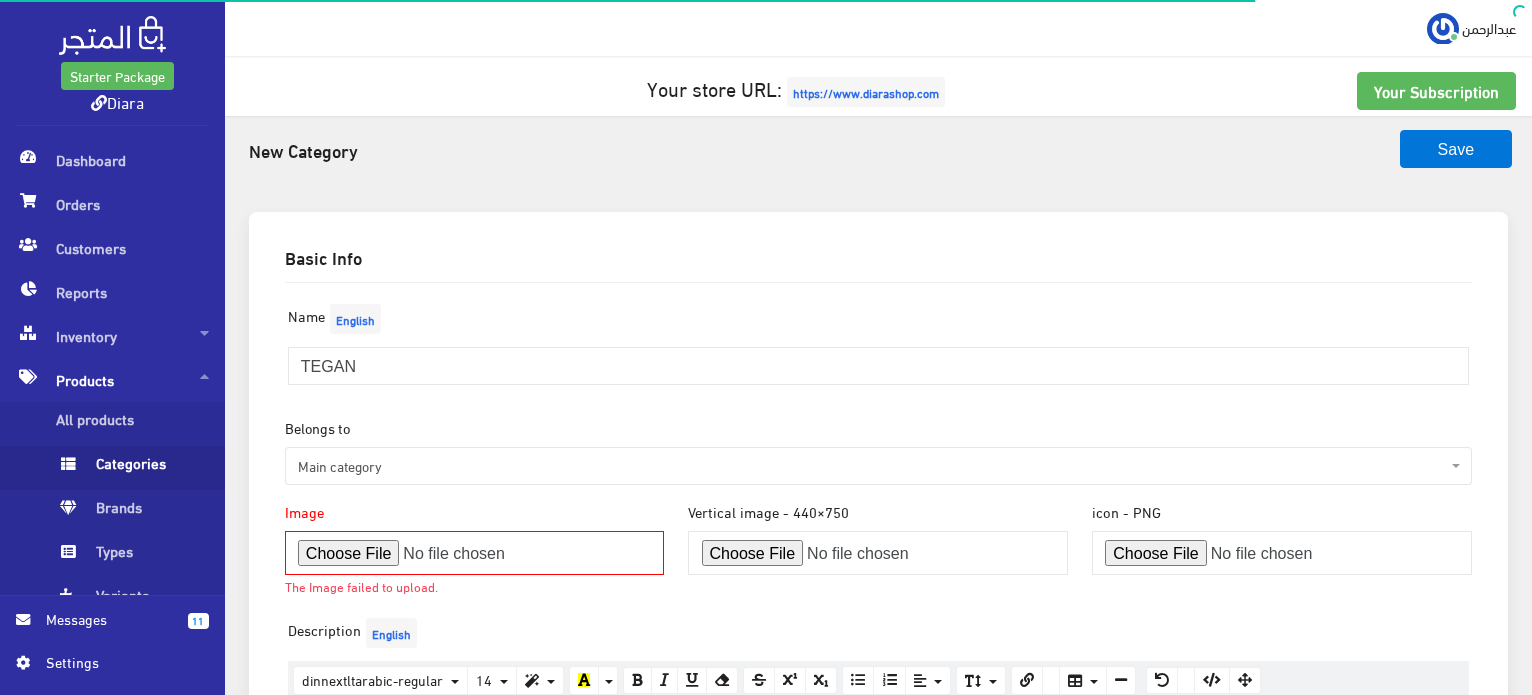 click at bounding box center [475, 553] 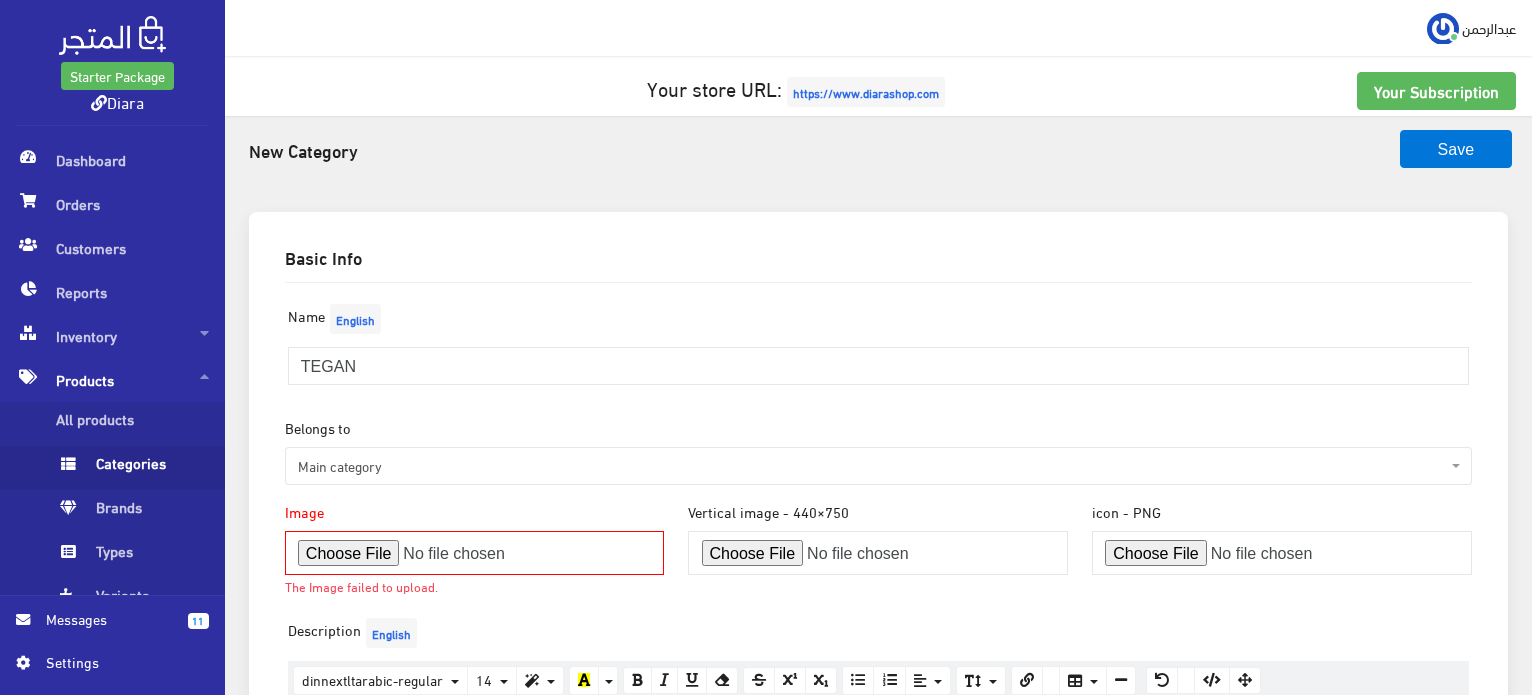 type on "C:\fakepath\IMG_1041.JPG" 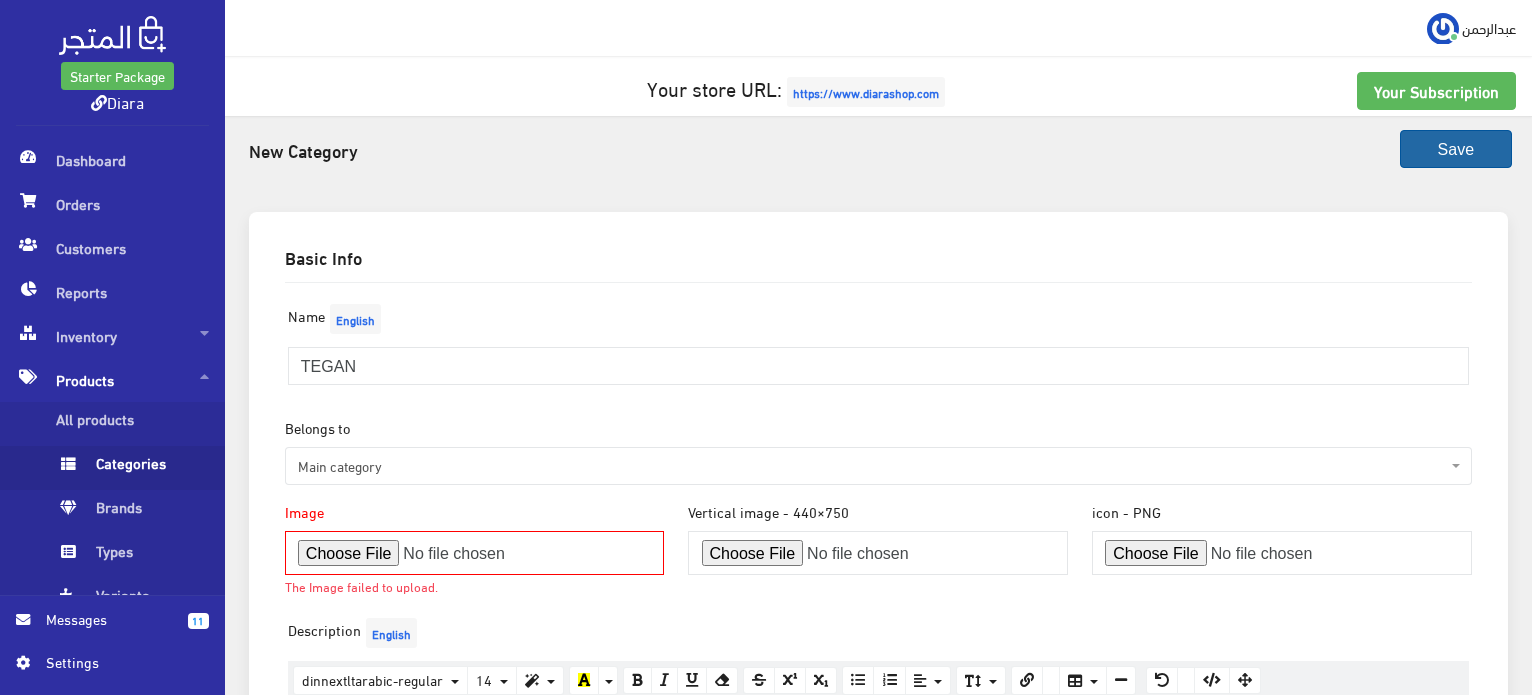 click on "Save" at bounding box center (1456, 149) 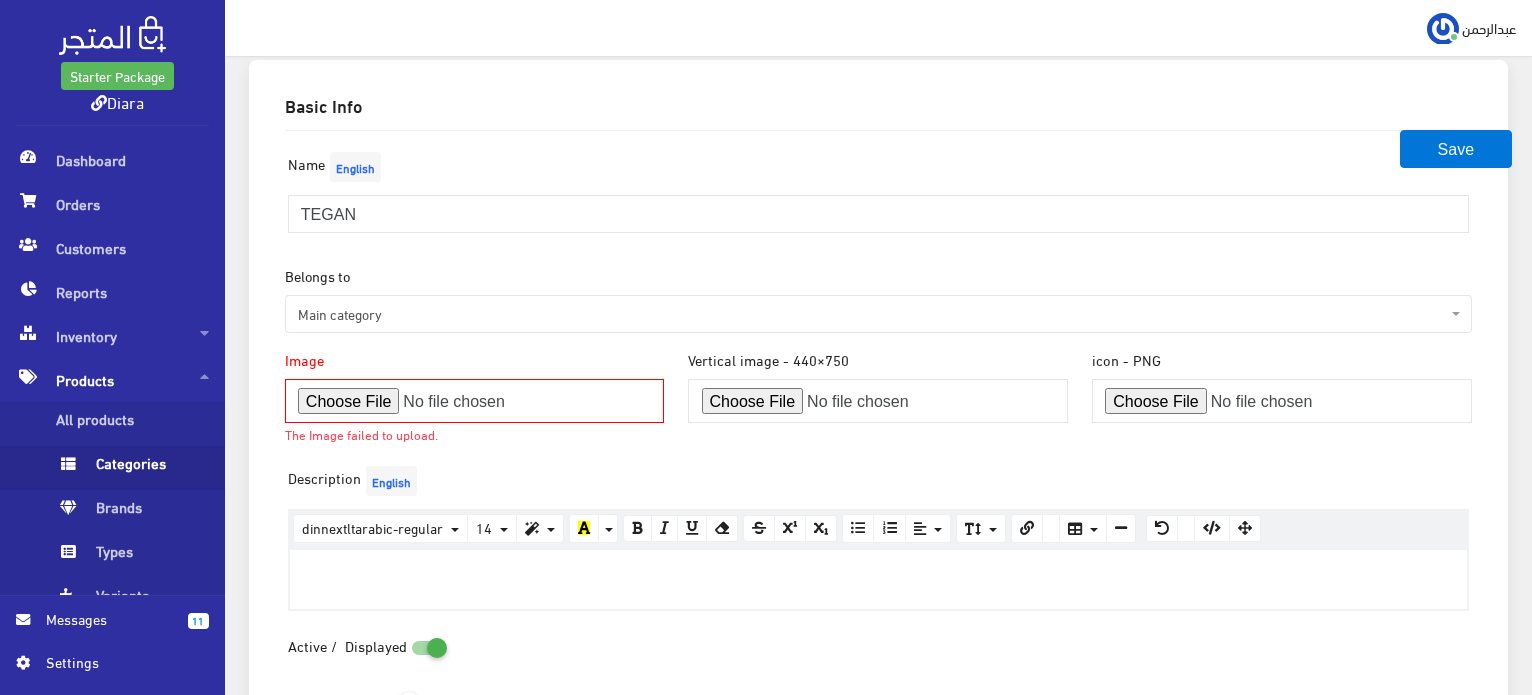 scroll, scrollTop: 200, scrollLeft: 0, axis: vertical 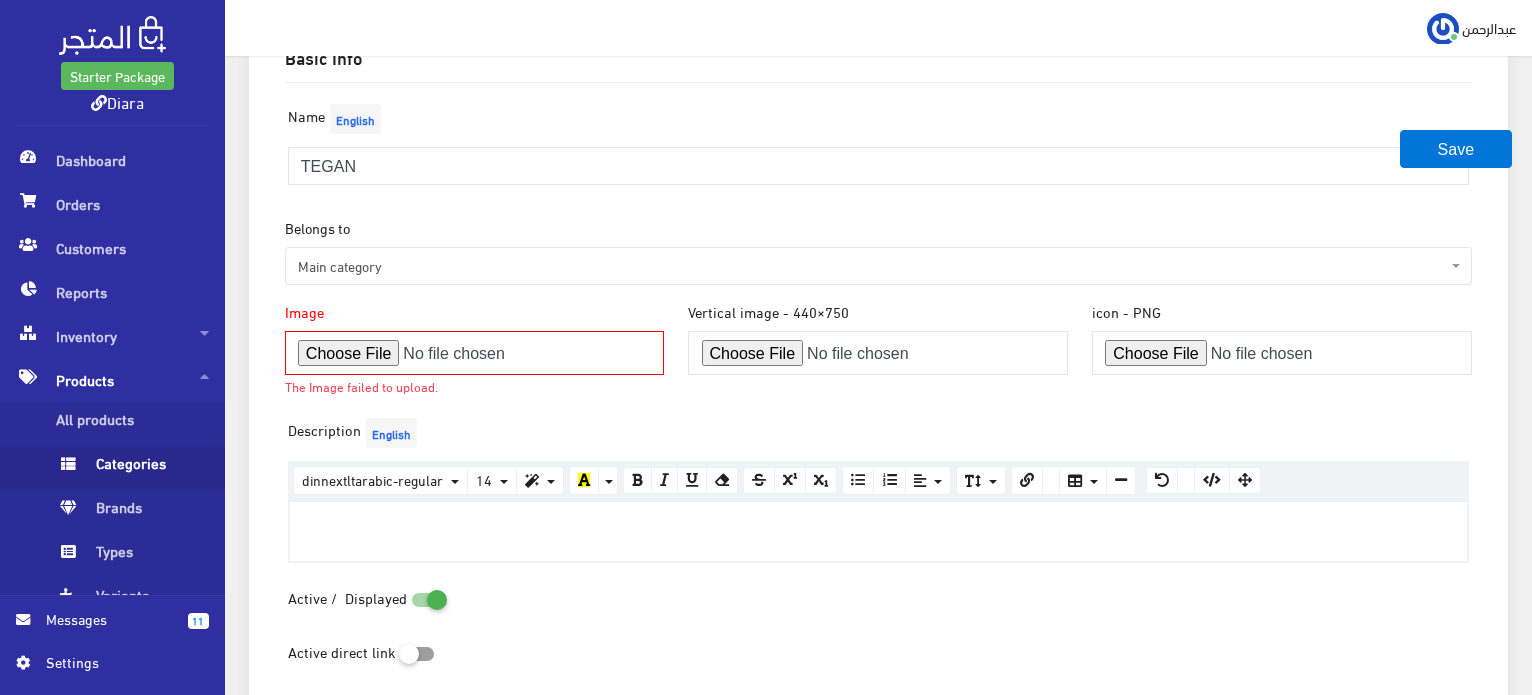 click on "Vertical image - 440 × 750" at bounding box center [878, 357] 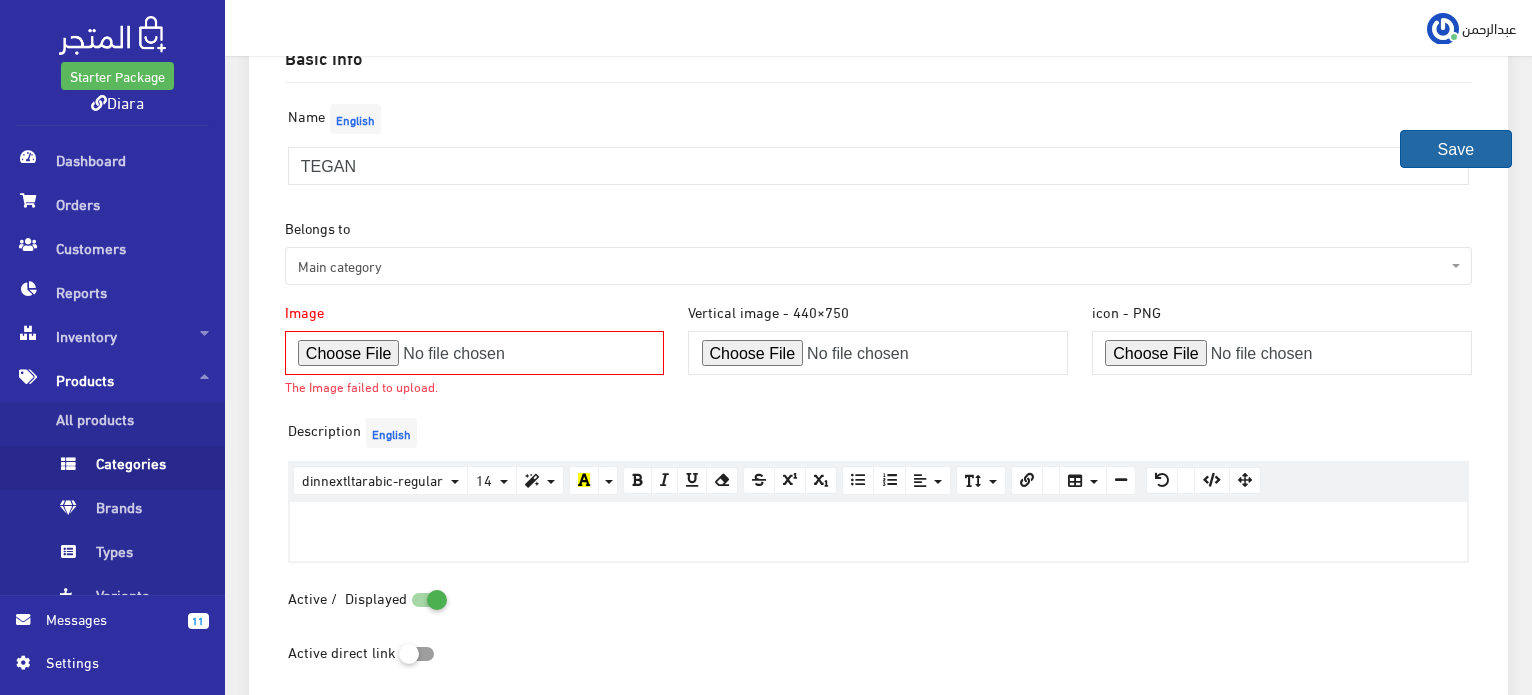 click on "Save" at bounding box center [1456, 149] 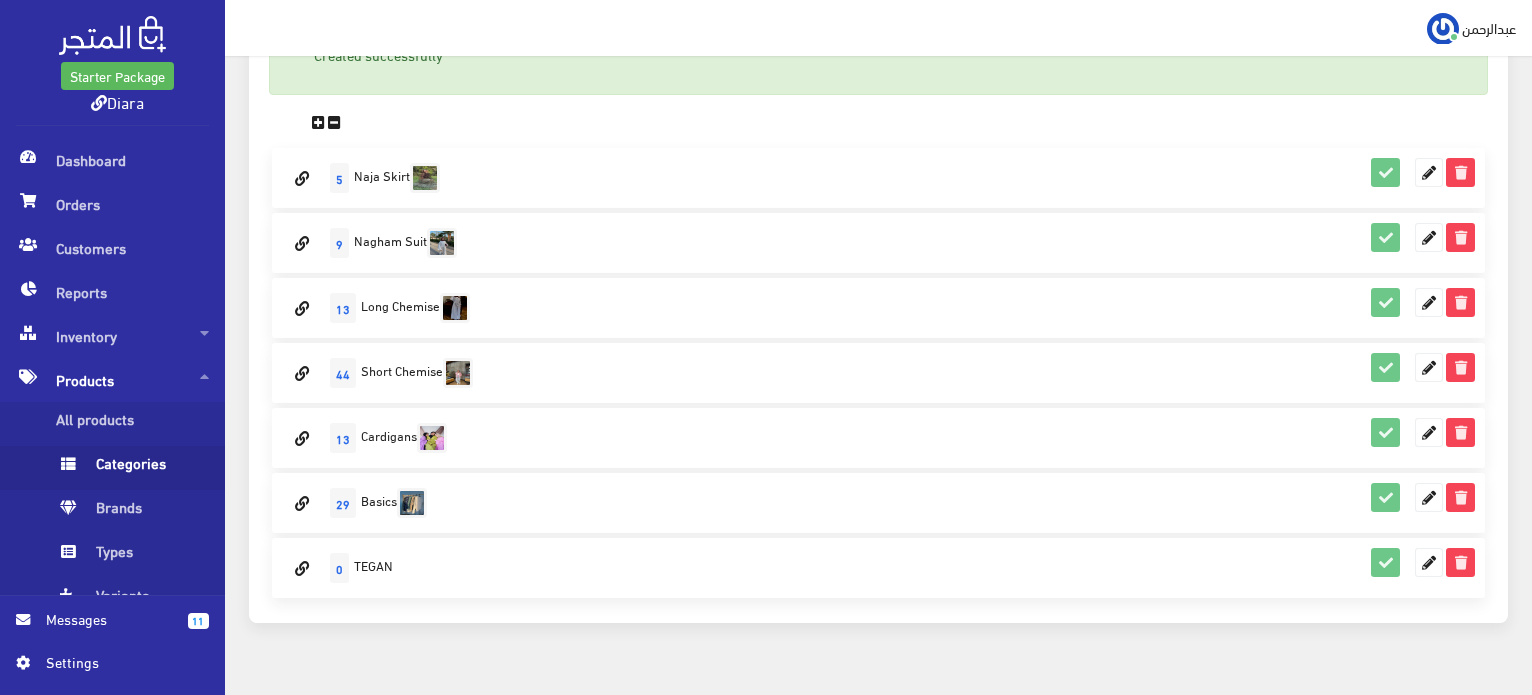 scroll, scrollTop: 268, scrollLeft: 0, axis: vertical 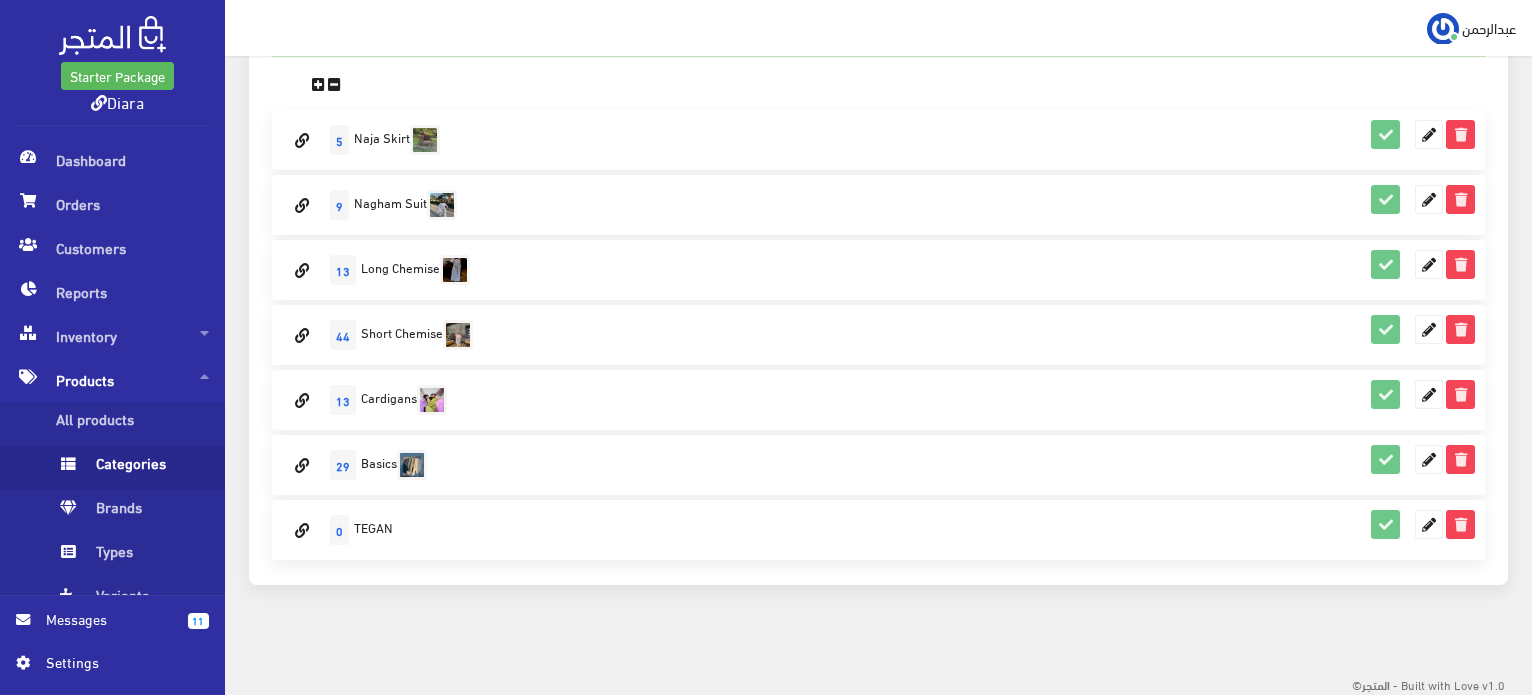 click on "Products" at bounding box center (112, 380) 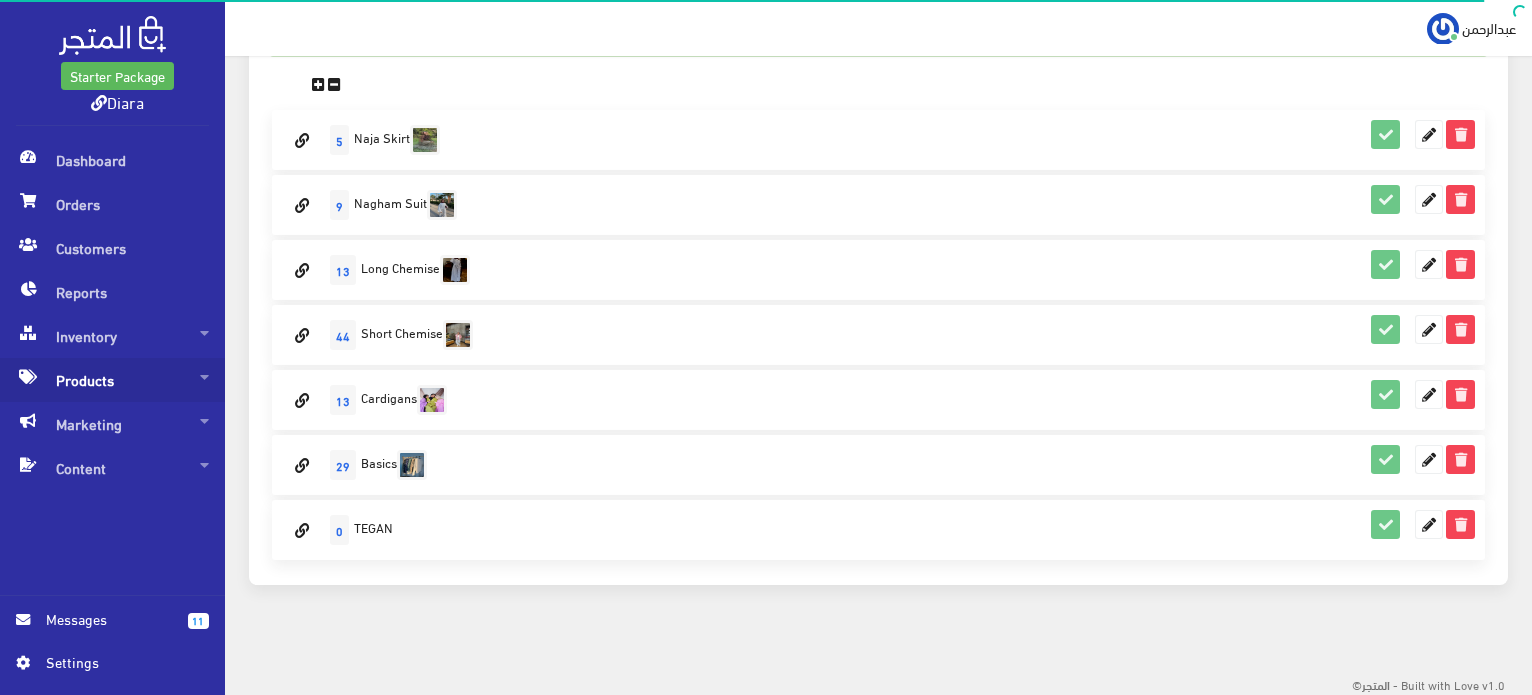 scroll, scrollTop: 0, scrollLeft: 0, axis: both 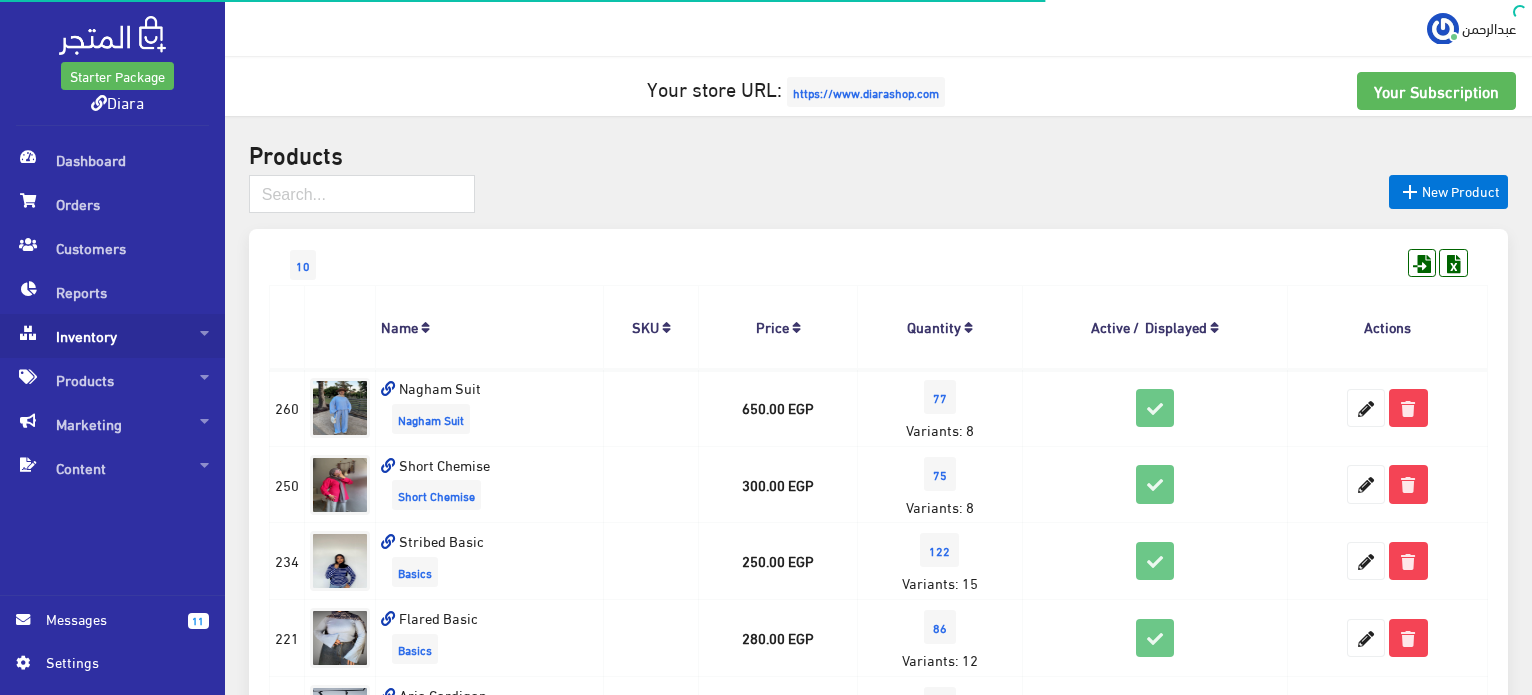 click on "Inventory" at bounding box center [112, 336] 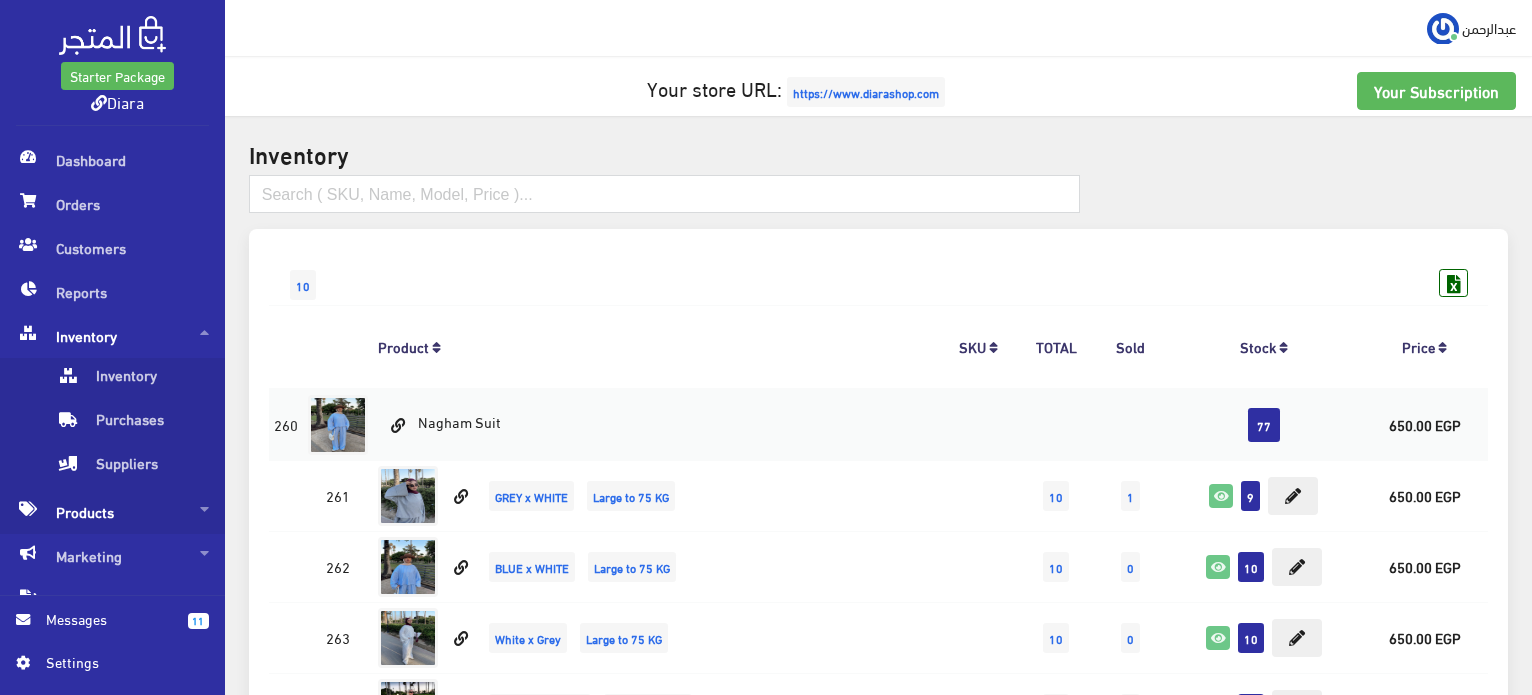 click on "Products" at bounding box center (112, 512) 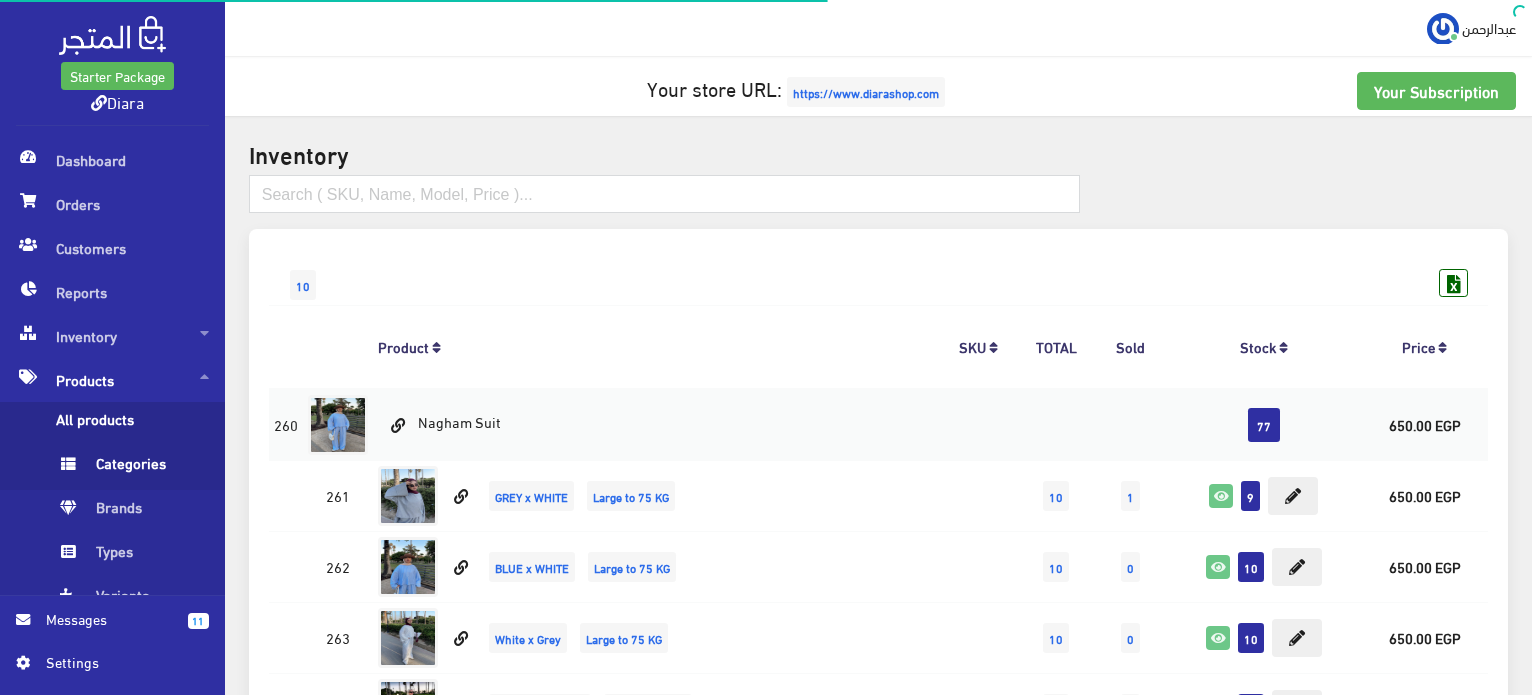 click on "All products" at bounding box center [132, 424] 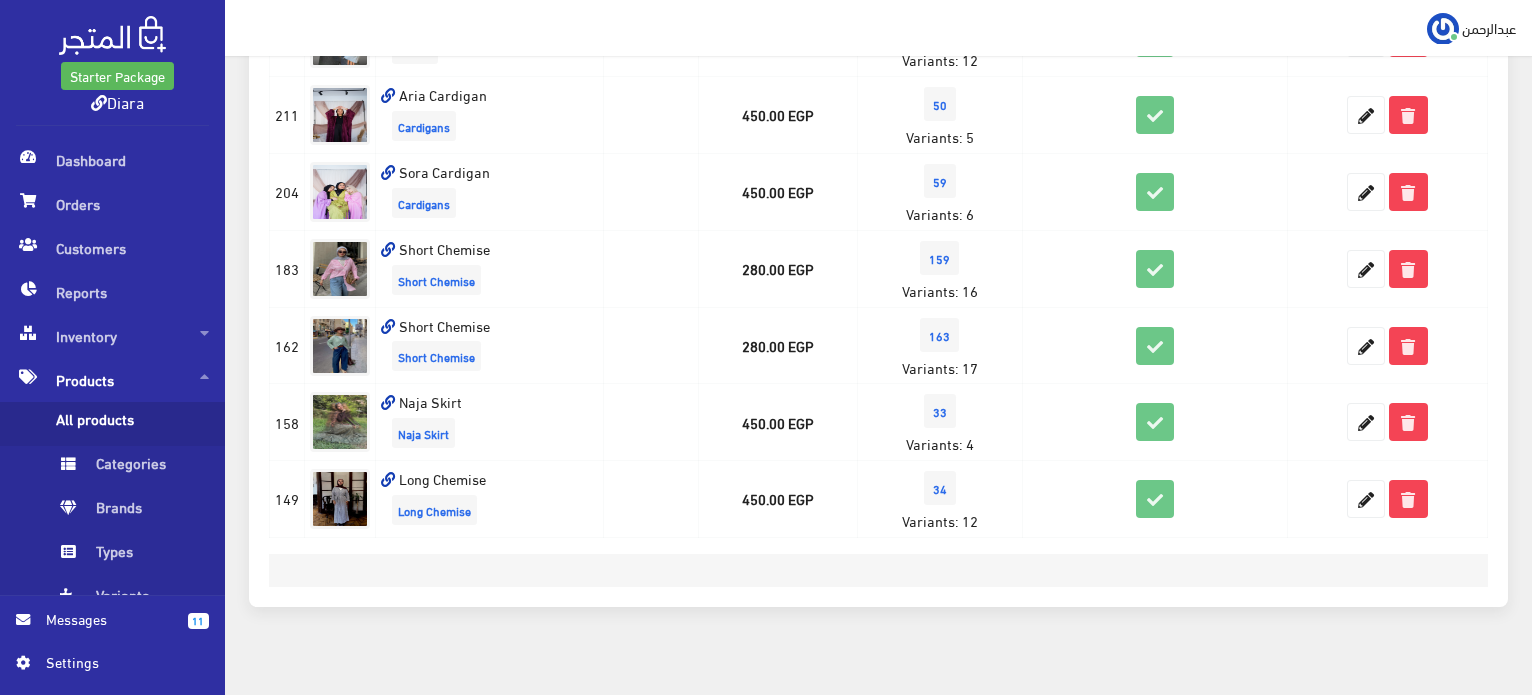 scroll, scrollTop: 0, scrollLeft: 0, axis: both 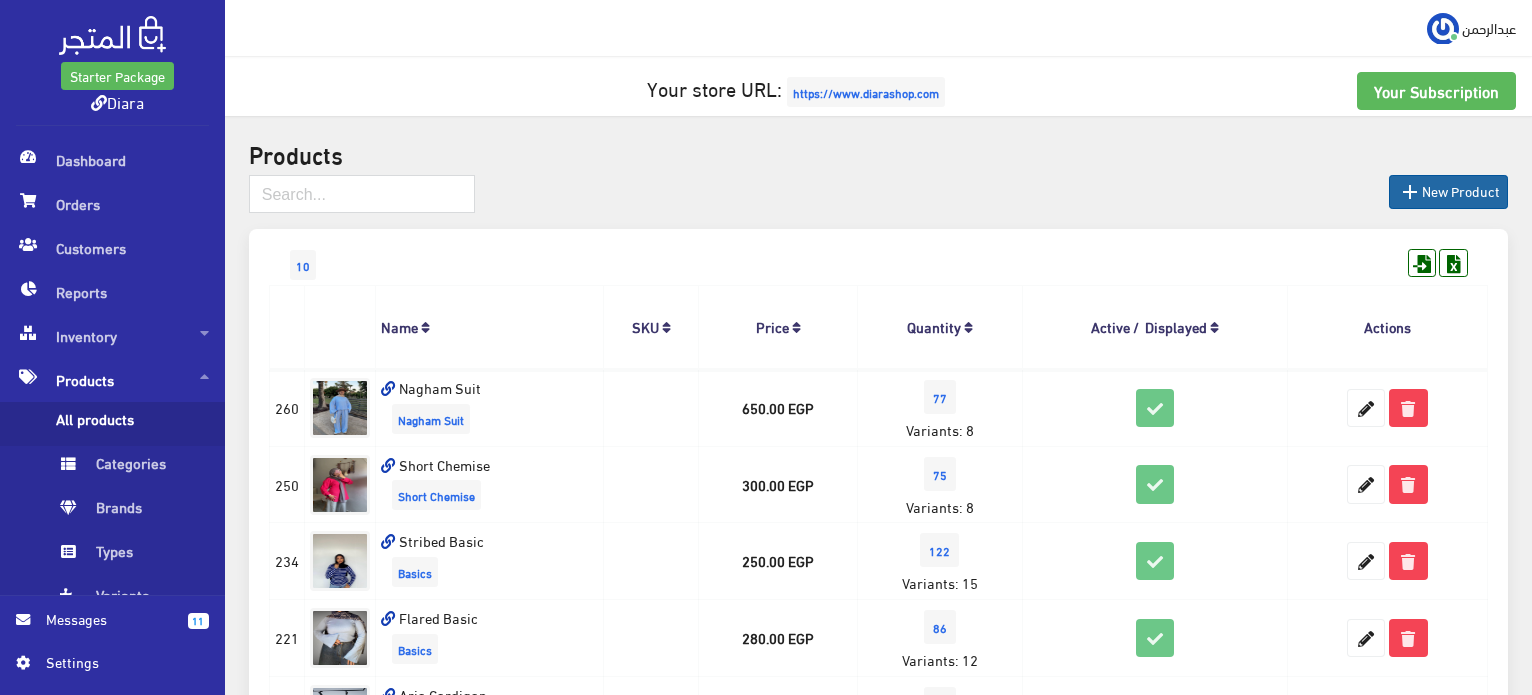 click on "  New Product" at bounding box center [1448, 192] 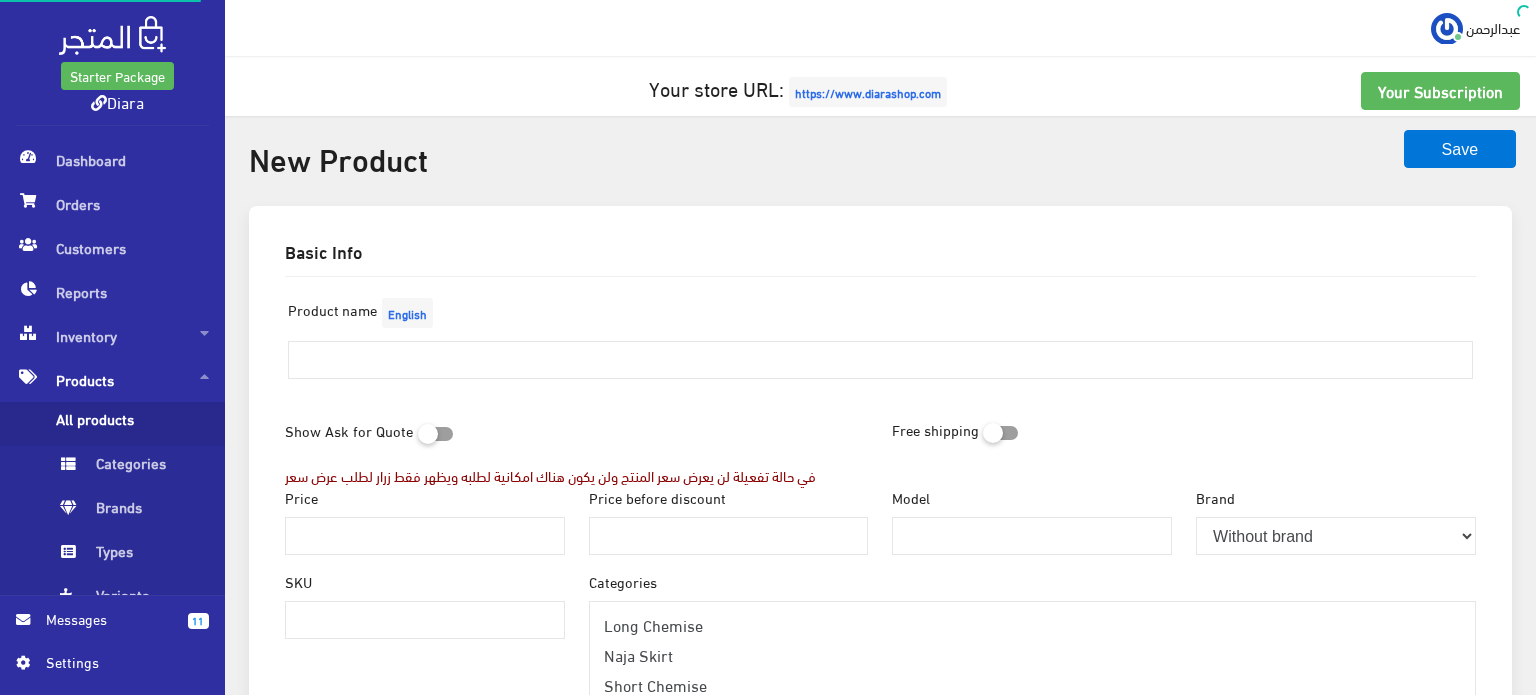 select 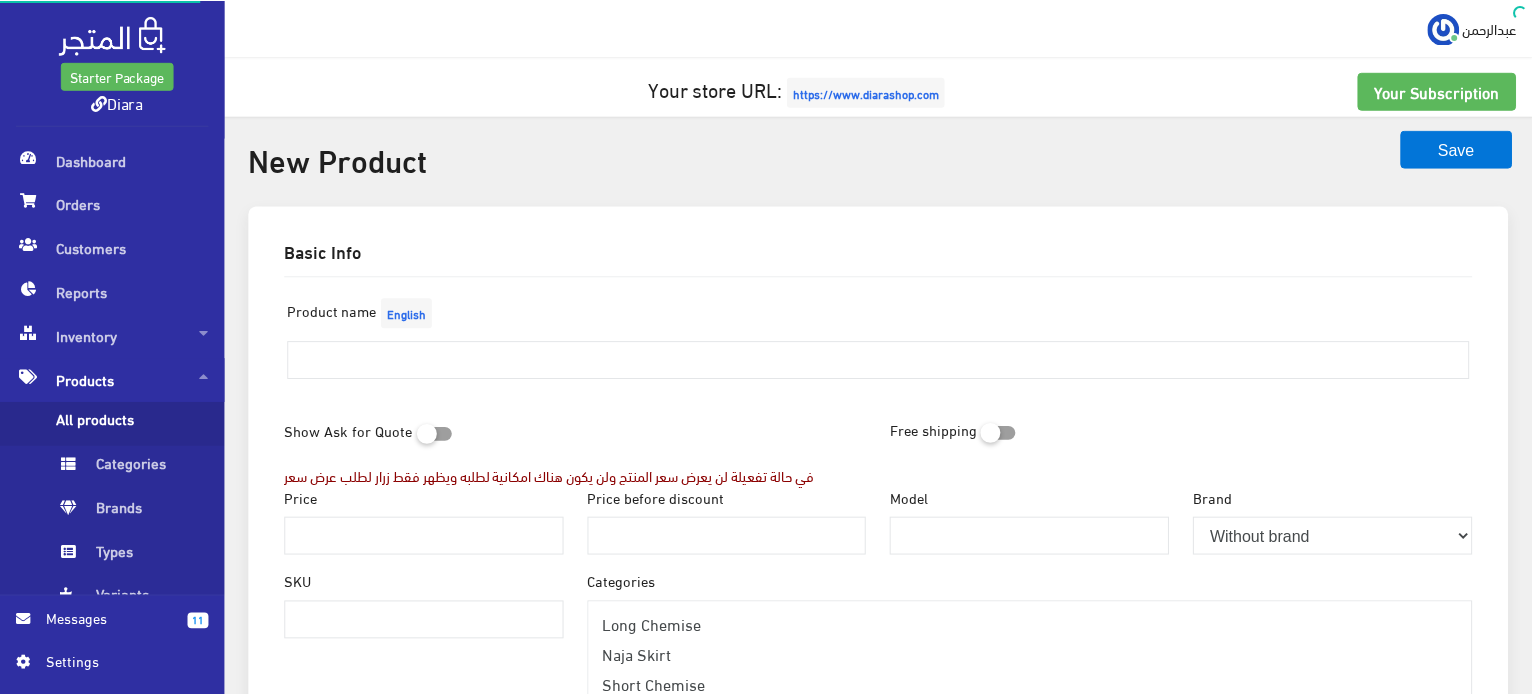 scroll, scrollTop: 0, scrollLeft: 0, axis: both 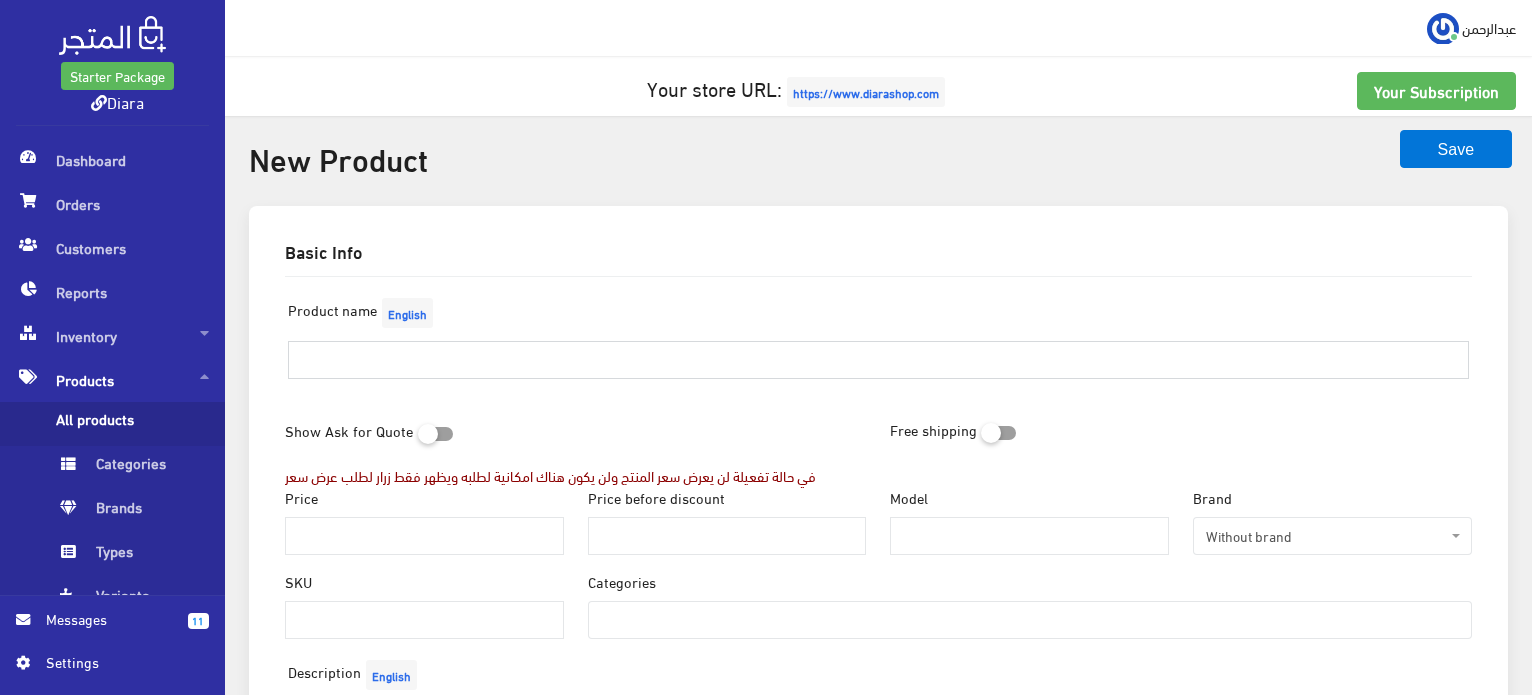 click at bounding box center (878, 360) 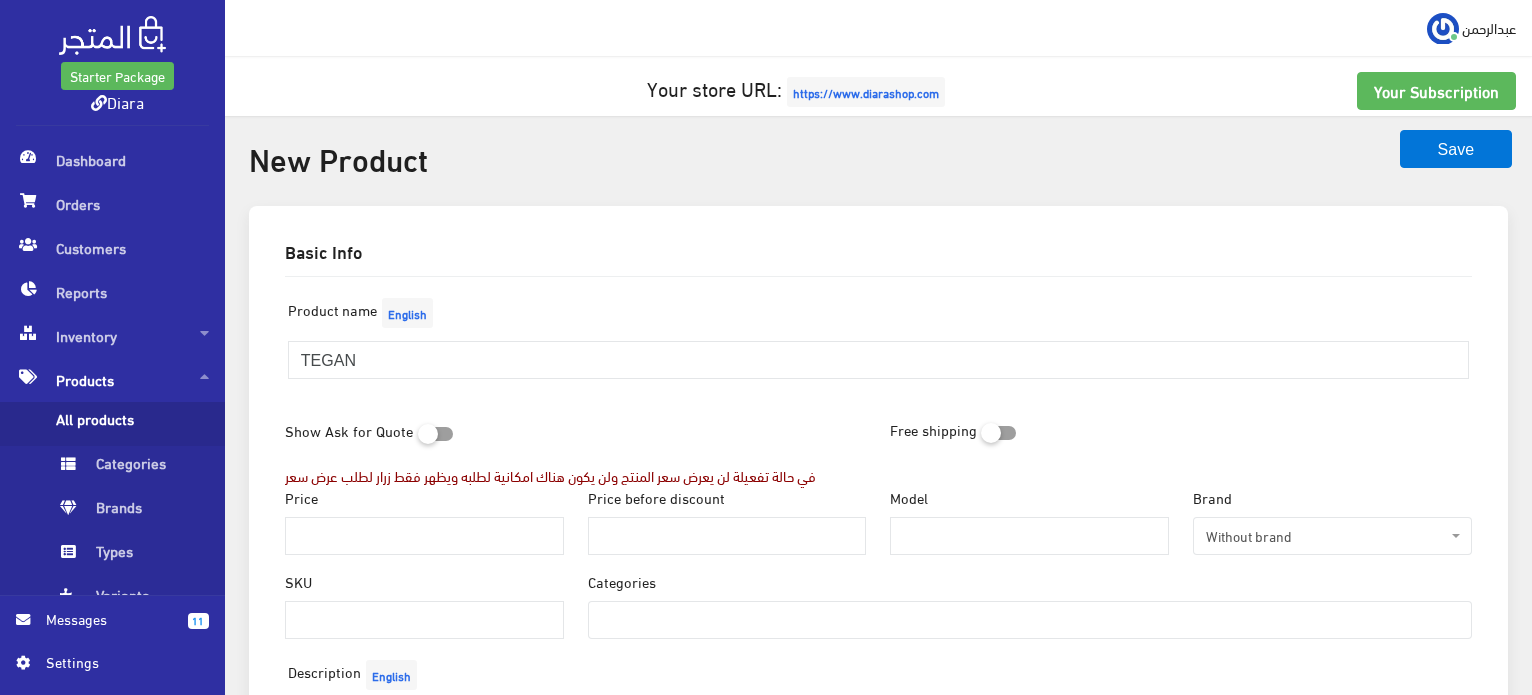 click on "Price" at bounding box center (424, 521) 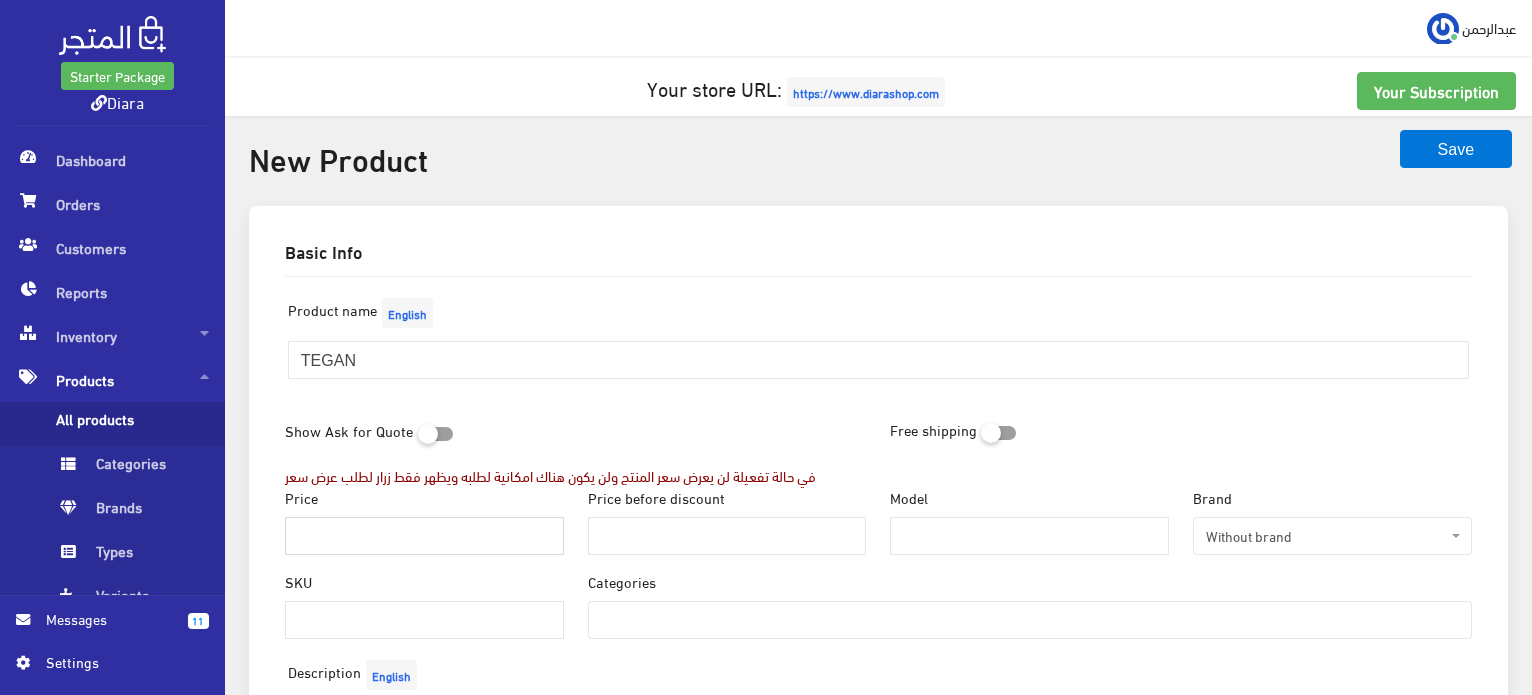 click on "Price" at bounding box center [424, 536] 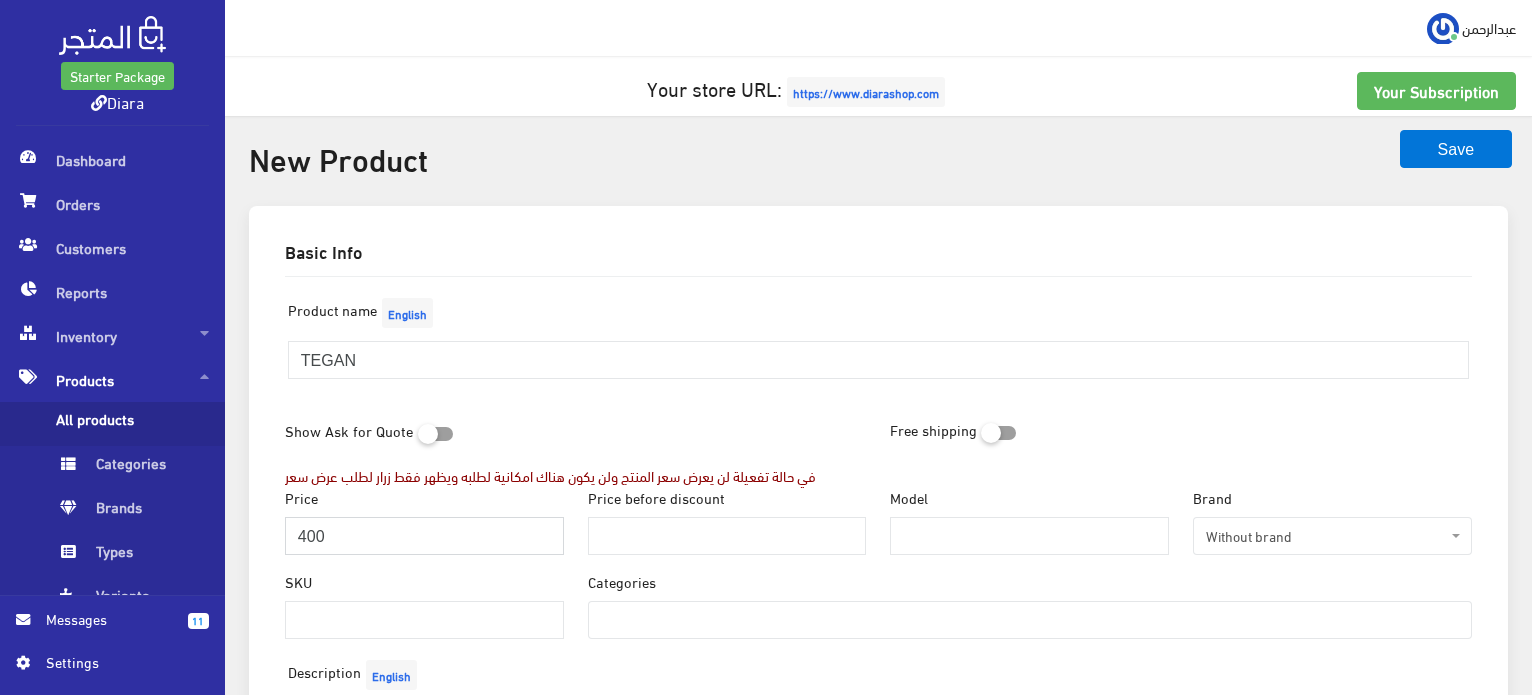 type on "400" 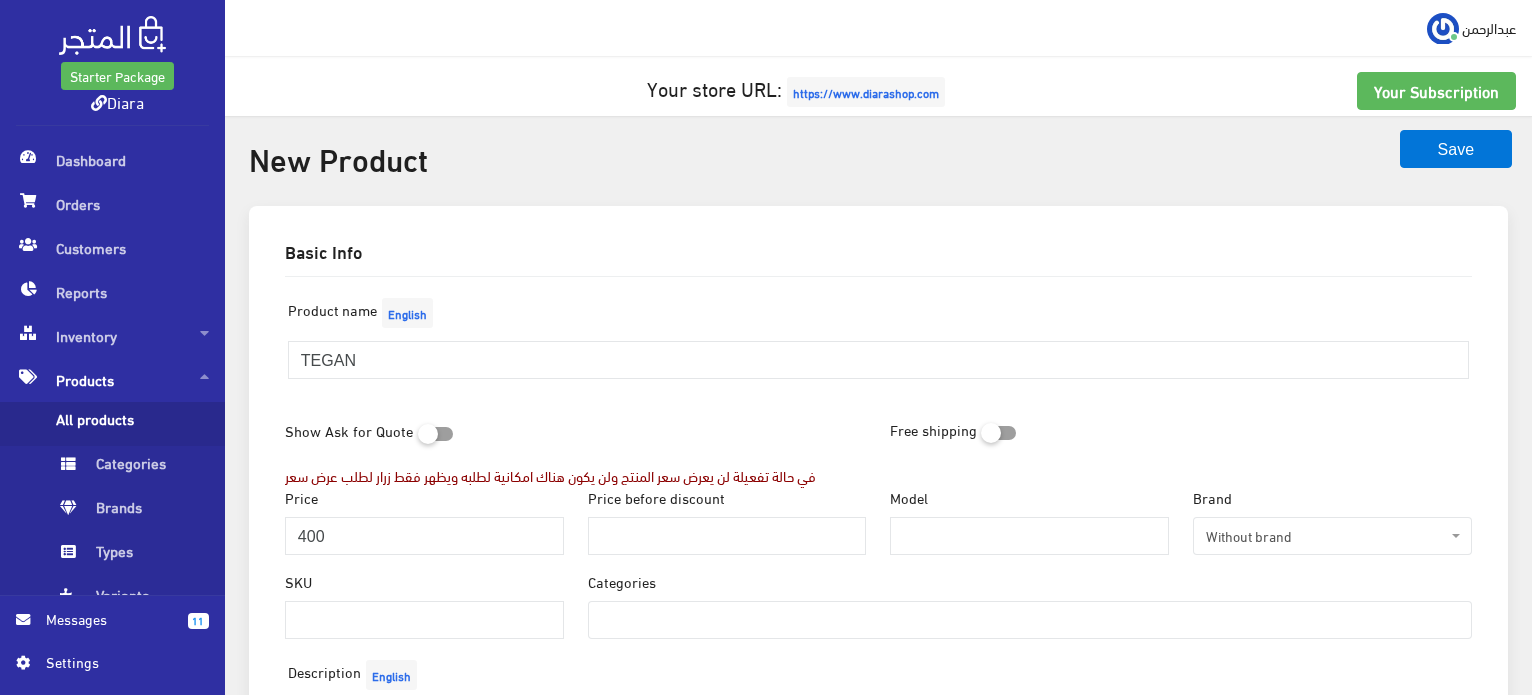 click on "Product name  English
TEGAN" at bounding box center [878, 352] 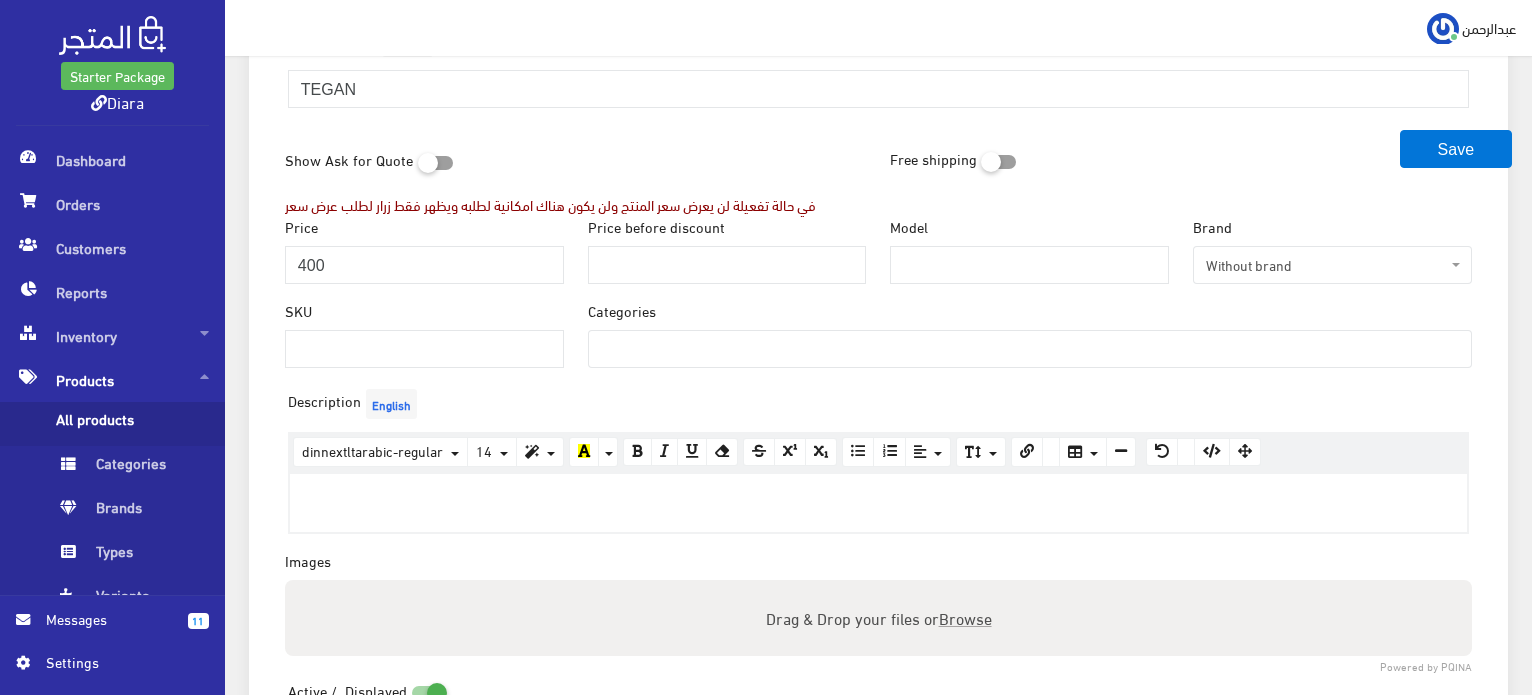 scroll, scrollTop: 300, scrollLeft: 0, axis: vertical 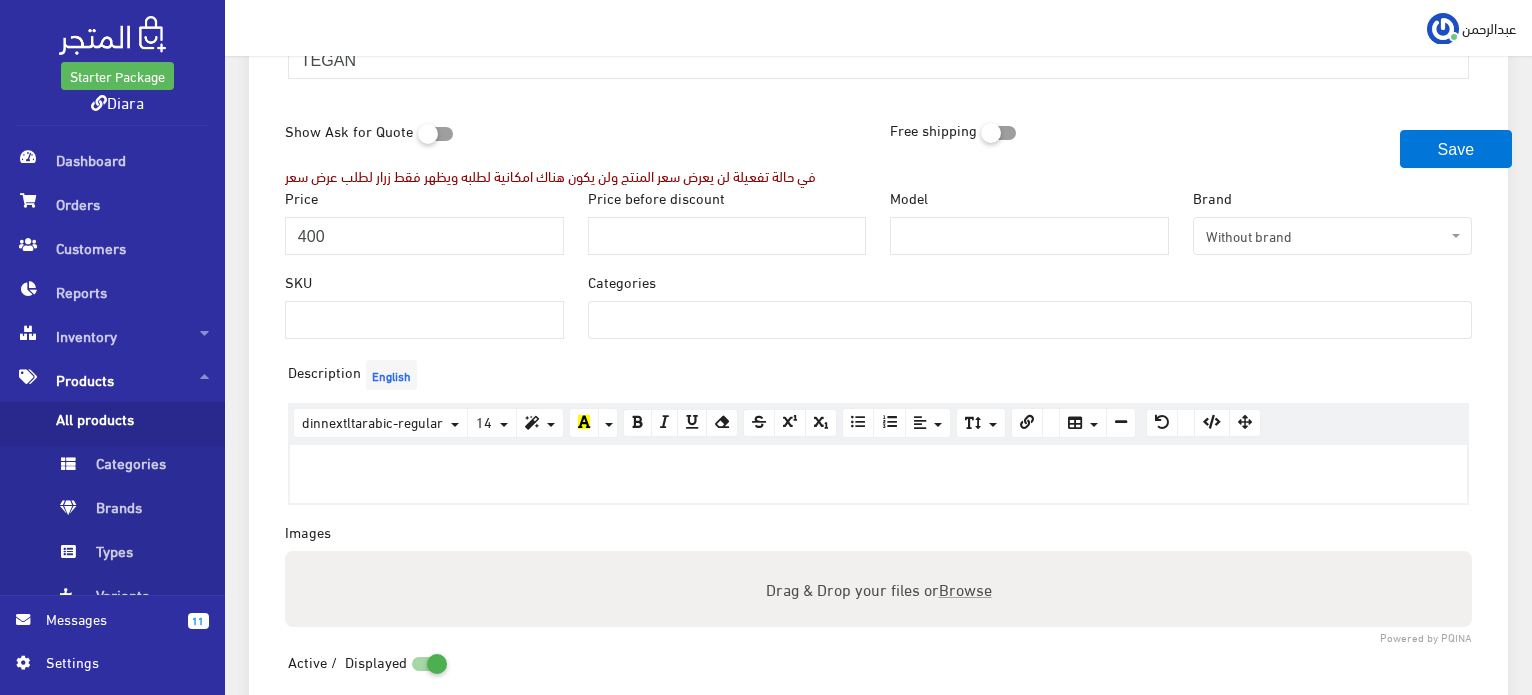 click at bounding box center [1030, 318] 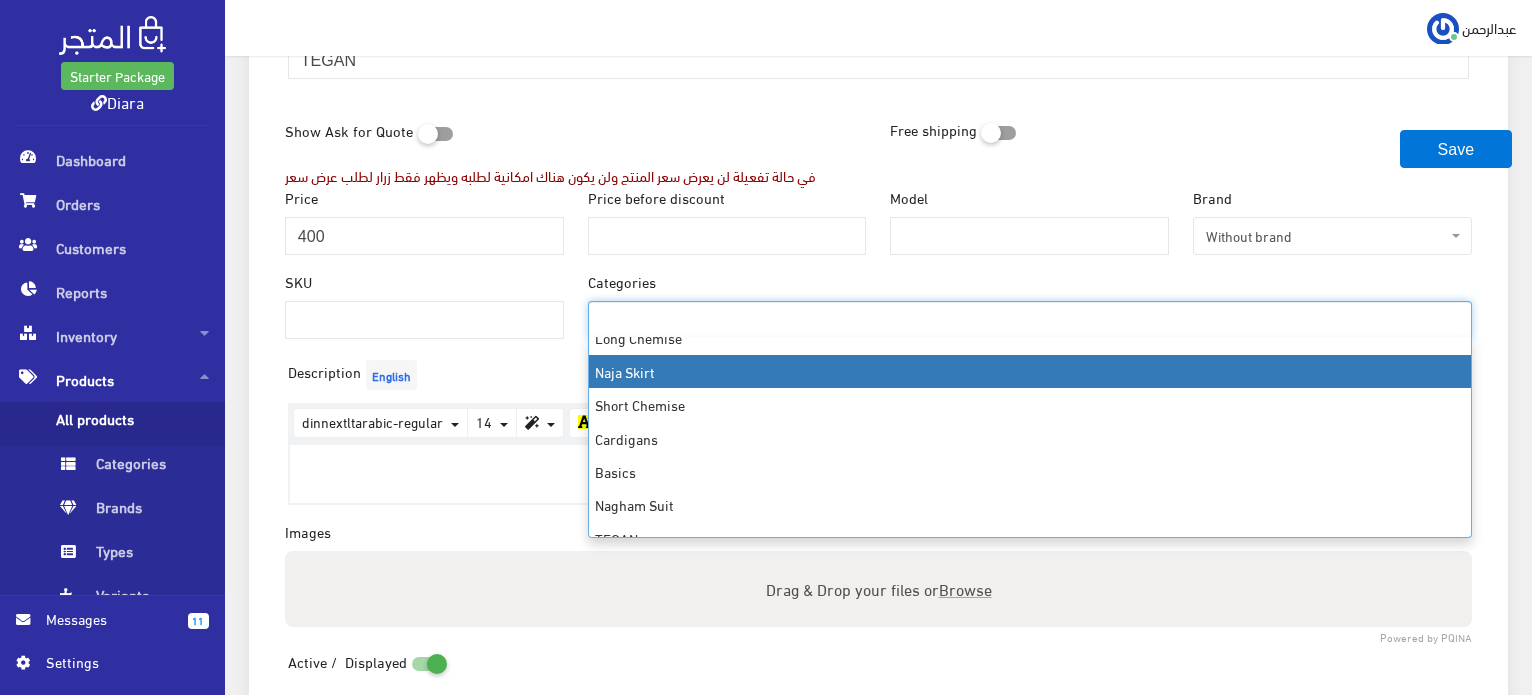 scroll, scrollTop: 33, scrollLeft: 0, axis: vertical 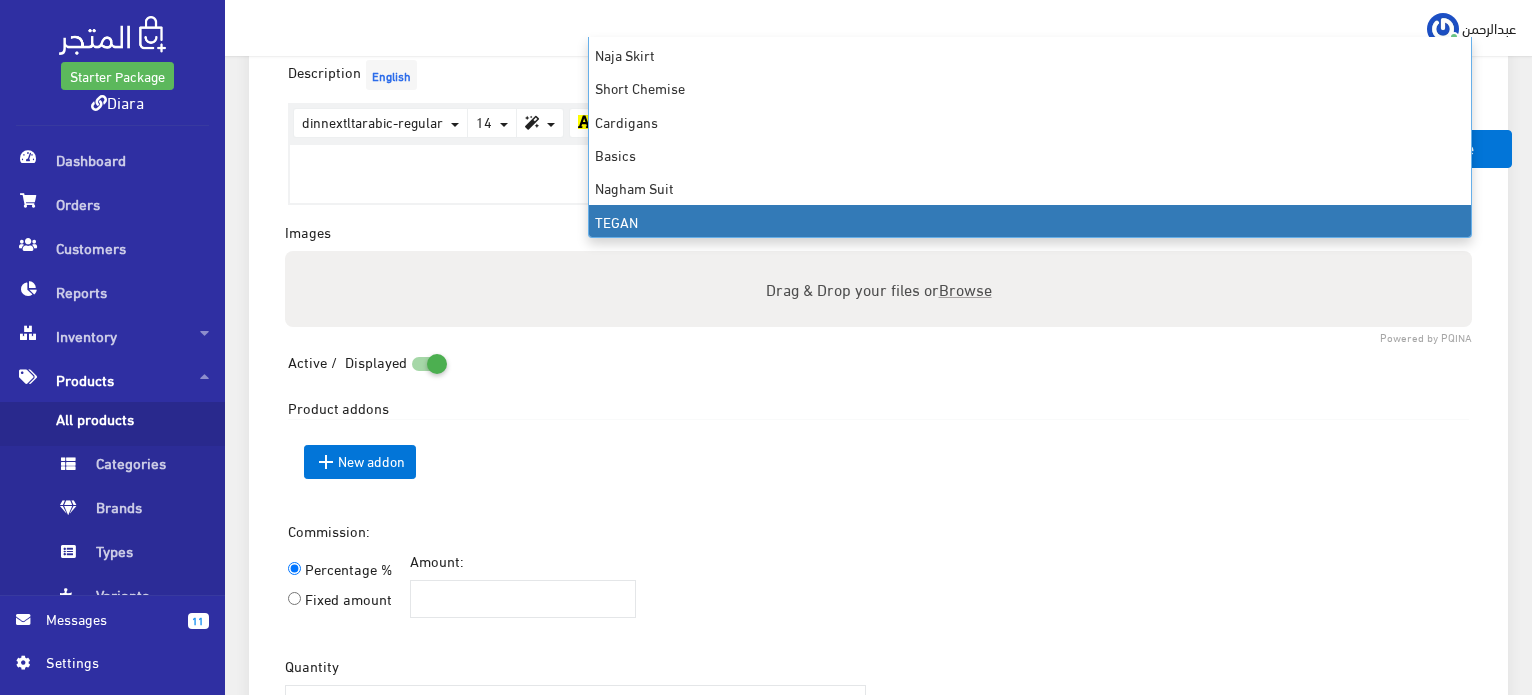 select on "19" 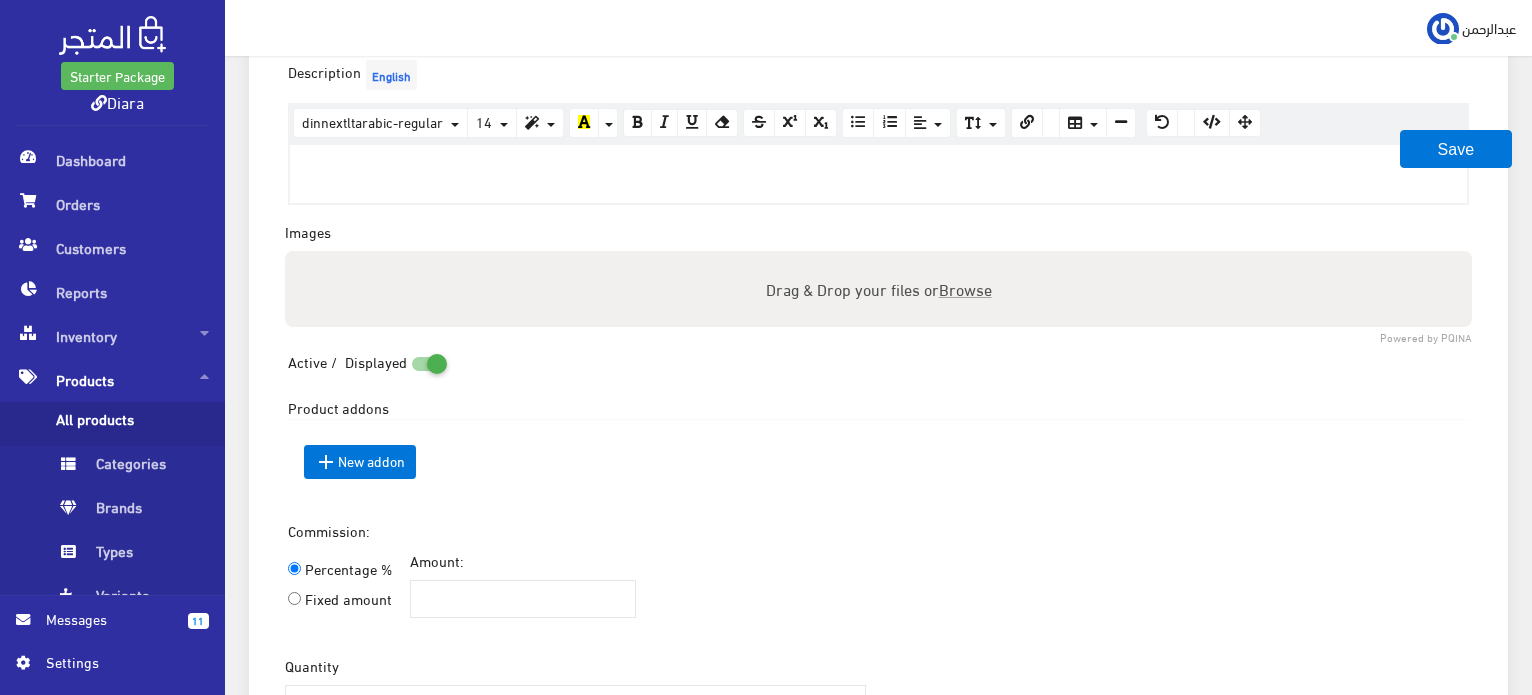 scroll, scrollTop: 145, scrollLeft: 0, axis: vertical 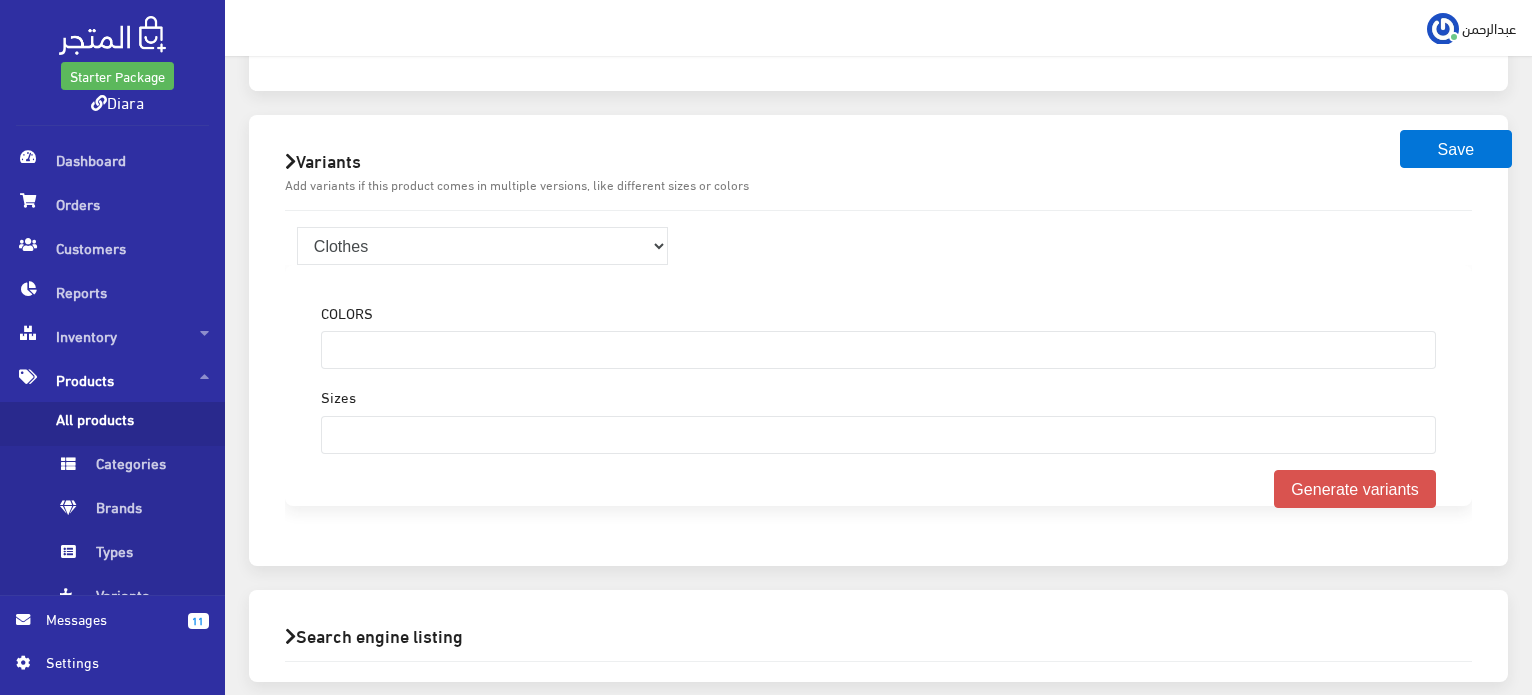 click on "COLORS
Blue
Black
Brown
Dark Blue
Olive Green
Maroon
Rose Pink Green Hot Pink Cream Midnight Blue White Denim" at bounding box center [878, 385] 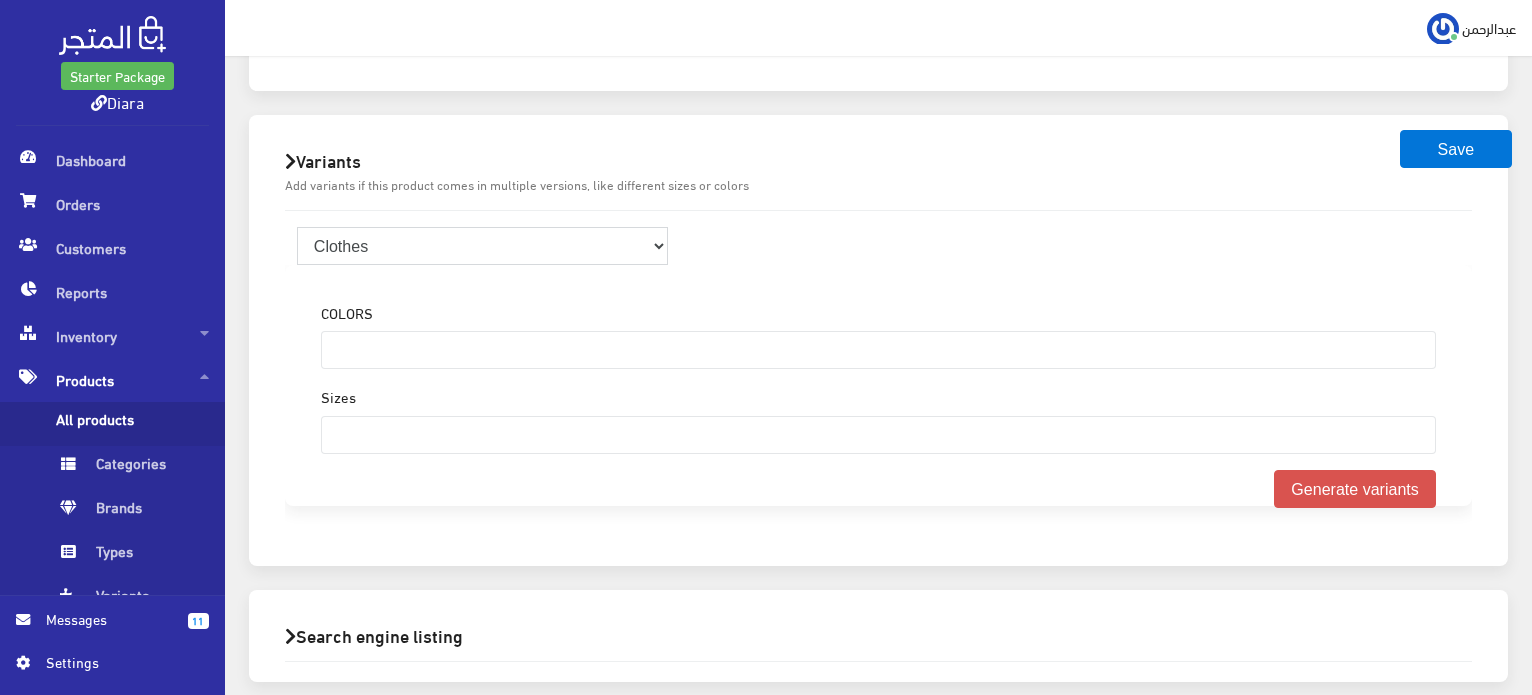 click on "Clothes" at bounding box center (483, 246) 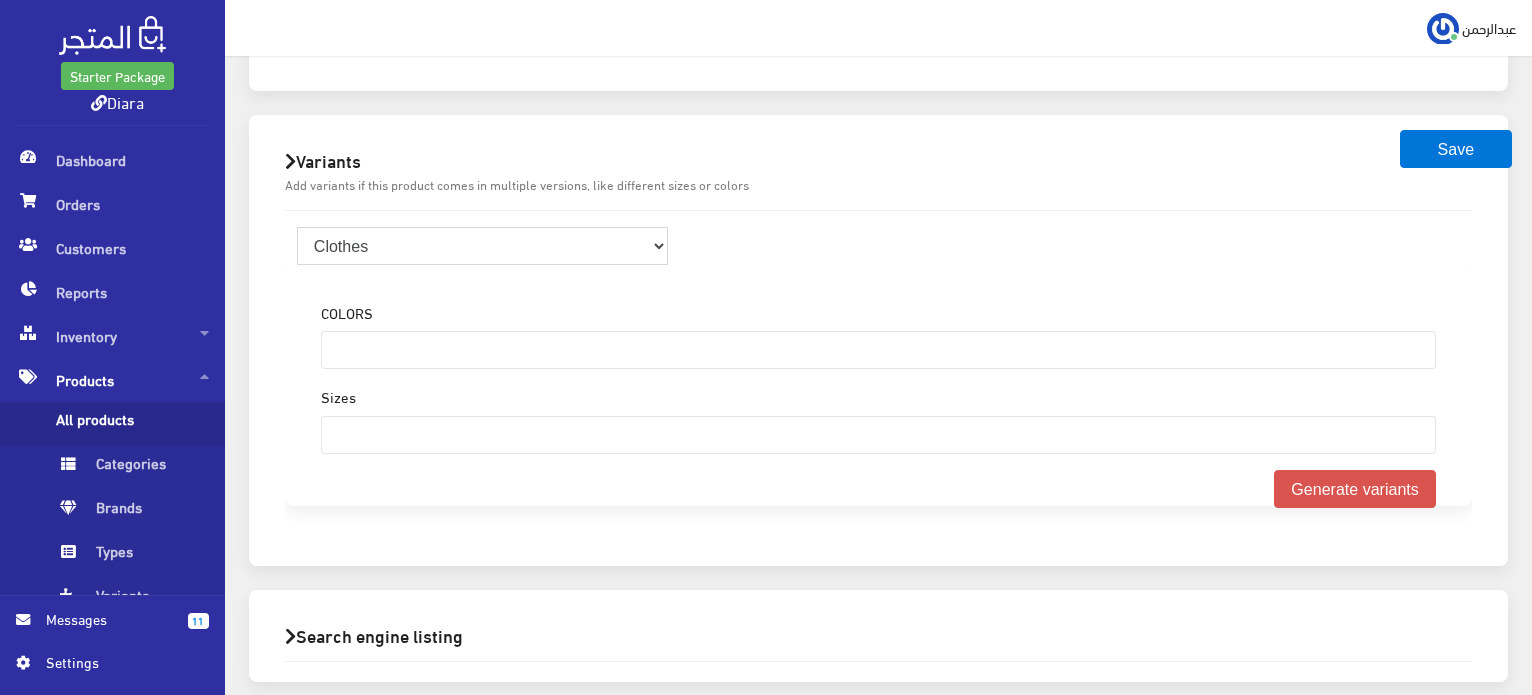 click on "Clothes" at bounding box center [483, 246] 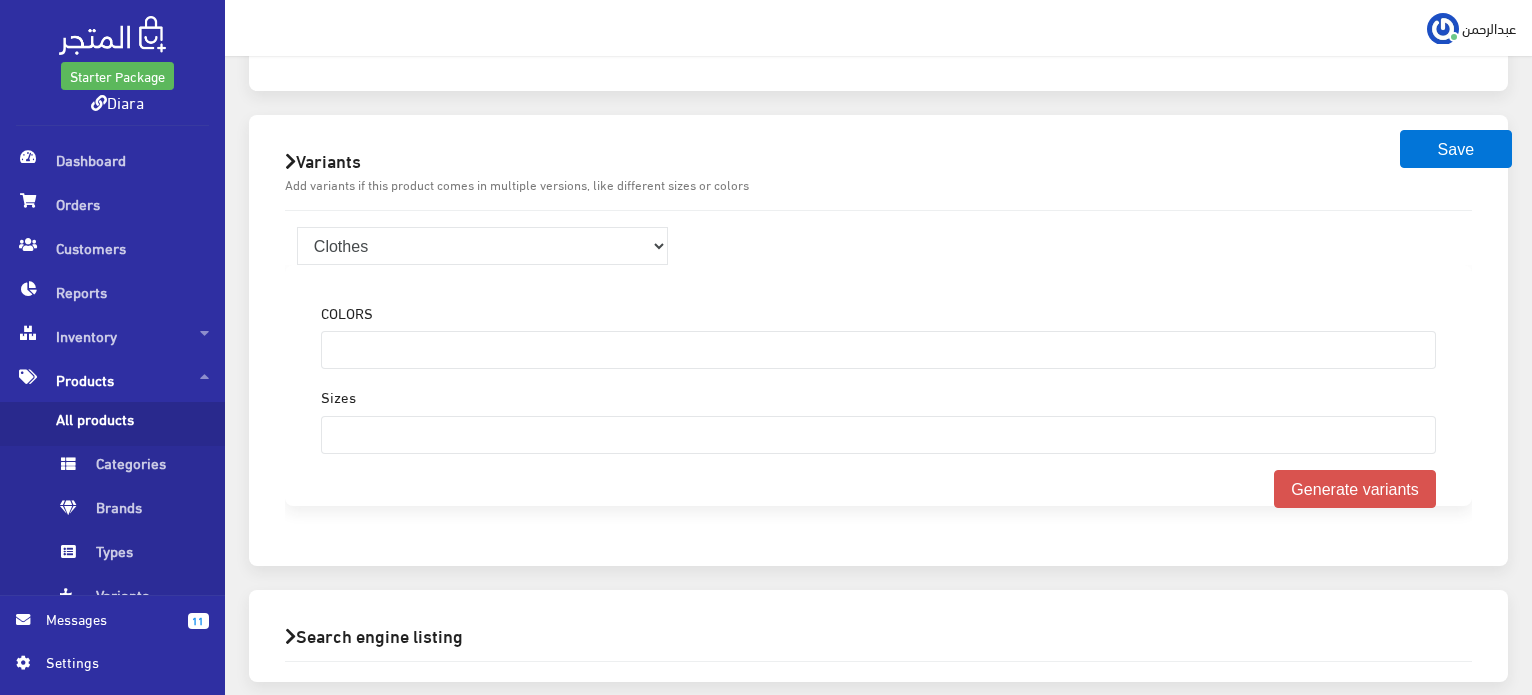 click at bounding box center (878, 348) 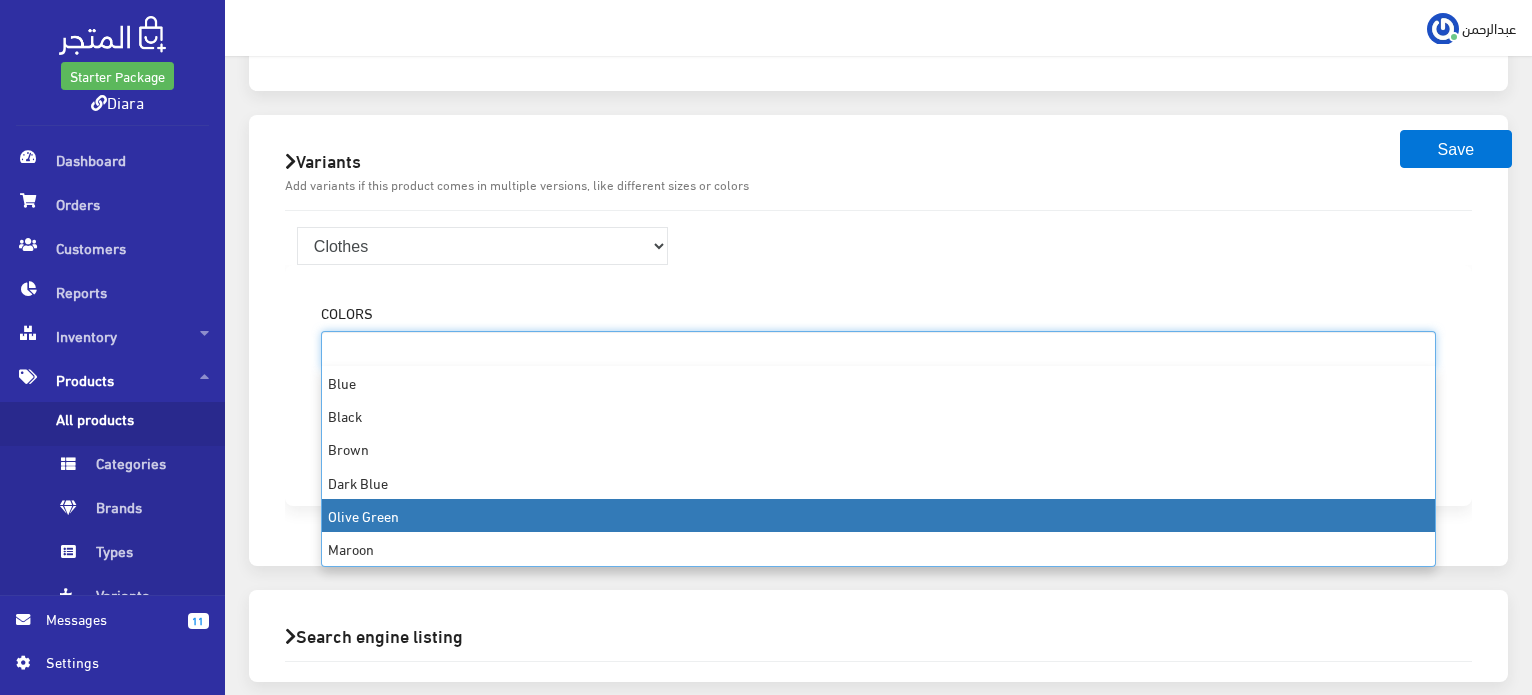 select on "7" 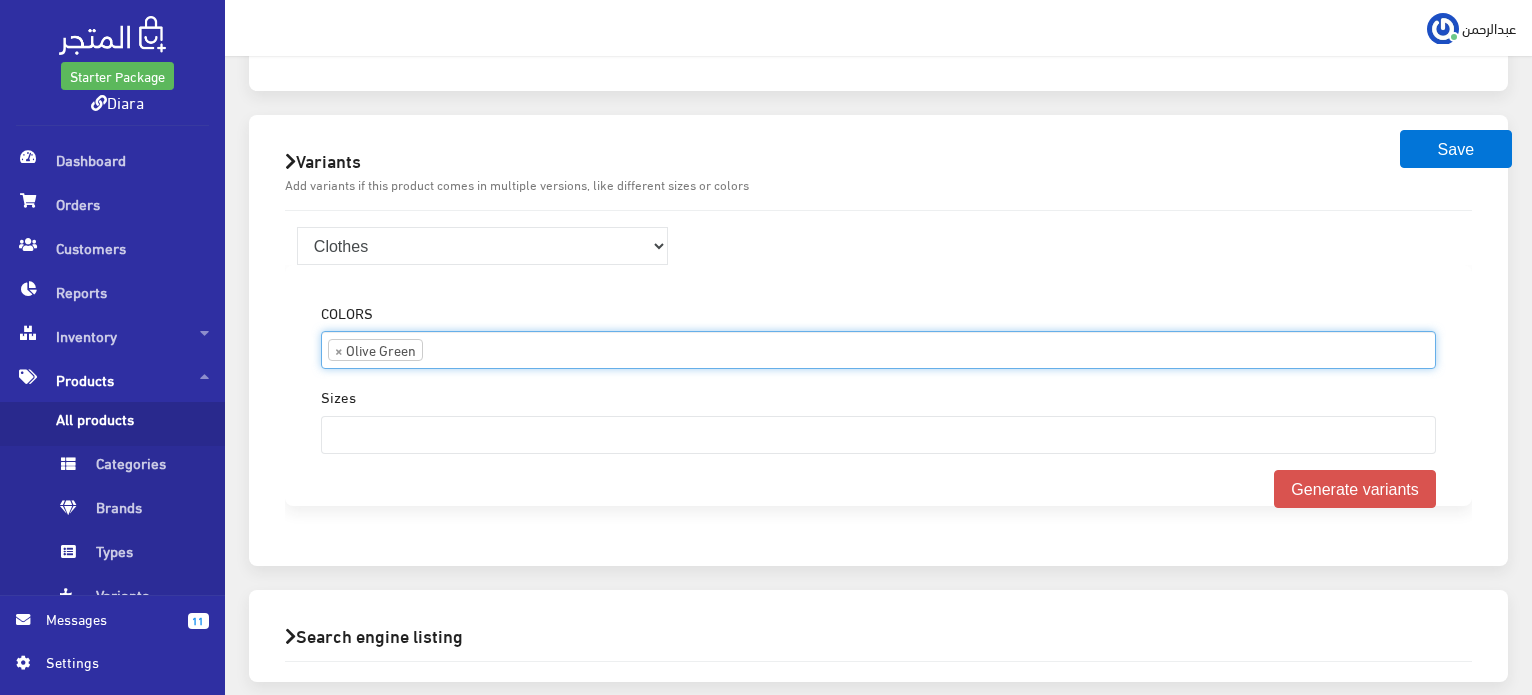 click at bounding box center (458, 348) 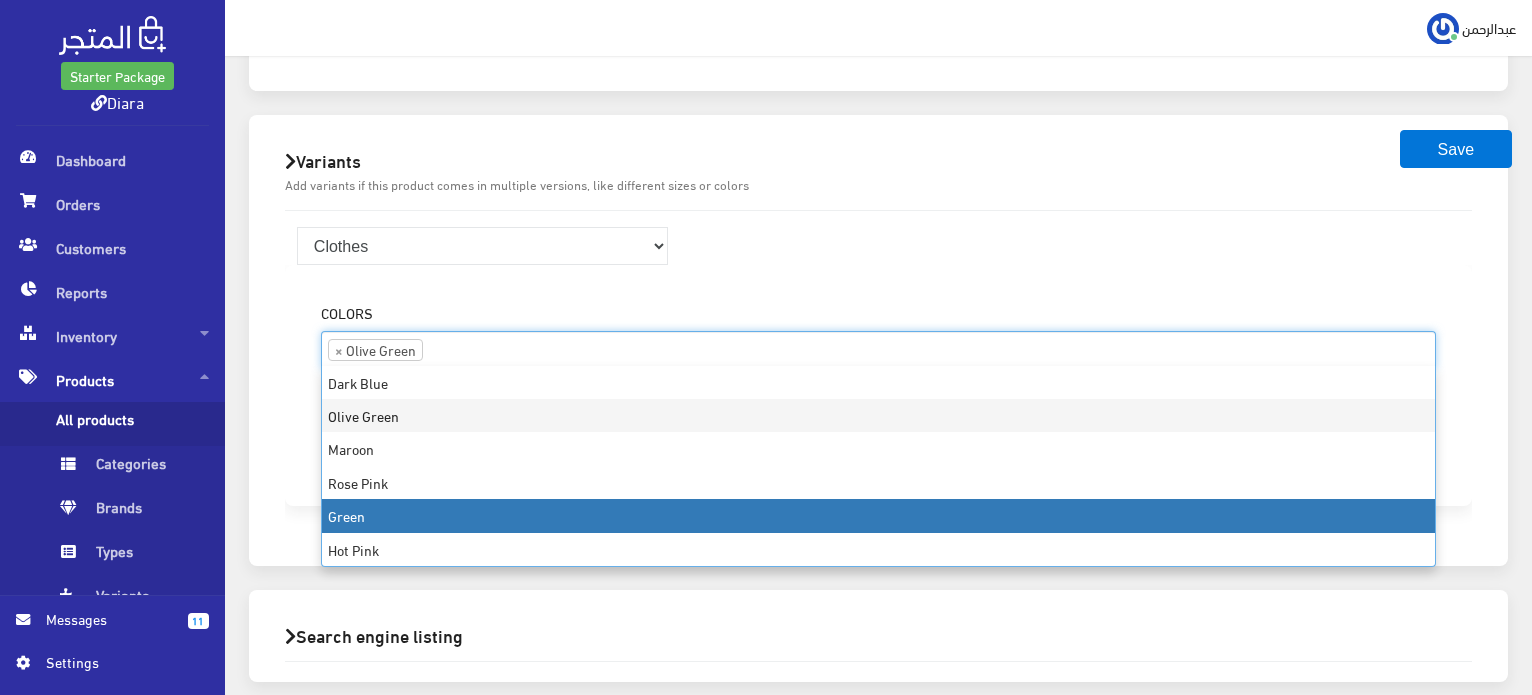 scroll, scrollTop: 700, scrollLeft: 0, axis: vertical 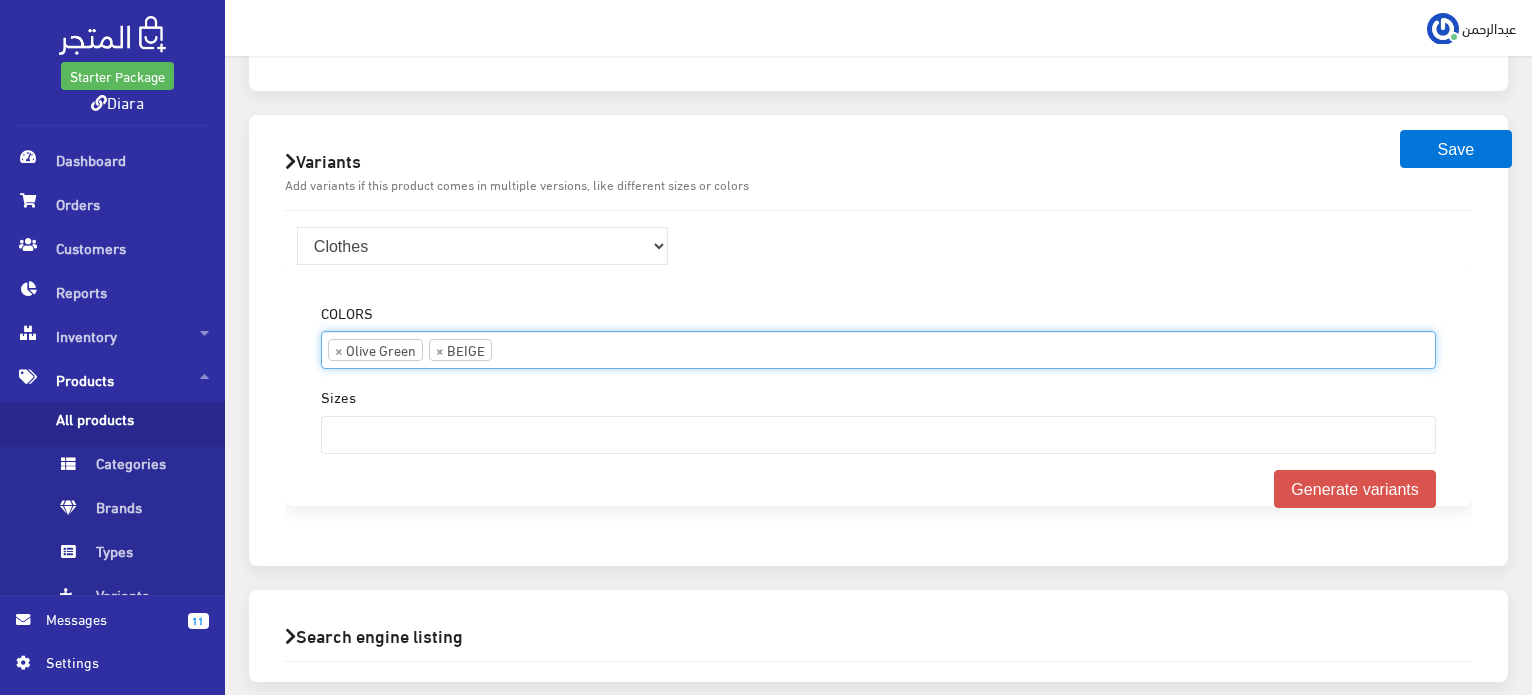 click at bounding box center (527, 348) 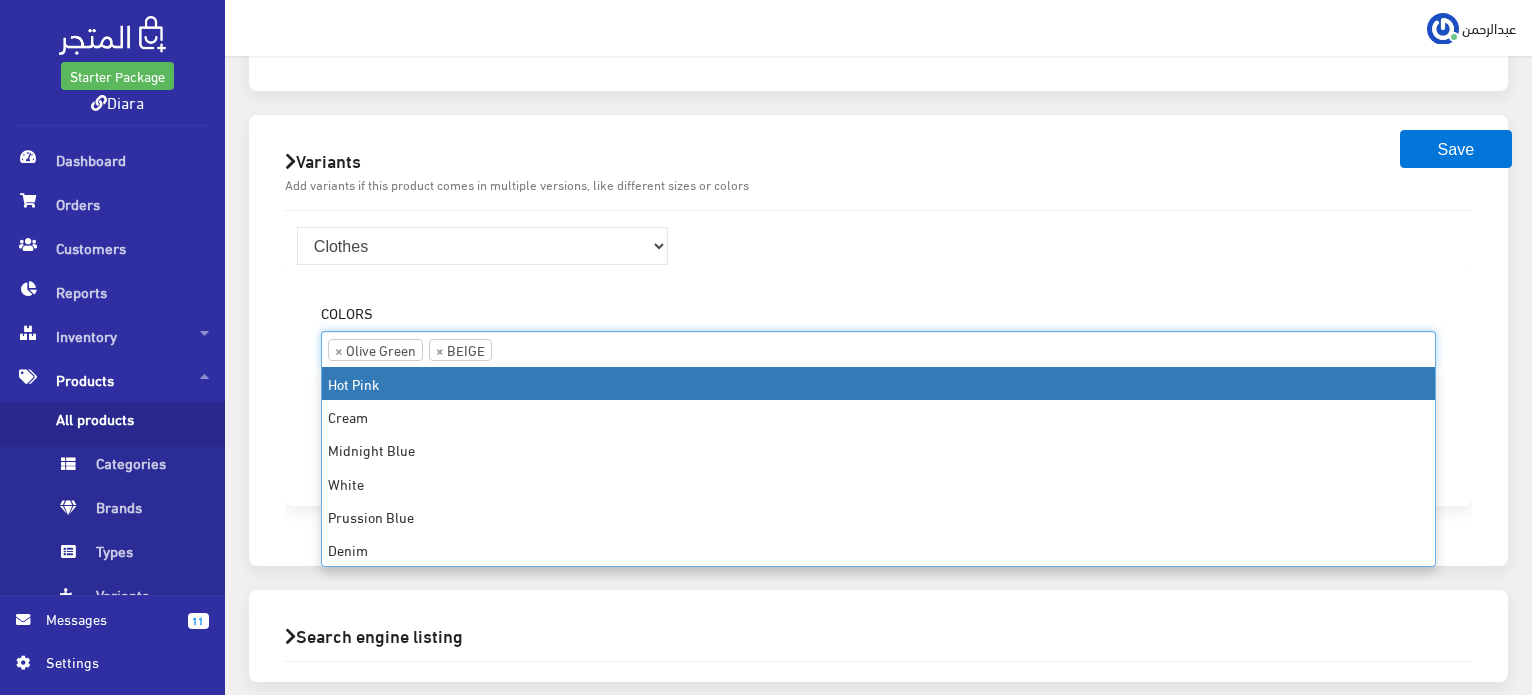 scroll, scrollTop: 267, scrollLeft: 0, axis: vertical 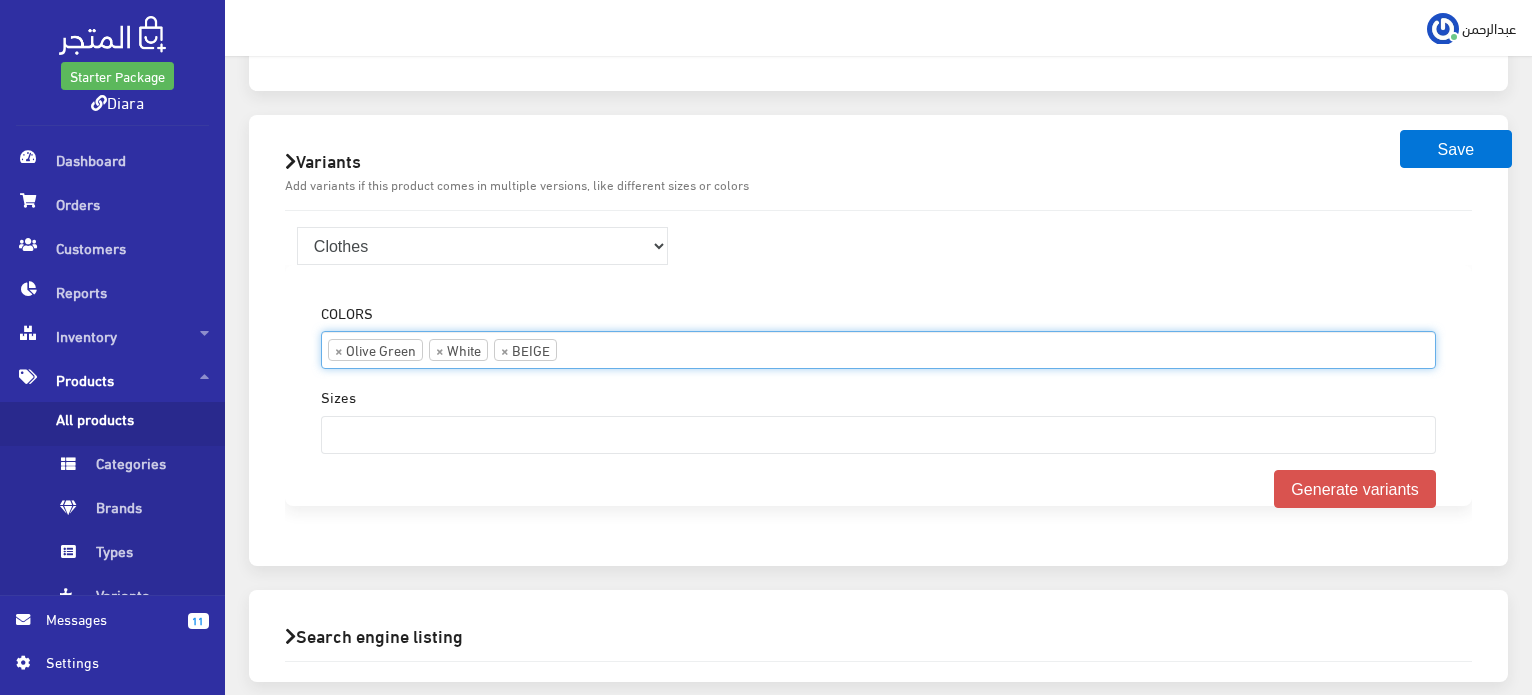 click on "× Olive Green × White × BEIGE" at bounding box center (878, 348) 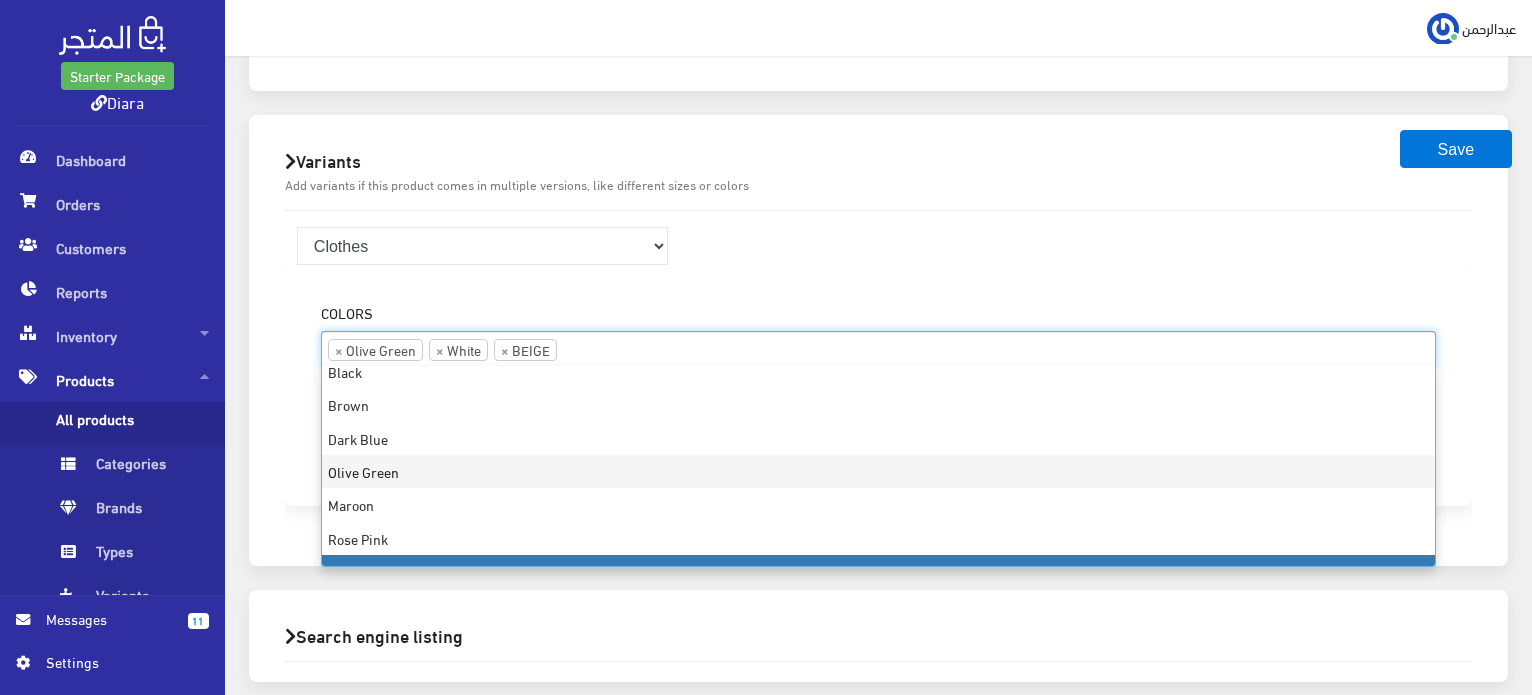 scroll, scrollTop: 0, scrollLeft: 0, axis: both 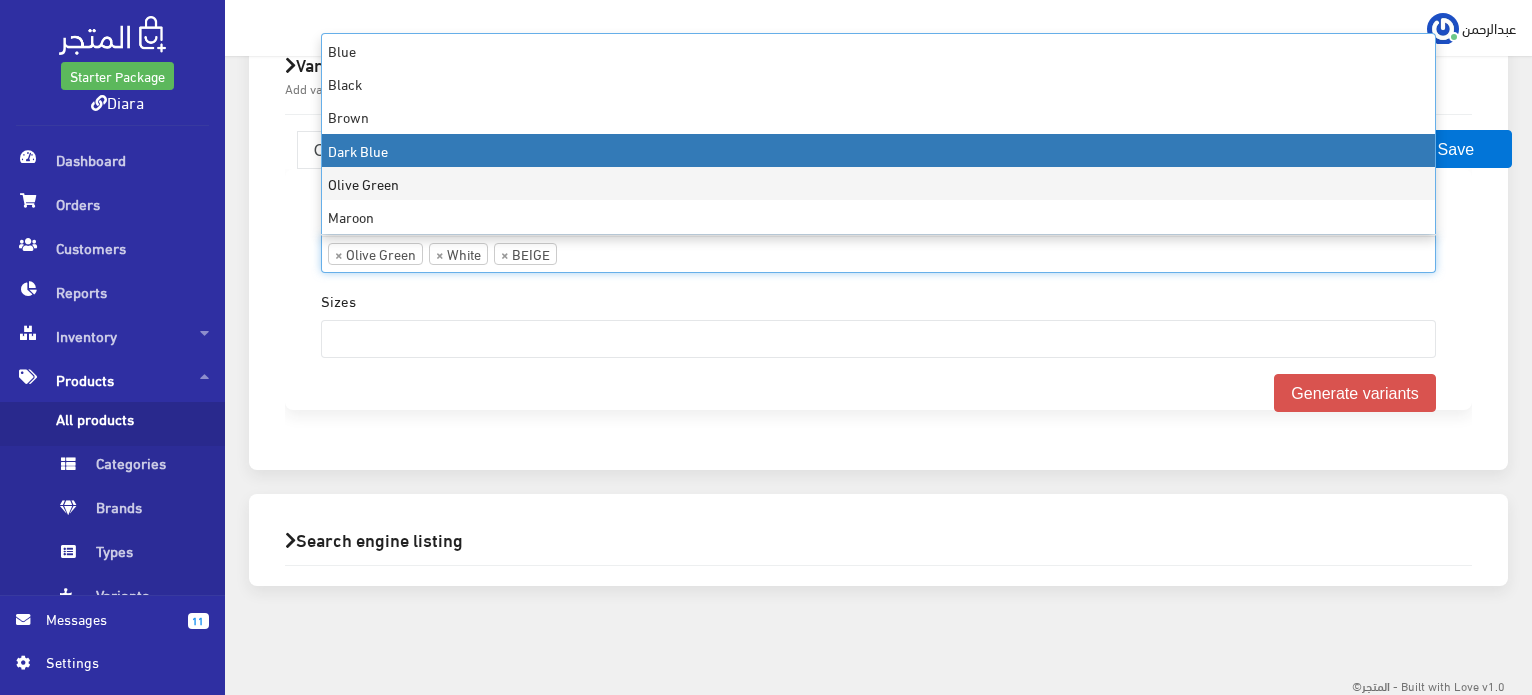 click on "Clothes
COLORS
Blue
Black
Brown
Dark Blue Olive Green Maroon Rose Pink Green Hot Pink Cream Midnight Blue White Prussion Blue Rose" at bounding box center [878, 282] 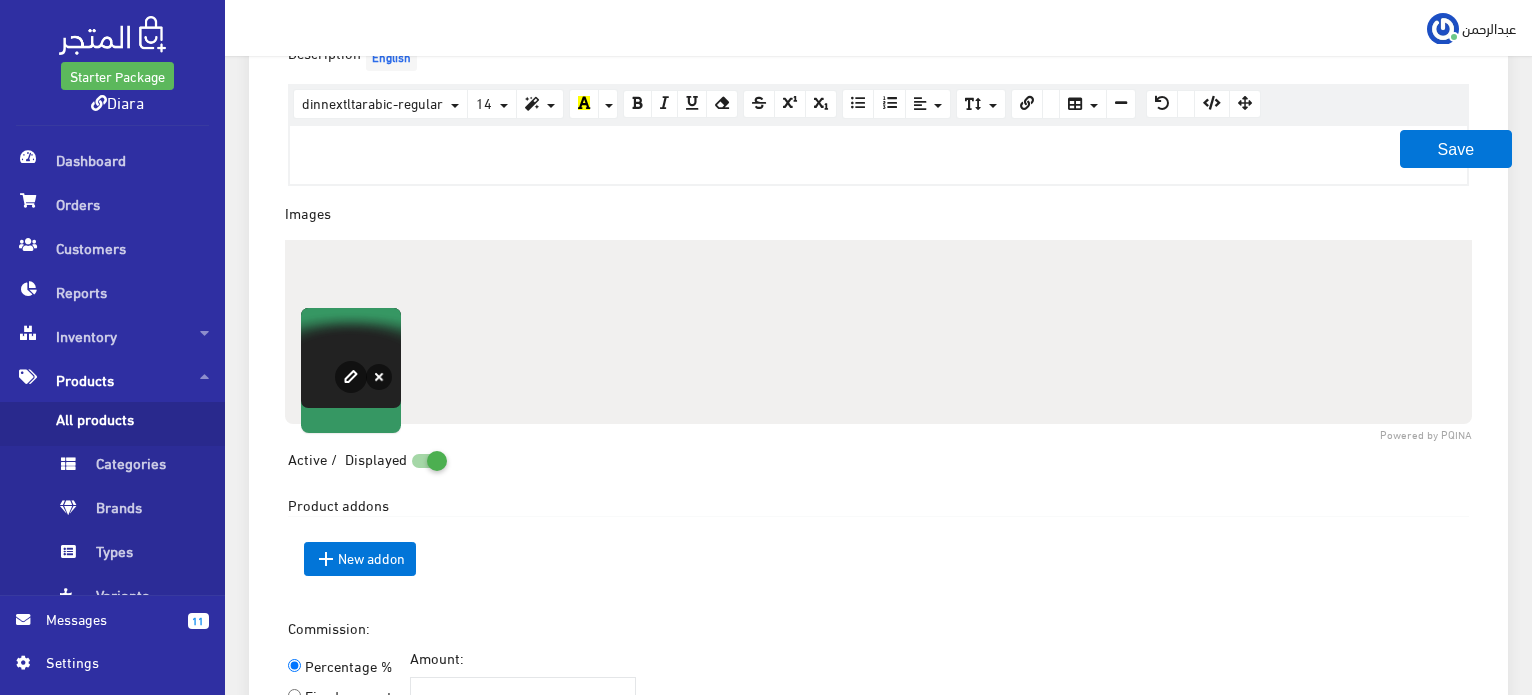 scroll, scrollTop: 0, scrollLeft: 0, axis: both 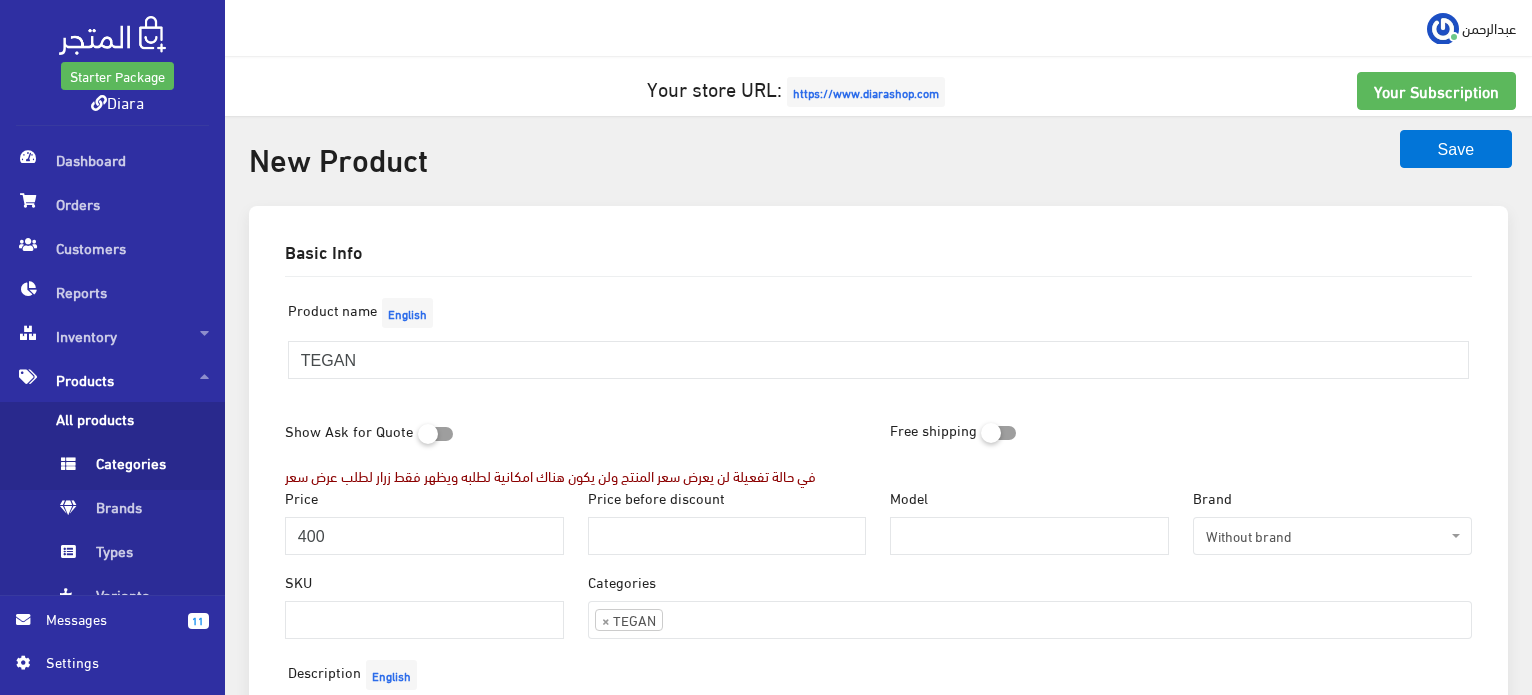 click on "Categories" at bounding box center (132, 468) 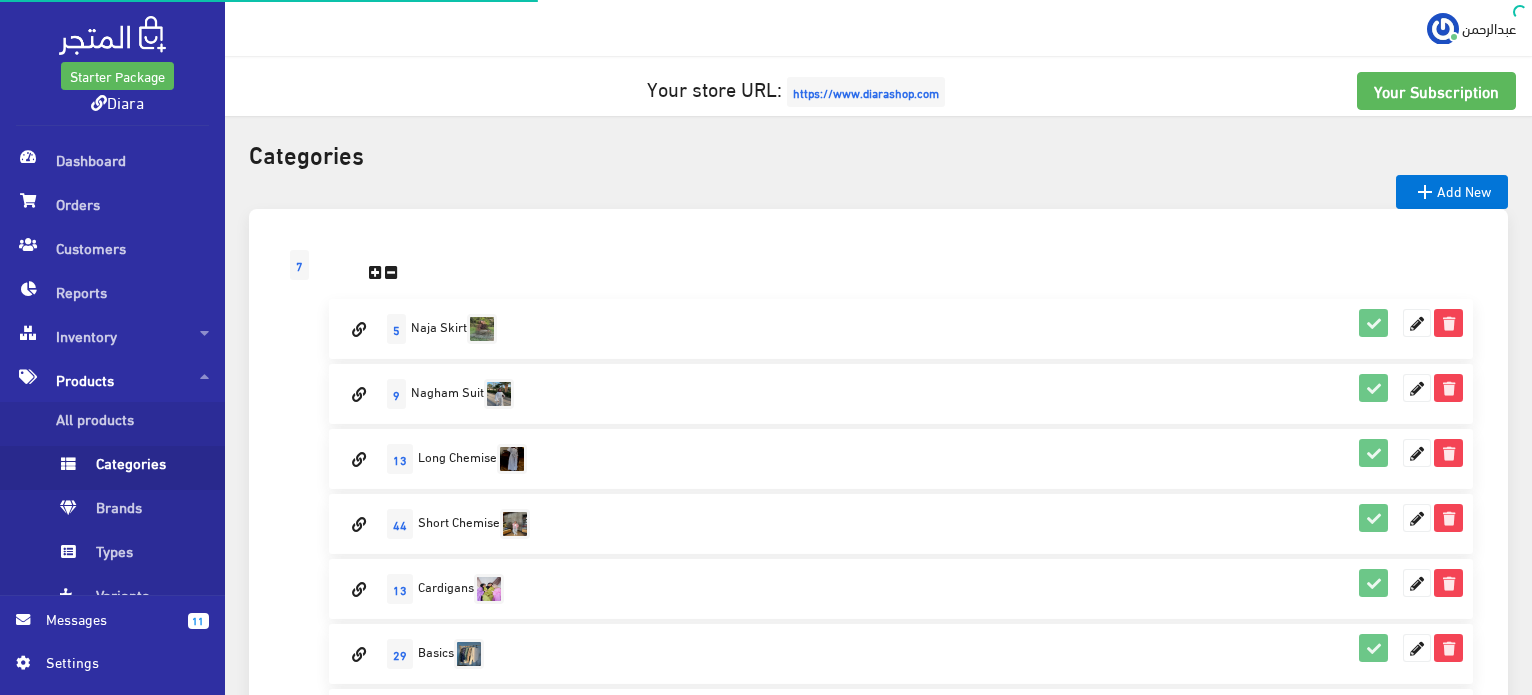 scroll, scrollTop: 112, scrollLeft: 0, axis: vertical 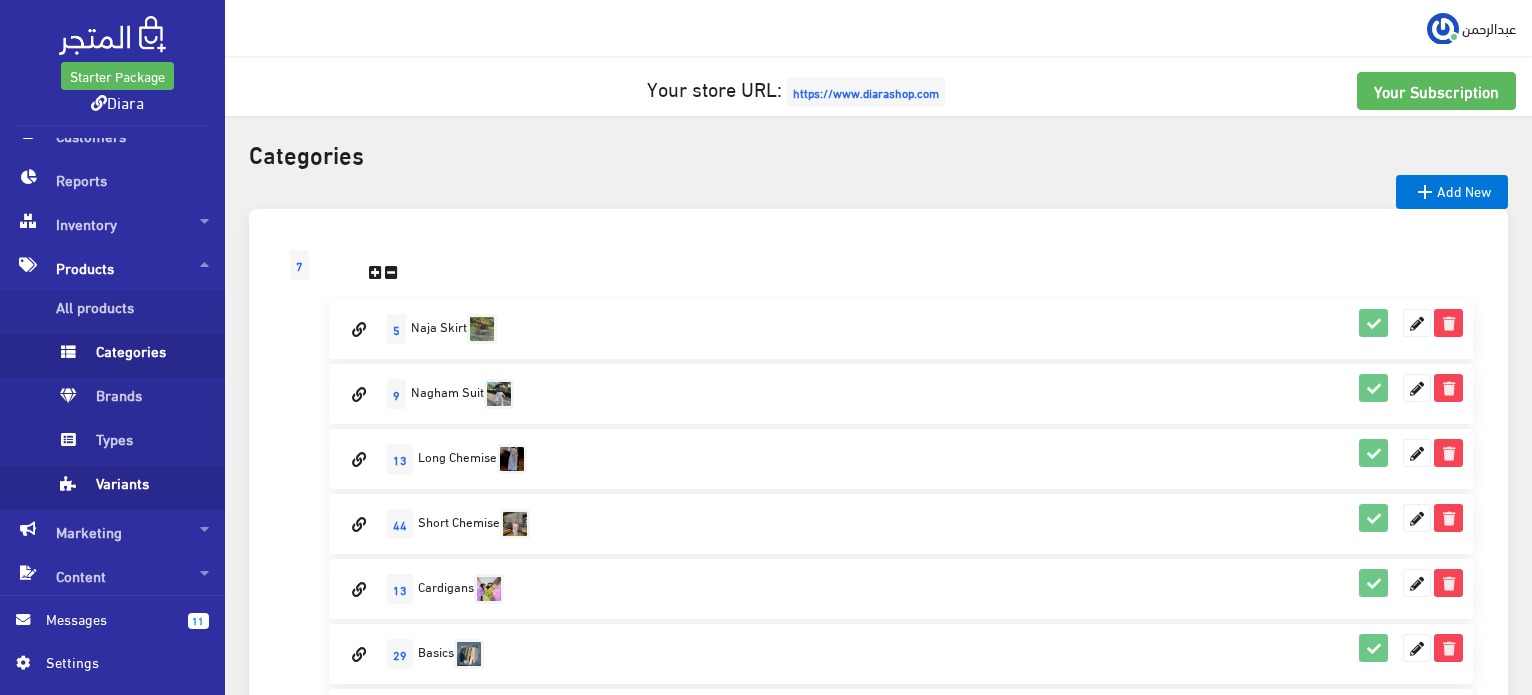 click on "Variants" at bounding box center [132, 488] 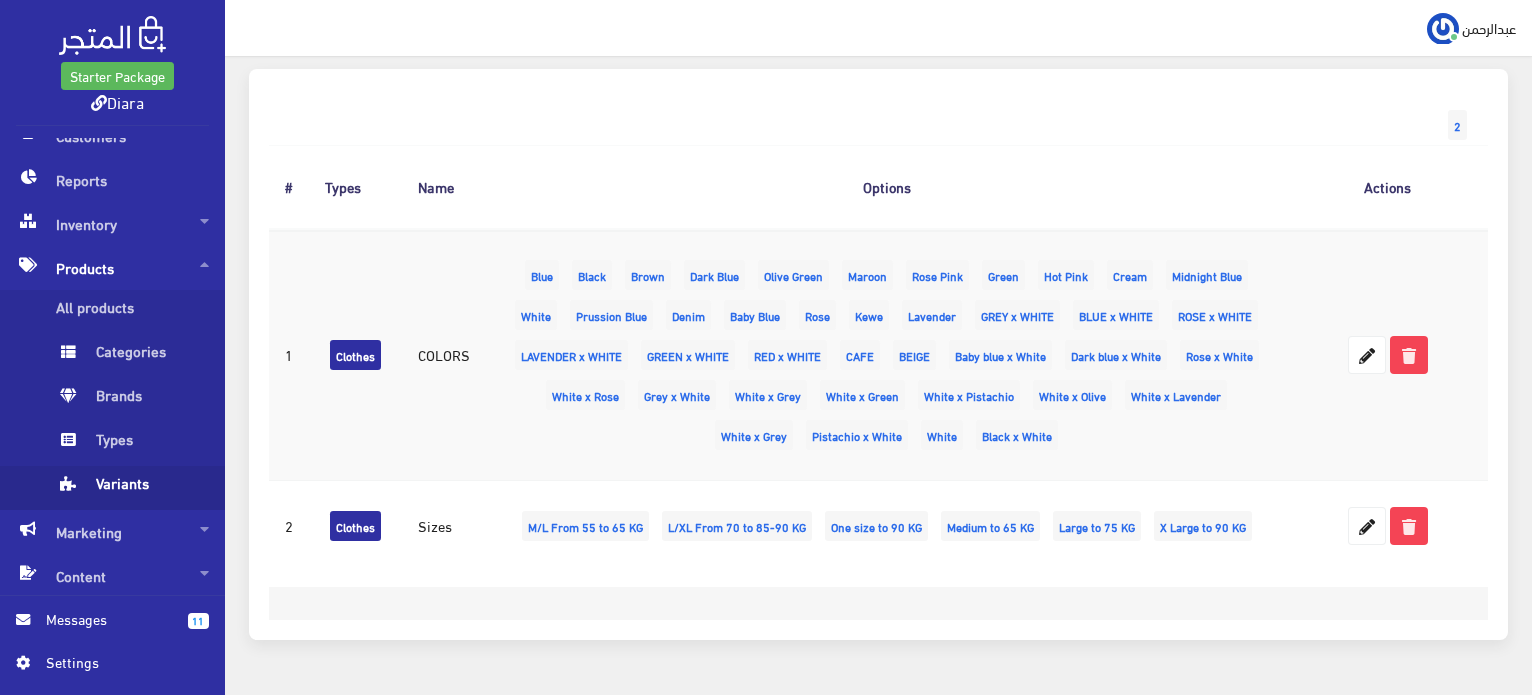 scroll, scrollTop: 208, scrollLeft: 0, axis: vertical 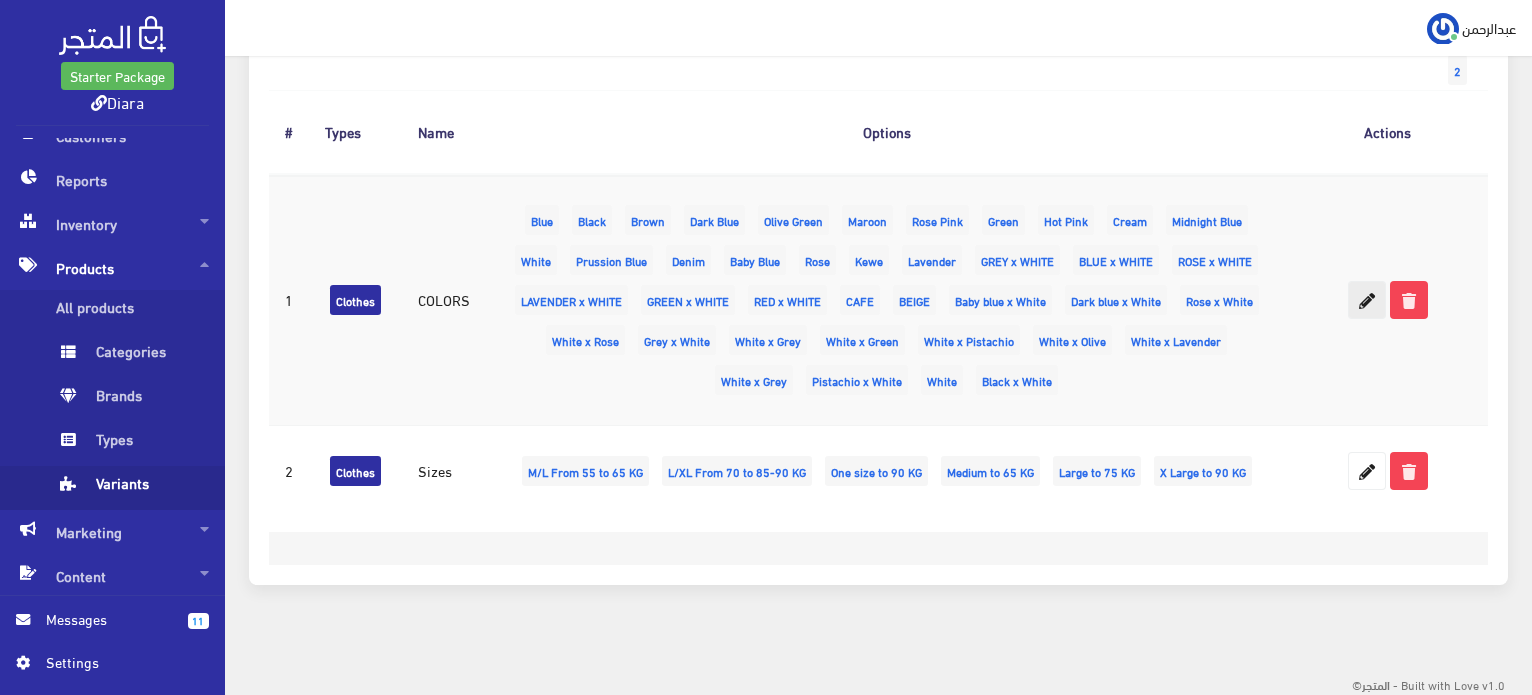 click at bounding box center [1367, 300] 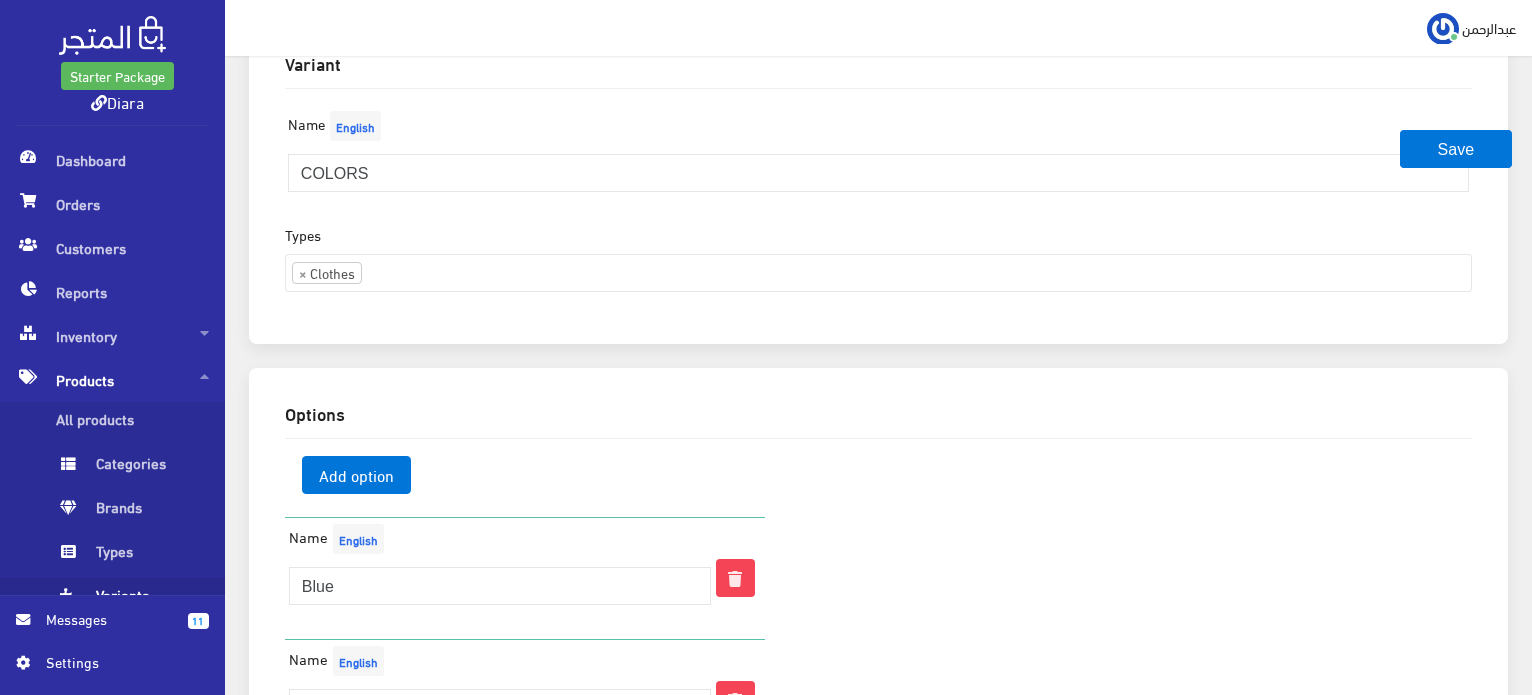 scroll, scrollTop: 100, scrollLeft: 0, axis: vertical 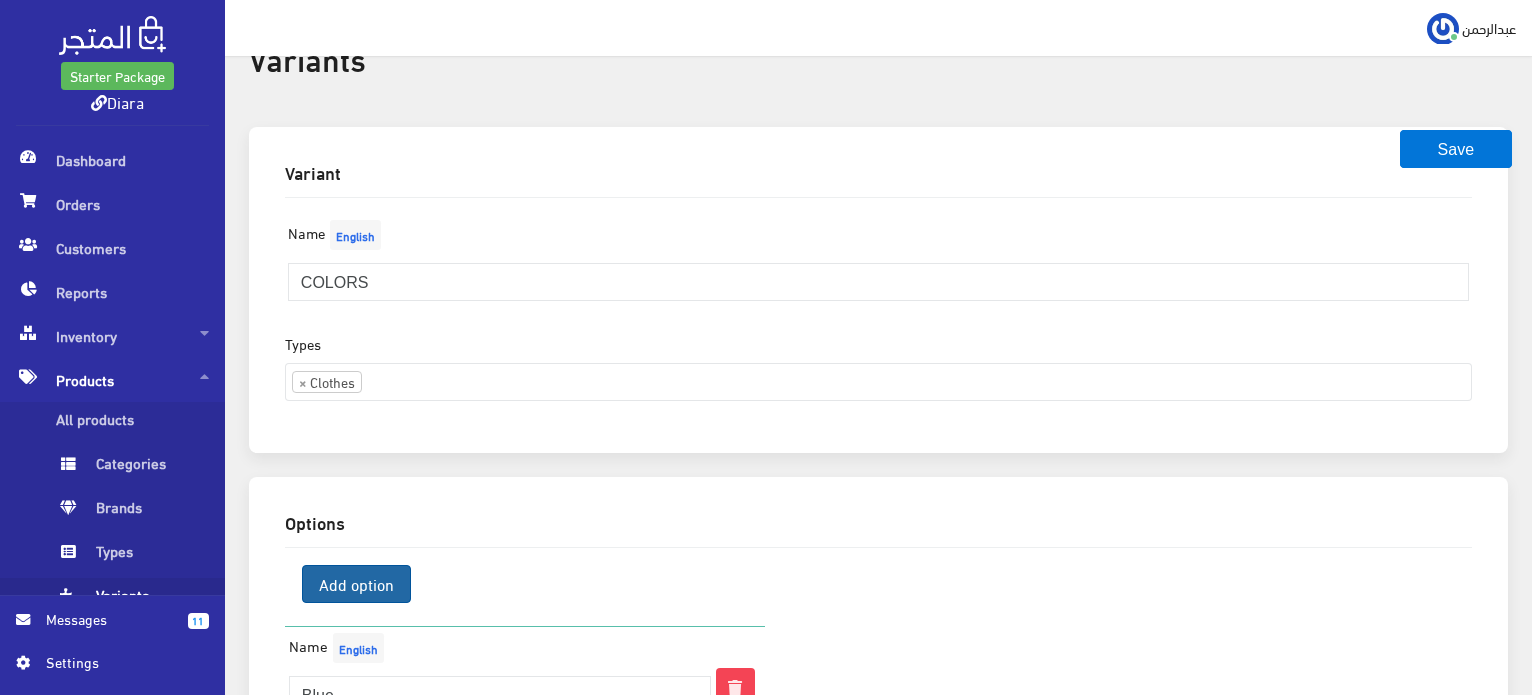 click on "Add option" at bounding box center [356, 584] 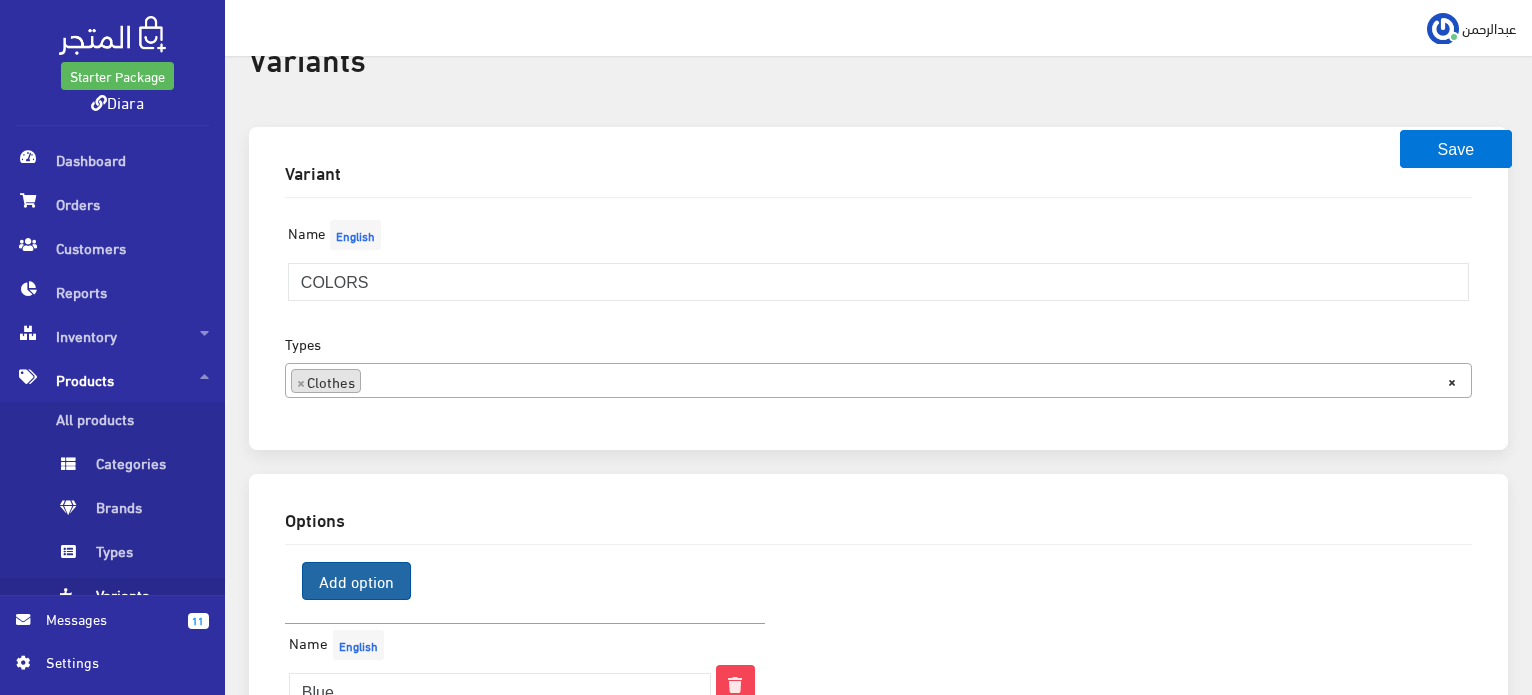 click on "Add option" at bounding box center (356, 581) 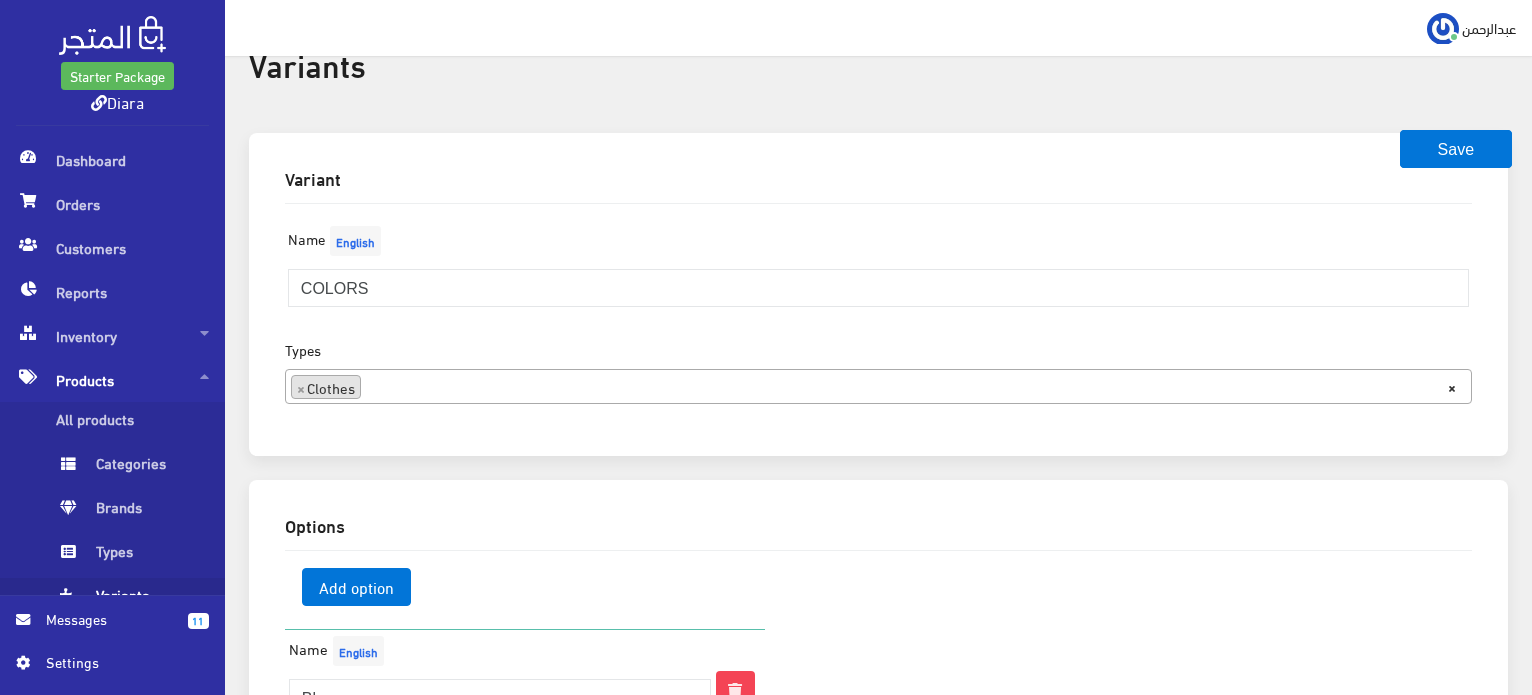 scroll, scrollTop: 0, scrollLeft: 0, axis: both 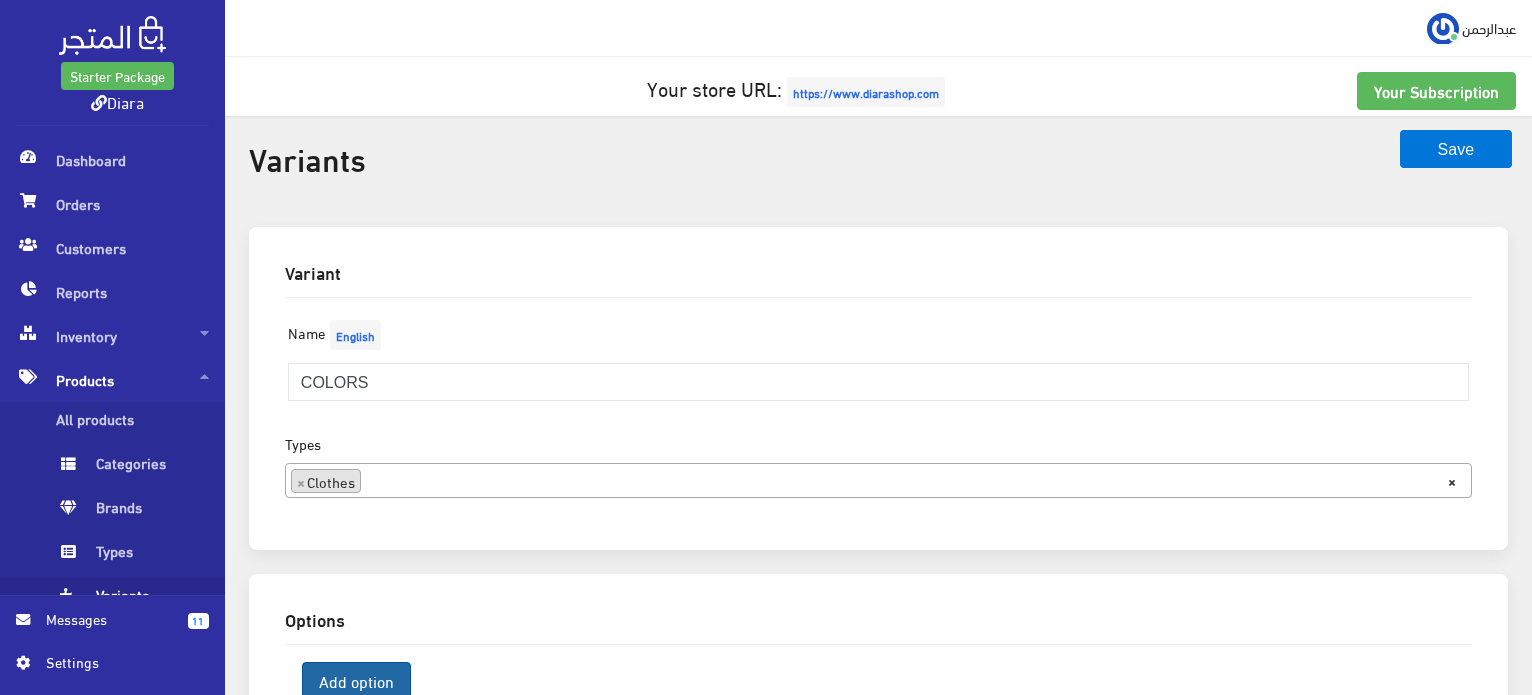click on "Add option" at bounding box center [356, 681] 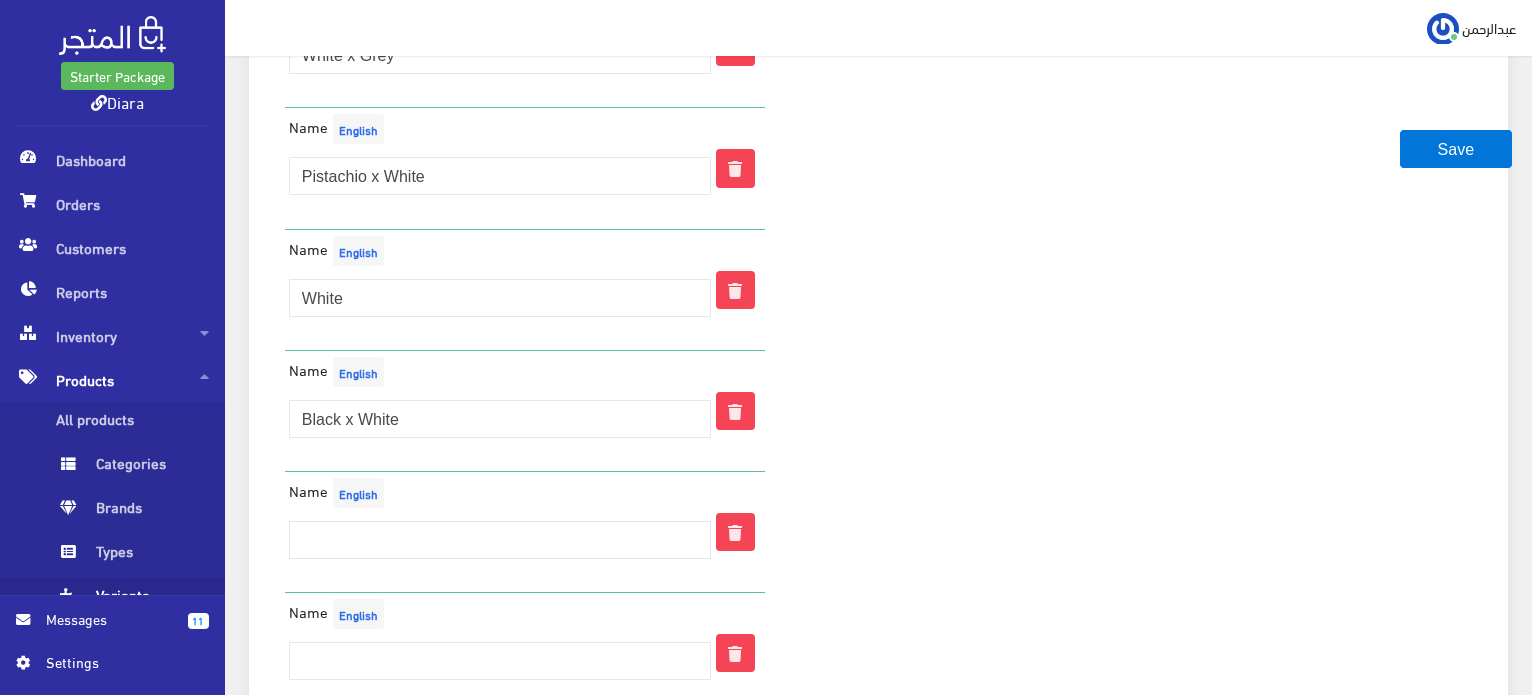 scroll, scrollTop: 5359, scrollLeft: 0, axis: vertical 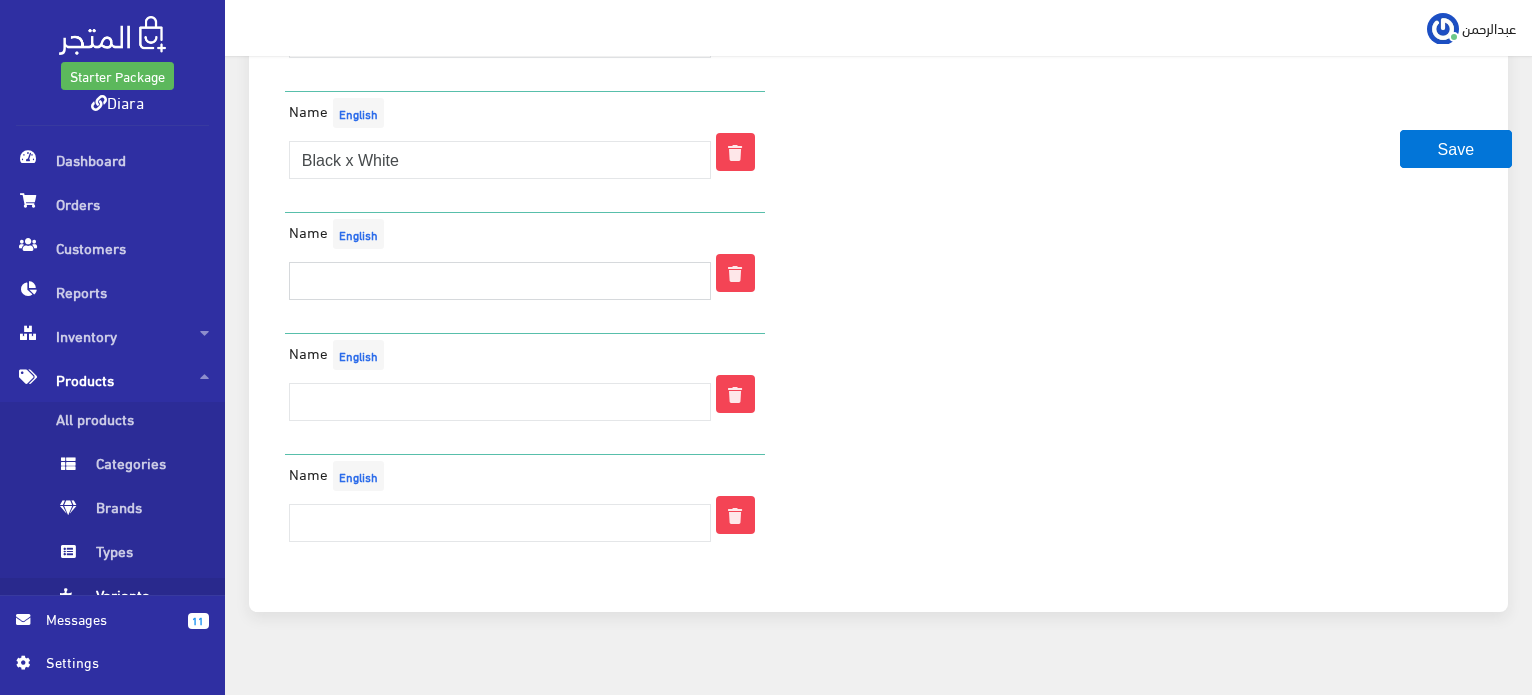 click at bounding box center (500, 281) 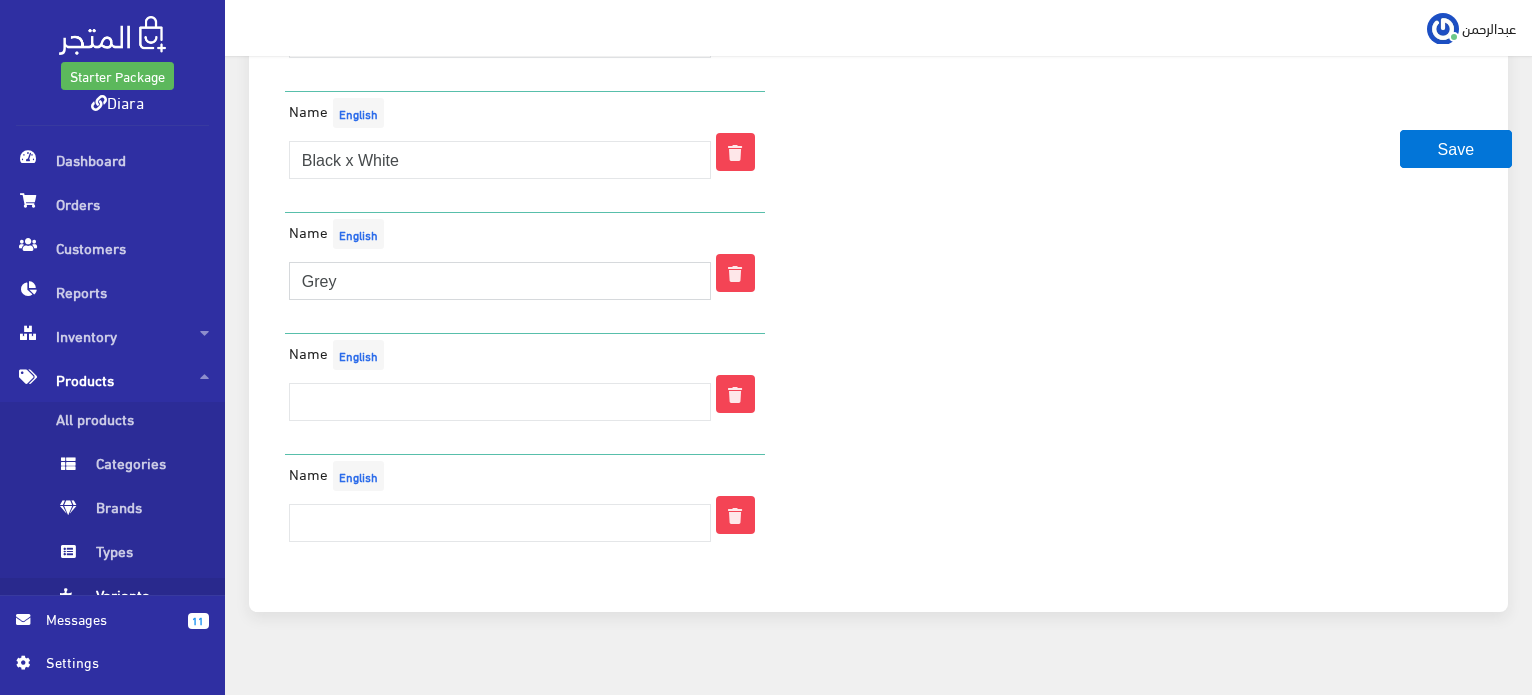 type on "Grey" 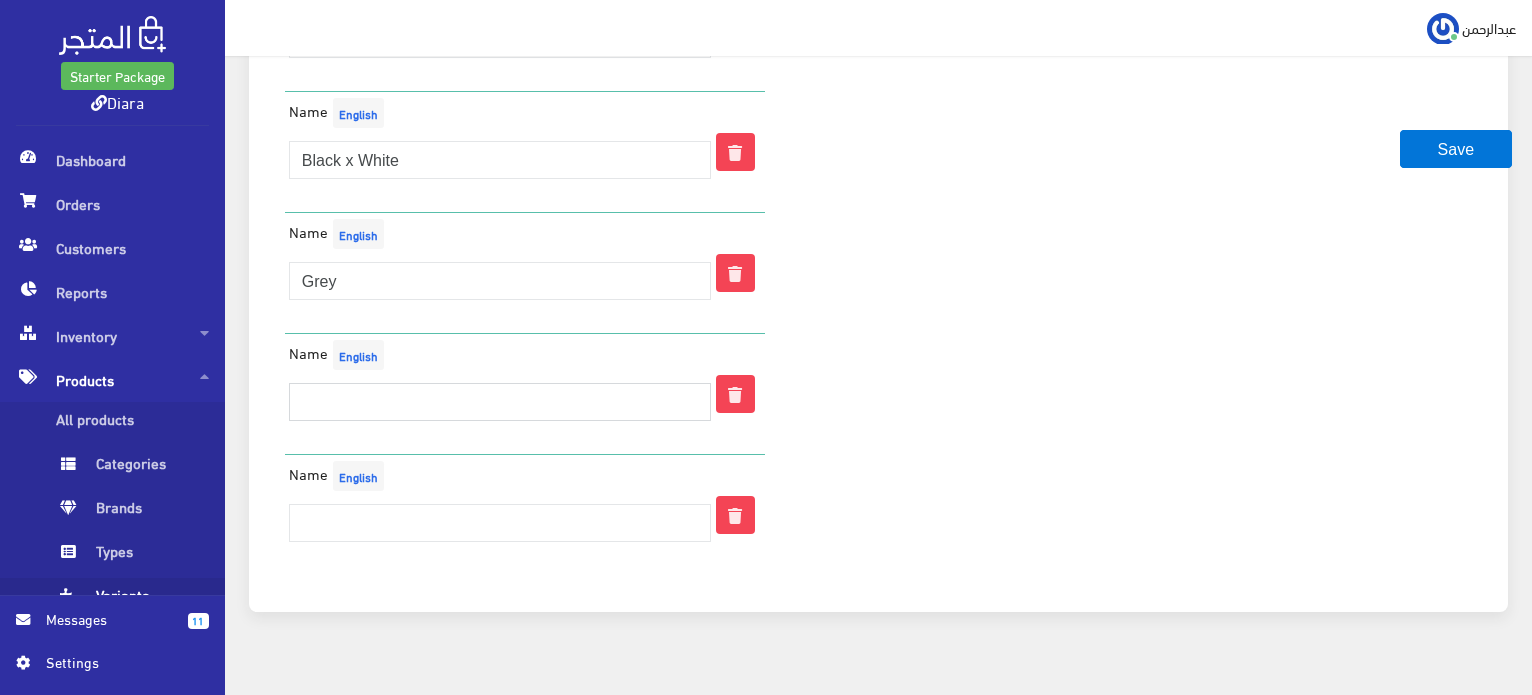 click at bounding box center (500, 402) 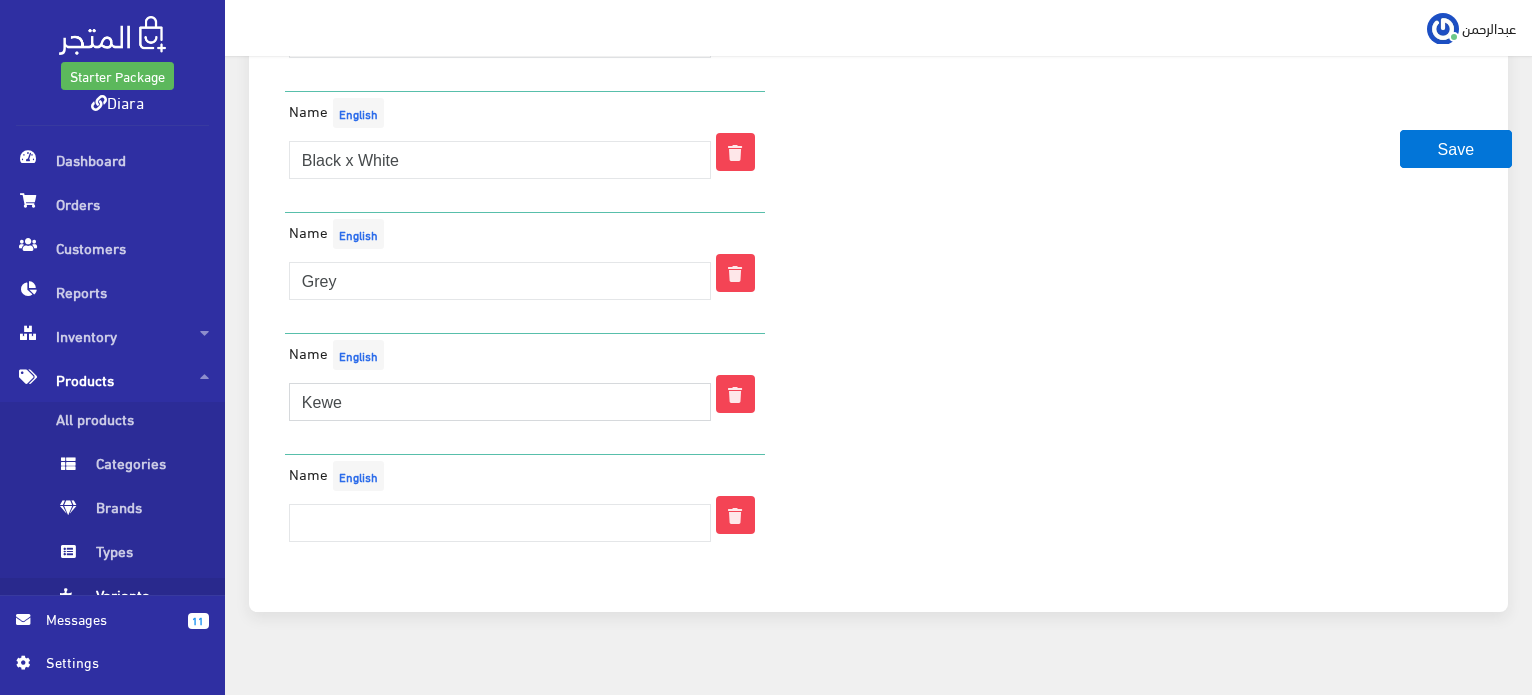 type on "Kewe" 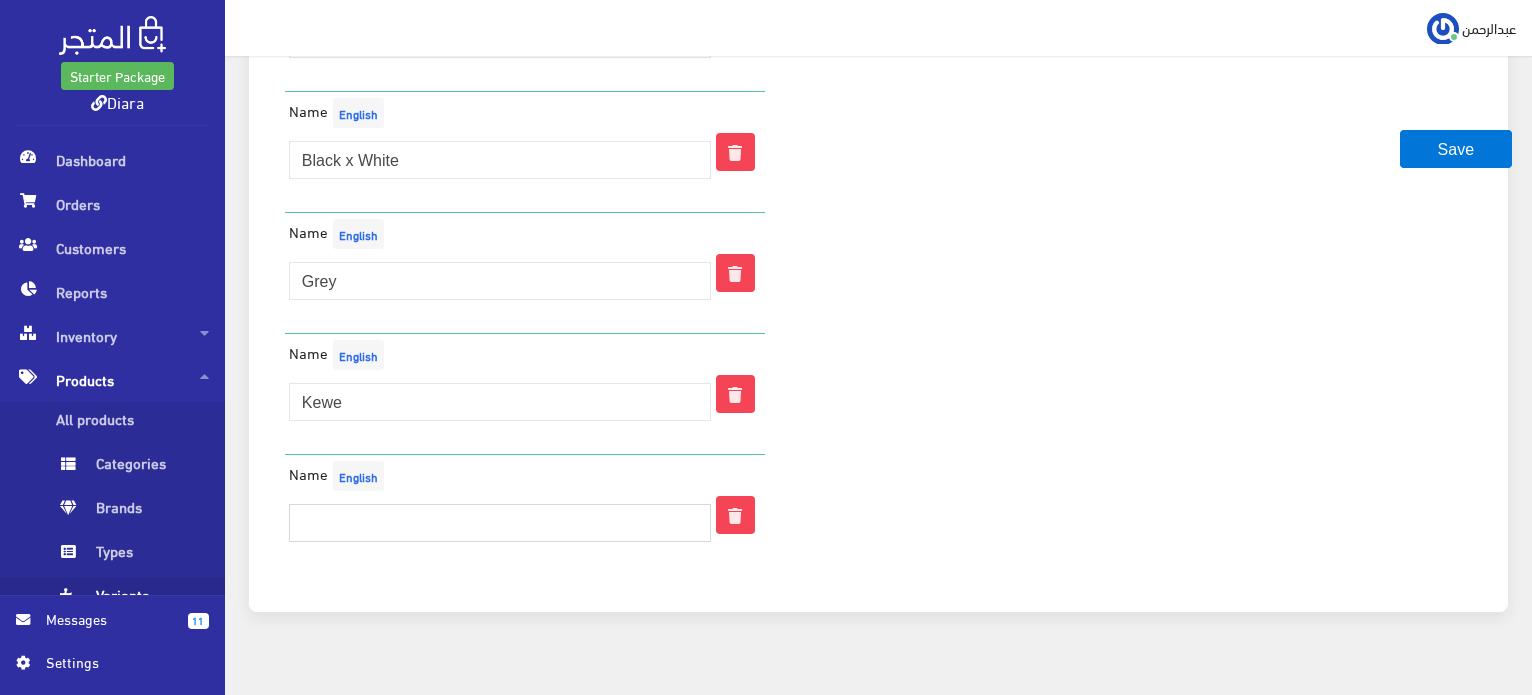 click at bounding box center (500, 523) 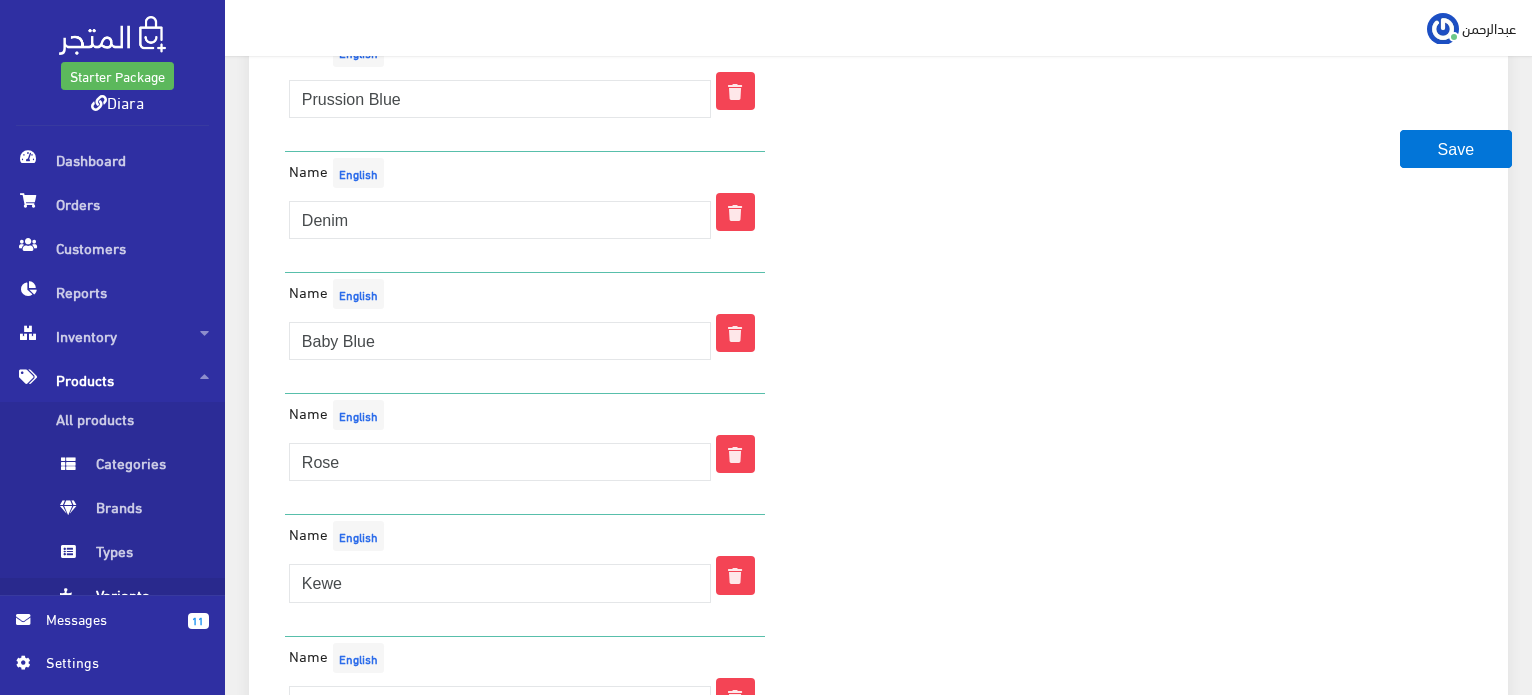 scroll, scrollTop: 1859, scrollLeft: 0, axis: vertical 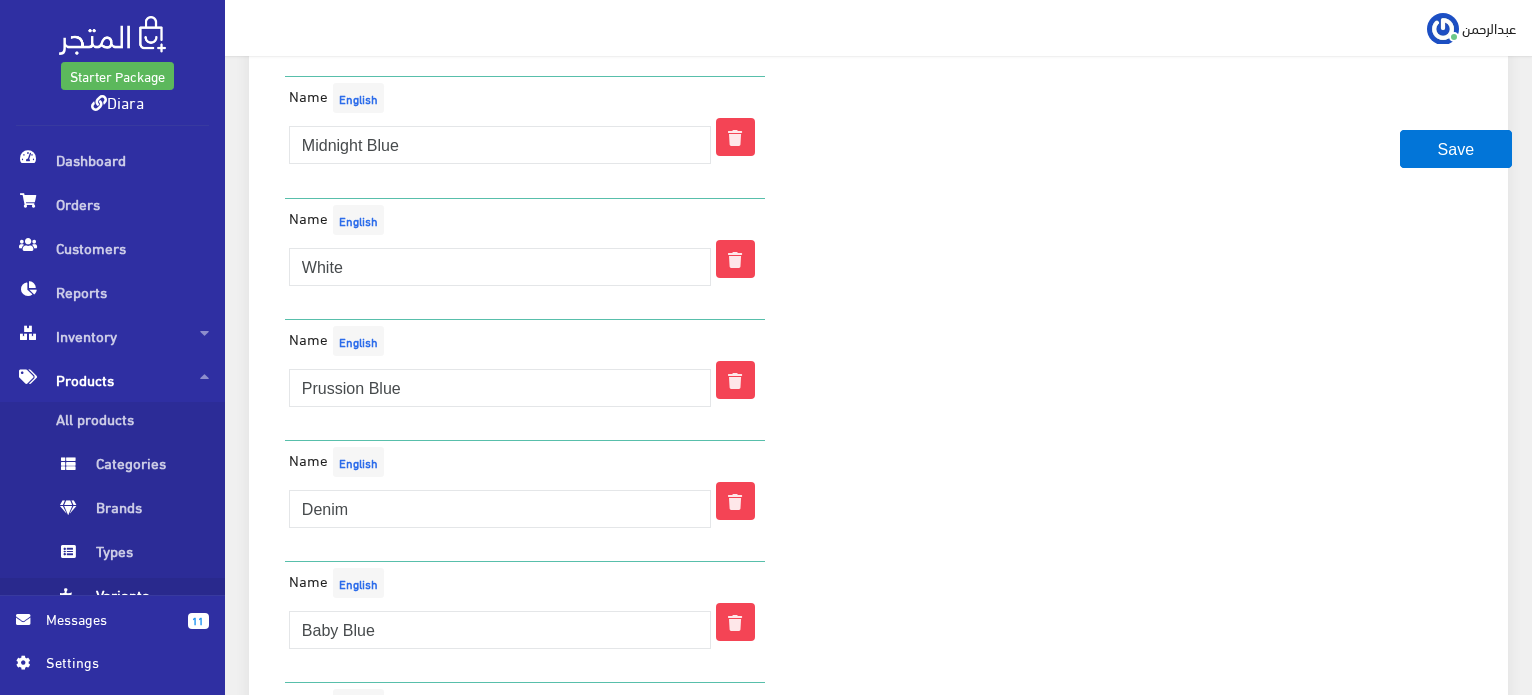 type on "Purple" 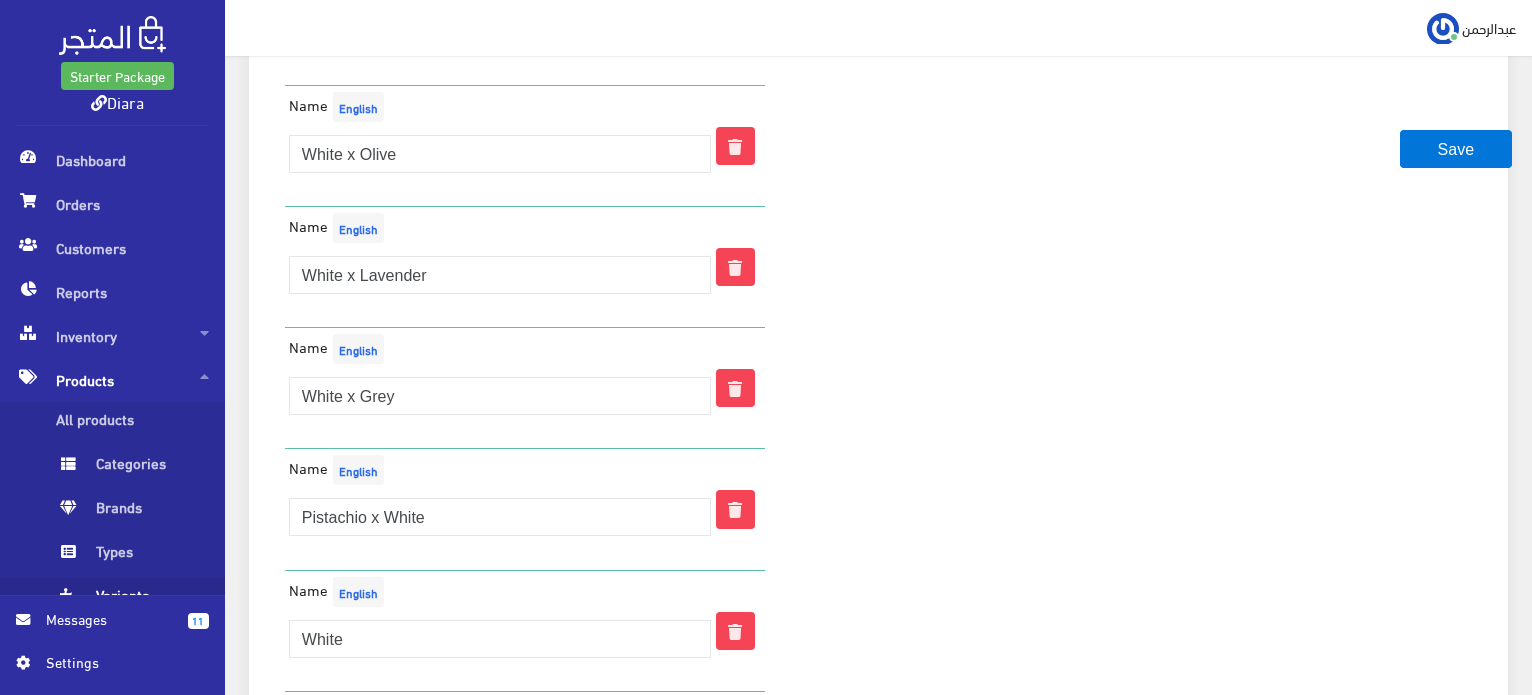 scroll, scrollTop: 5359, scrollLeft: 0, axis: vertical 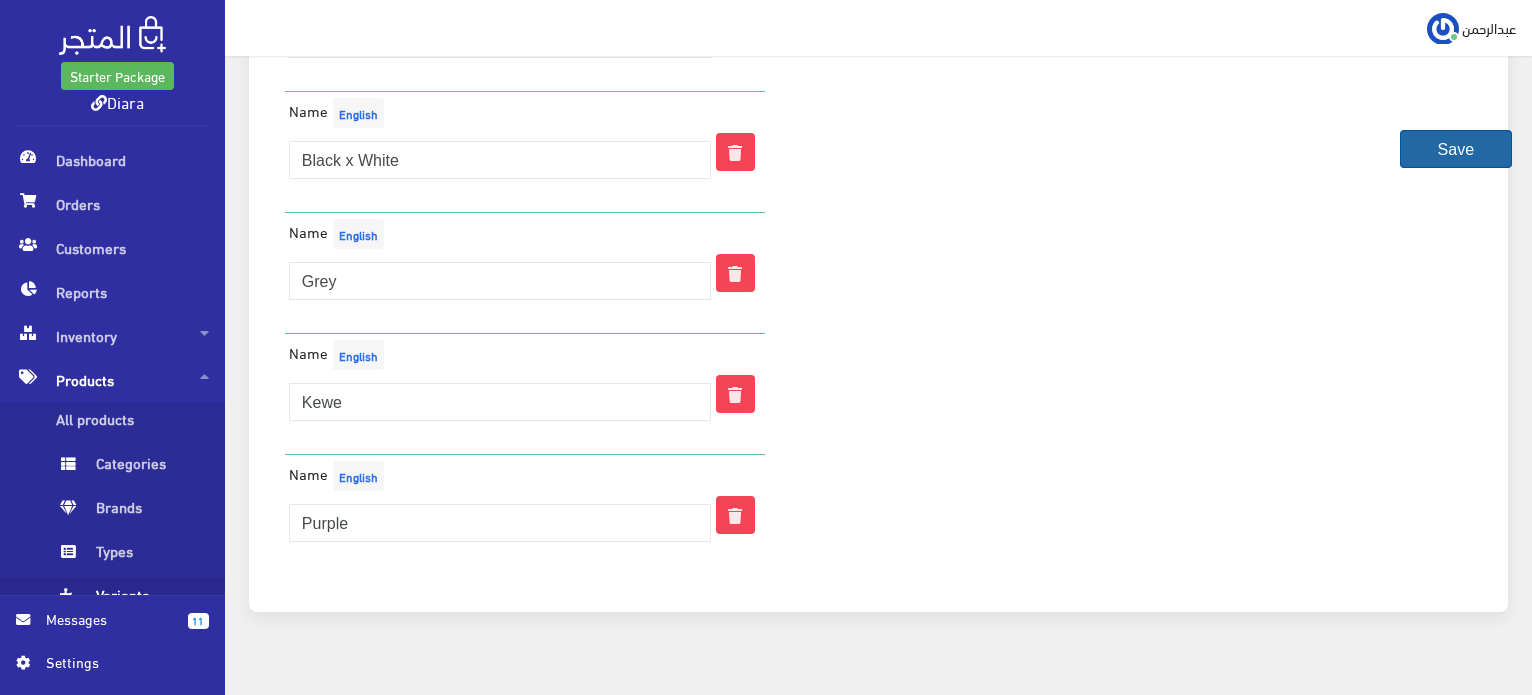 click on "Save" at bounding box center (1456, 149) 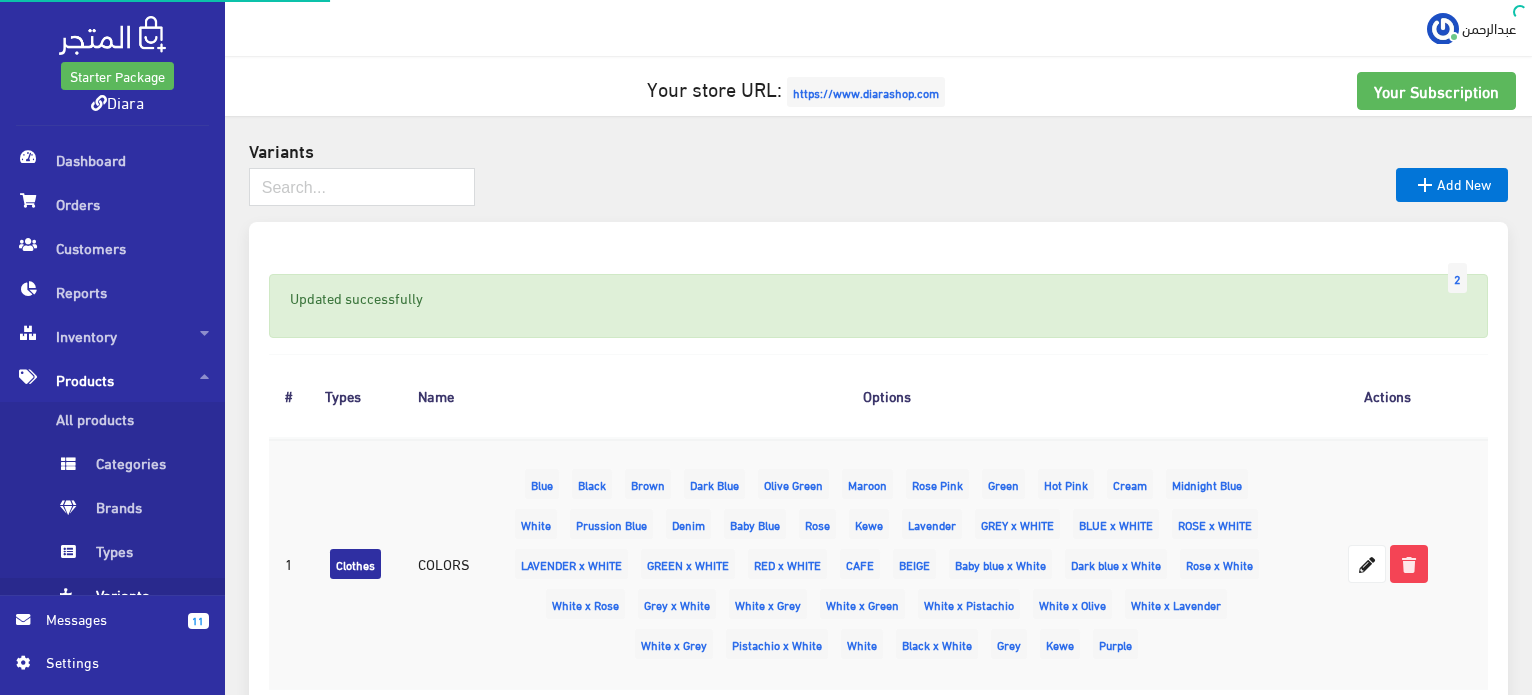scroll, scrollTop: 0, scrollLeft: 0, axis: both 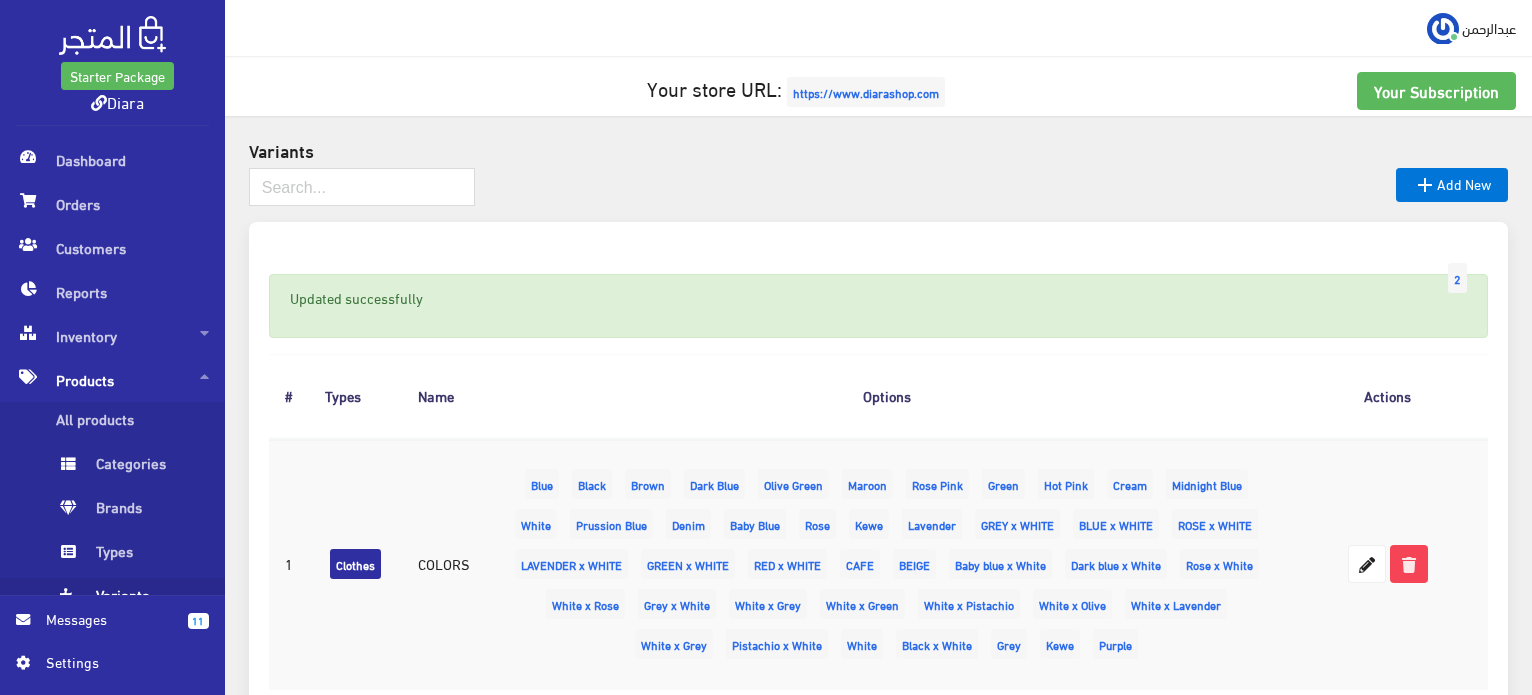 click on "Products" at bounding box center (112, 380) 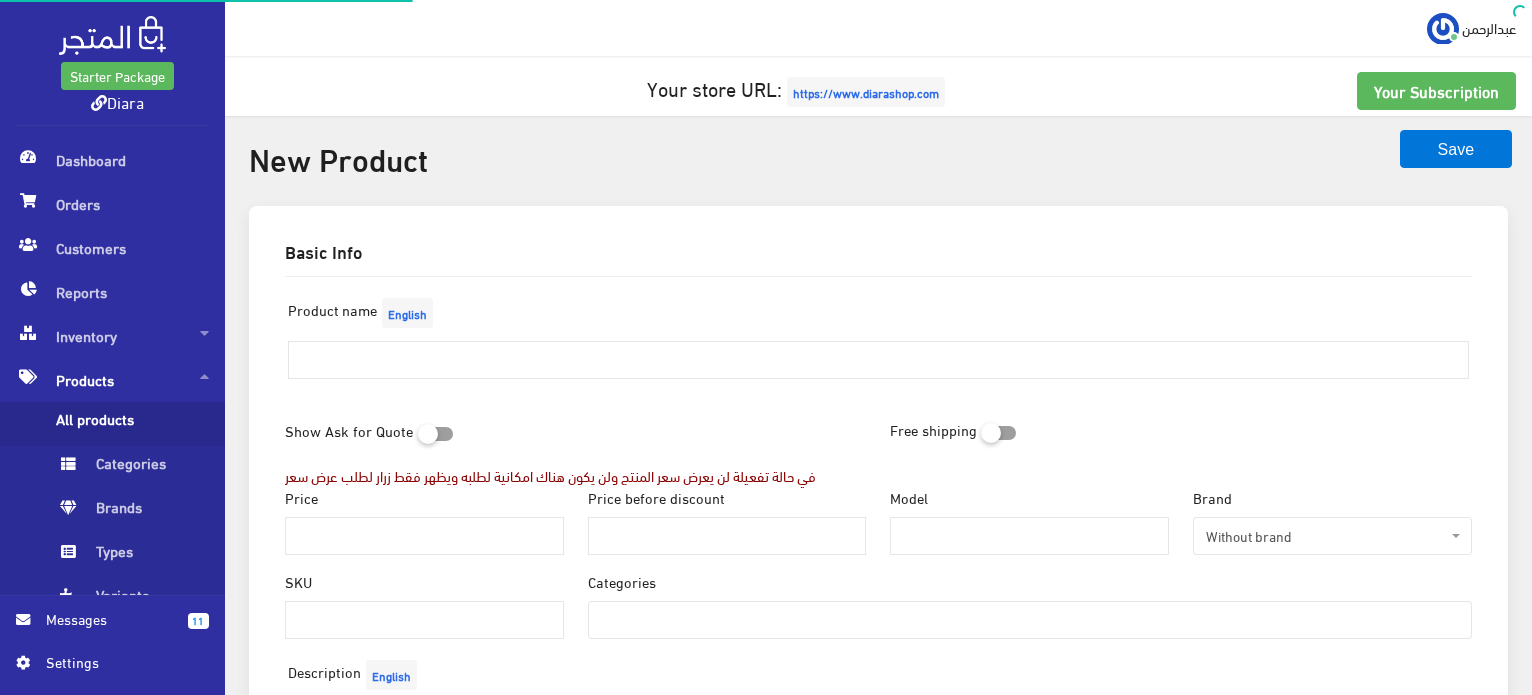 select 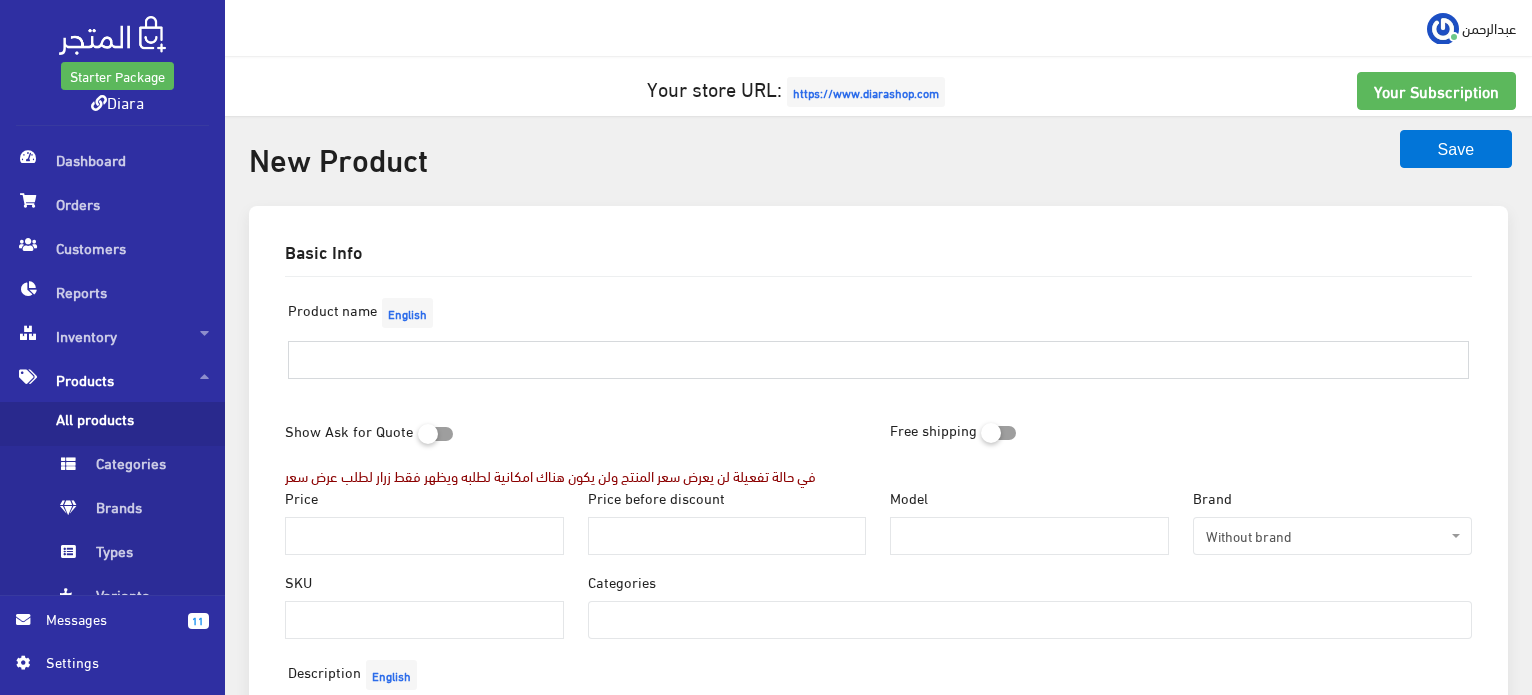 click at bounding box center [878, 360] 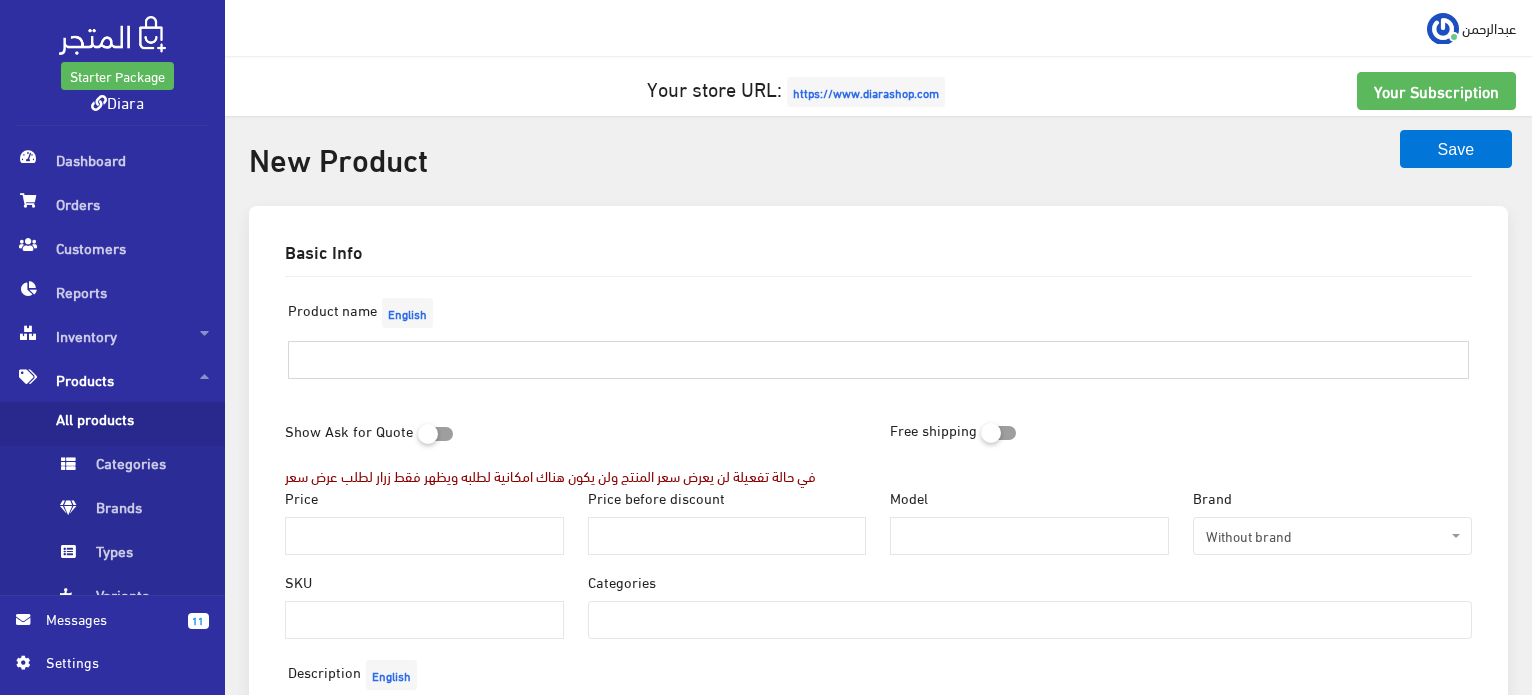type on "TEGAN" 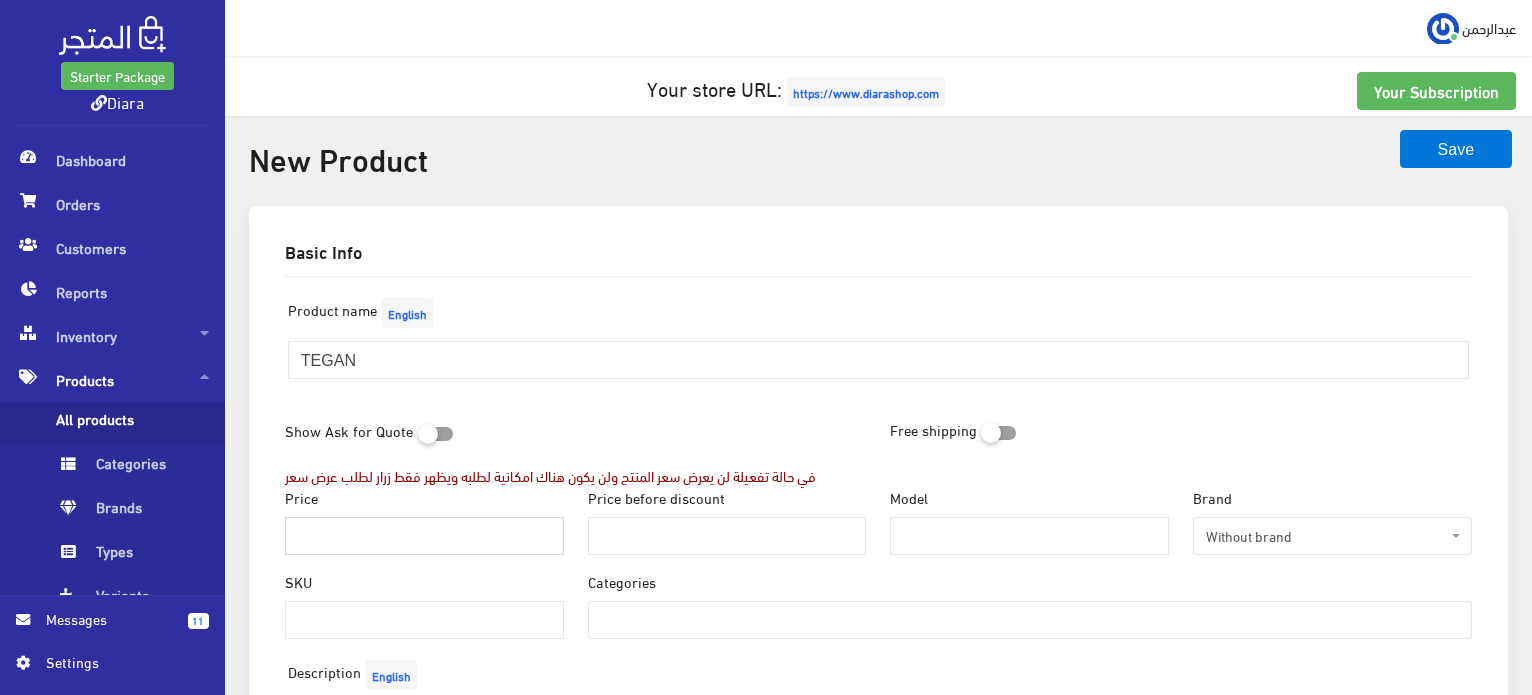 click on "Price" at bounding box center [424, 536] 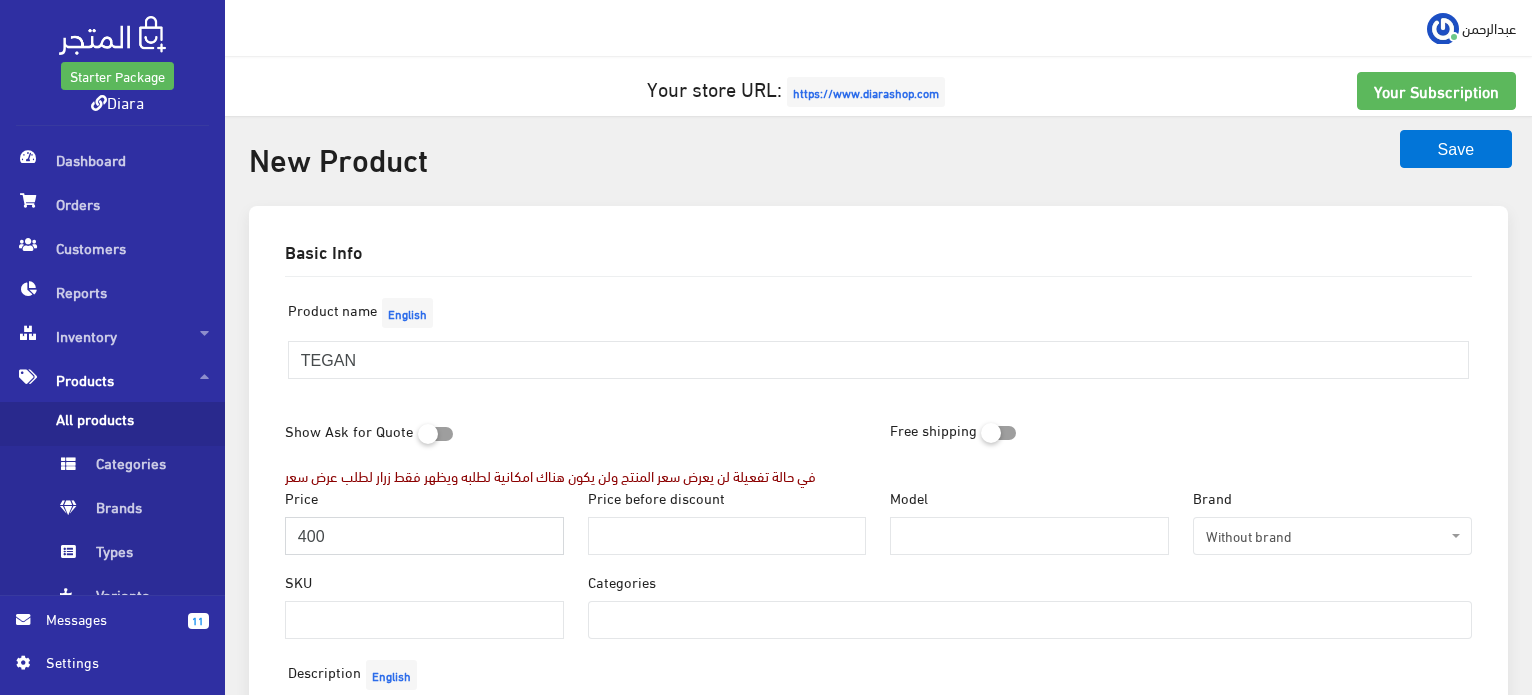 type on "400" 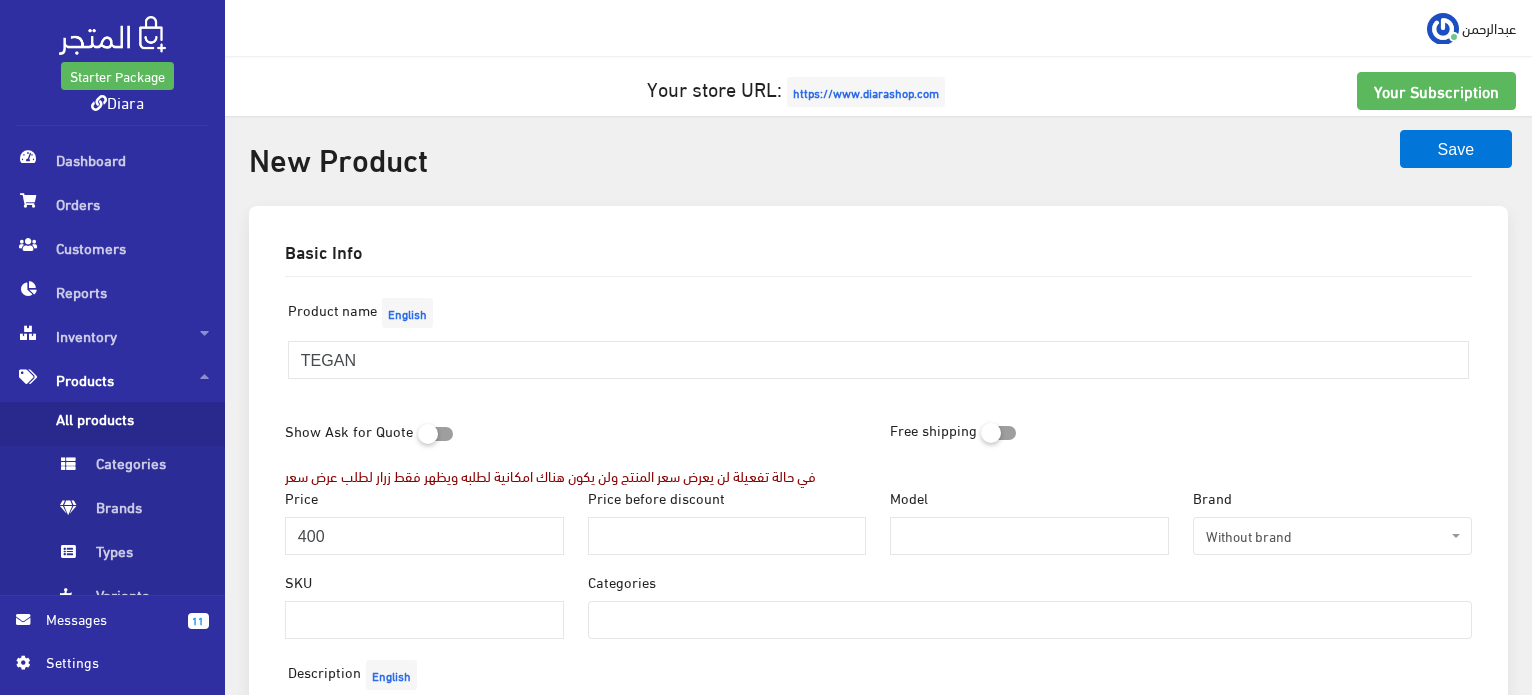click on "Basic Info
Product name  English
TEGAN
Show Ask for Quote
في حالة تفعيلة لن يعرض سعر المنتج ولن يكون هناك امكانية لطلبه ويظهر فقط زرار لطلب عرض سعر
Free shipping" at bounding box center (878, 790) 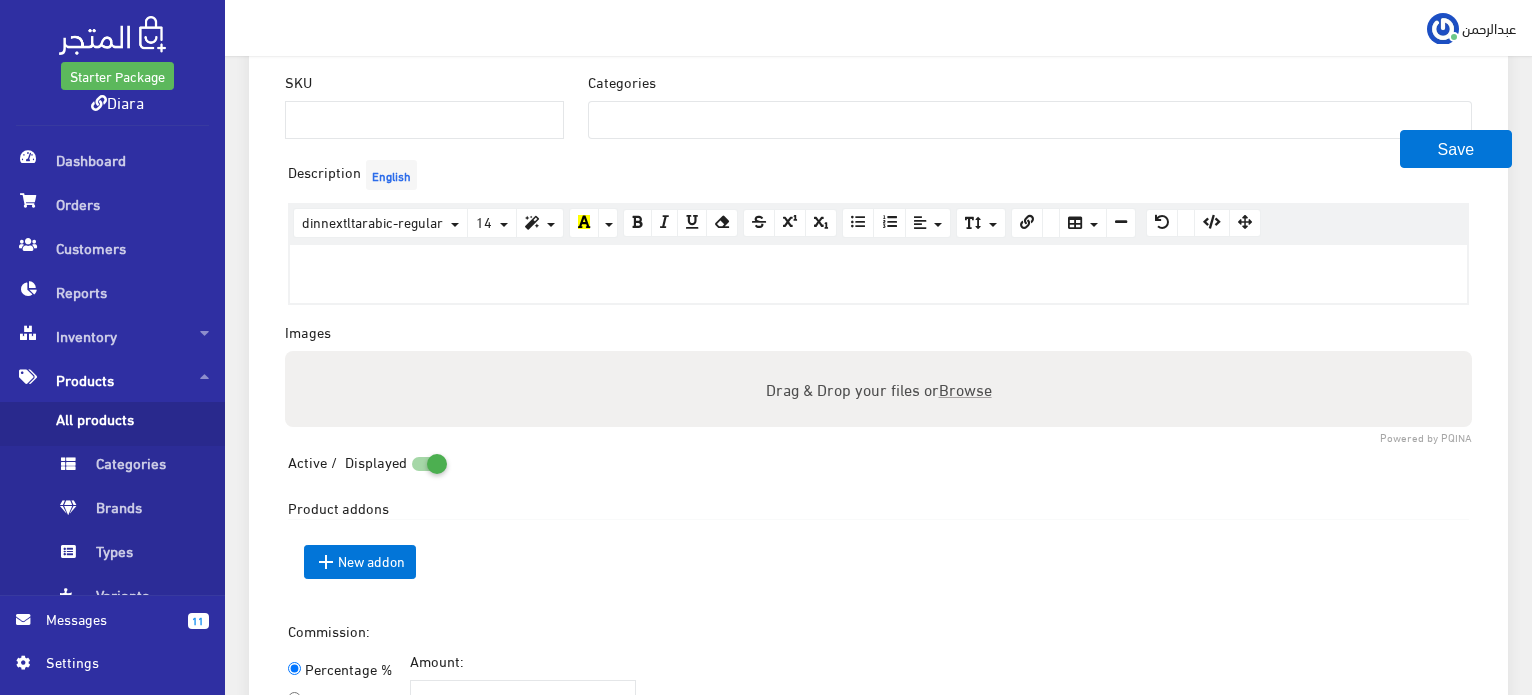 scroll, scrollTop: 200, scrollLeft: 0, axis: vertical 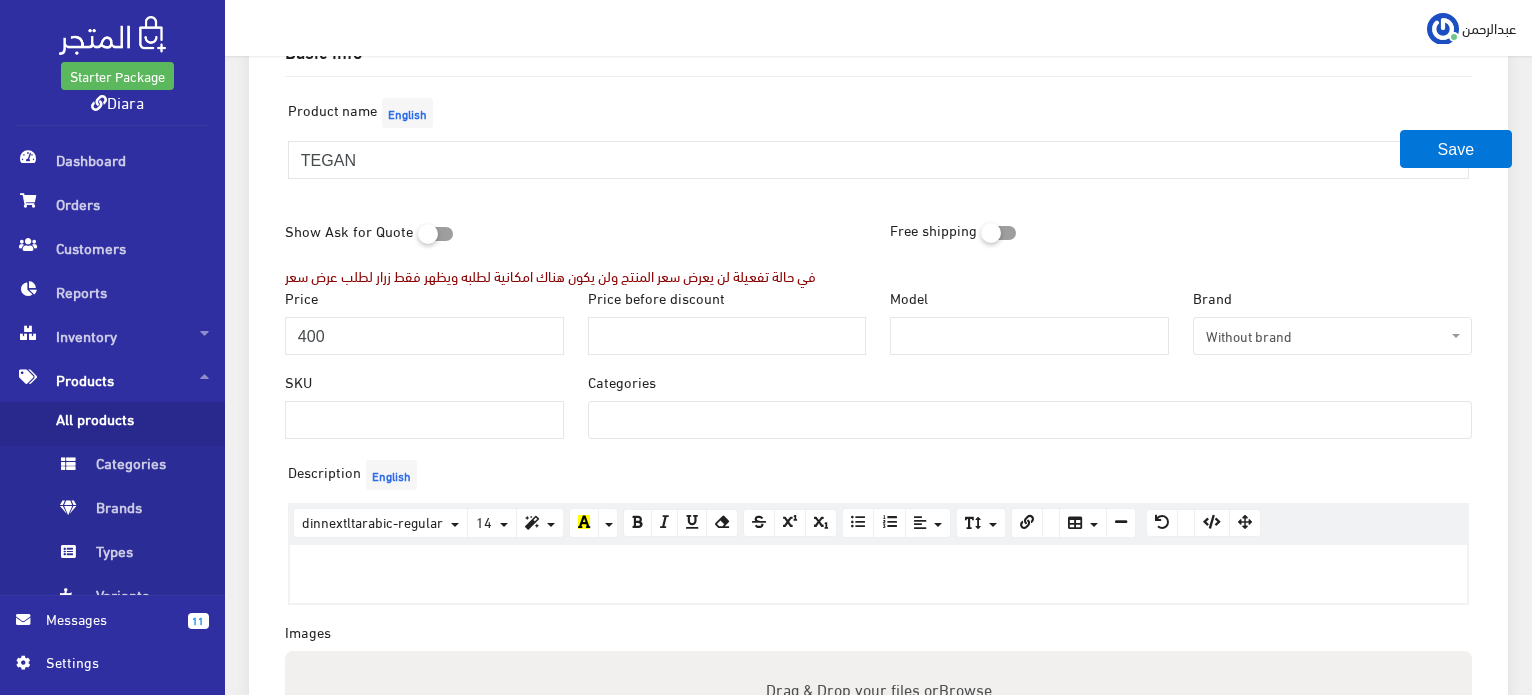 click at bounding box center (1030, 418) 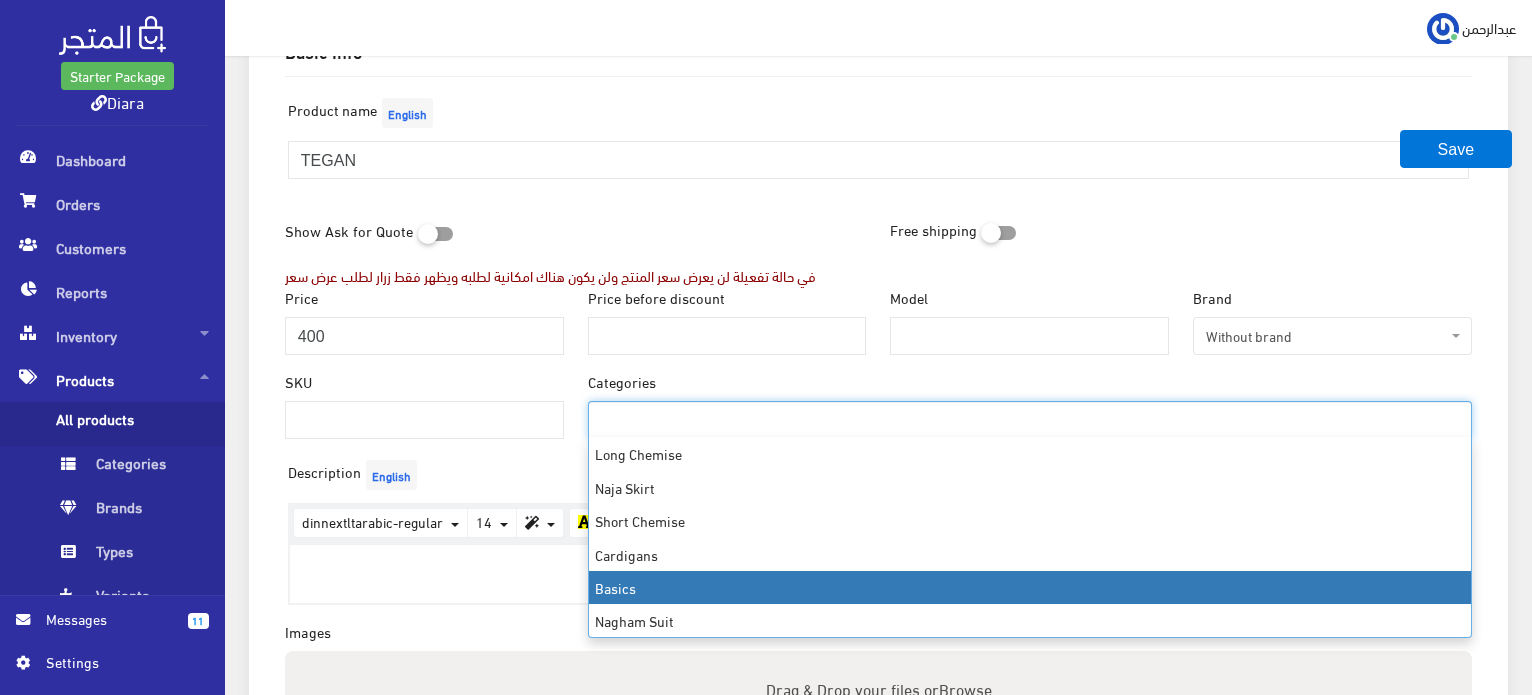 scroll, scrollTop: 33, scrollLeft: 0, axis: vertical 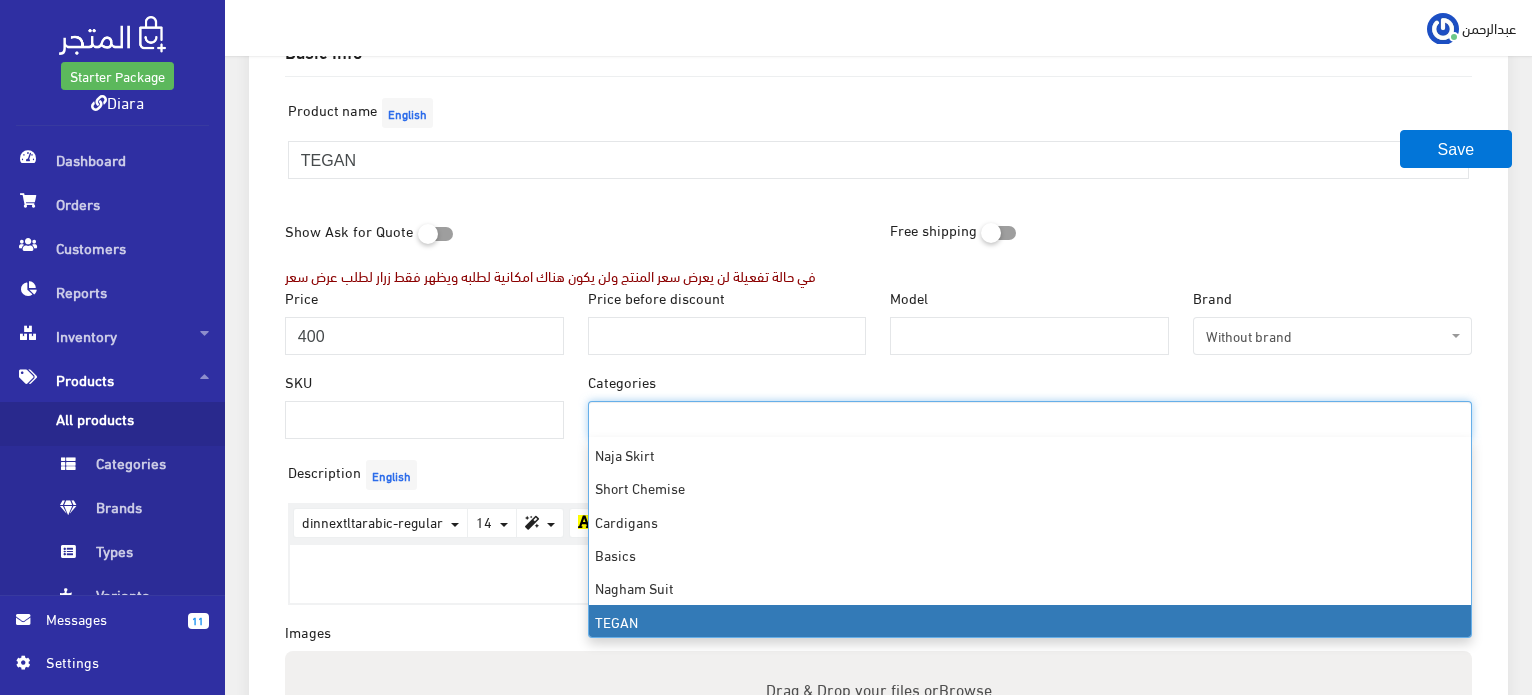 select on "19" 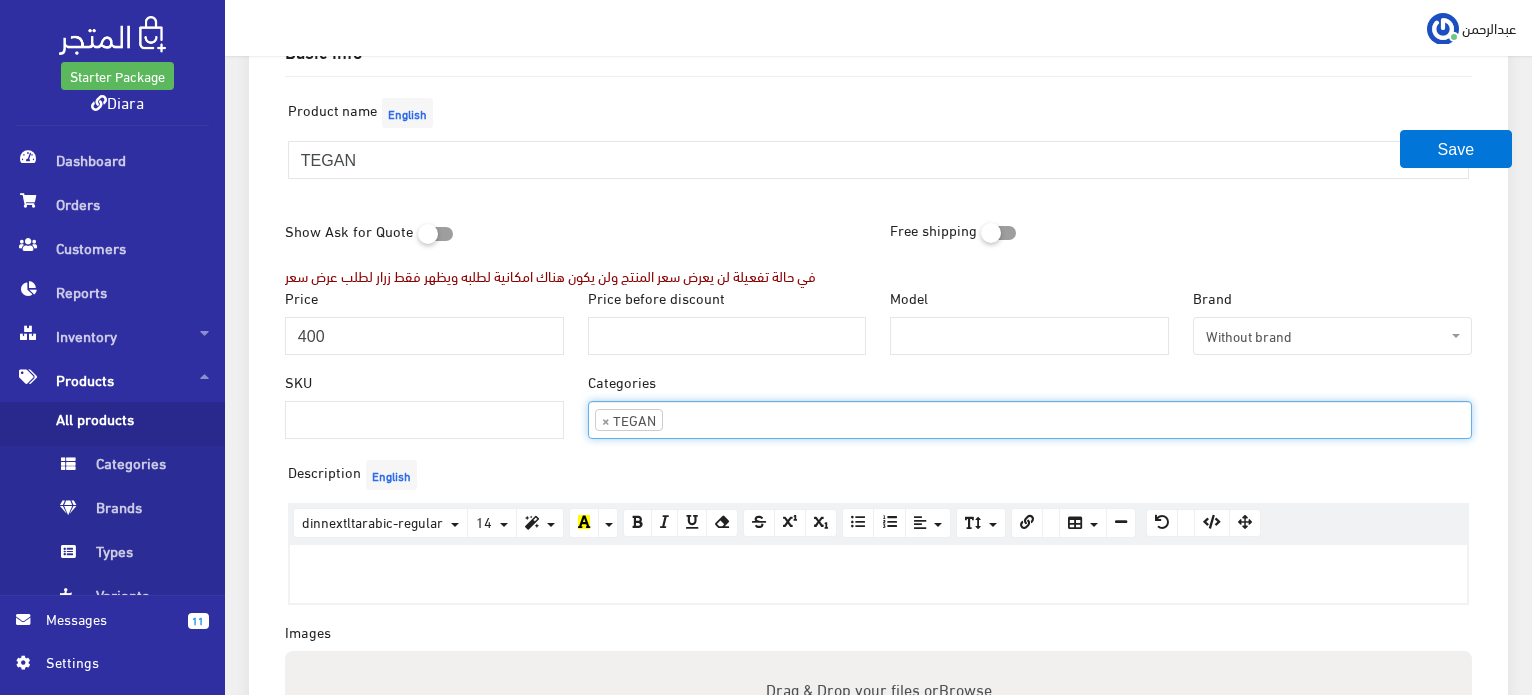 scroll, scrollTop: 145, scrollLeft: 0, axis: vertical 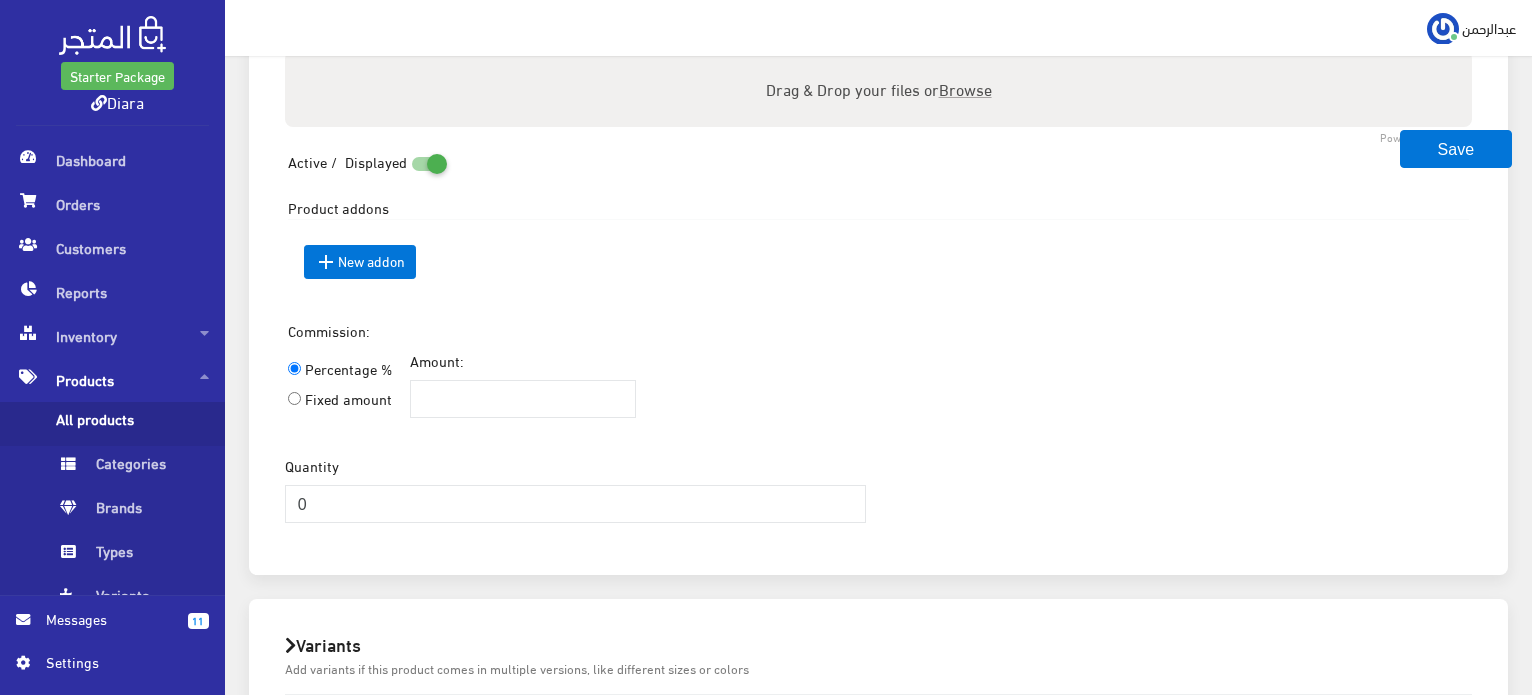 click on "Drag & Drop your files or  Browse" at bounding box center [878, 89] 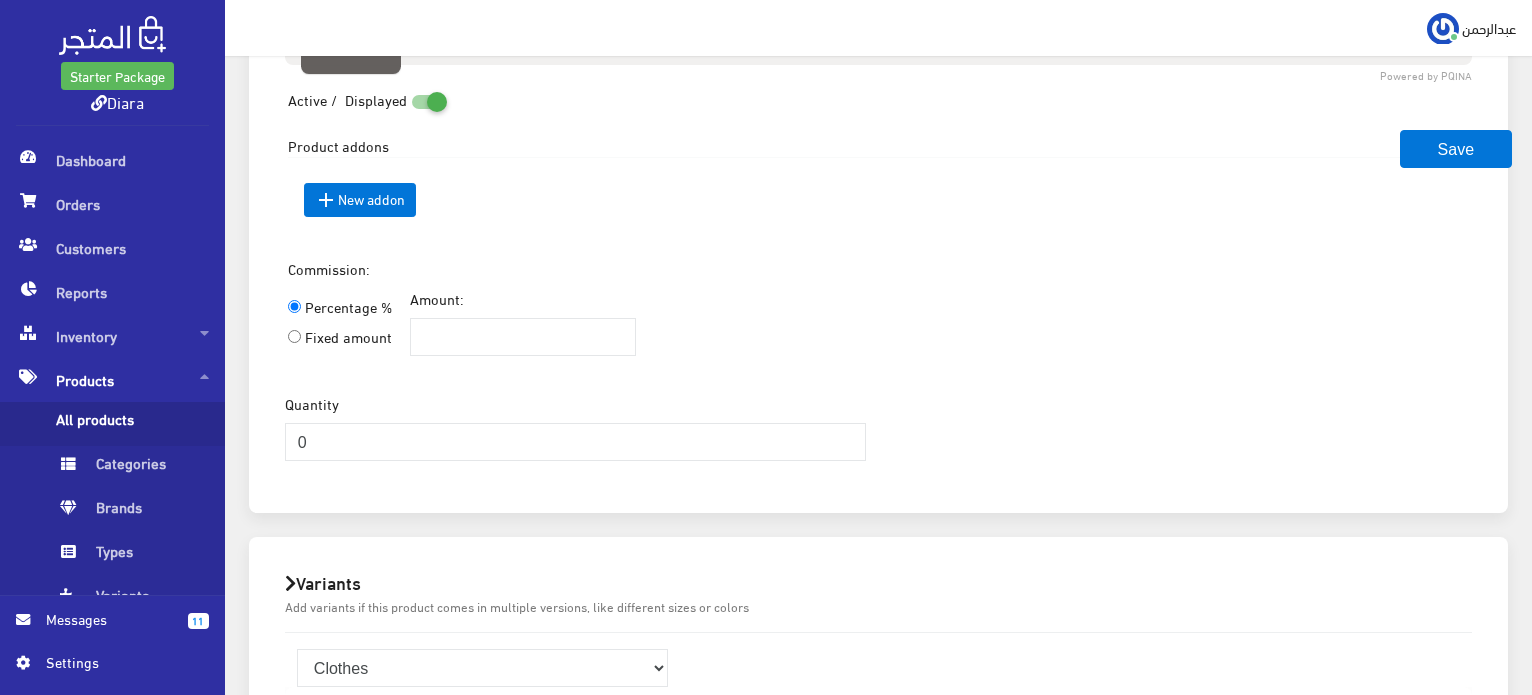 scroll, scrollTop: 1200, scrollLeft: 0, axis: vertical 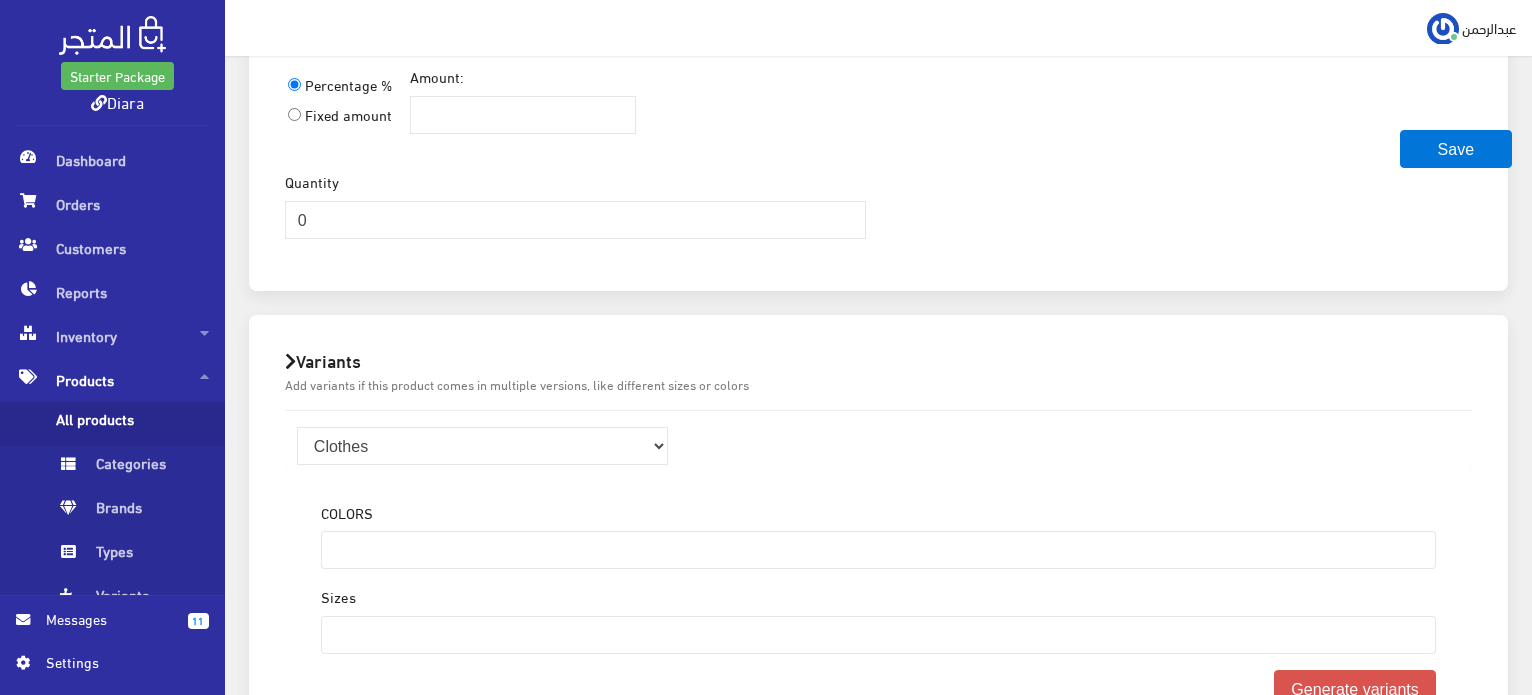 click at bounding box center [878, 548] 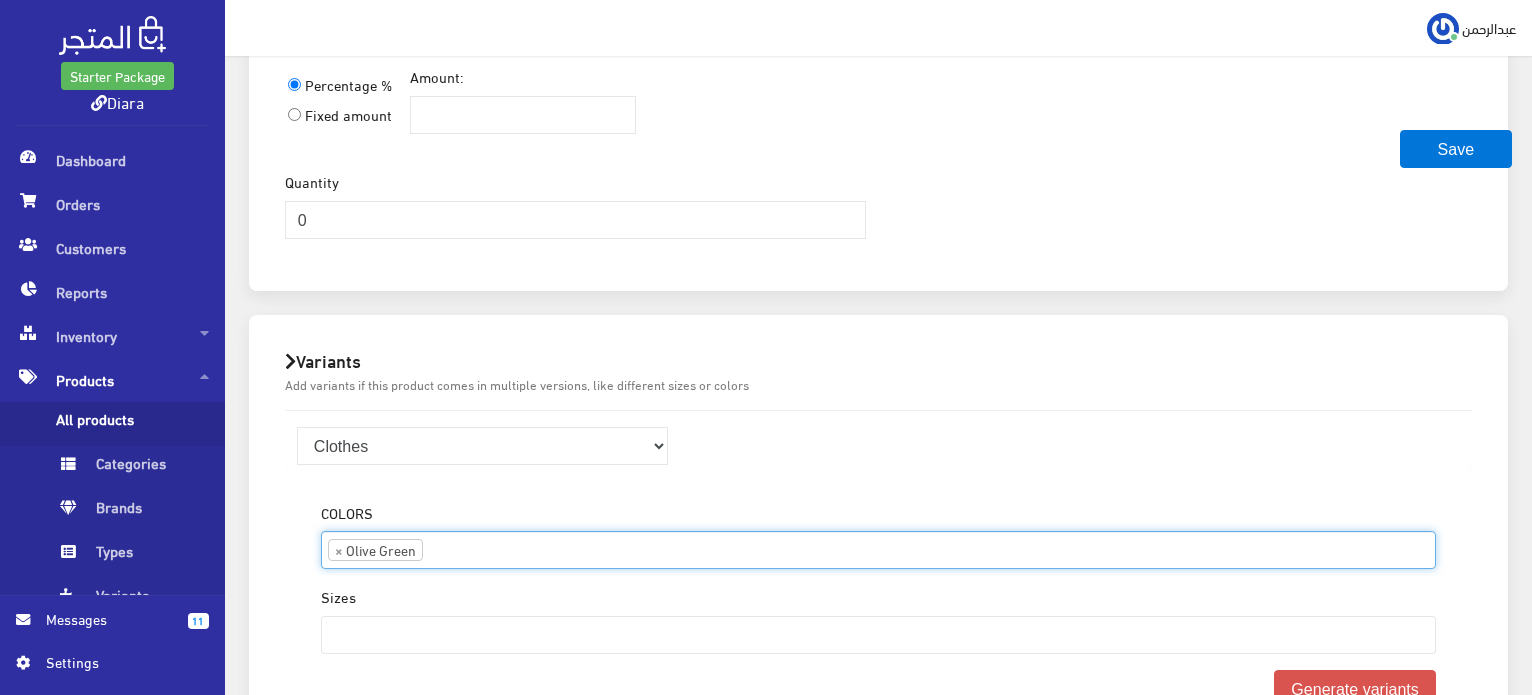 scroll, scrollTop: 96, scrollLeft: 0, axis: vertical 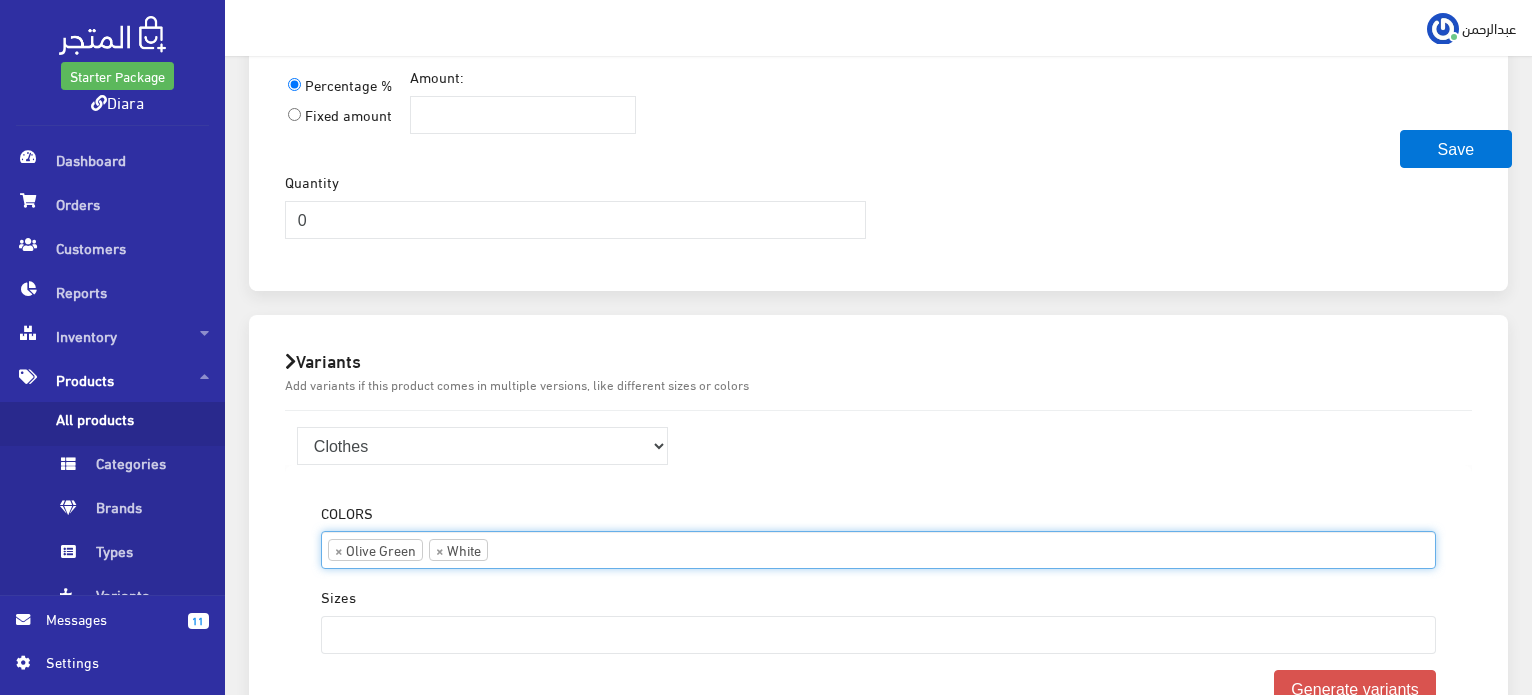 click on "× Olive Green × White" at bounding box center (878, 548) 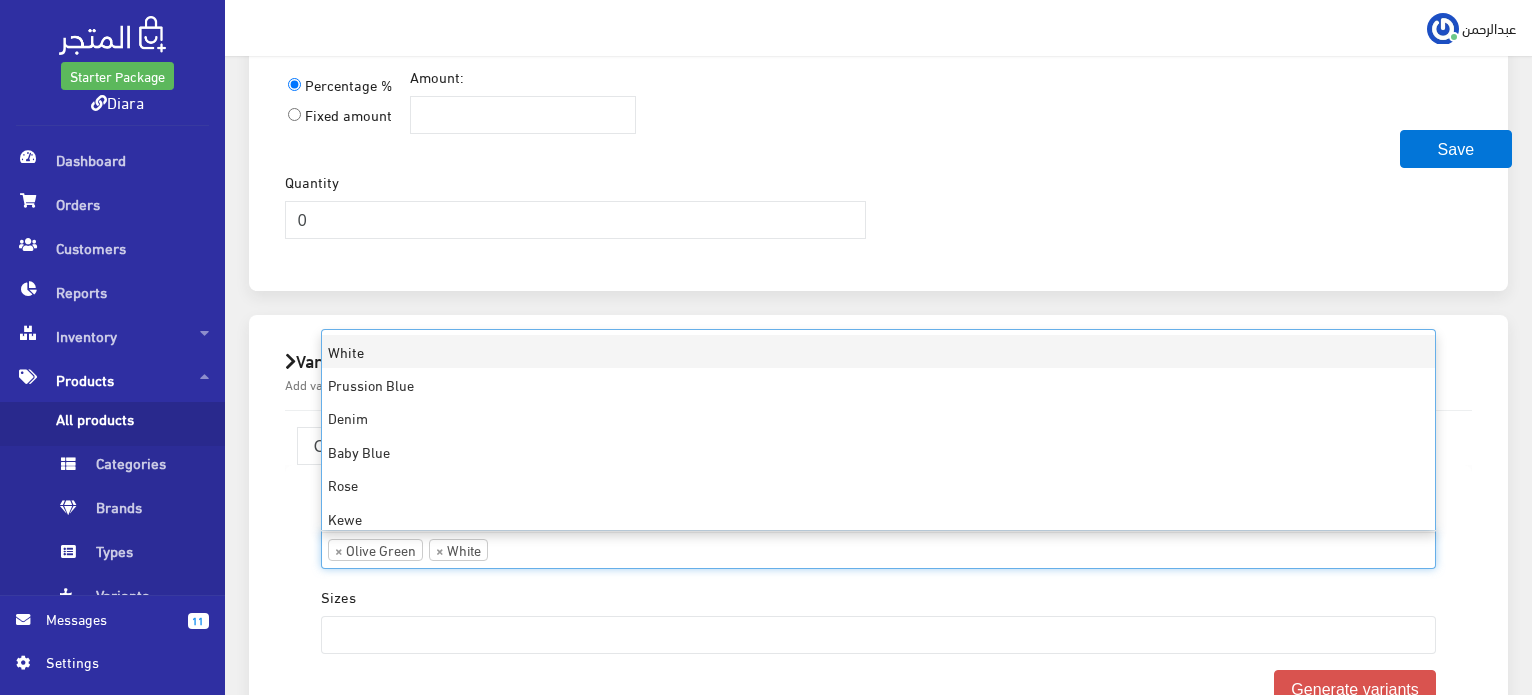 scroll, scrollTop: 367, scrollLeft: 0, axis: vertical 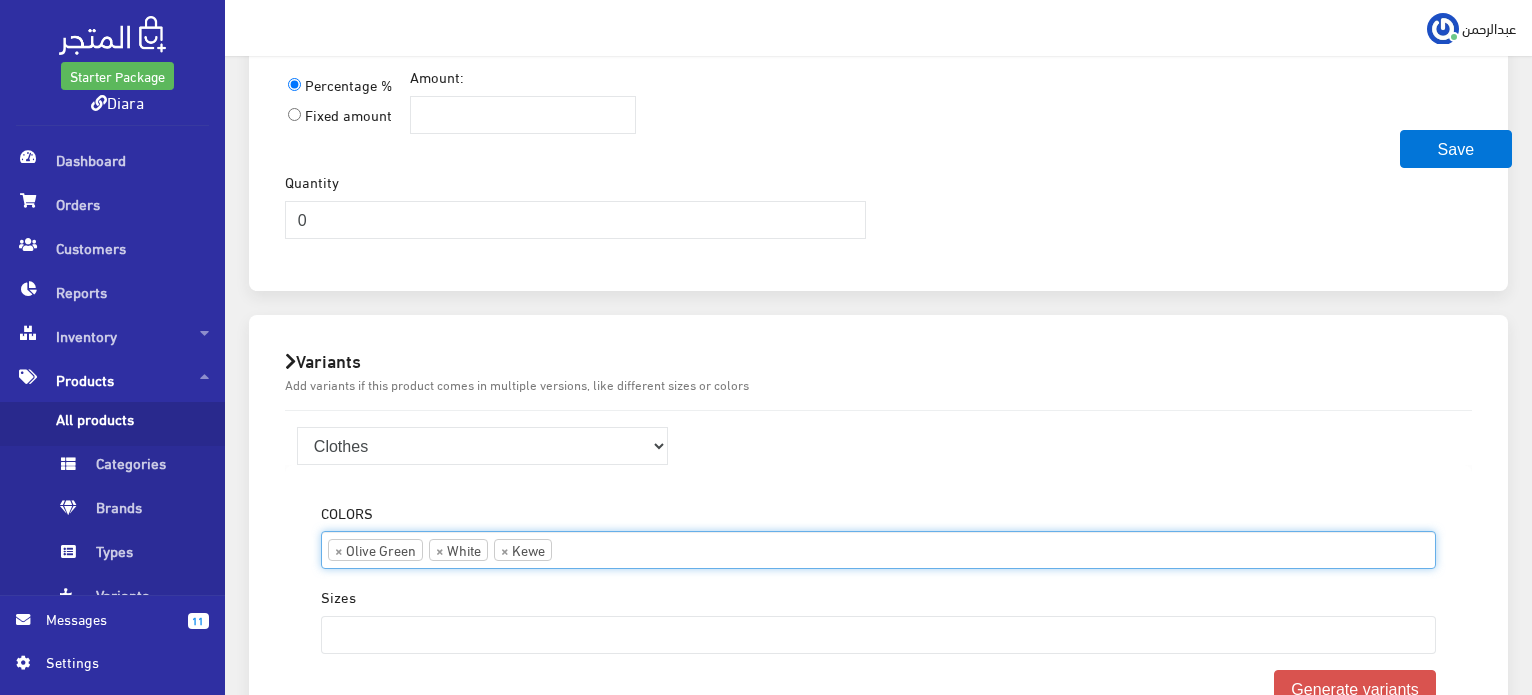 click at bounding box center [587, 548] 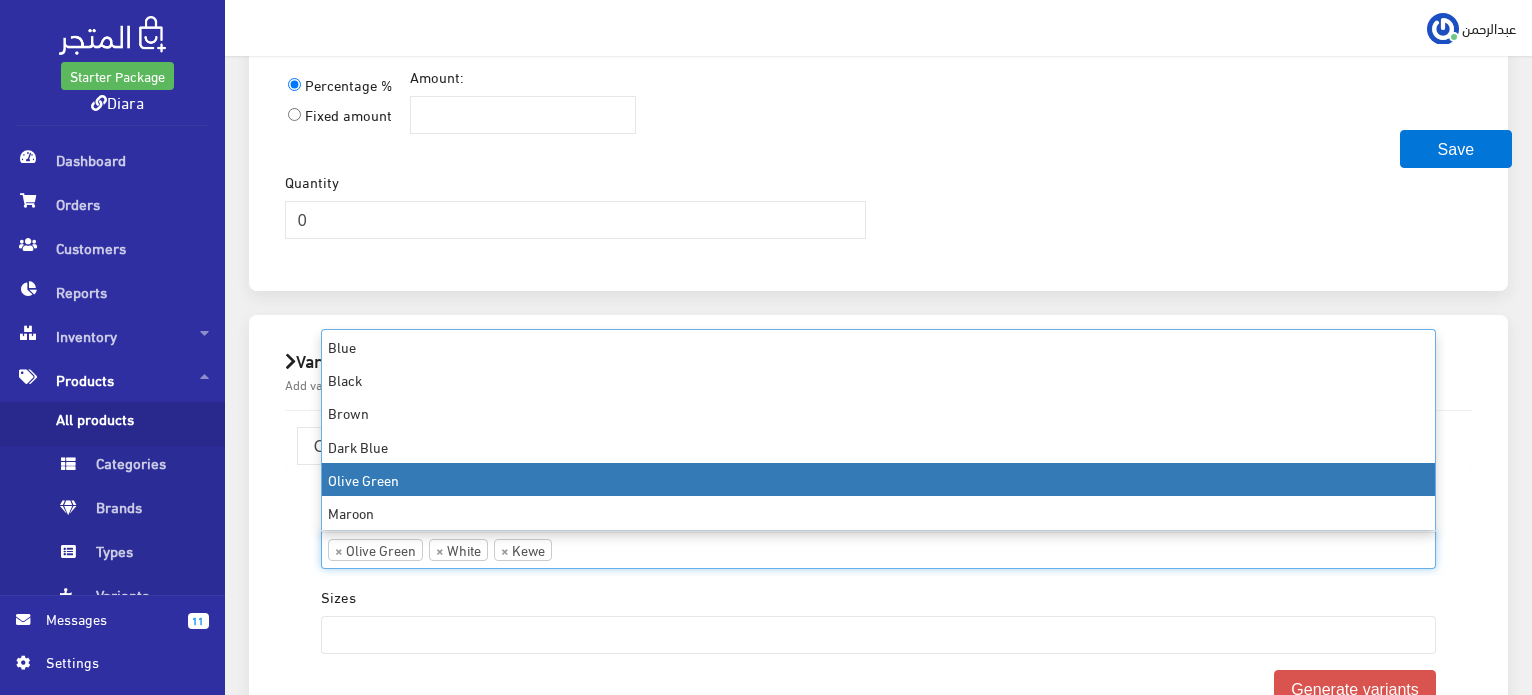 scroll, scrollTop: 67, scrollLeft: 0, axis: vertical 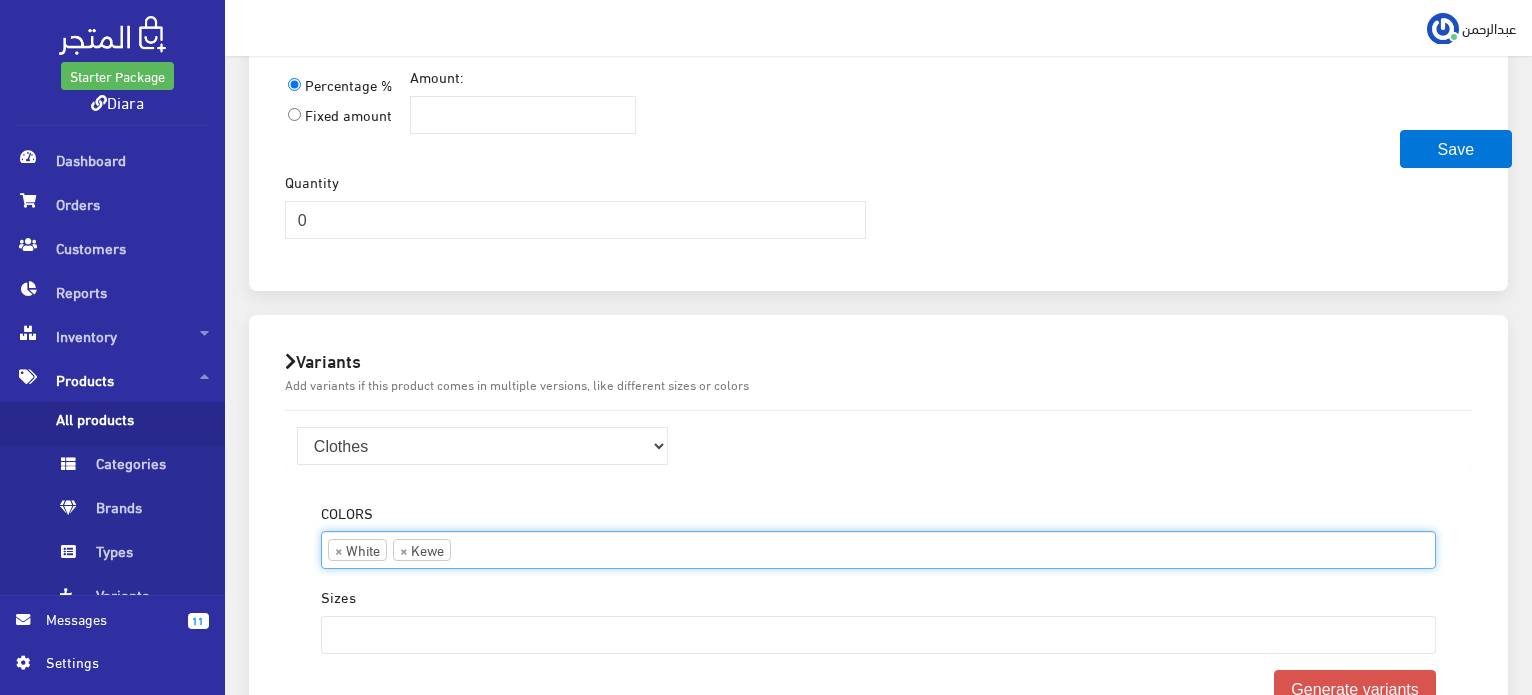 click on "× White × Kewe" at bounding box center [878, 548] 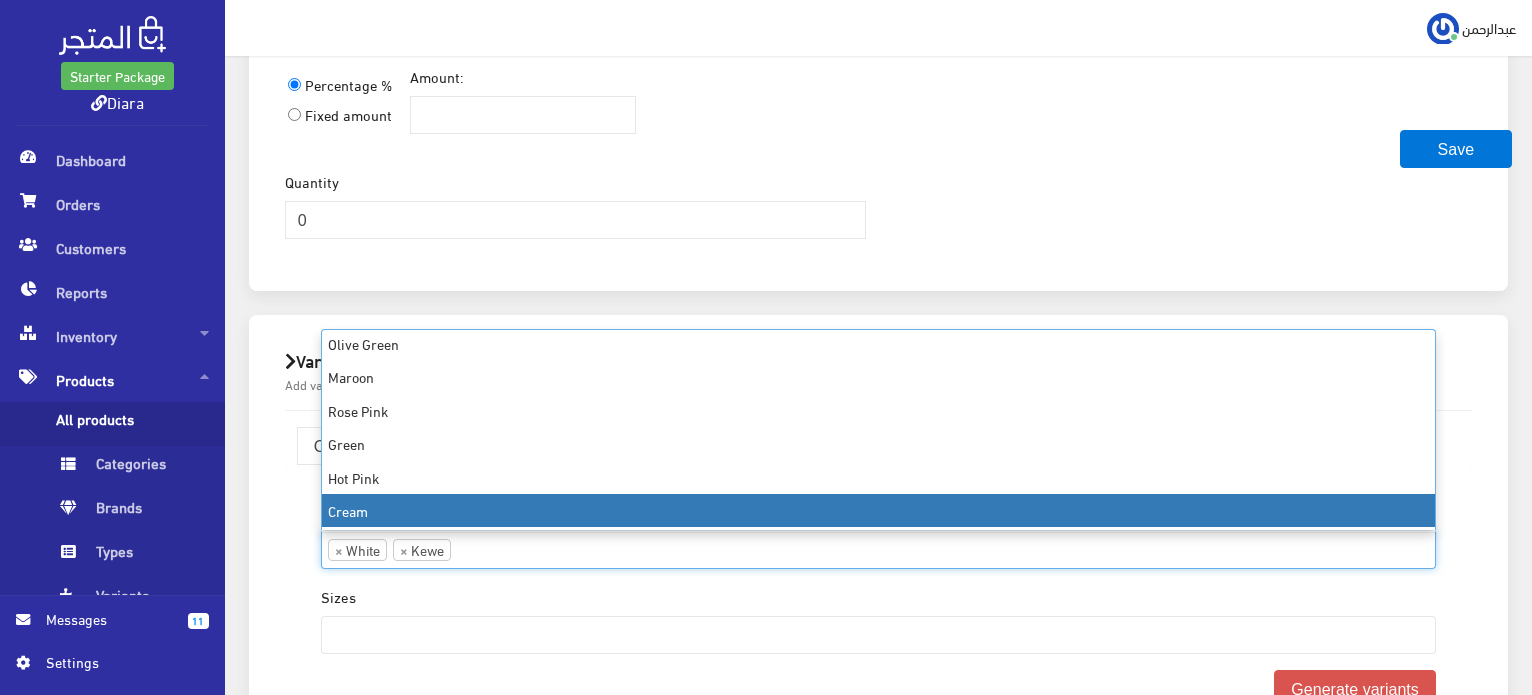scroll, scrollTop: 100, scrollLeft: 0, axis: vertical 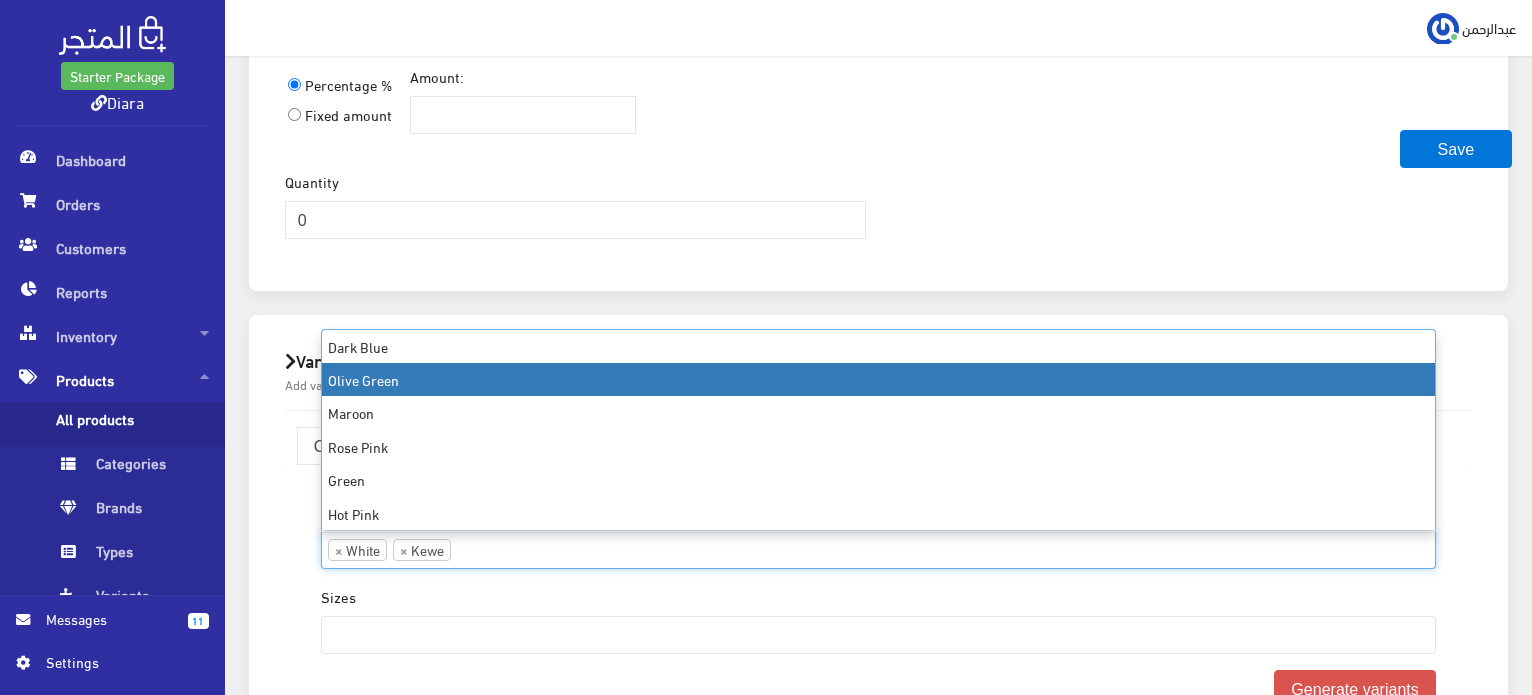 select on "7" 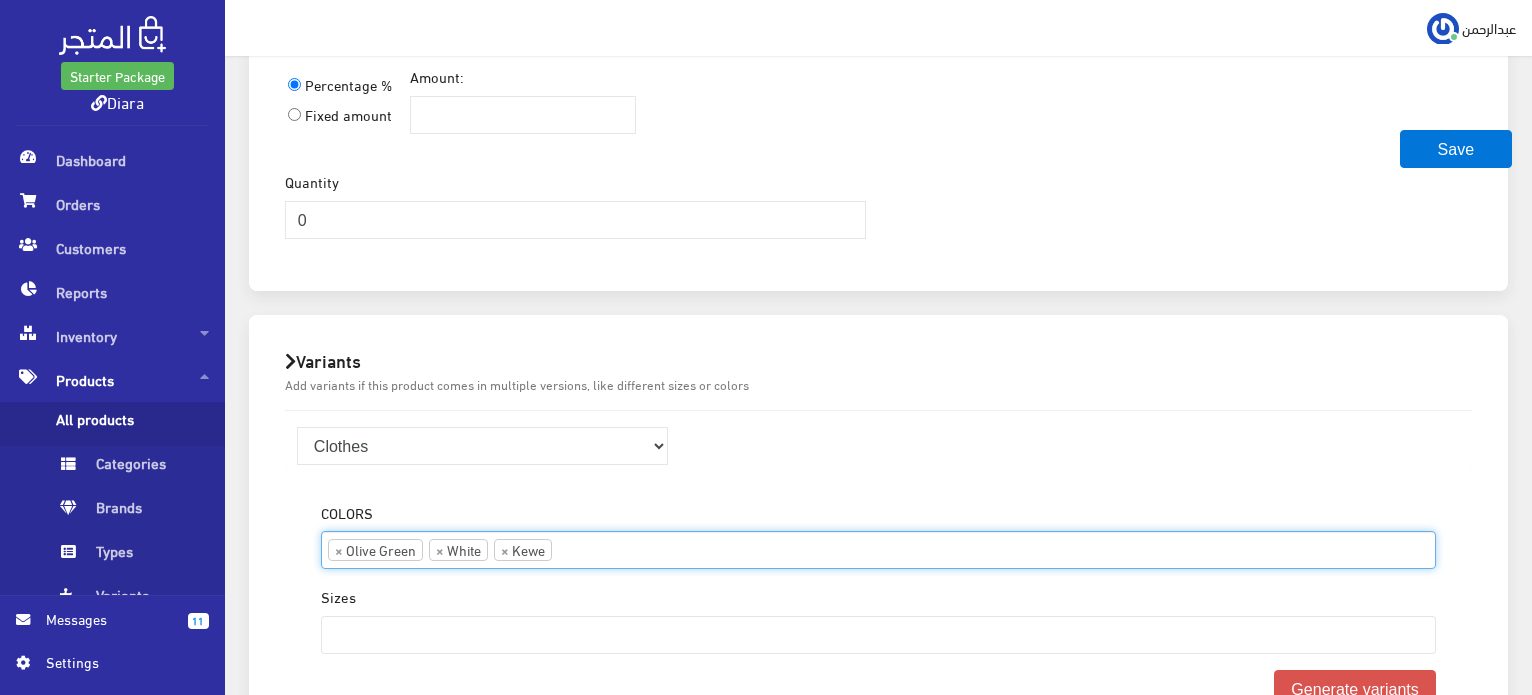click at bounding box center [587, 548] 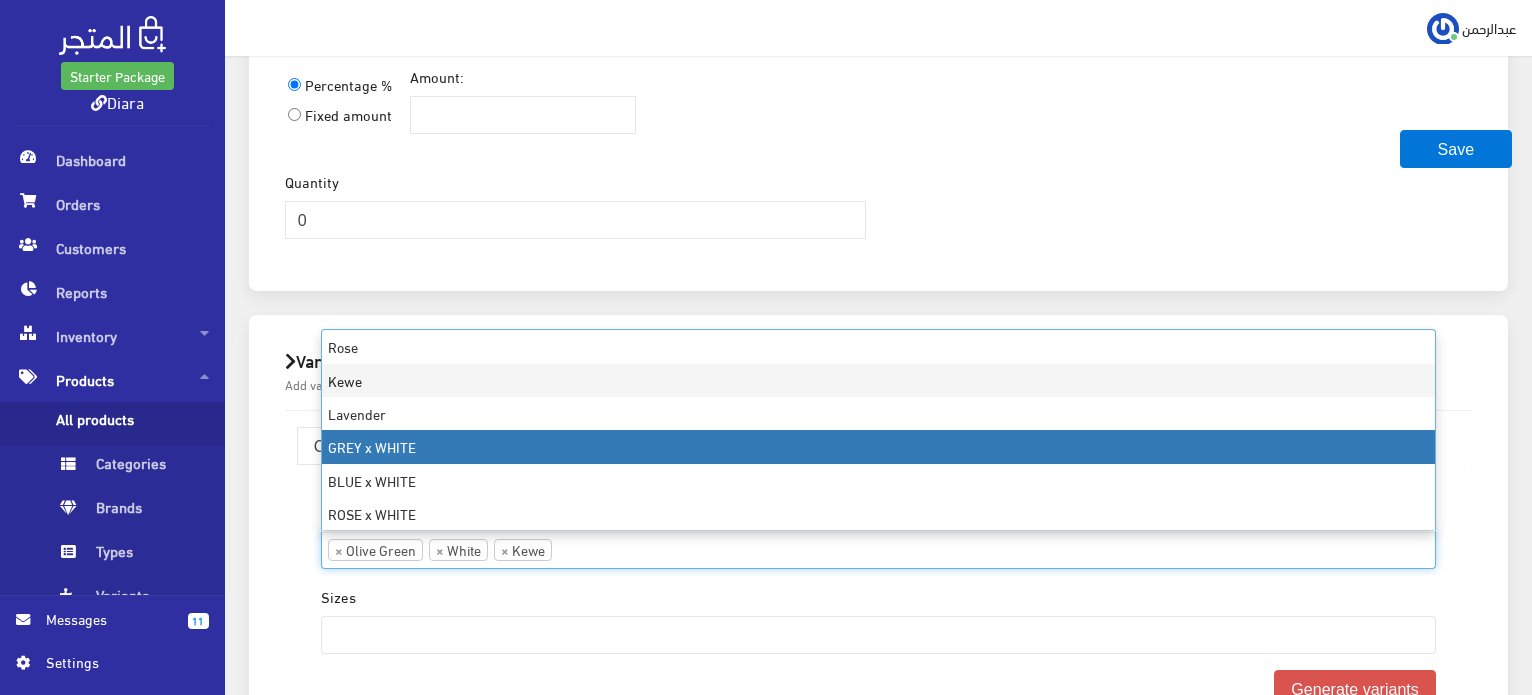 scroll, scrollTop: 1235, scrollLeft: 0, axis: vertical 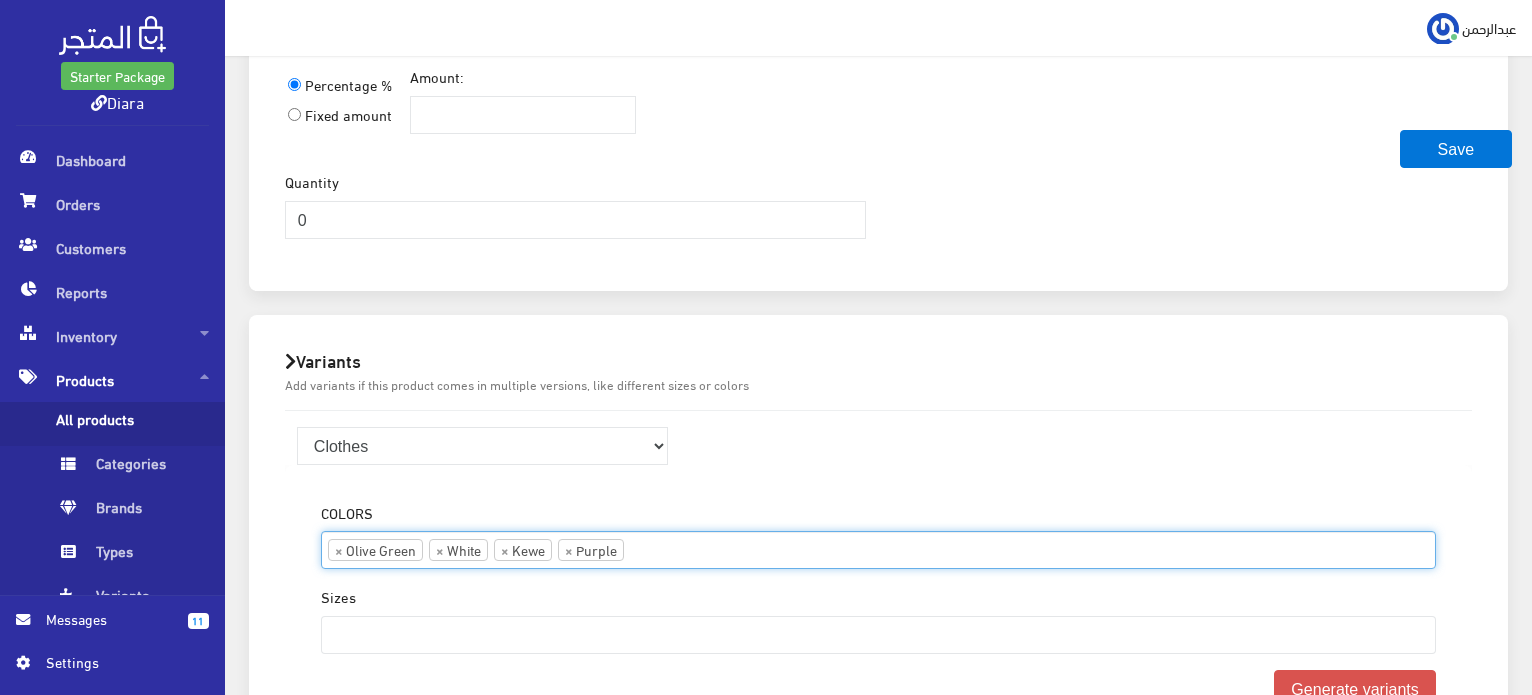 click at bounding box center [659, 548] 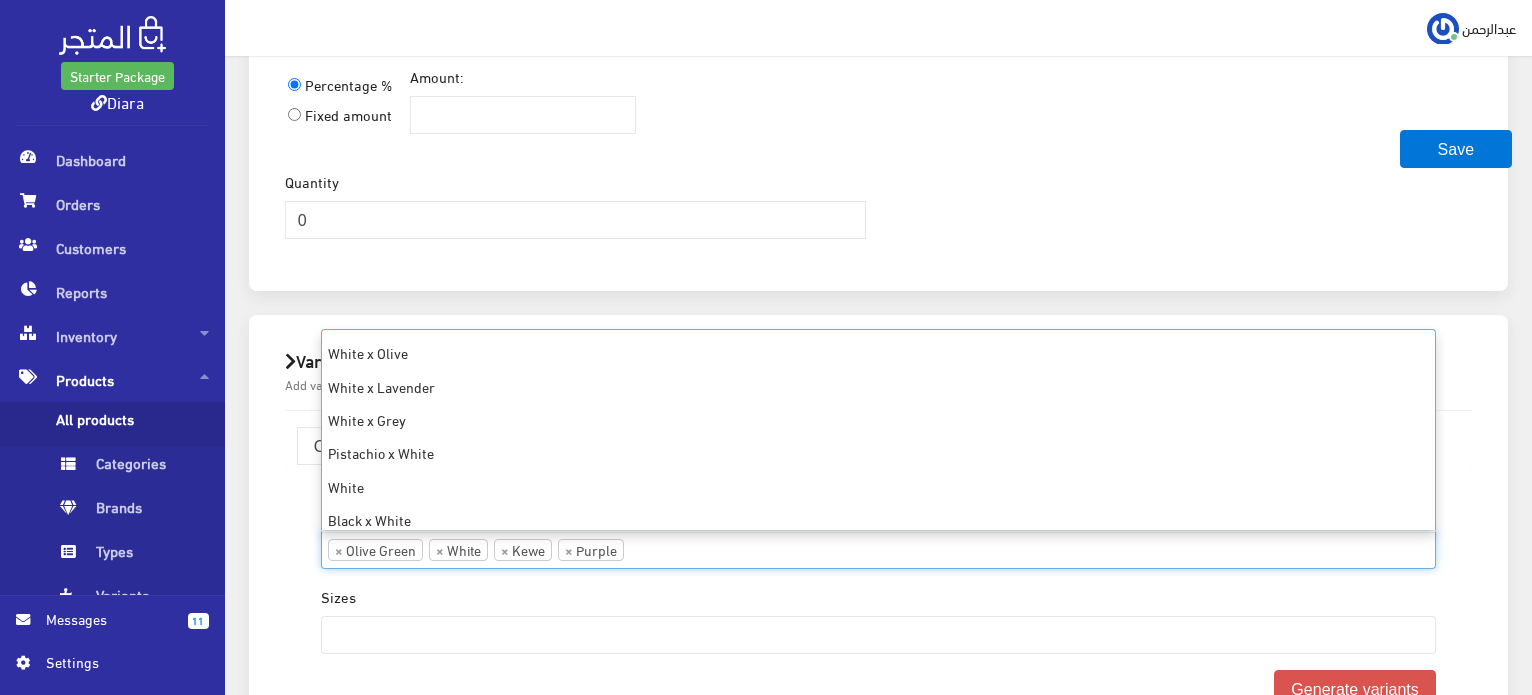 scroll, scrollTop: 1235, scrollLeft: 0, axis: vertical 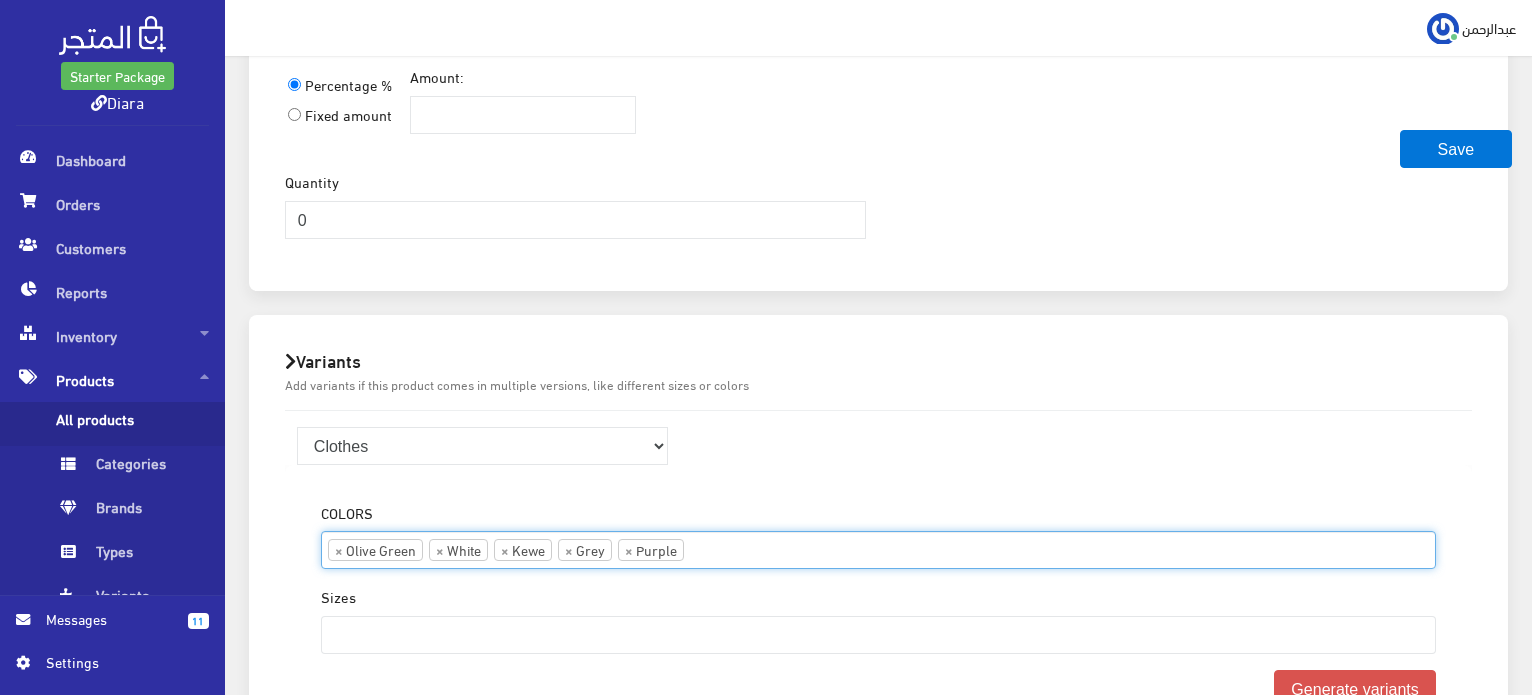 click on "× Olive Green × White × Kewe × Grey × Purple" at bounding box center [878, 548] 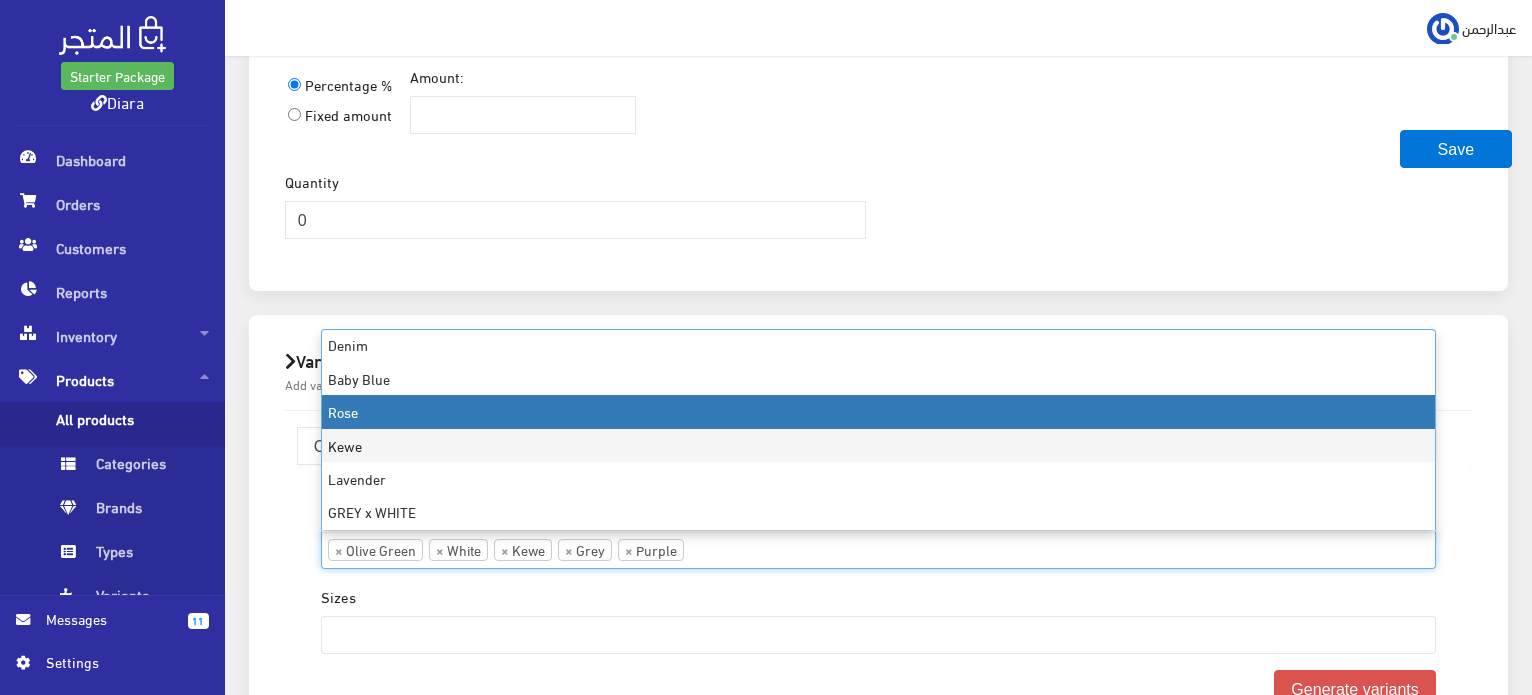 scroll, scrollTop: 0, scrollLeft: 0, axis: both 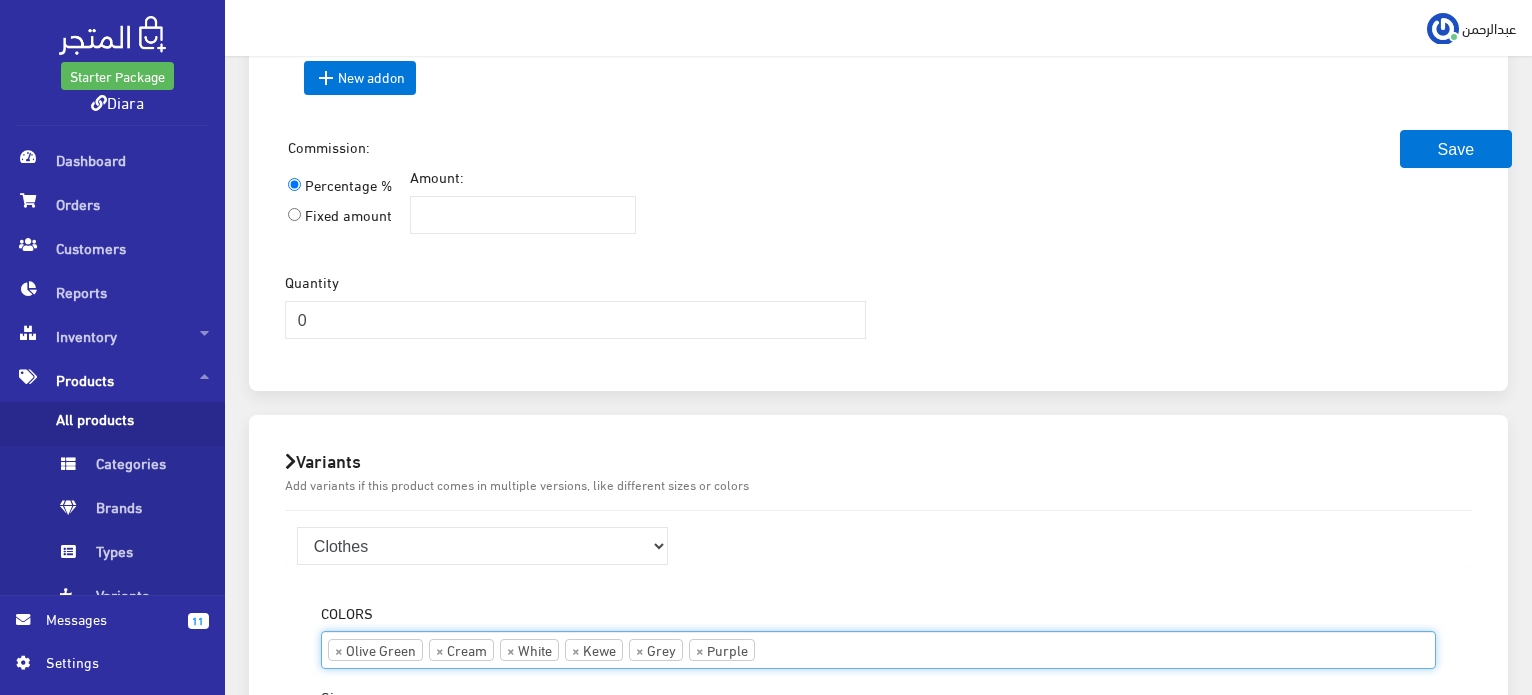 click on "Basic Info
Product name  English
TEGAN
Show Ask for Quote
في حالة تفعيلة لن يعرض سعر المنتج ولن يكون هناك امكانية لطلبه ويظهر فقط زرار لطلب عرض سعر" at bounding box center [878, -239] 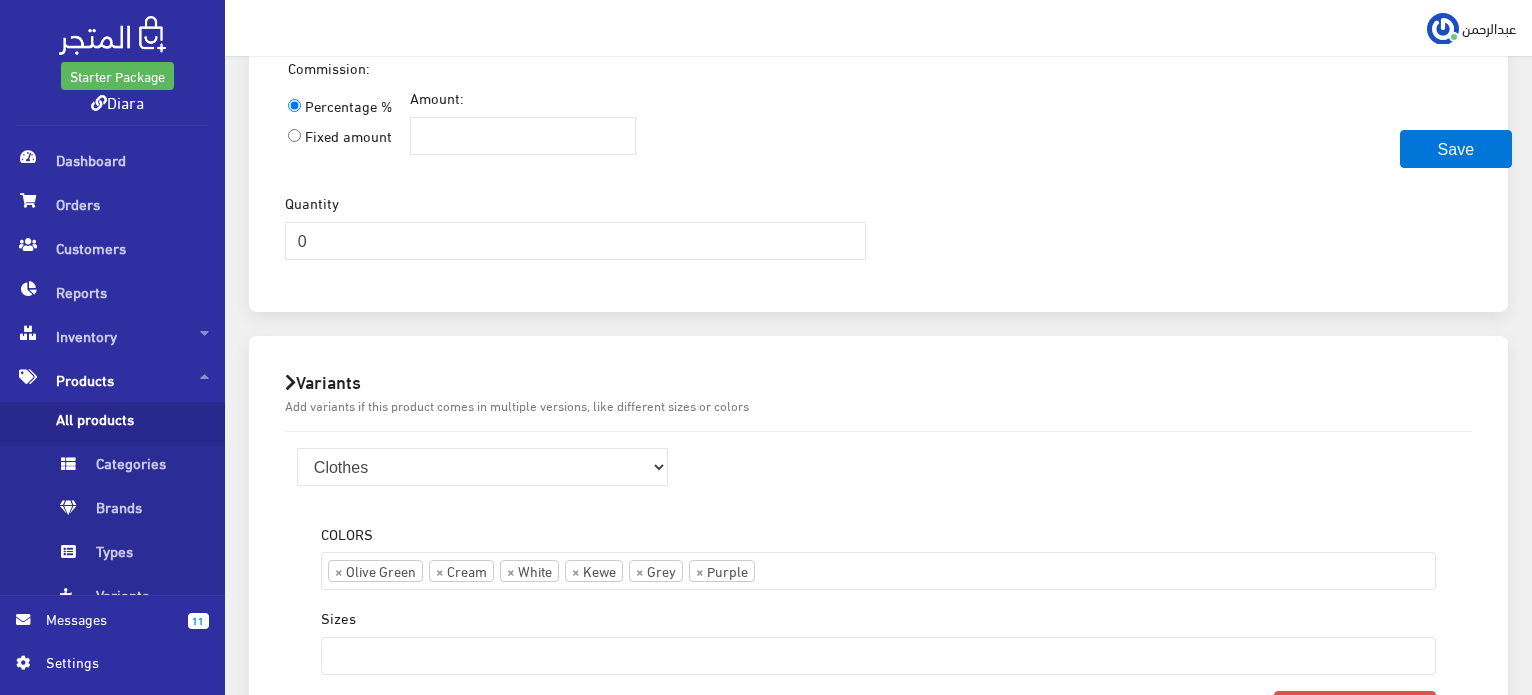 scroll, scrollTop: 1496, scrollLeft: 0, axis: vertical 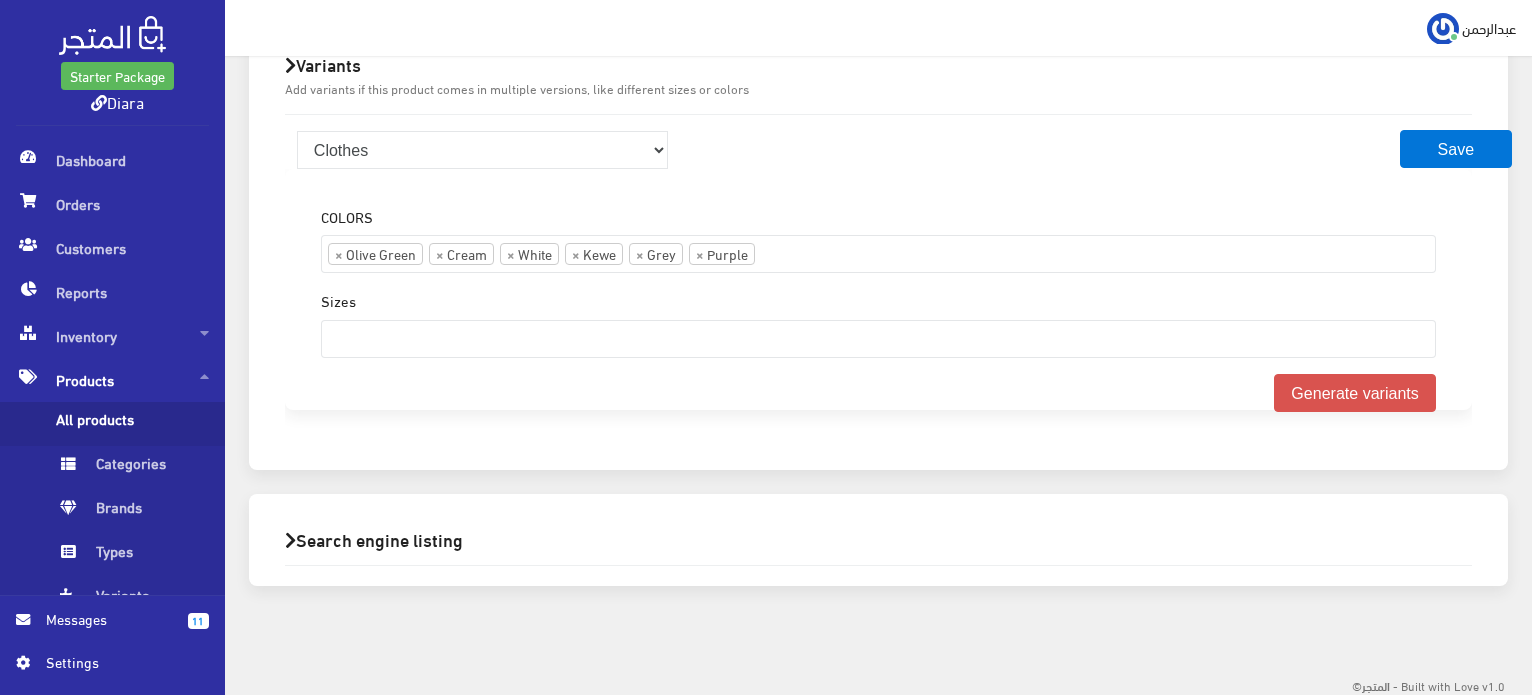 click at bounding box center [878, 337] 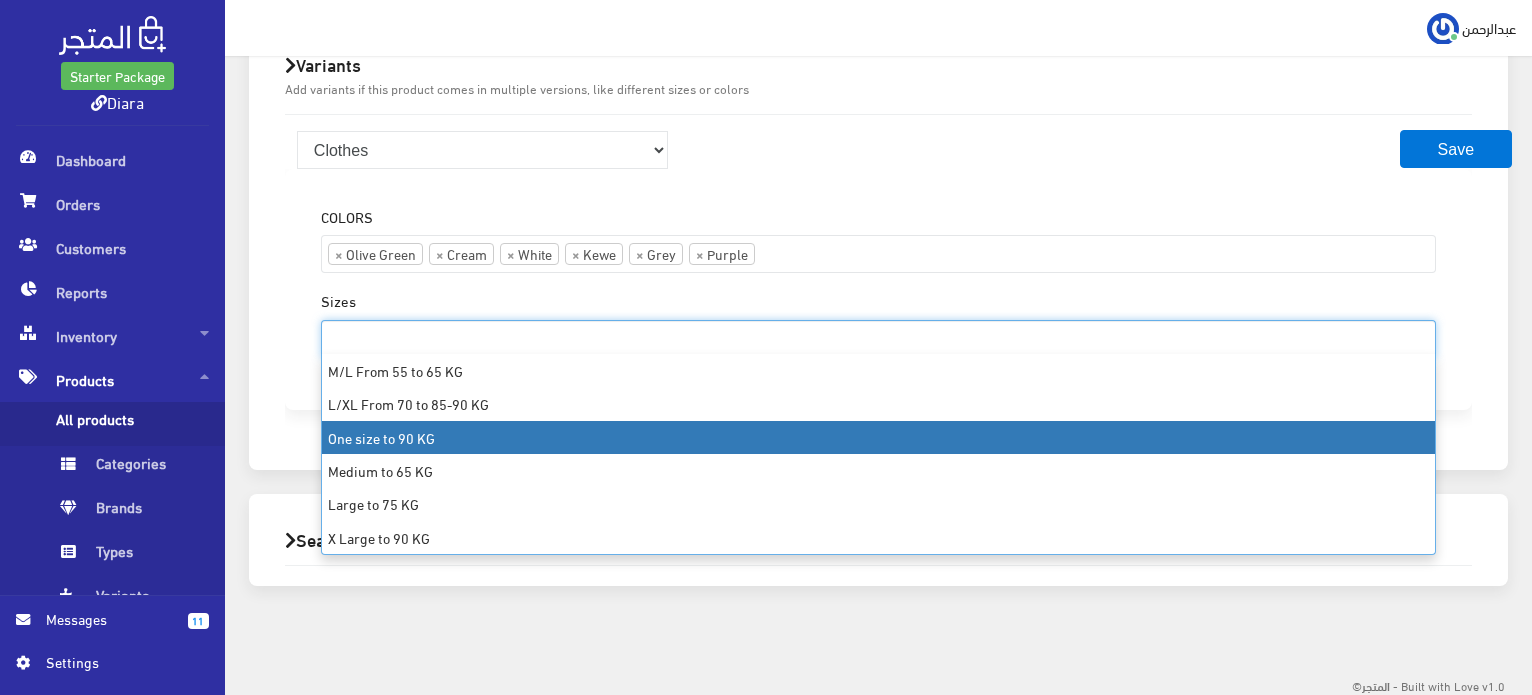 select on "17" 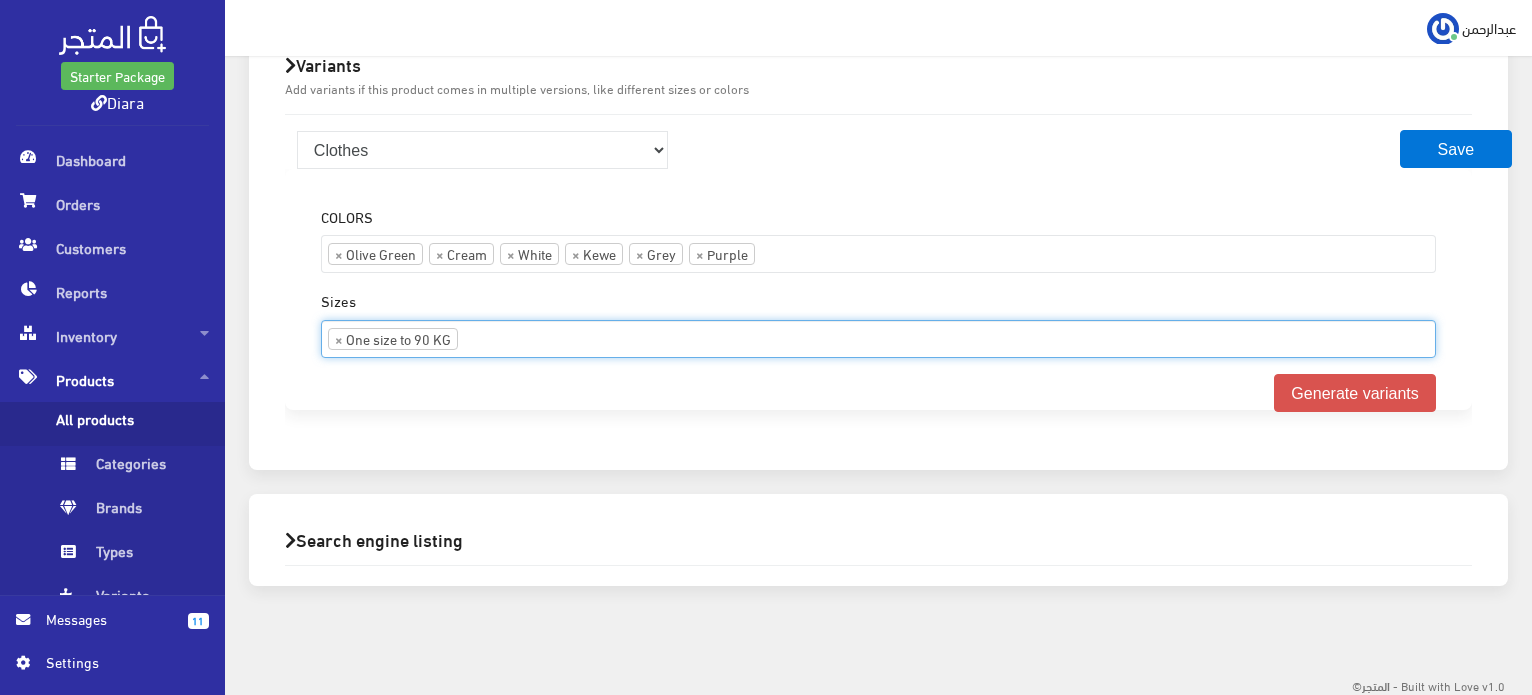 click on "COLORS
Blue
Black
Brown
Dark Blue
Olive Green
Maroon
Rose Pink Green Hot Pink Cream ×" at bounding box center [878, 301] 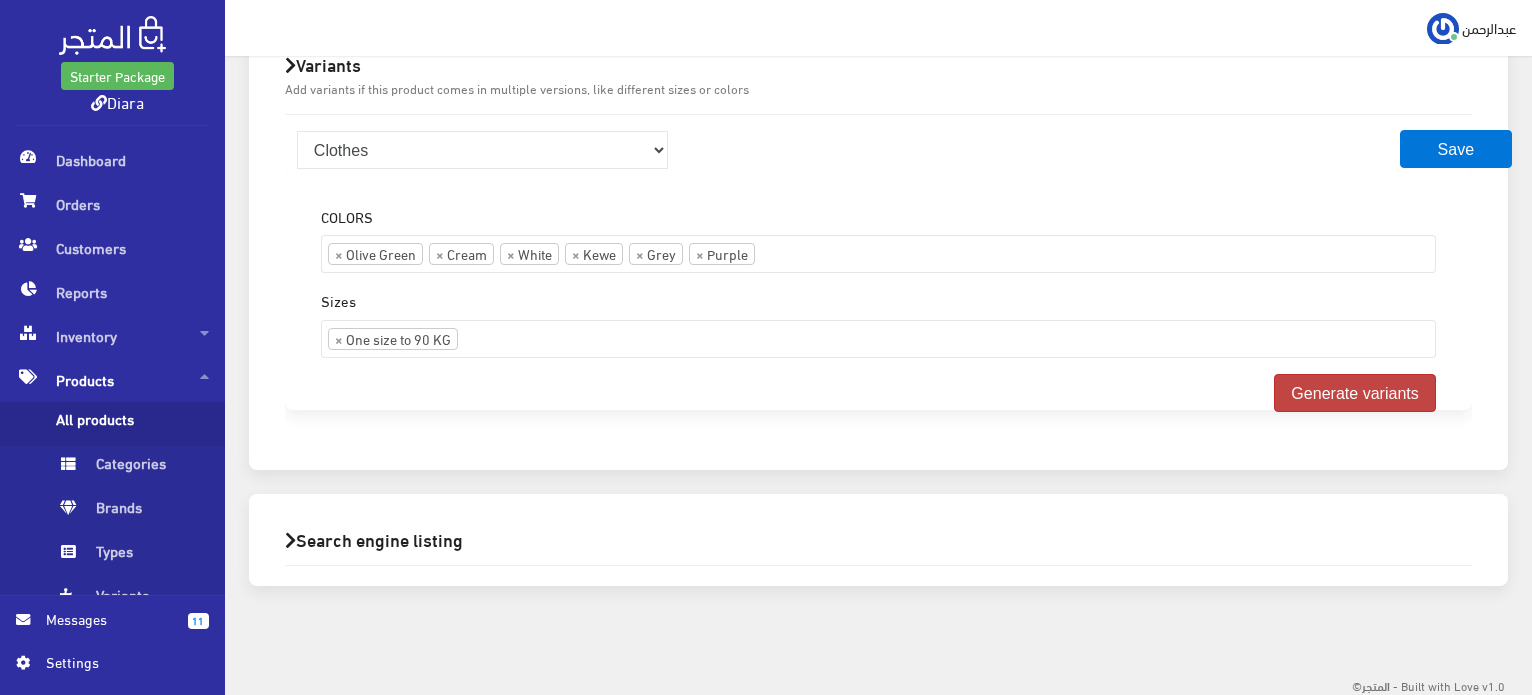 click on "Generate variants" at bounding box center [1355, 393] 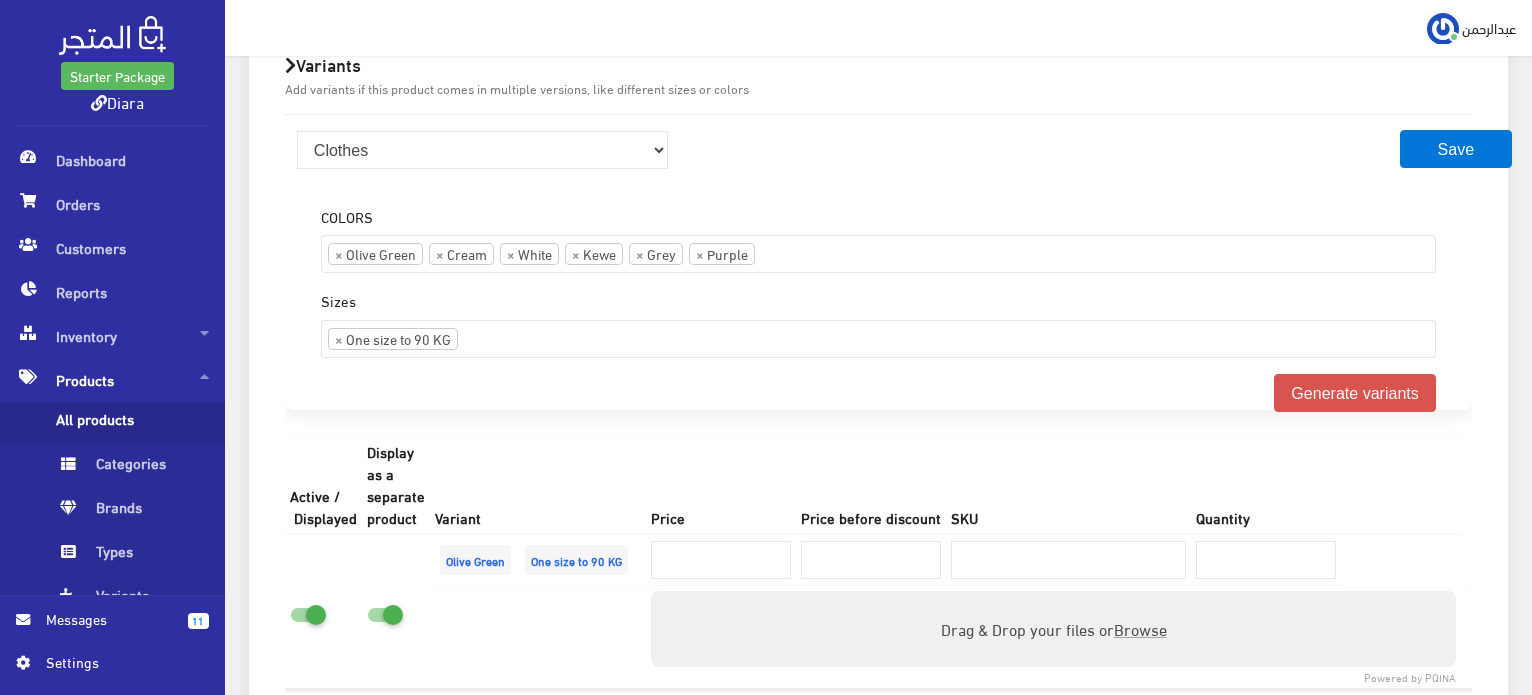 click on "Price" at bounding box center (721, 484) 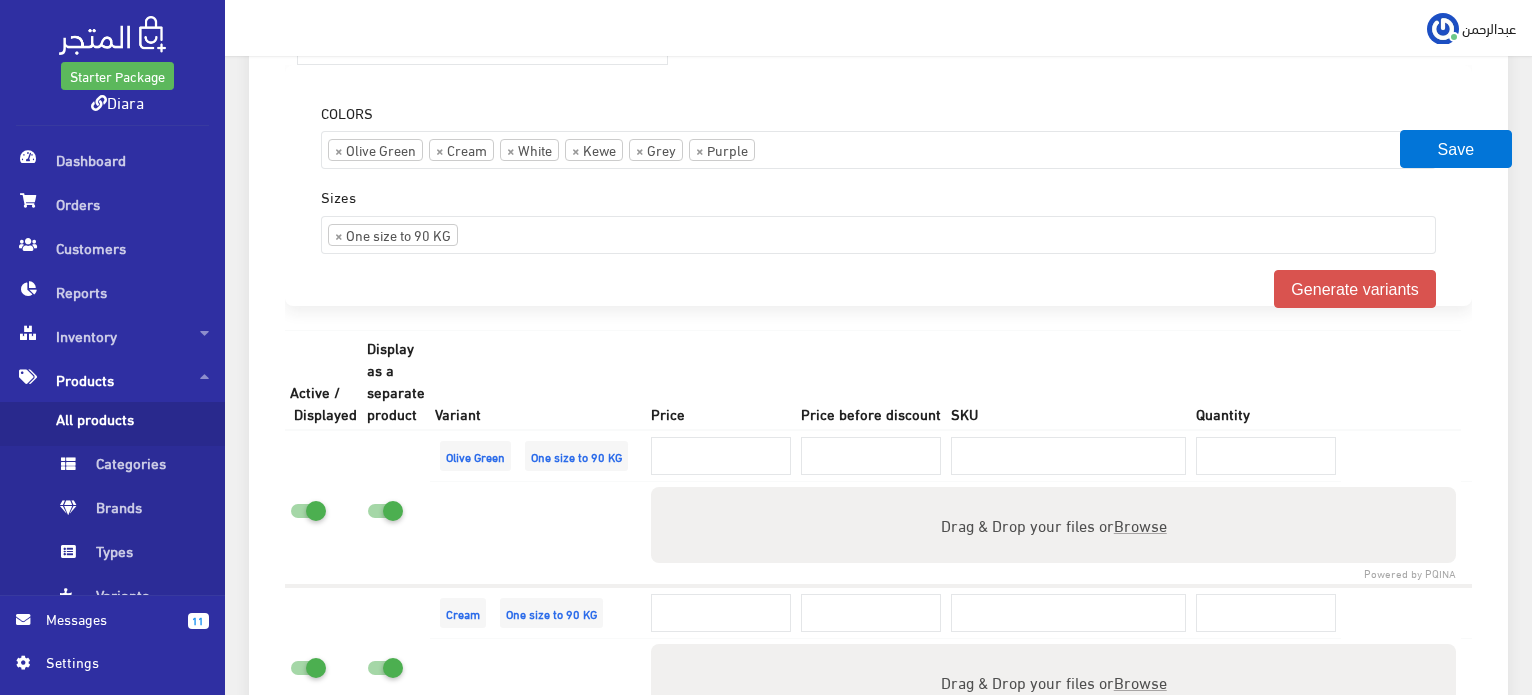 scroll, scrollTop: 1596, scrollLeft: 0, axis: vertical 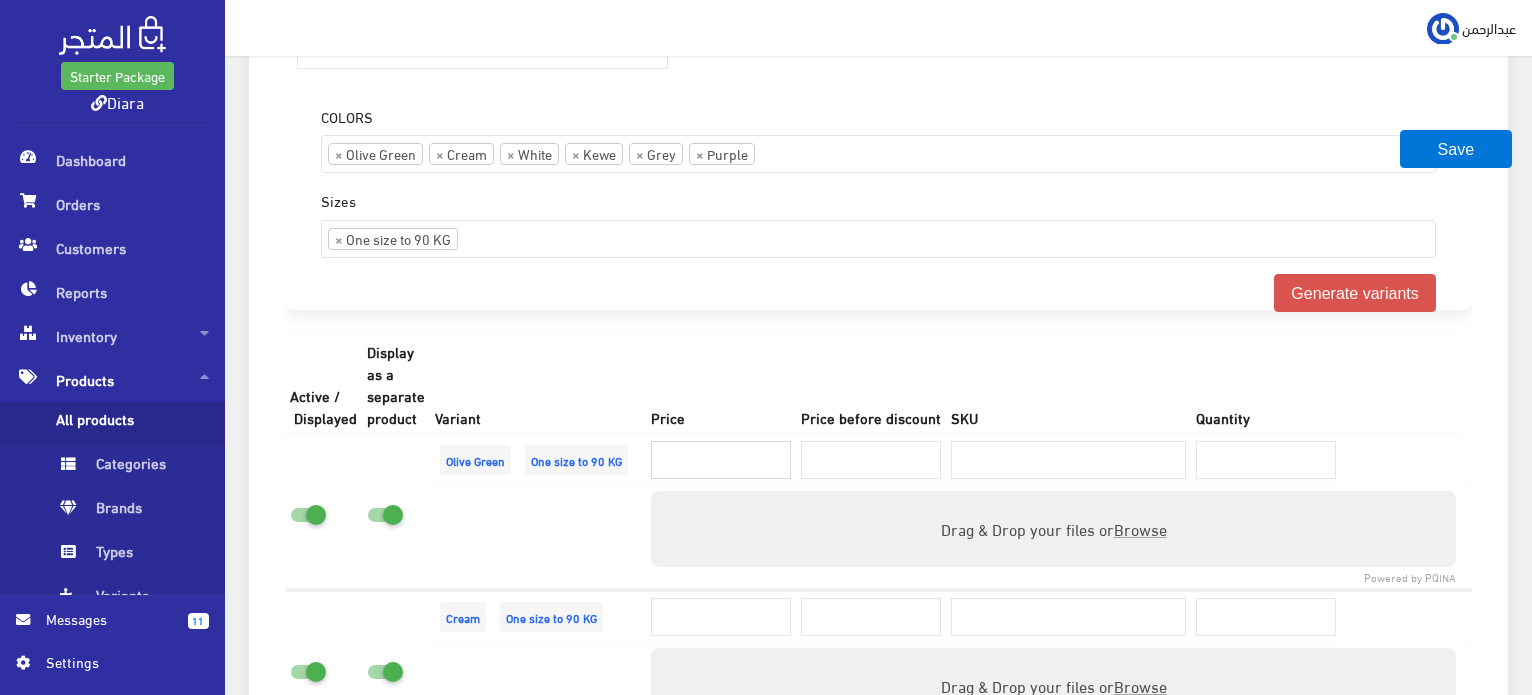 click at bounding box center [721, 460] 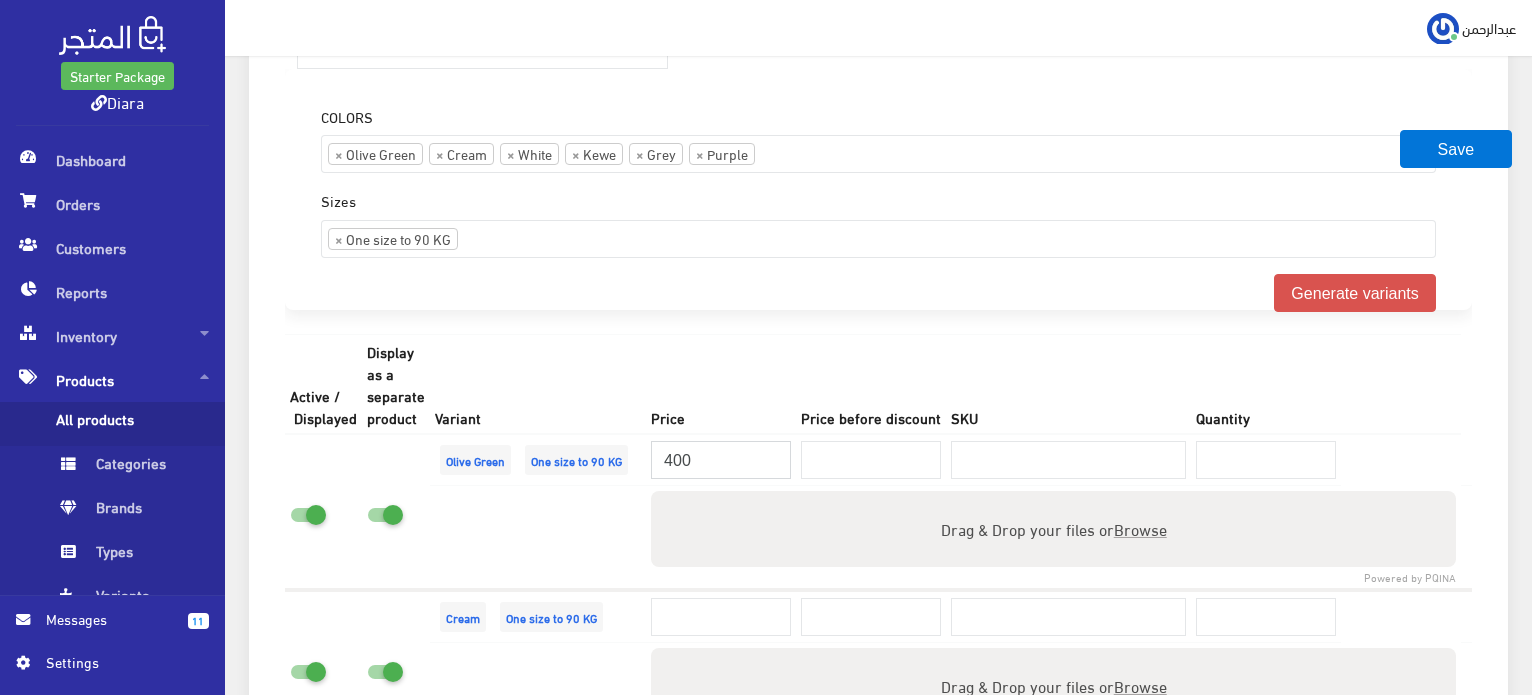 click on "400" at bounding box center (721, 460) 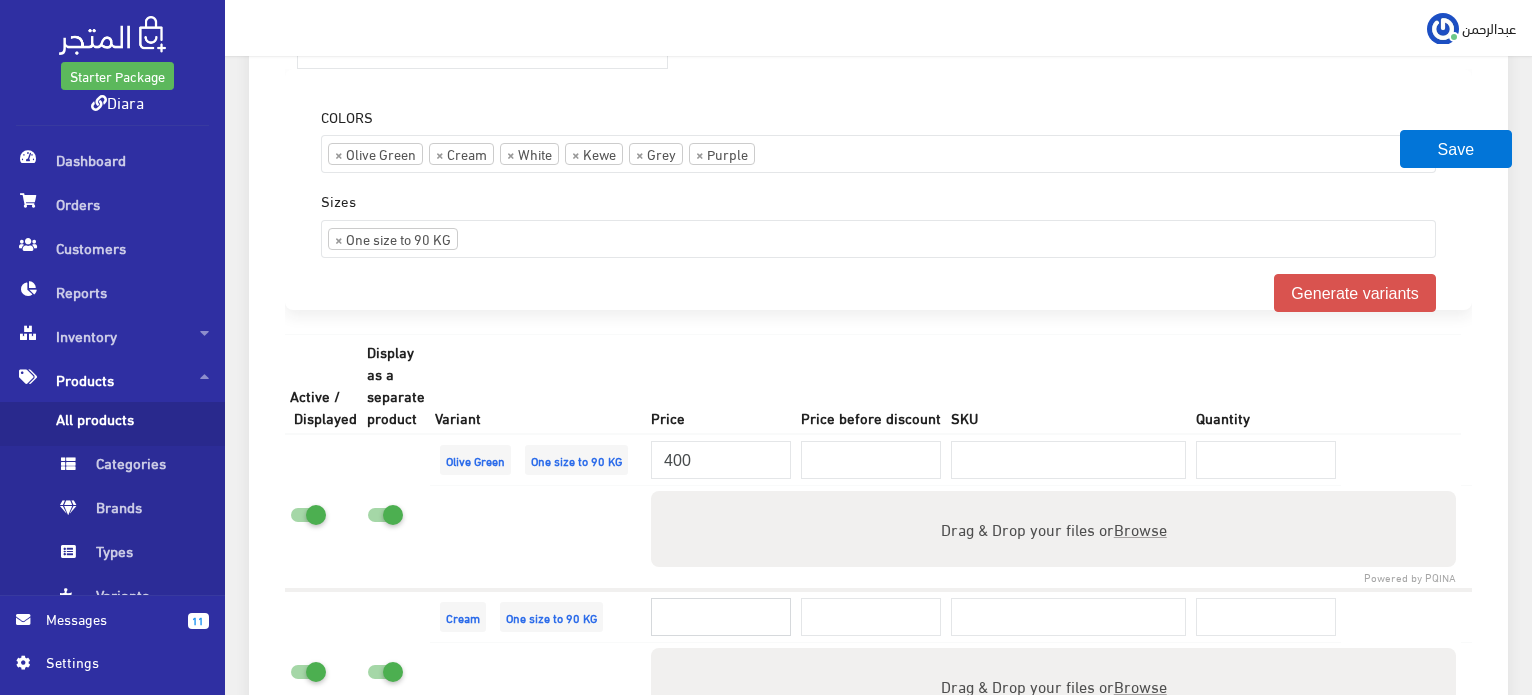 click at bounding box center [721, 617] 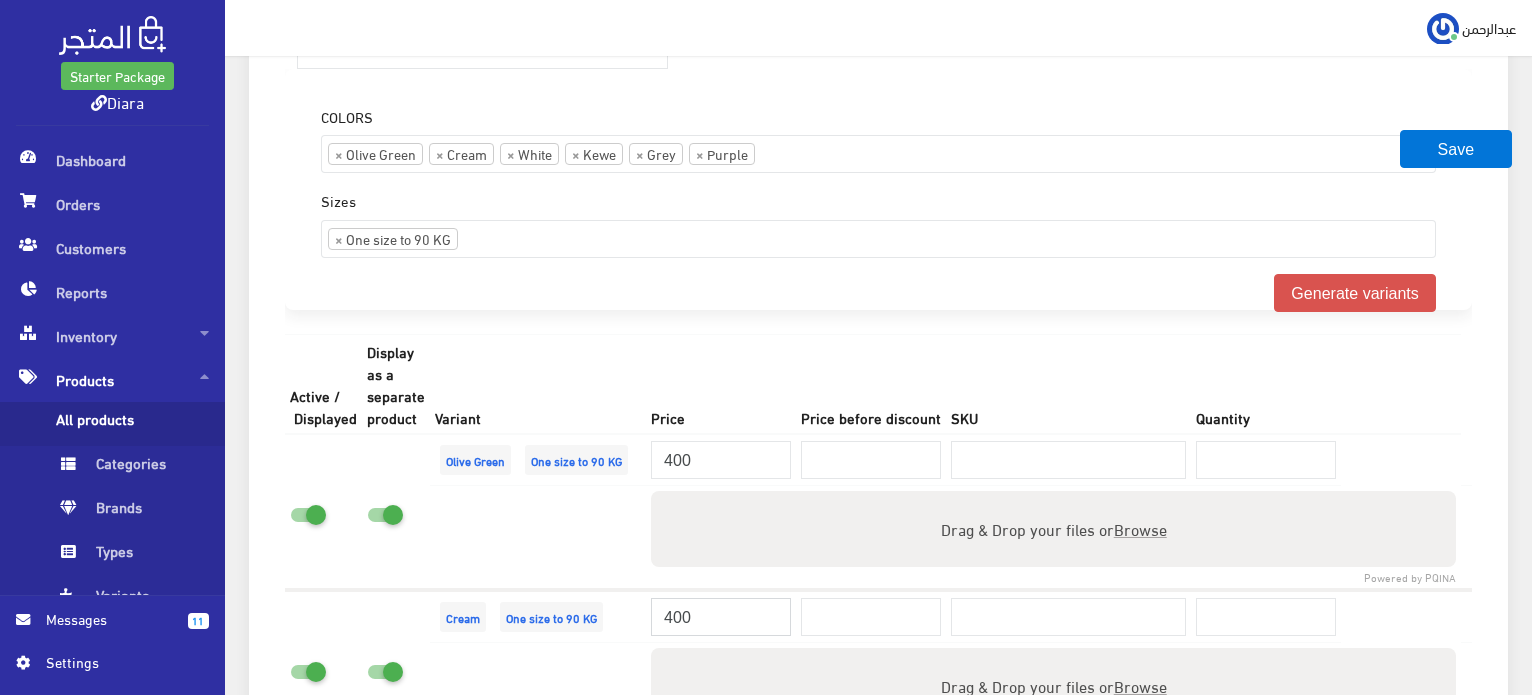type on "400" 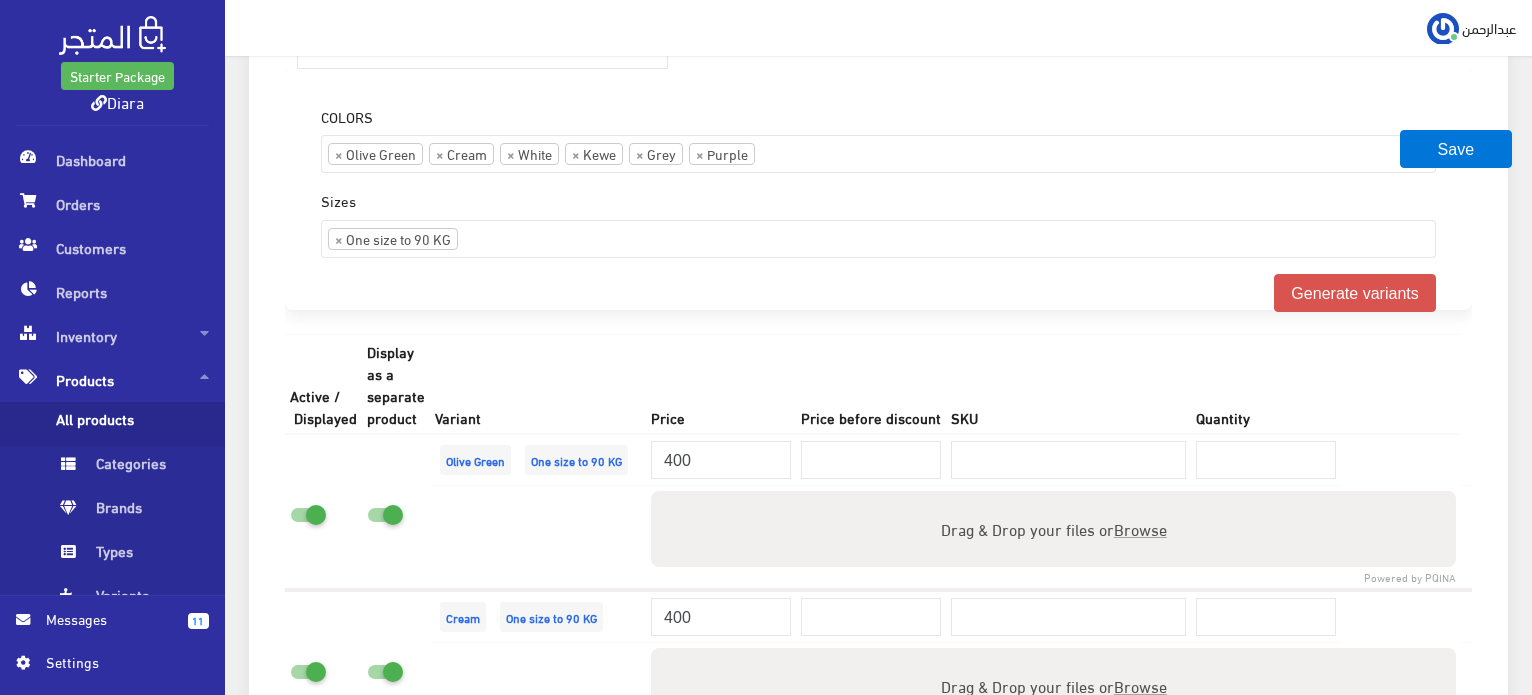 click at bounding box center [538, 537] 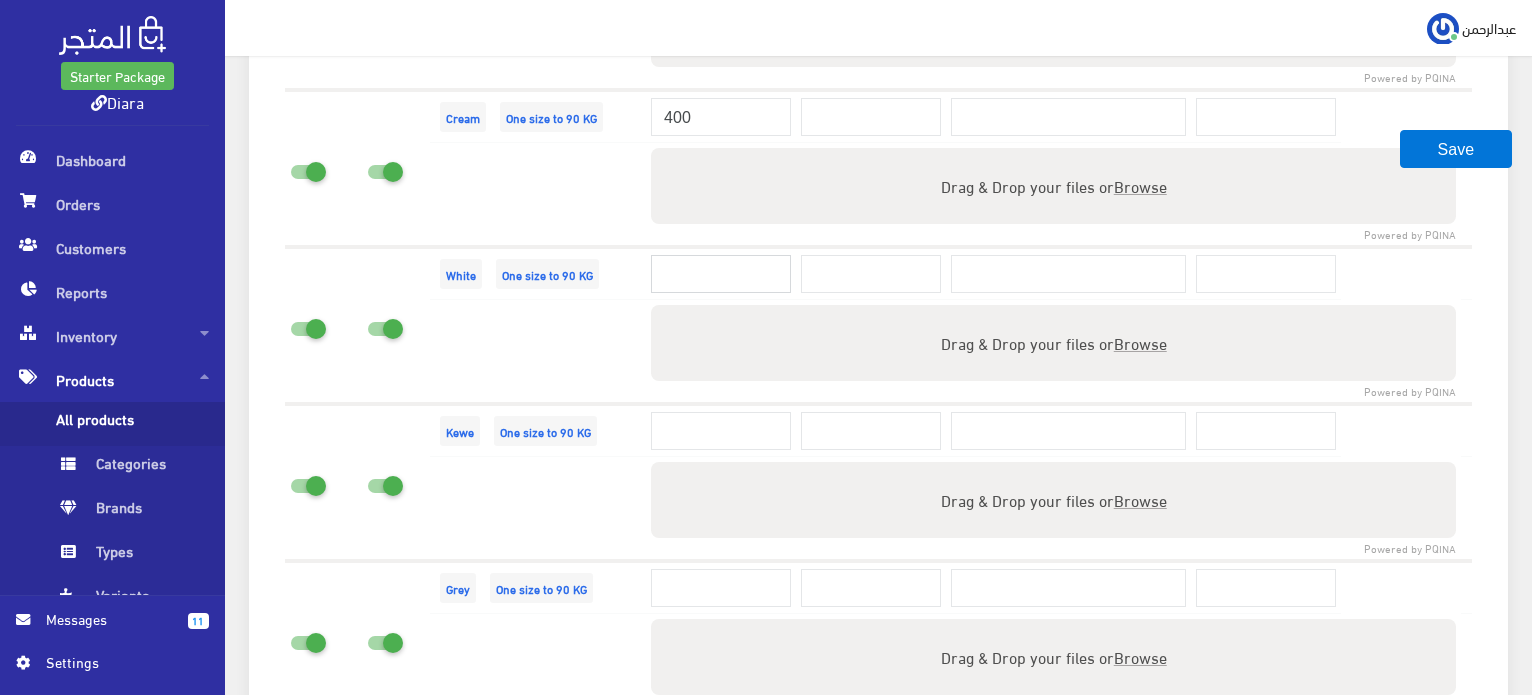 click at bounding box center (721, 274) 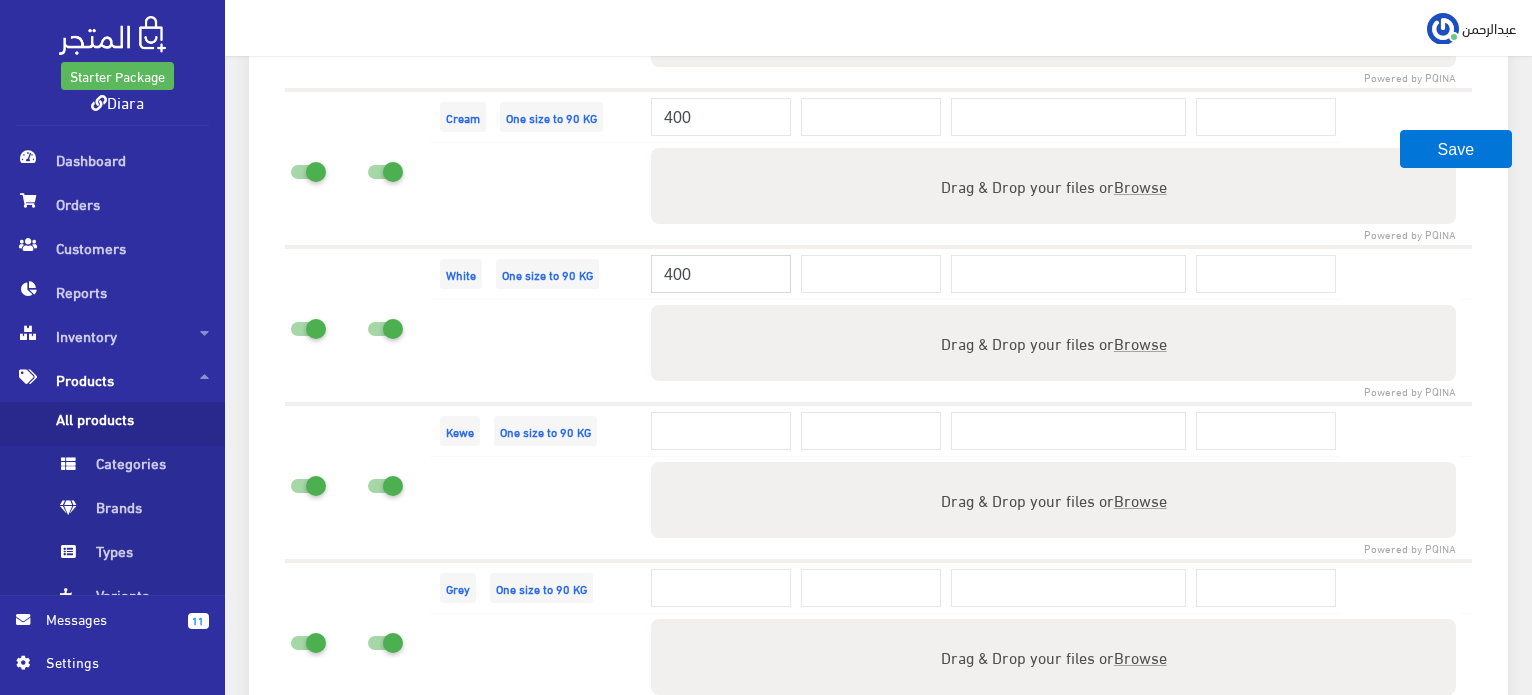 type on "400" 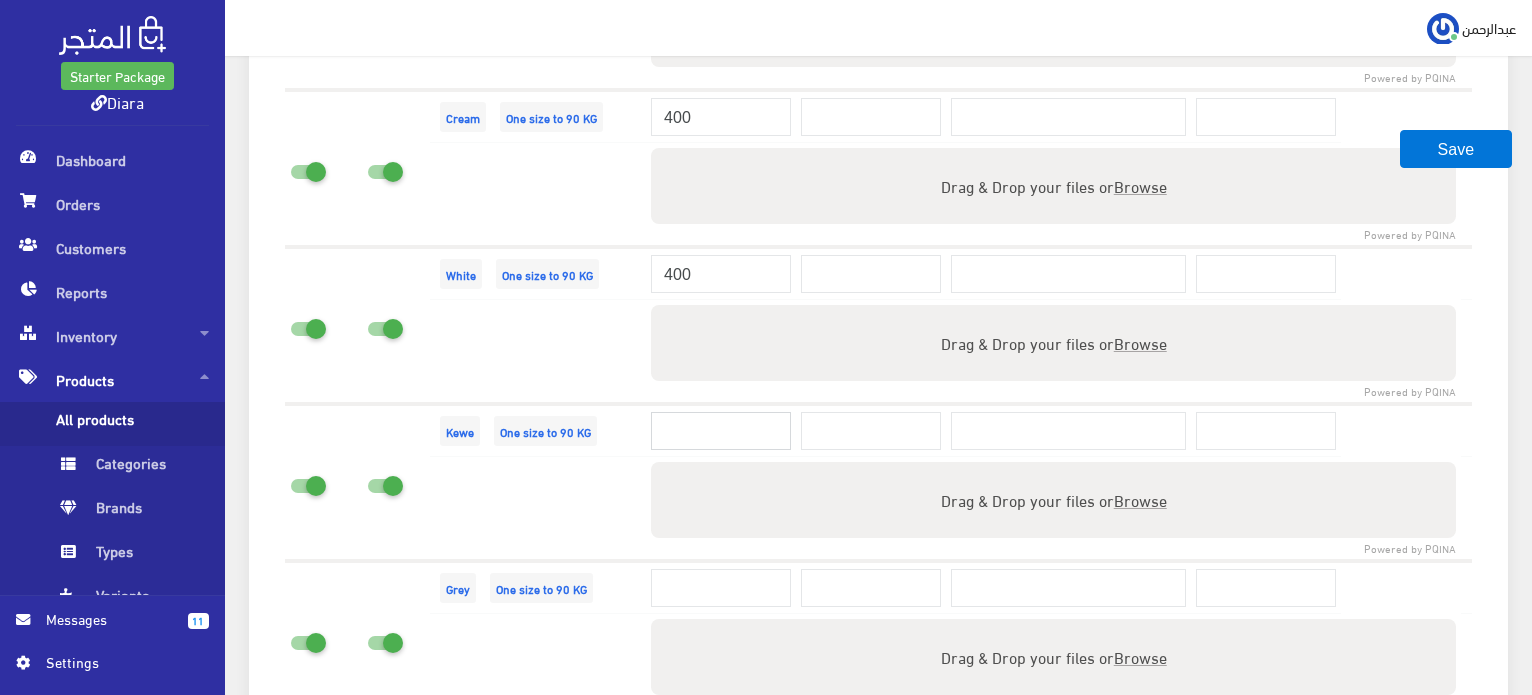 click at bounding box center [721, 431] 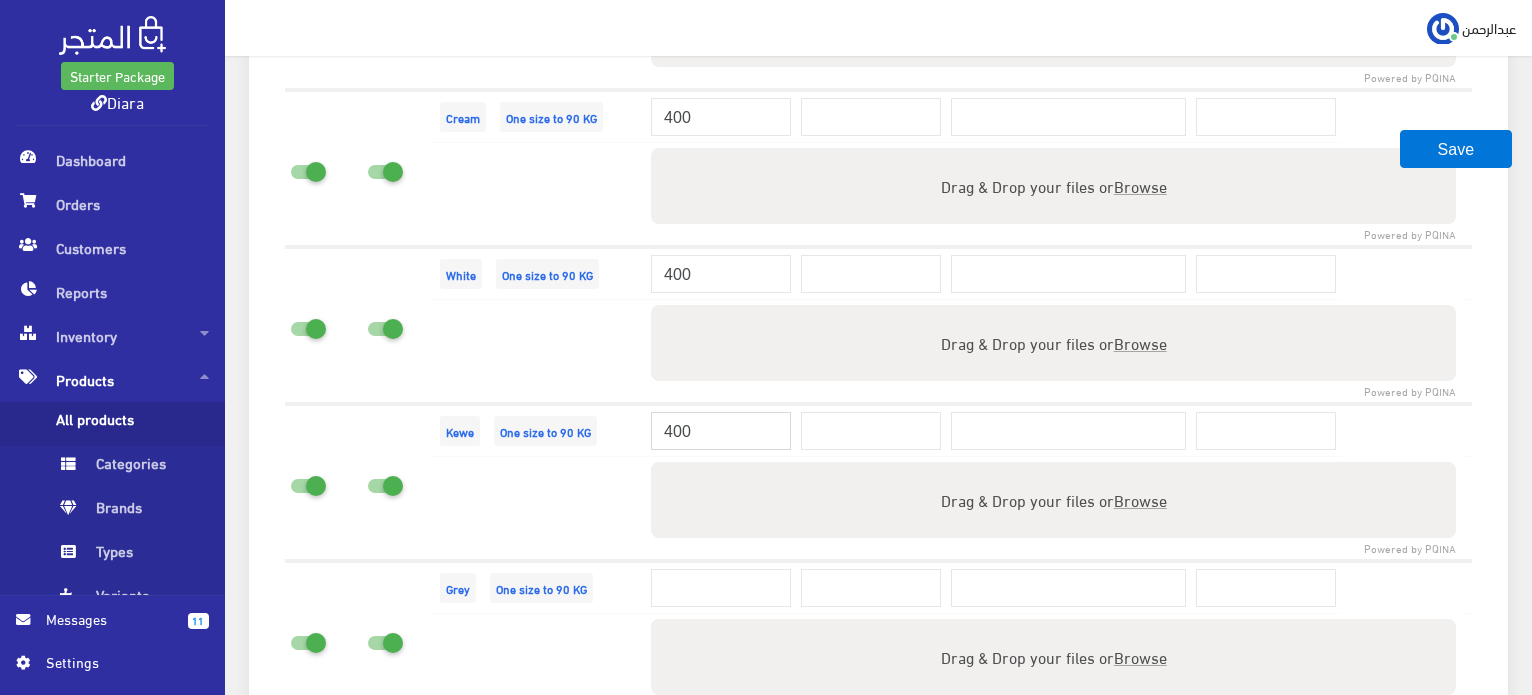 type on "400" 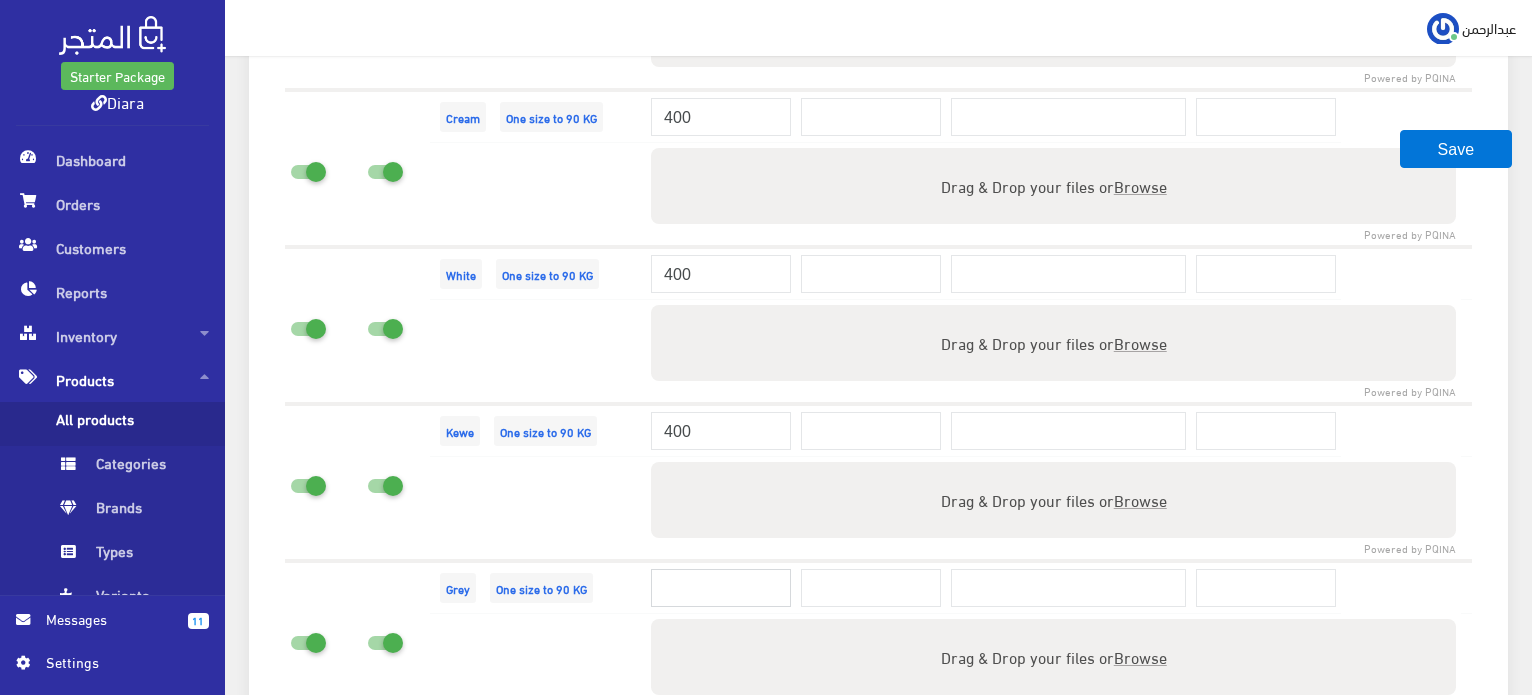 click at bounding box center [721, 588] 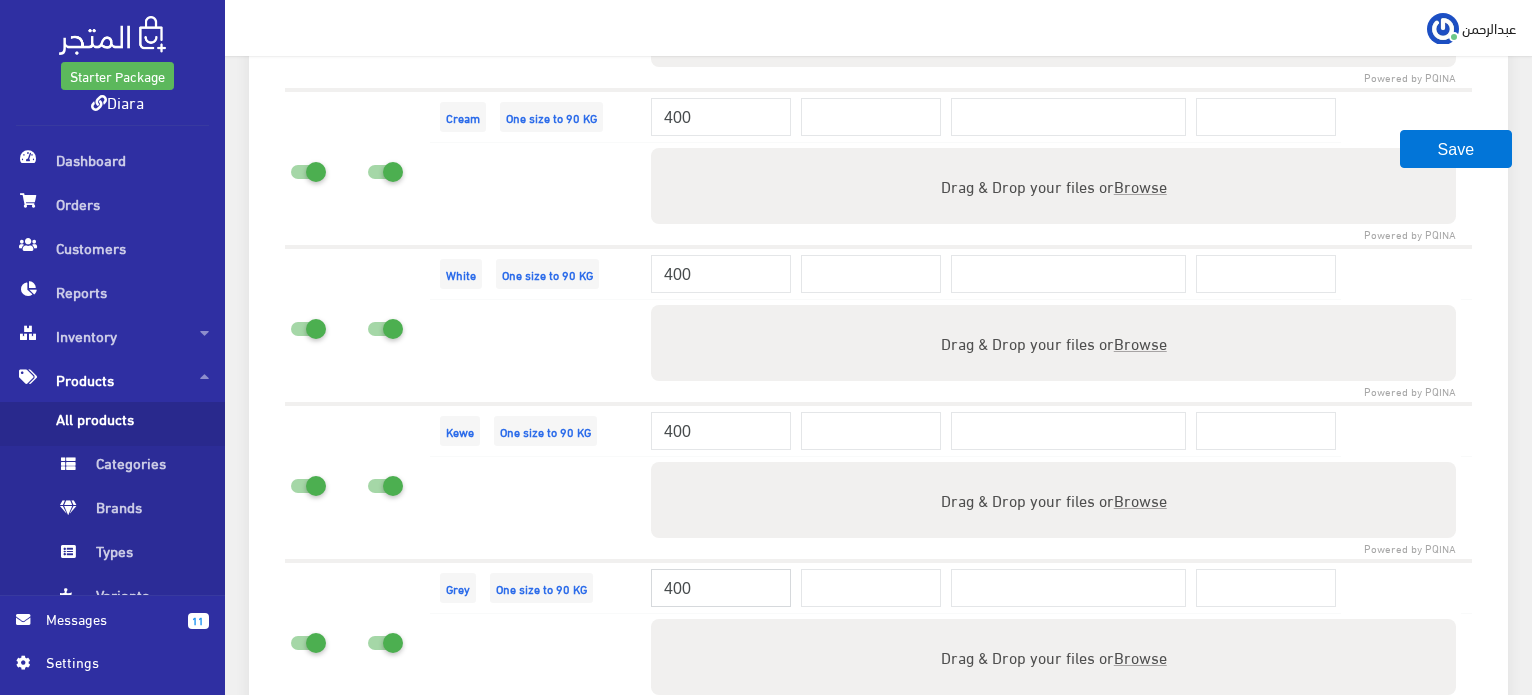 type on "400" 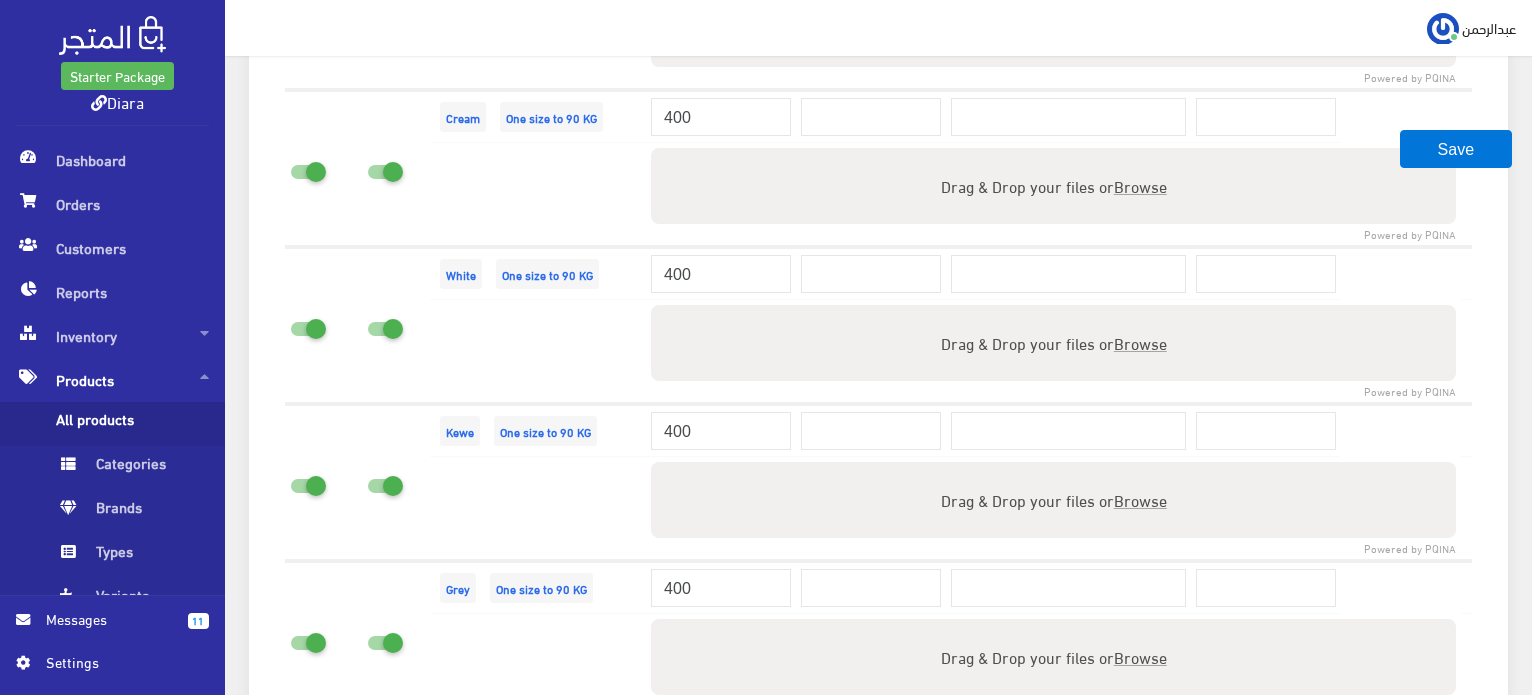 click on "Grey
One size to 90 KG" at bounding box center (538, 587) 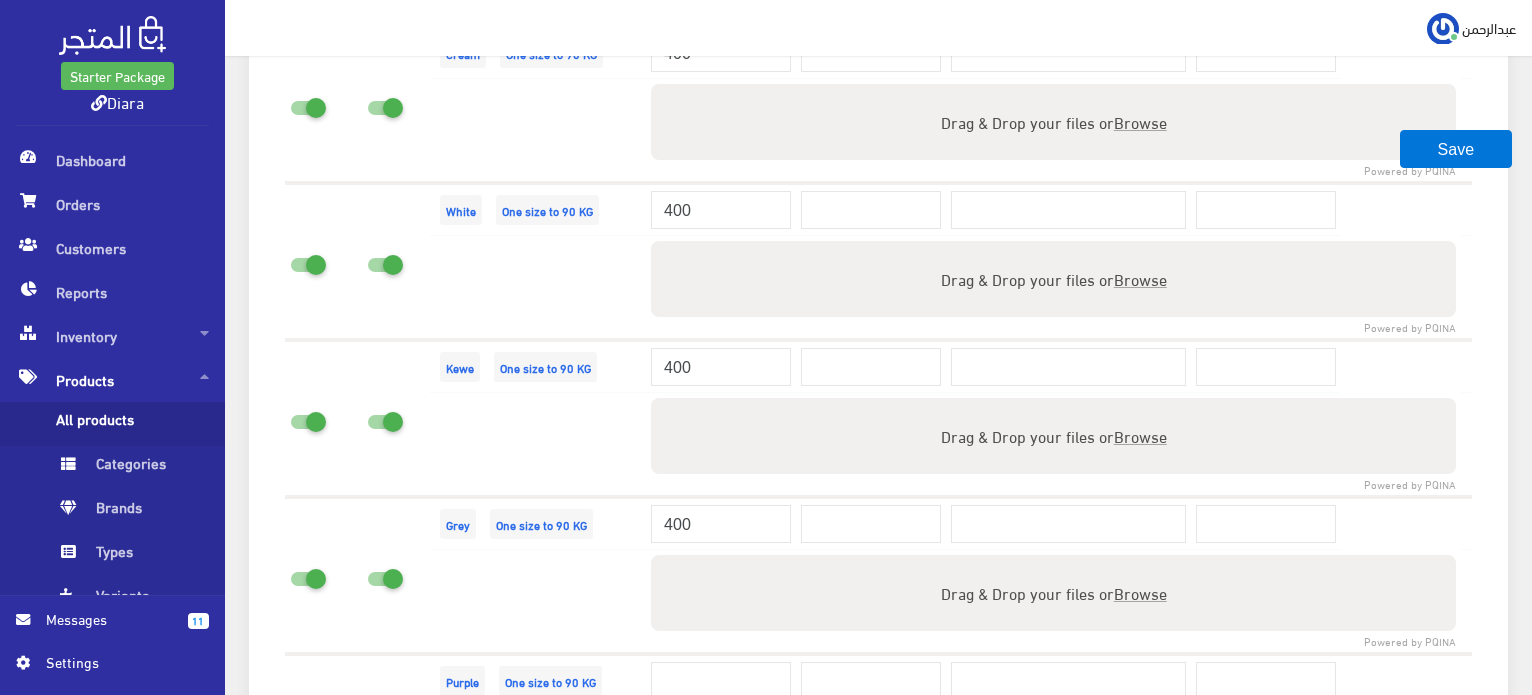 scroll, scrollTop: 2196, scrollLeft: 0, axis: vertical 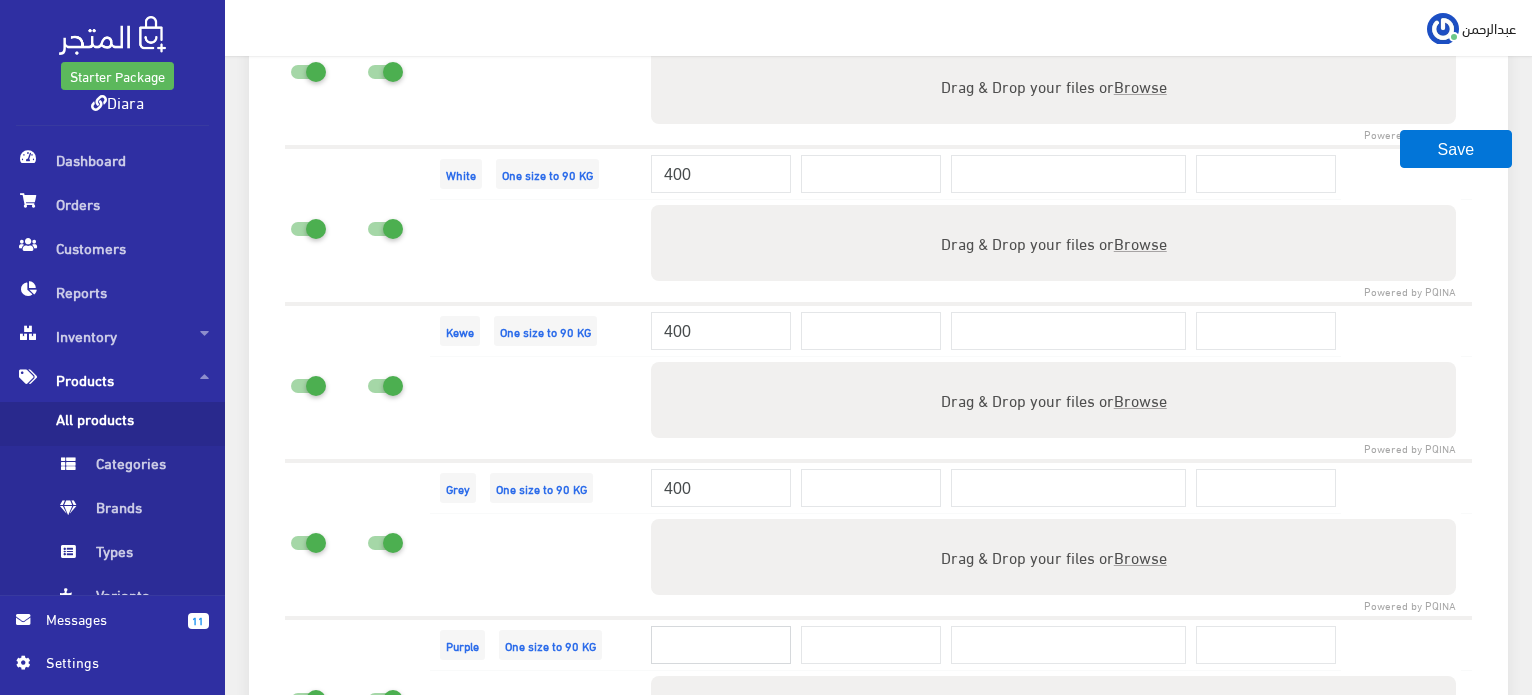 click at bounding box center [721, 645] 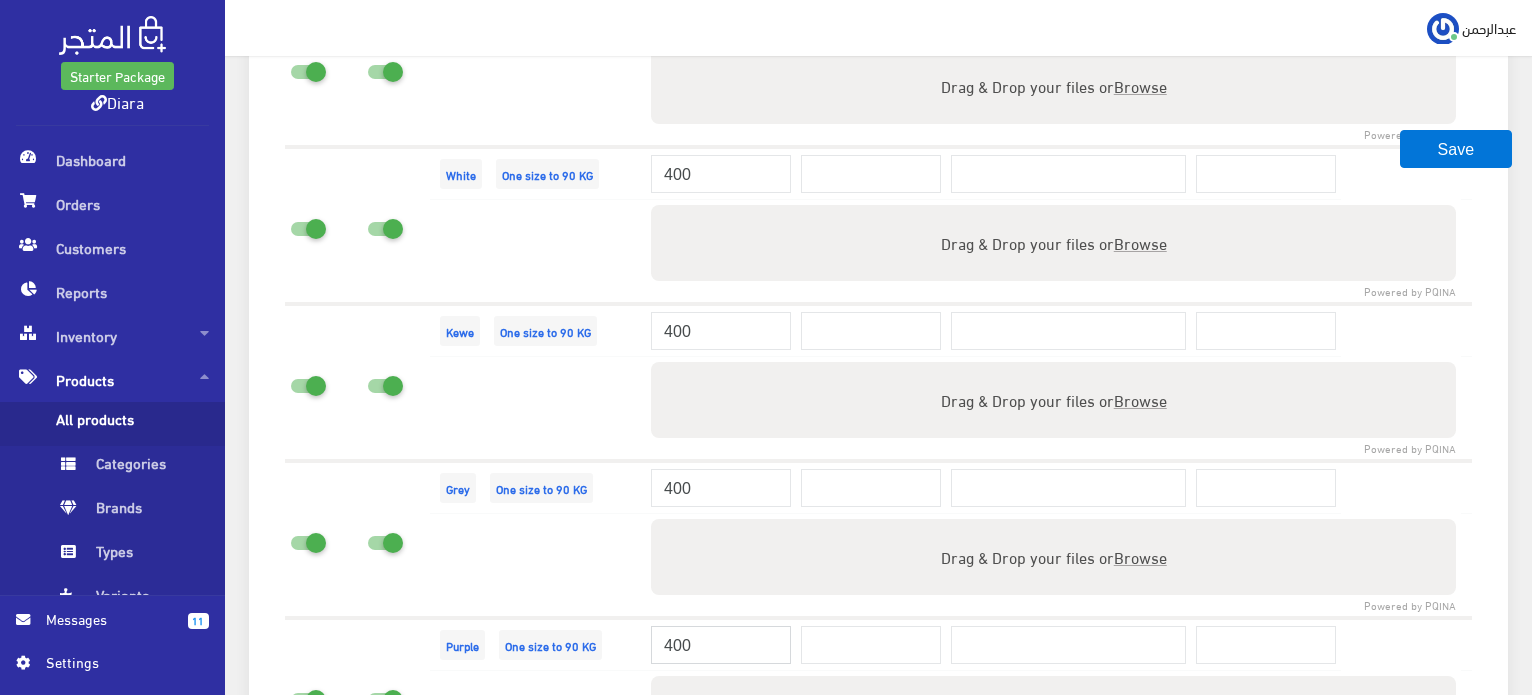 type on "400" 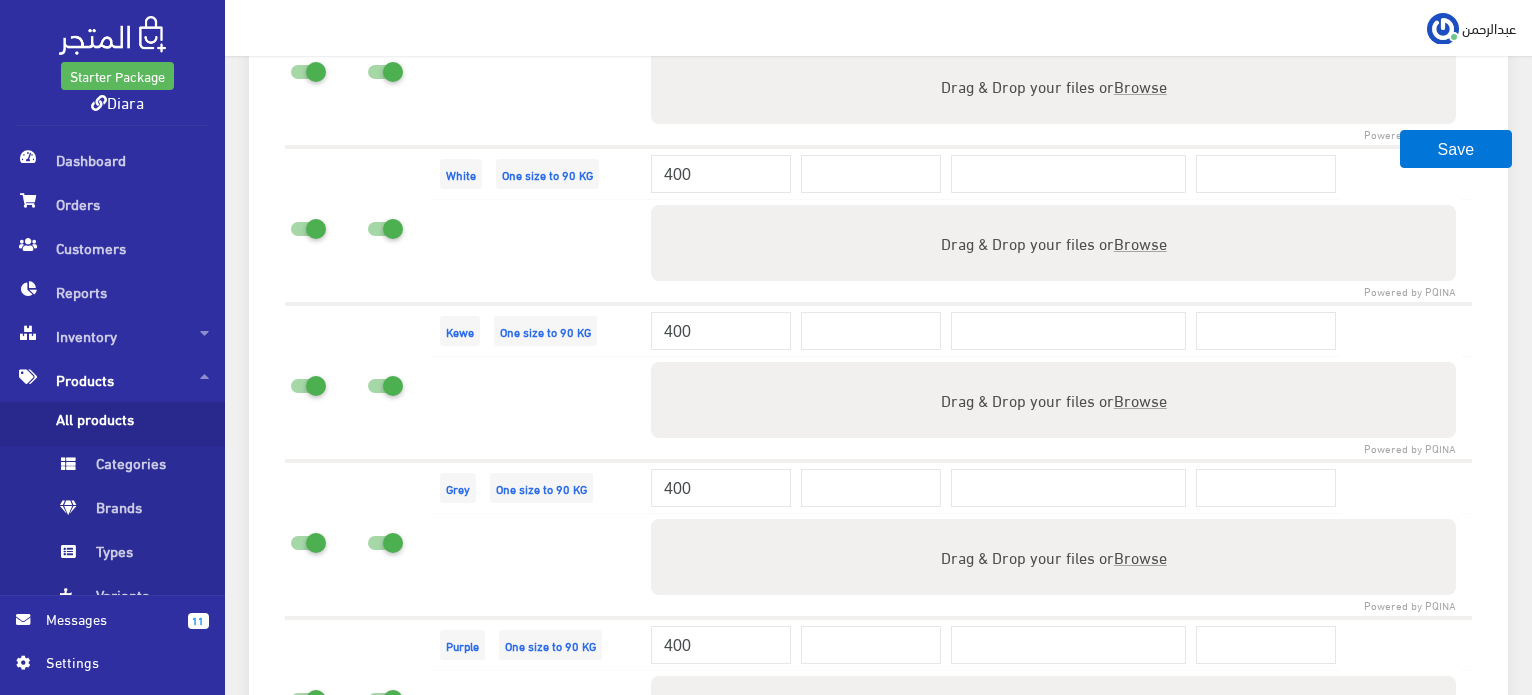 click on "Purple
One size to 90 KG" at bounding box center (538, 644) 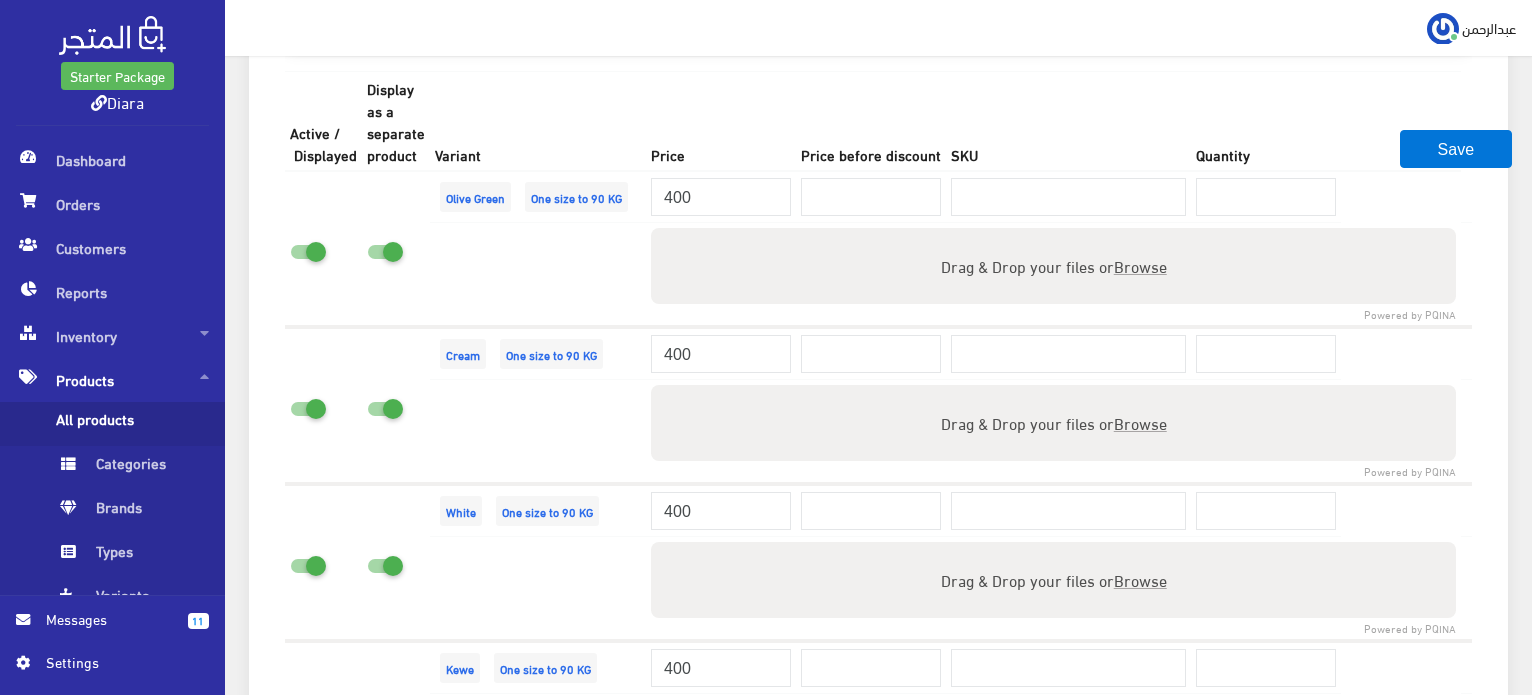 scroll, scrollTop: 1853, scrollLeft: 0, axis: vertical 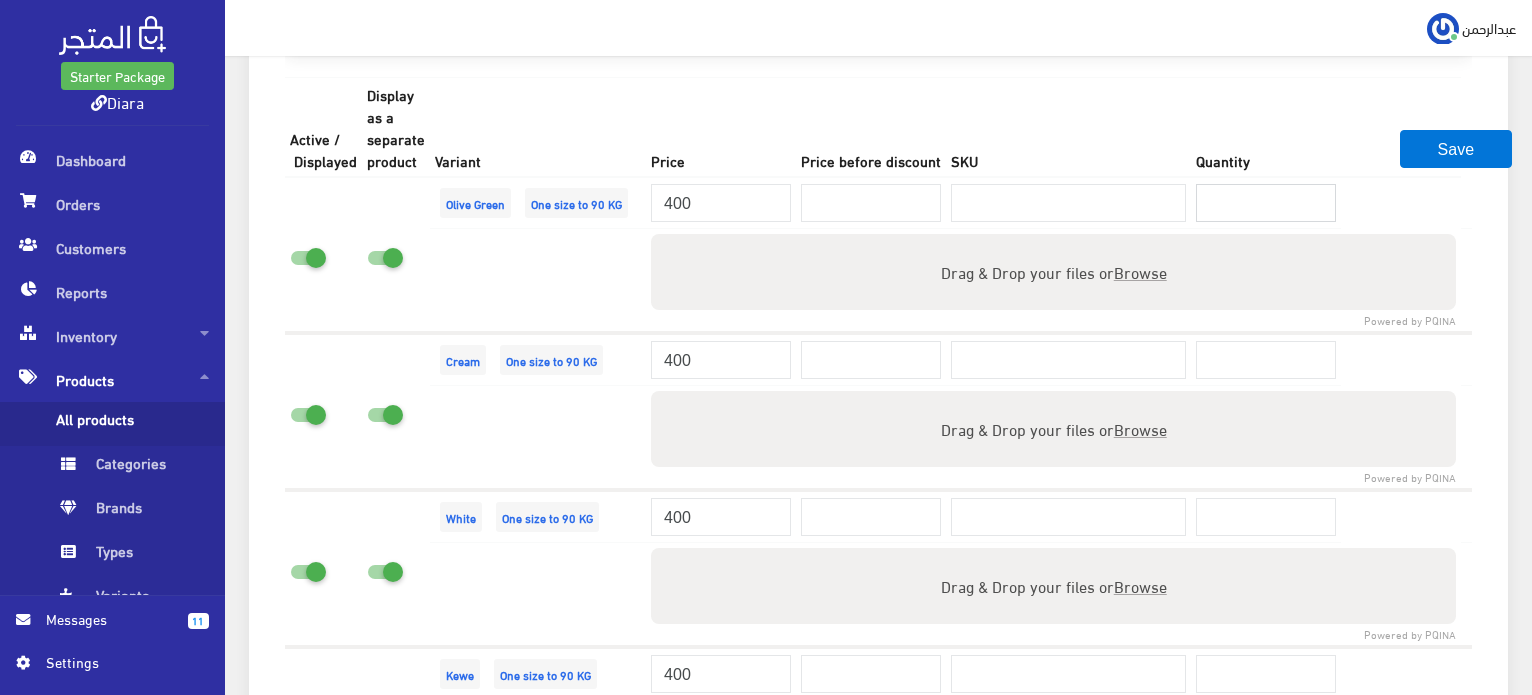 click at bounding box center [1266, 203] 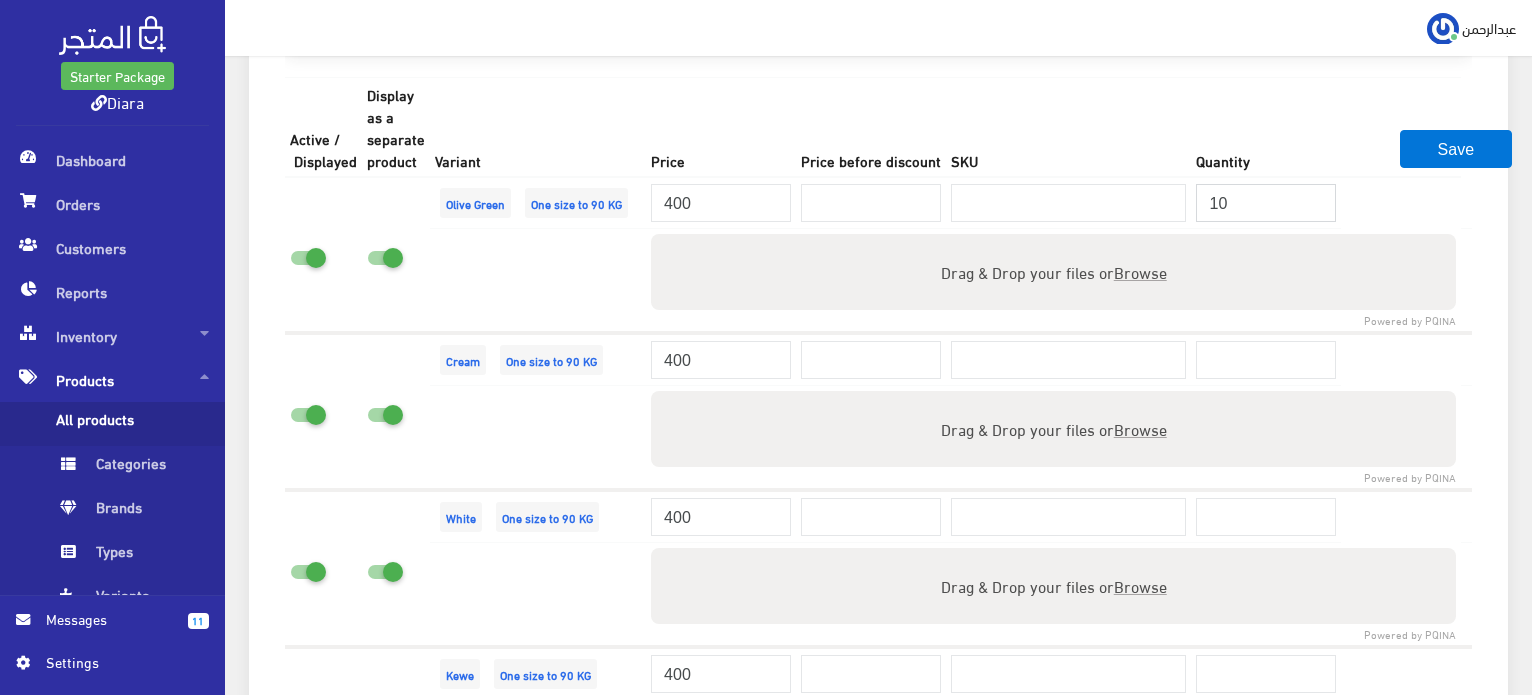 click on "10" at bounding box center [1266, 203] 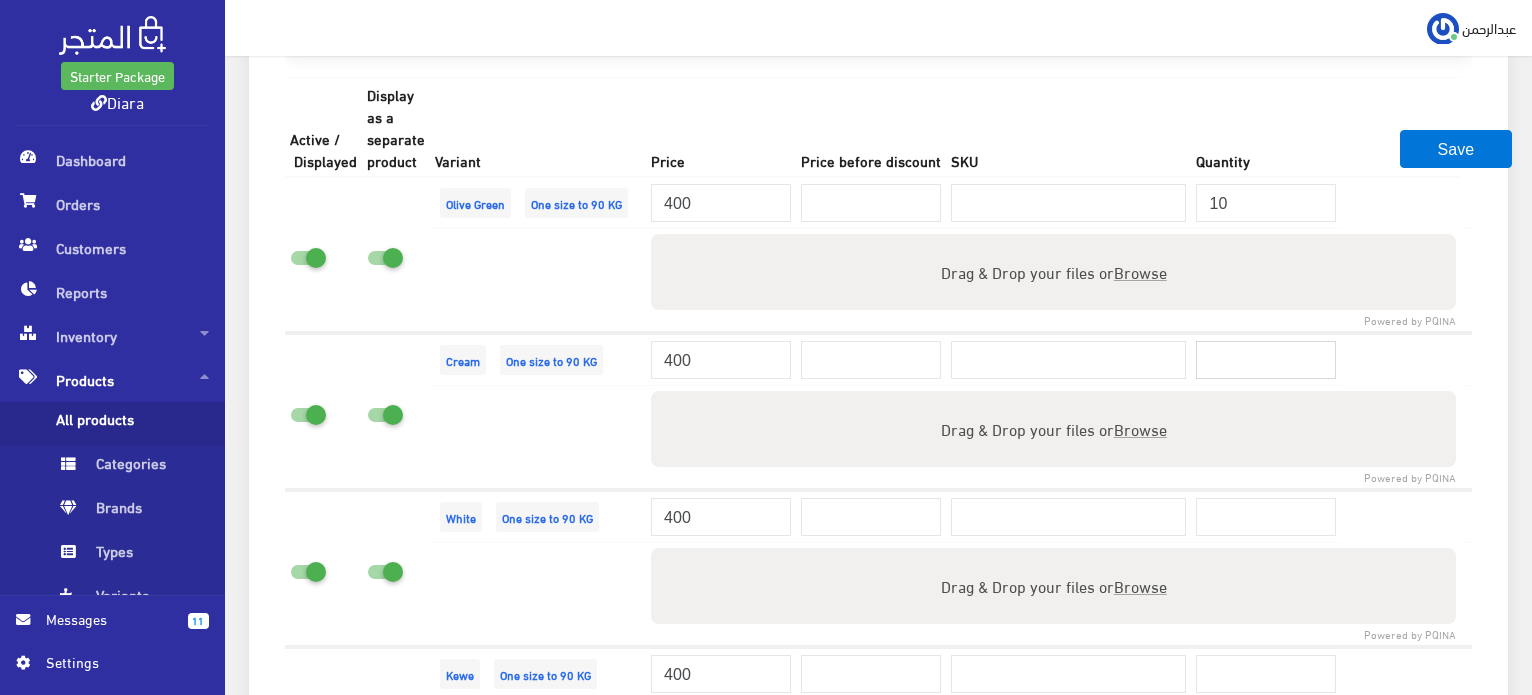 click at bounding box center [1266, 360] 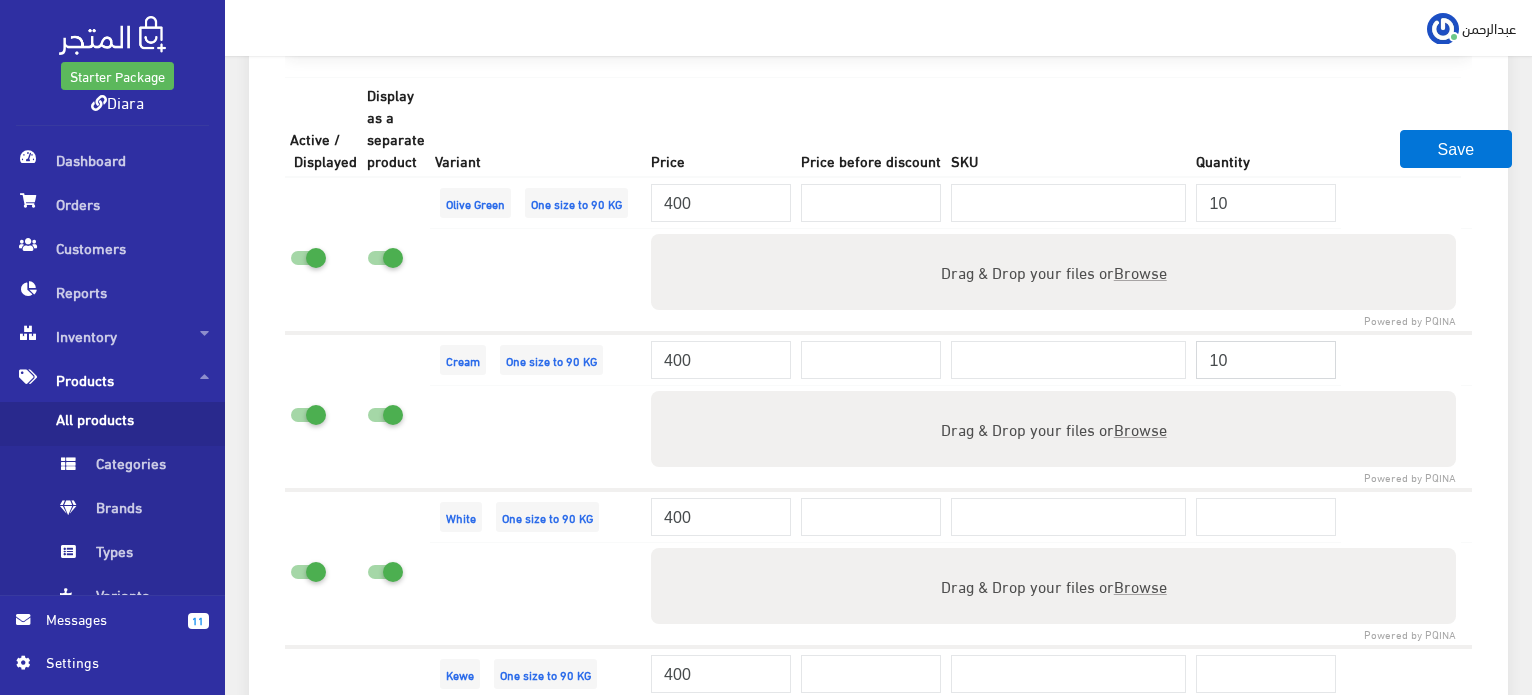 type on "10" 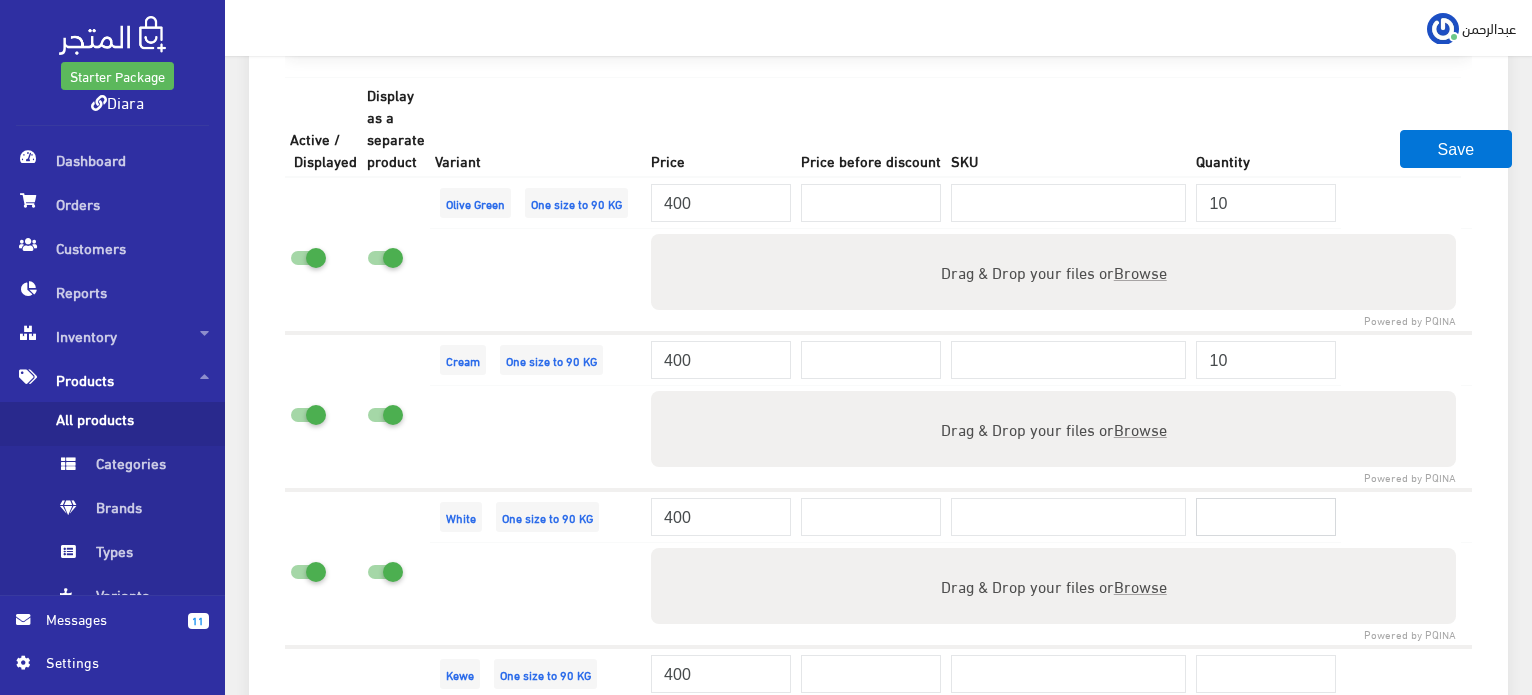 click at bounding box center (1266, 517) 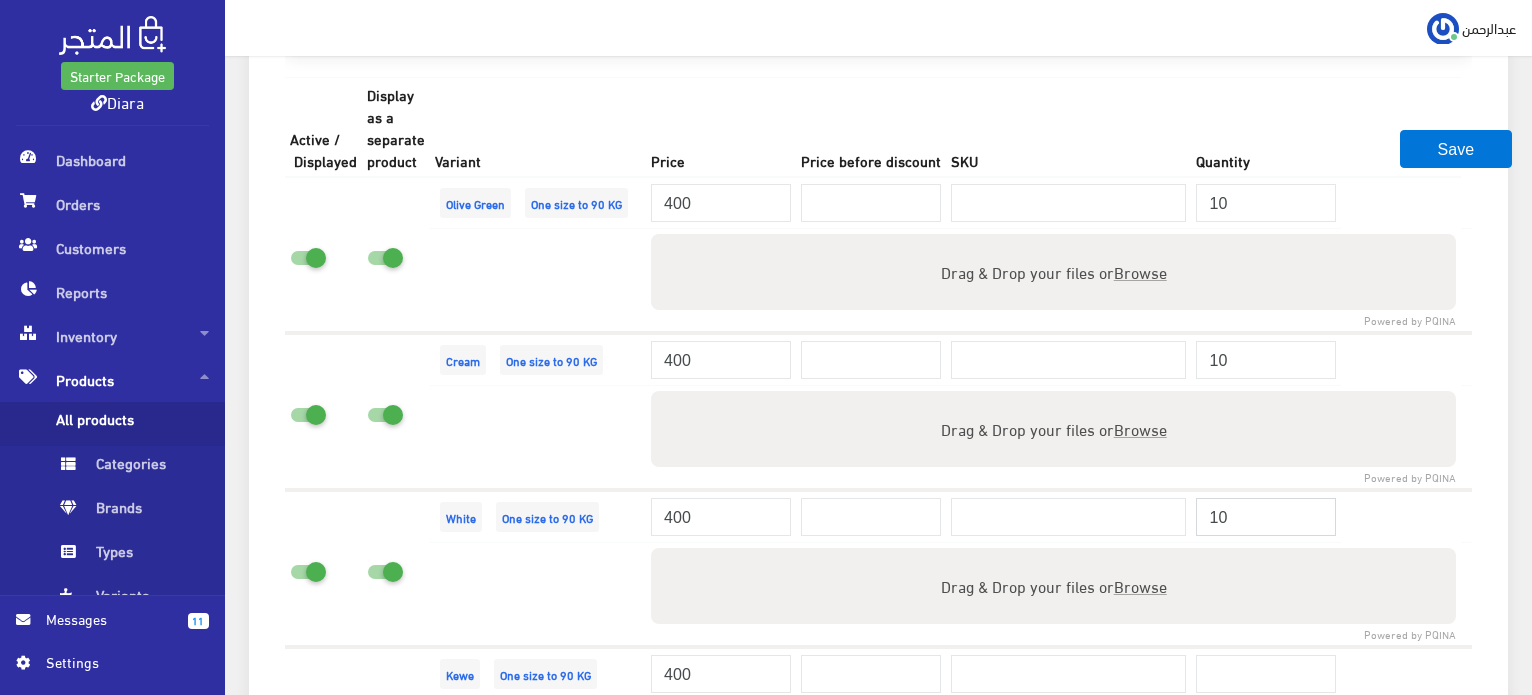 type on "10" 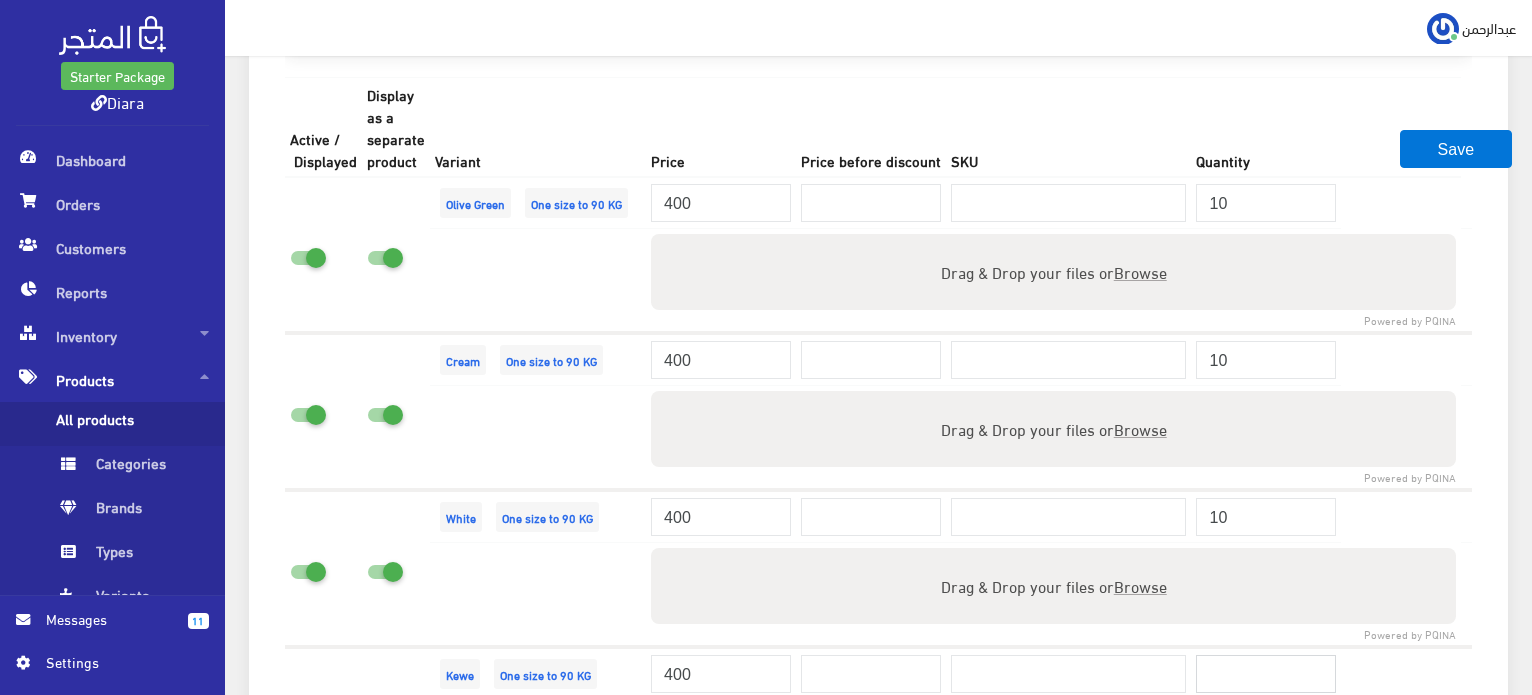click at bounding box center [1266, 674] 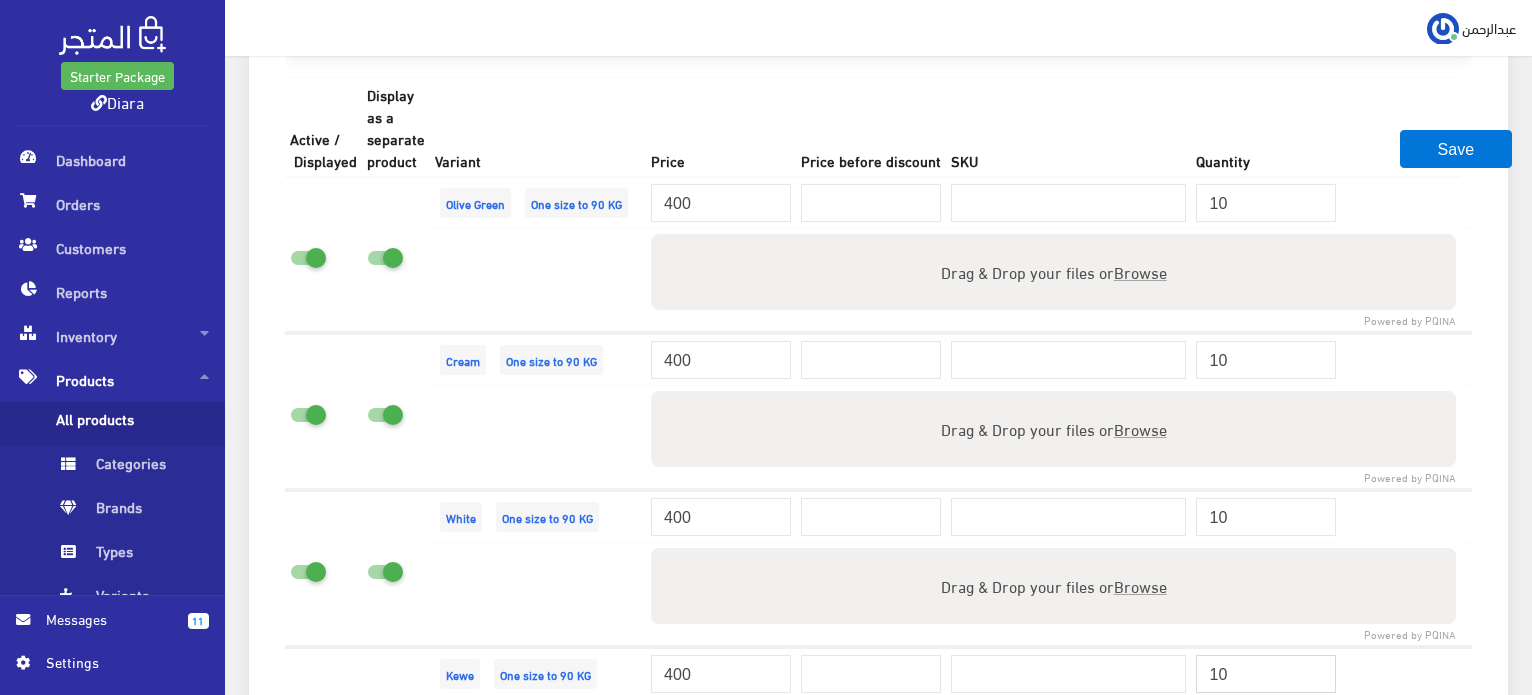type on "10" 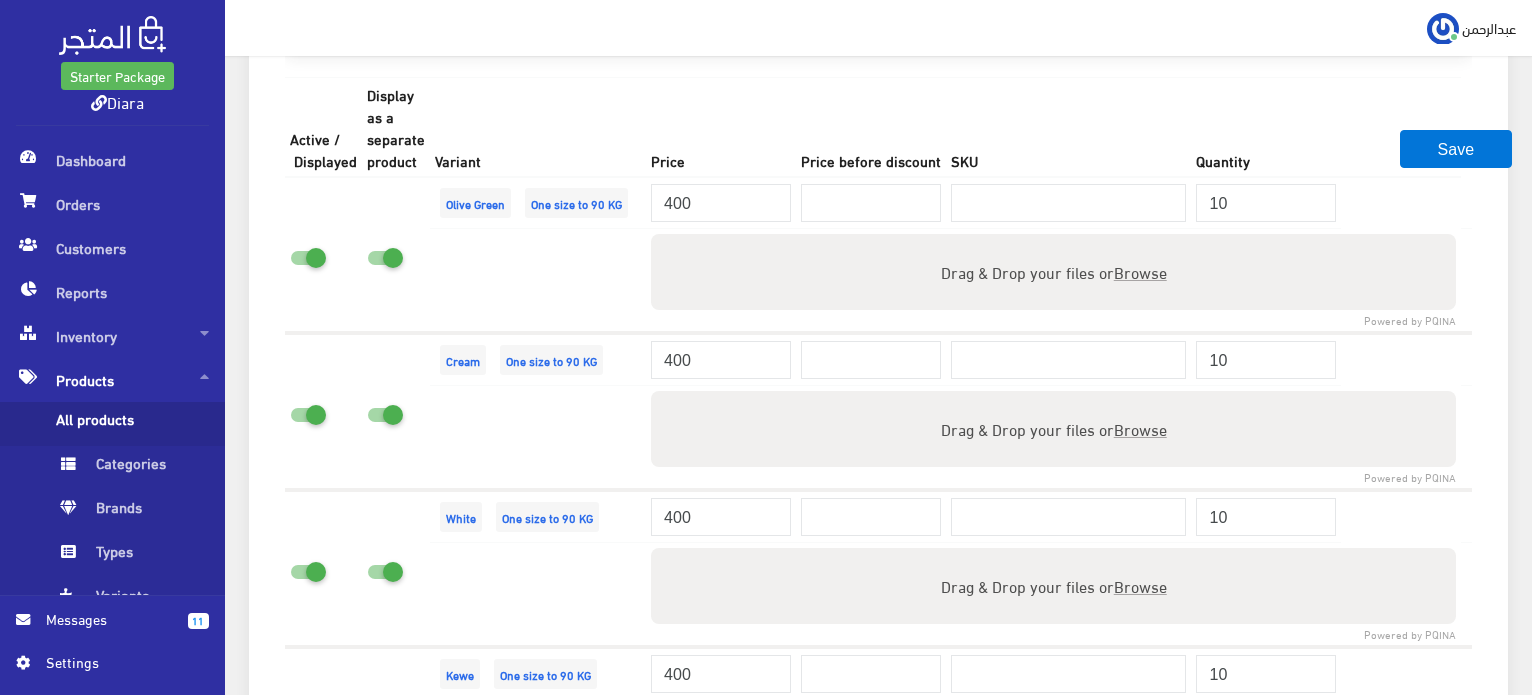 click on "Powered by PQINA Drag & Drop your files or  Browse Files" at bounding box center (1053, 594) 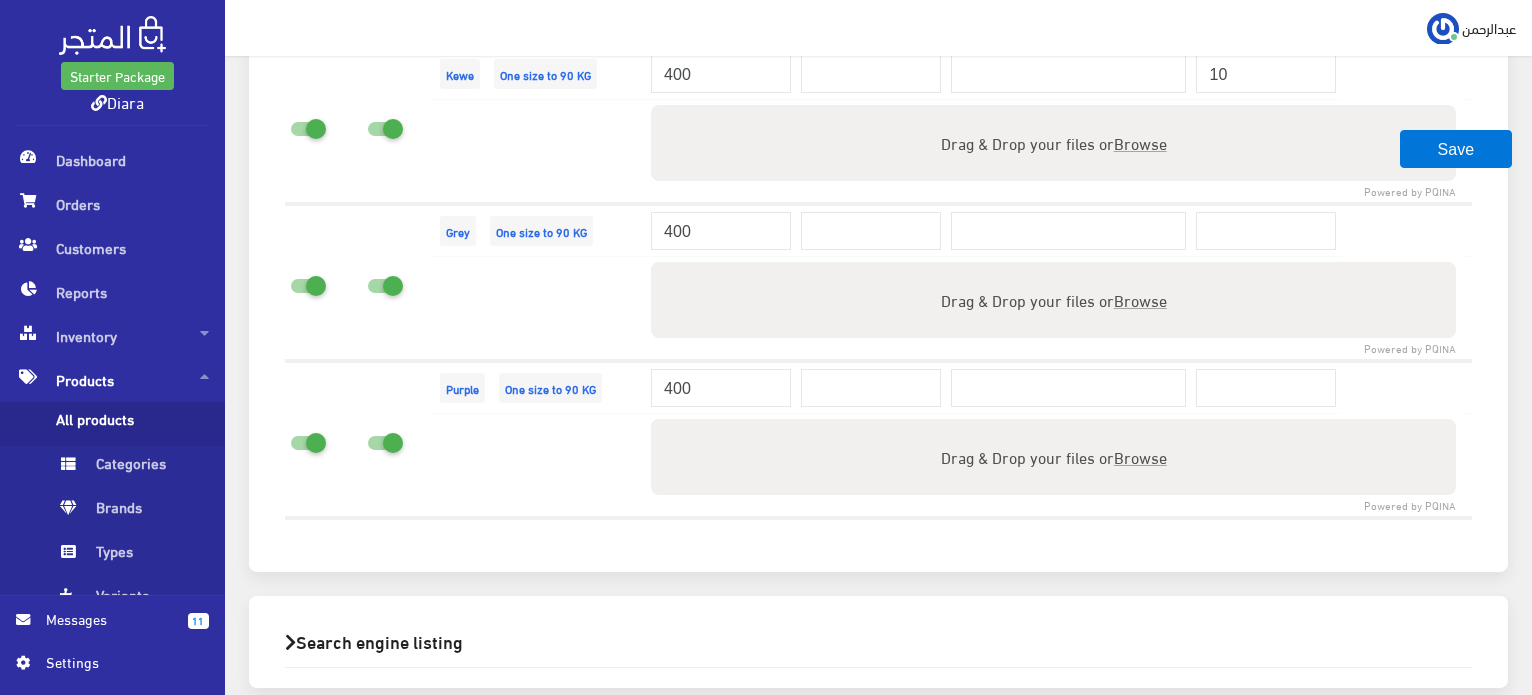 click at bounding box center [1266, 230] 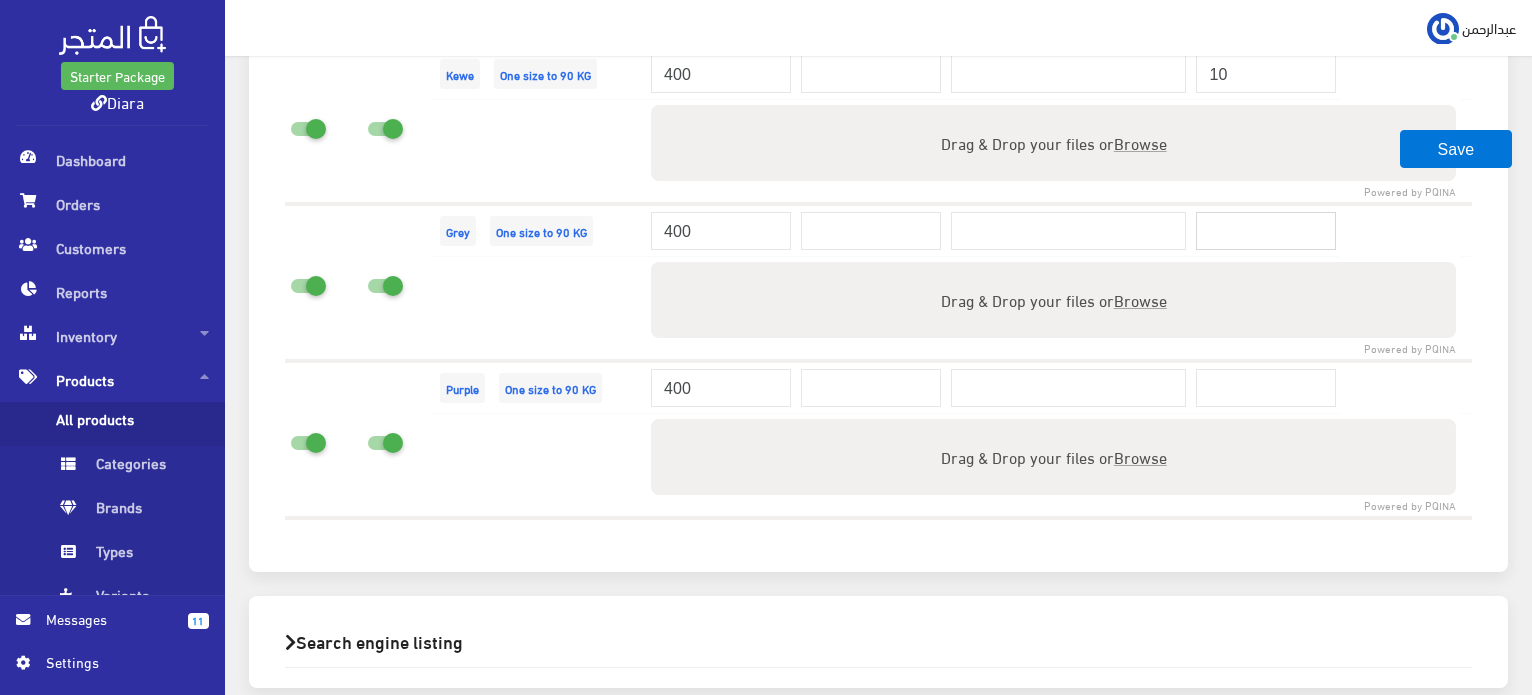 click at bounding box center (1266, 231) 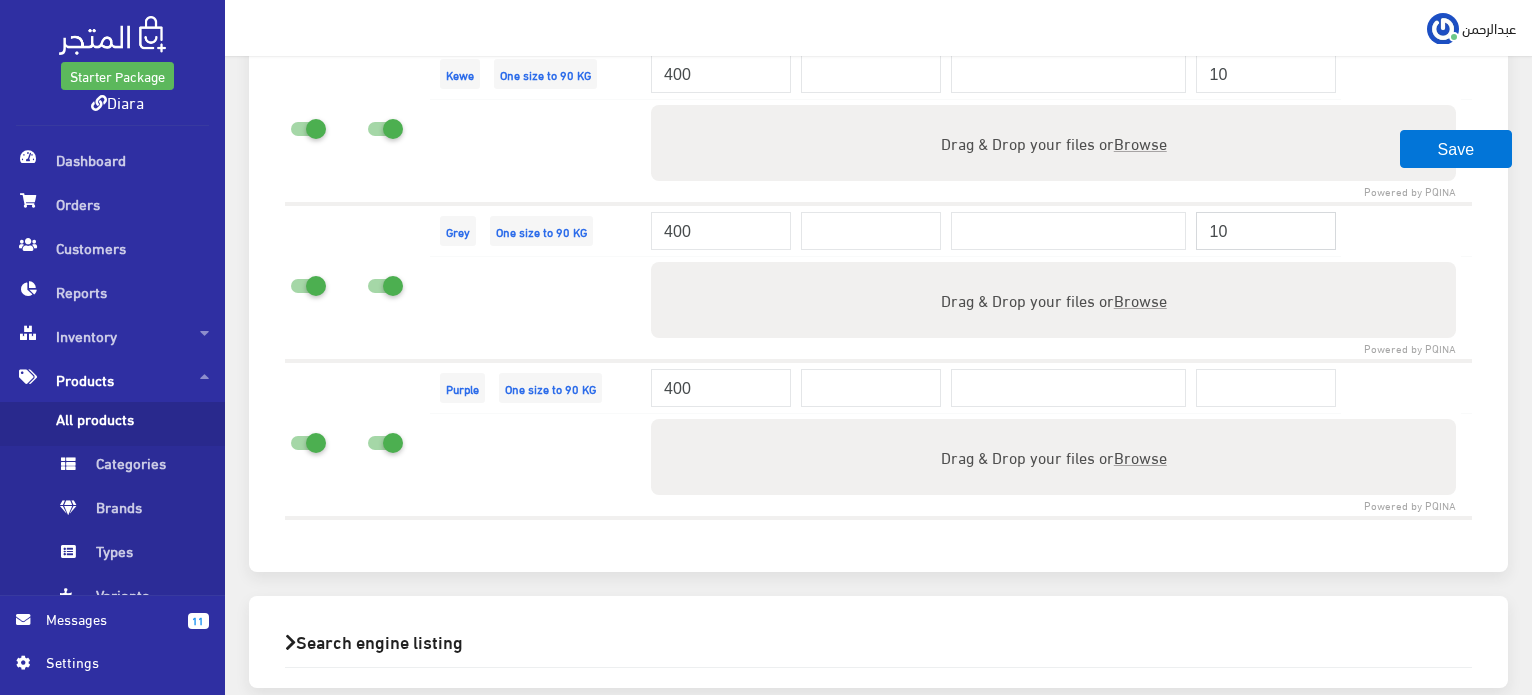 type on "10" 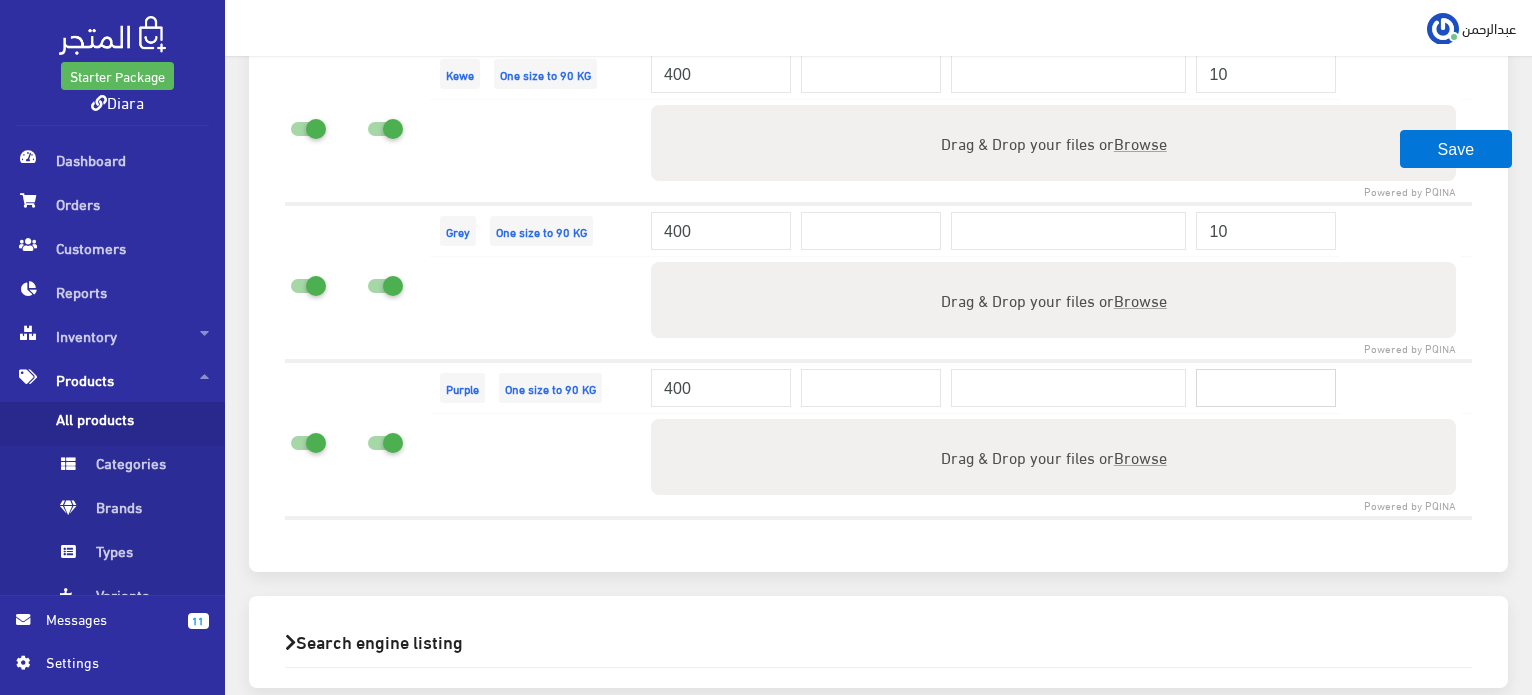 click at bounding box center (1266, 388) 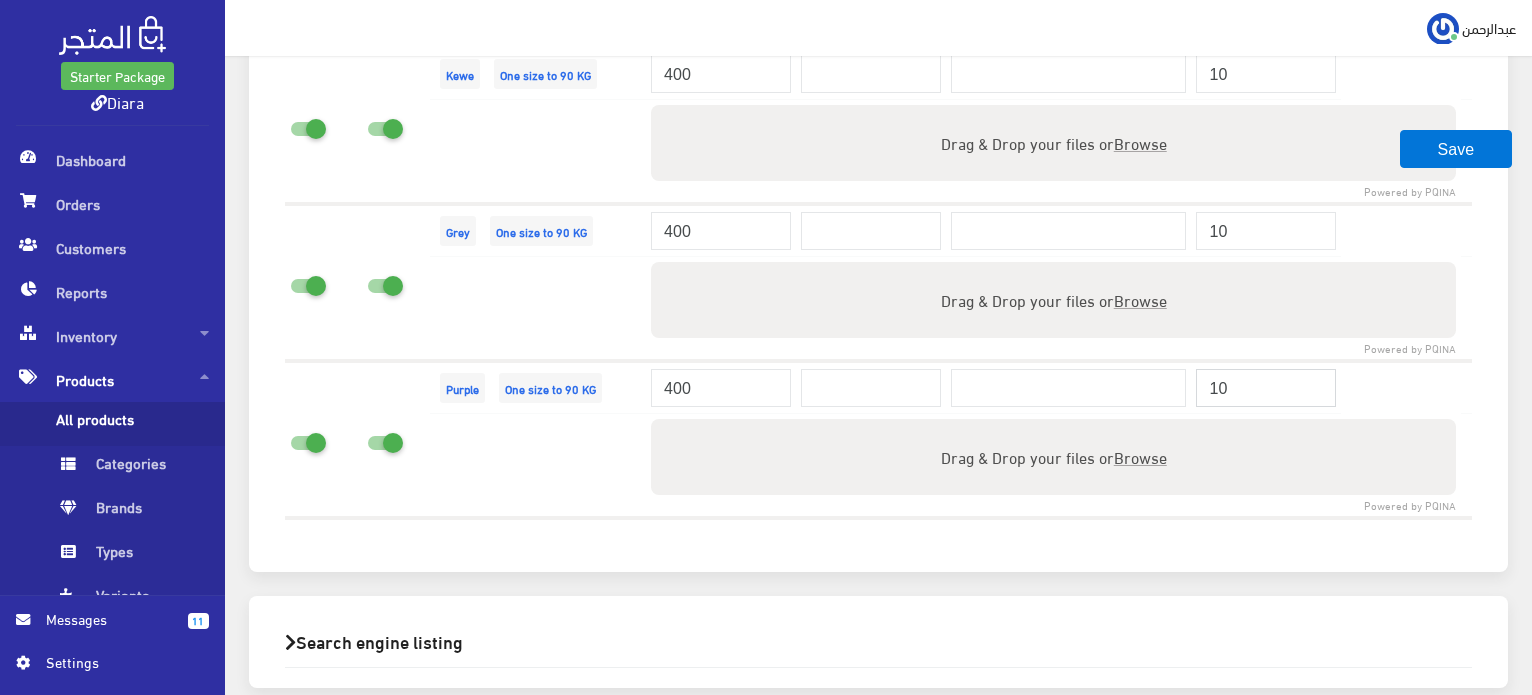 type on "10" 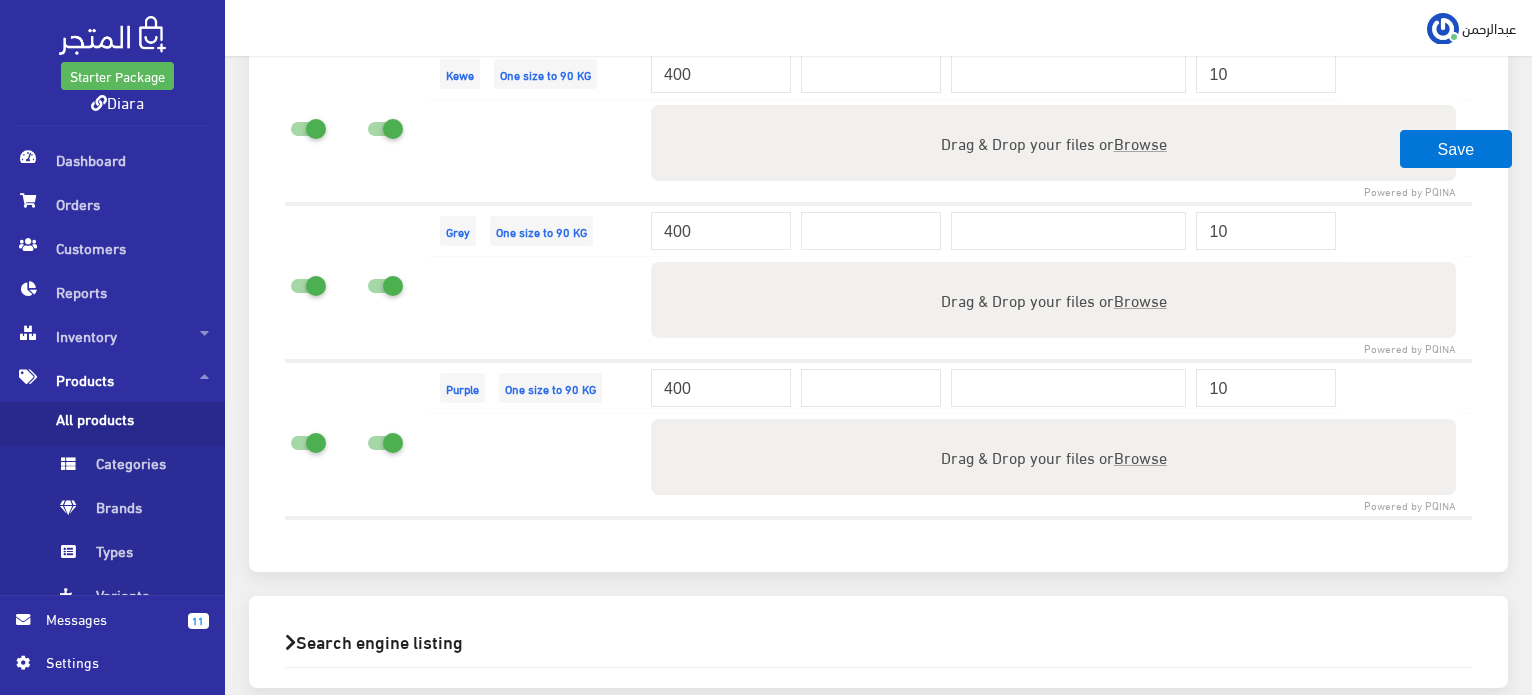 click on "Browse" at bounding box center [1140, 456] 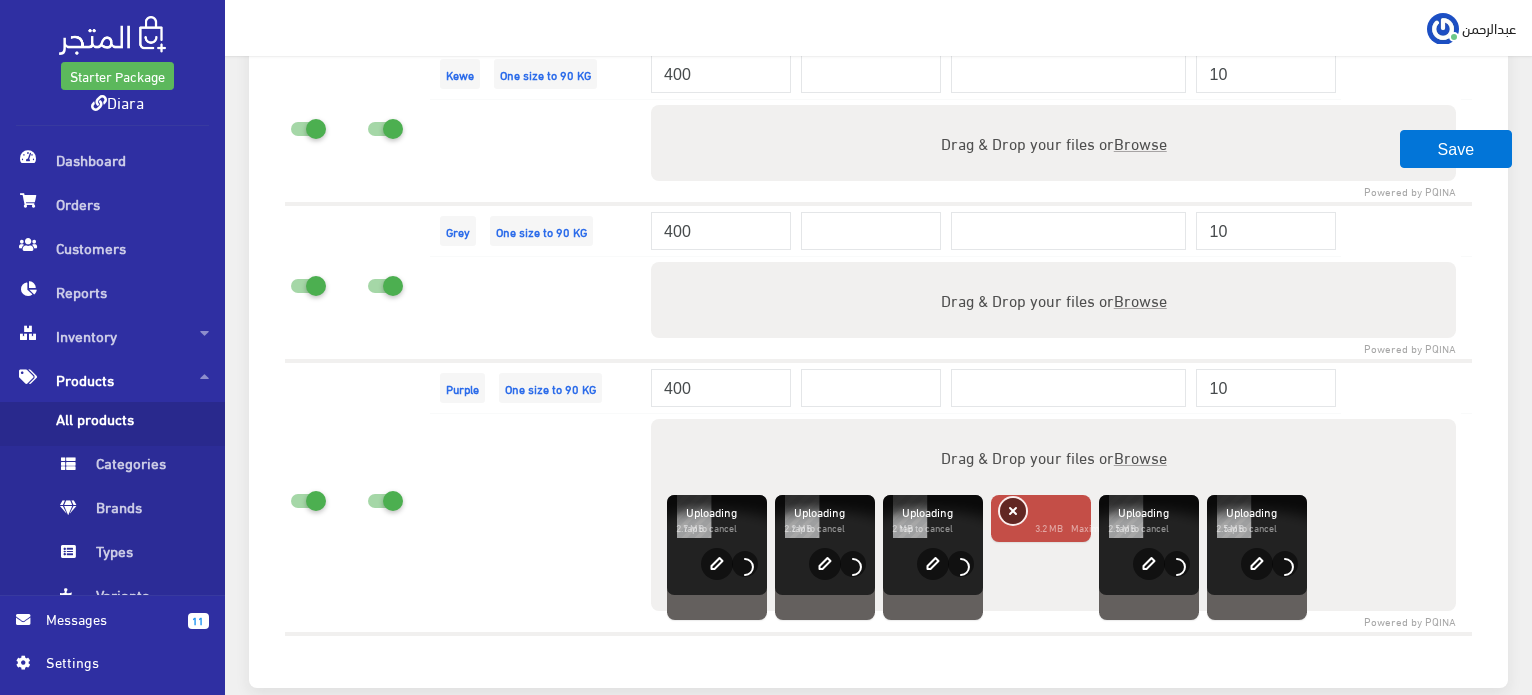 click on "Remove" at bounding box center [1013, 511] 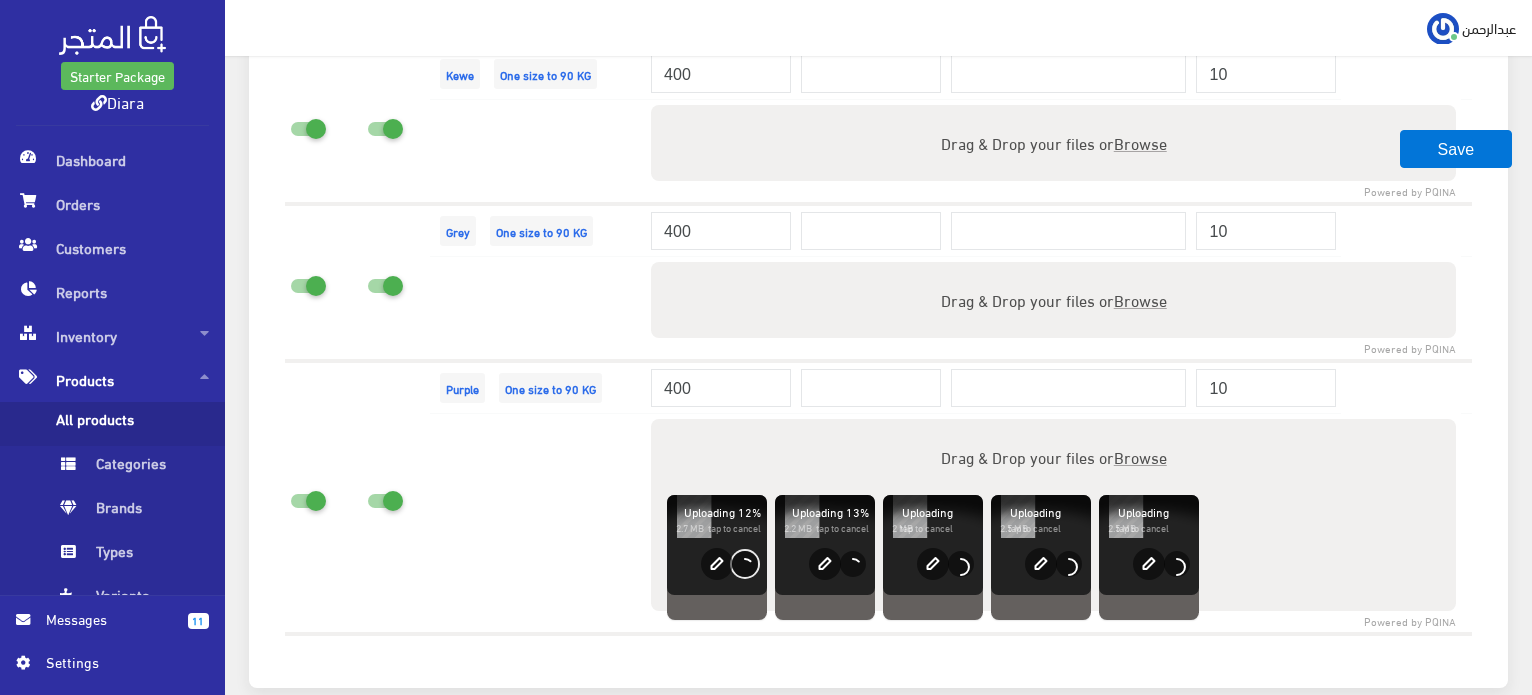 click on "Cancel" at bounding box center (745, 564) 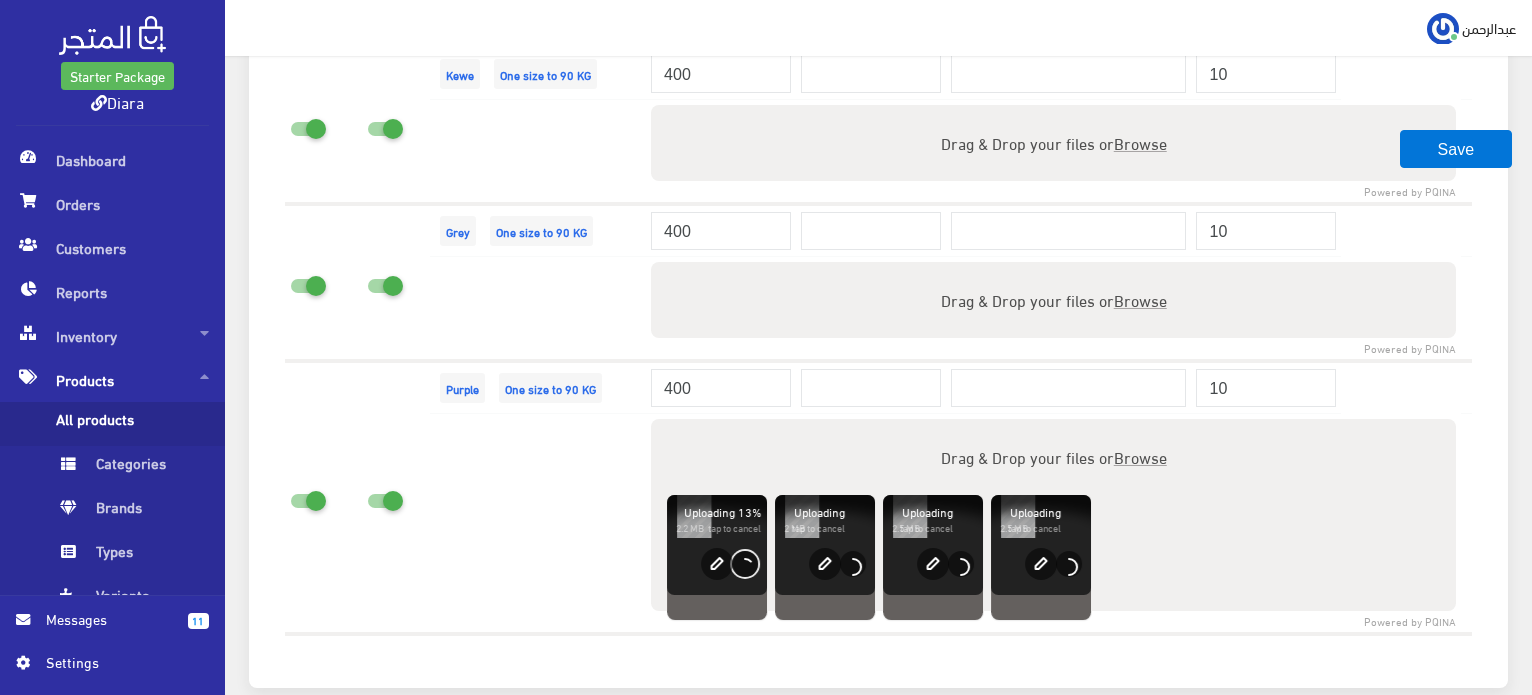 click on "Cancel" at bounding box center (745, 564) 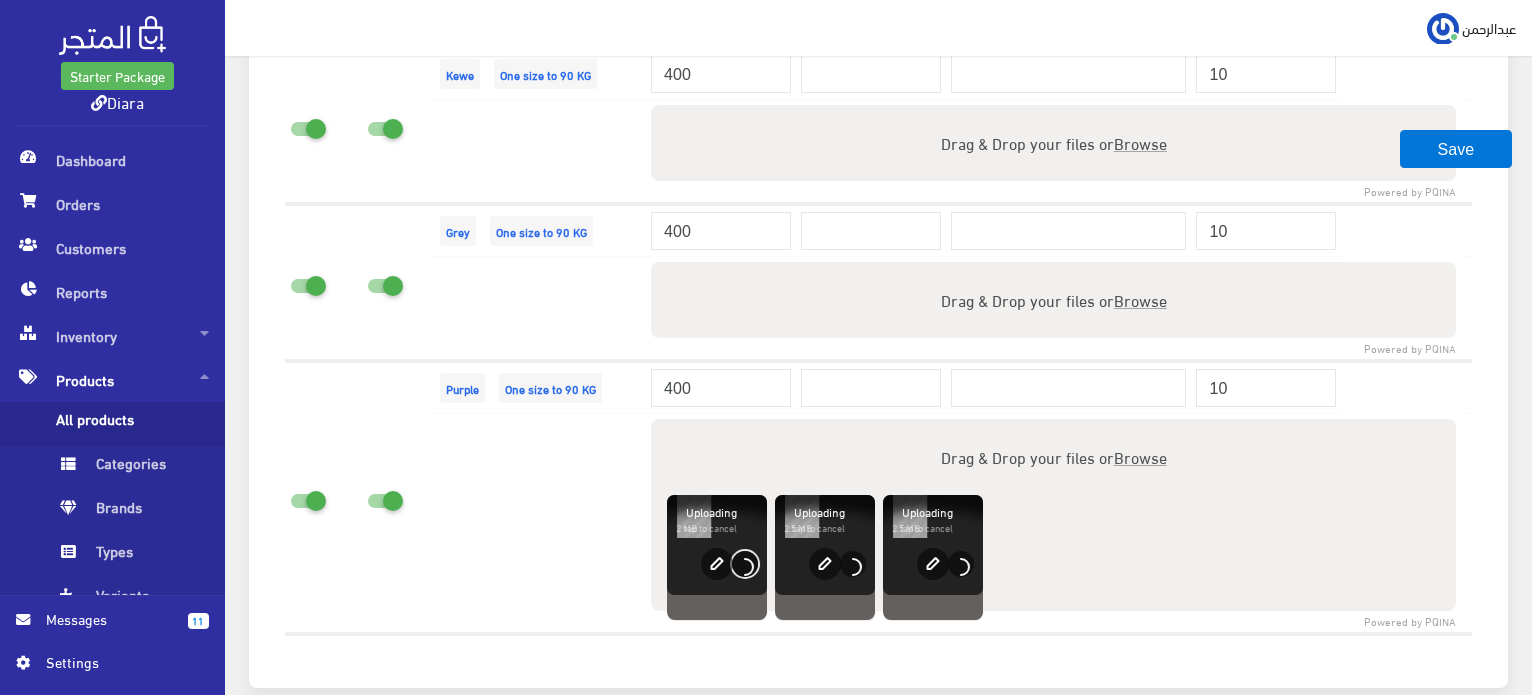 click on "Cancel" at bounding box center [745, 564] 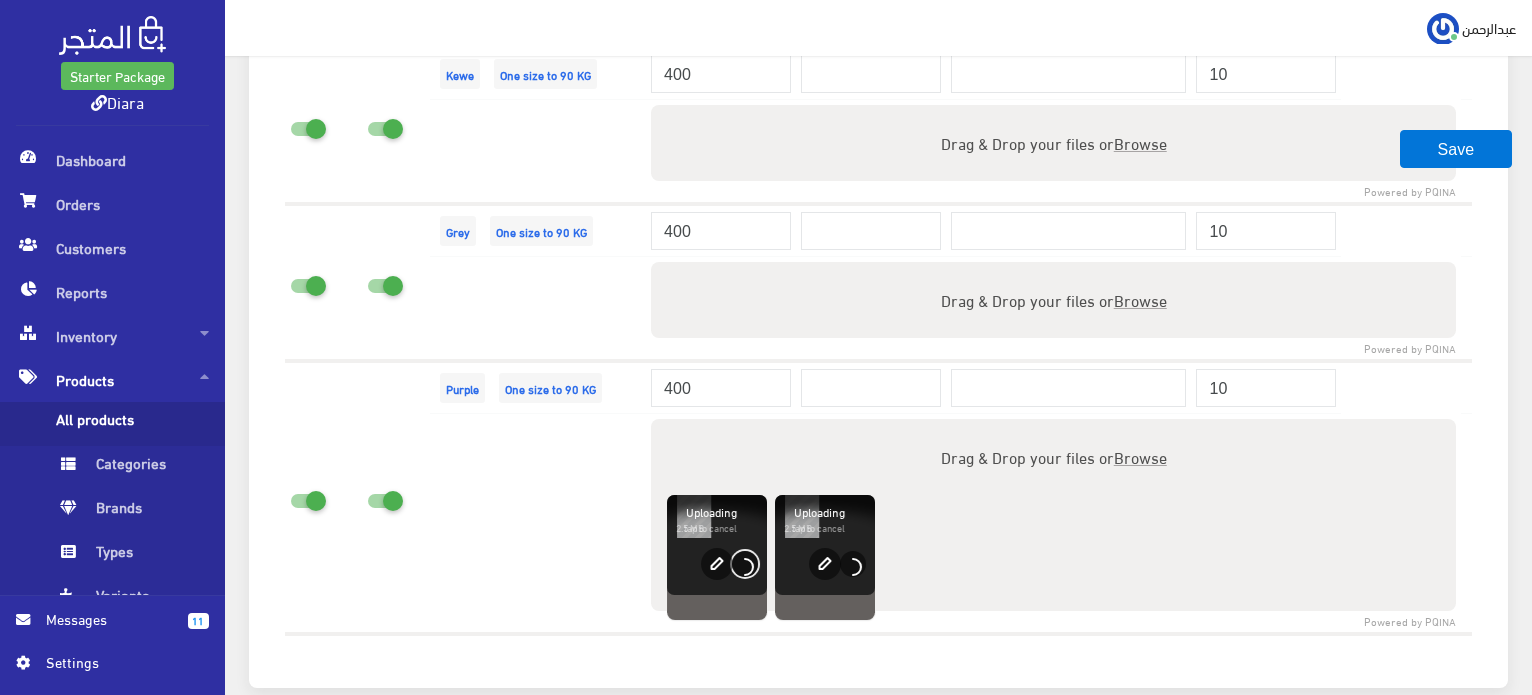 click on "Cancel" at bounding box center (745, 564) 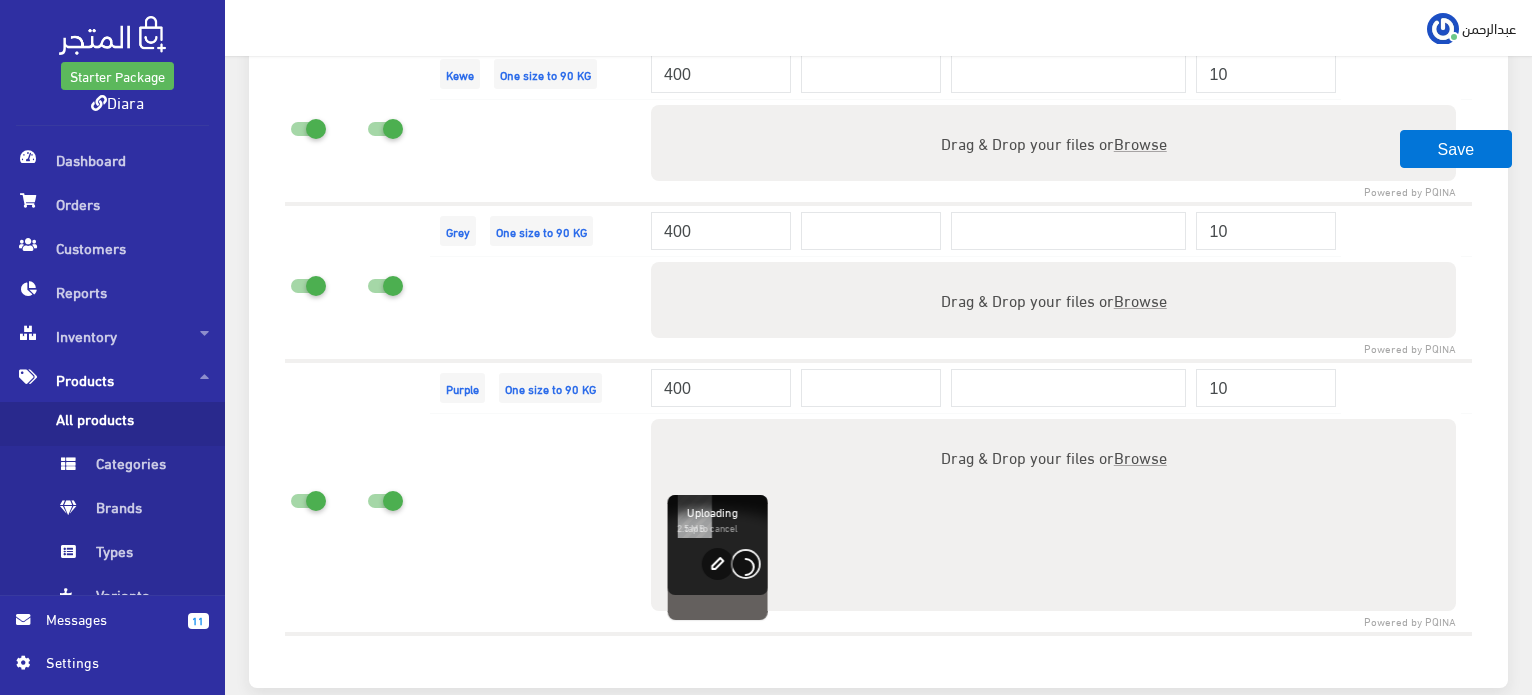 click on "Cancel" at bounding box center (746, 564) 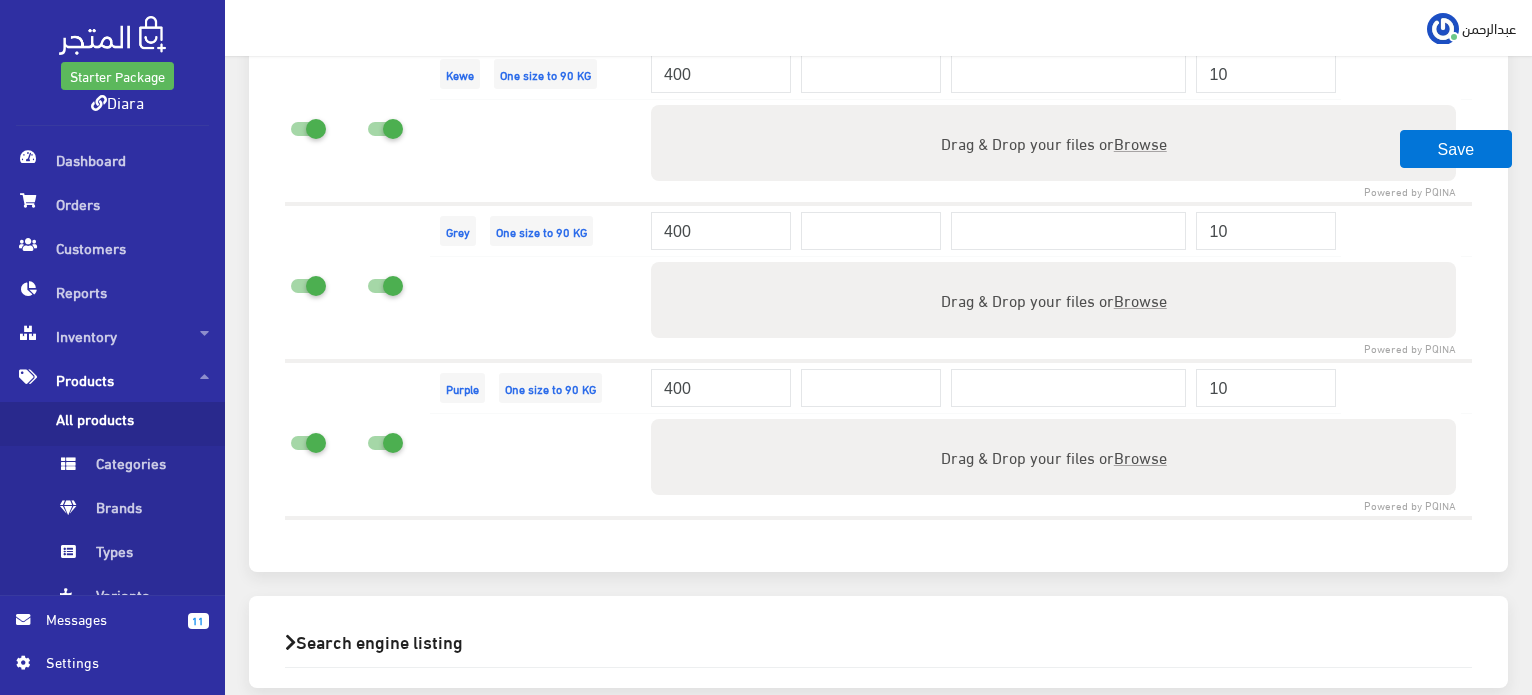 click on "Browse" at bounding box center (1140, 456) 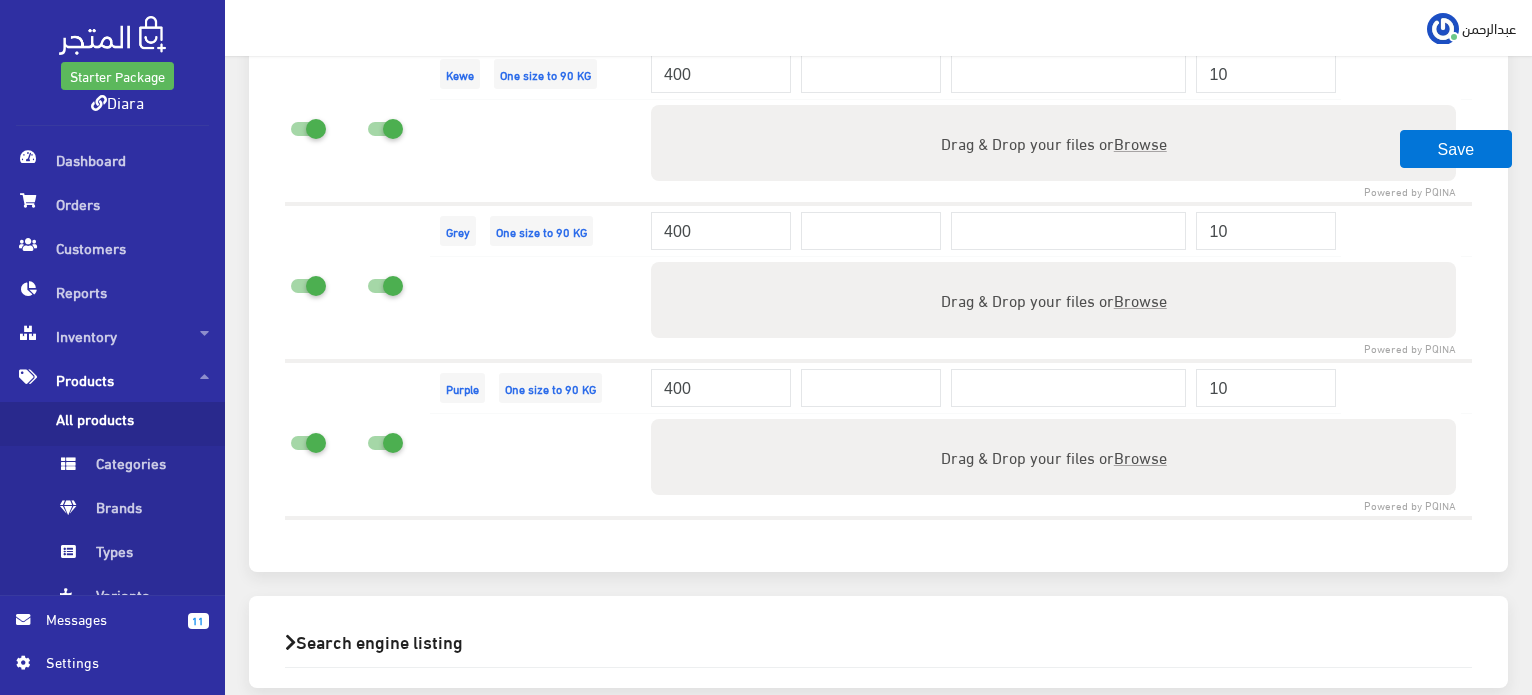 type on "C:\fakepath\IMG_1485.jpg" 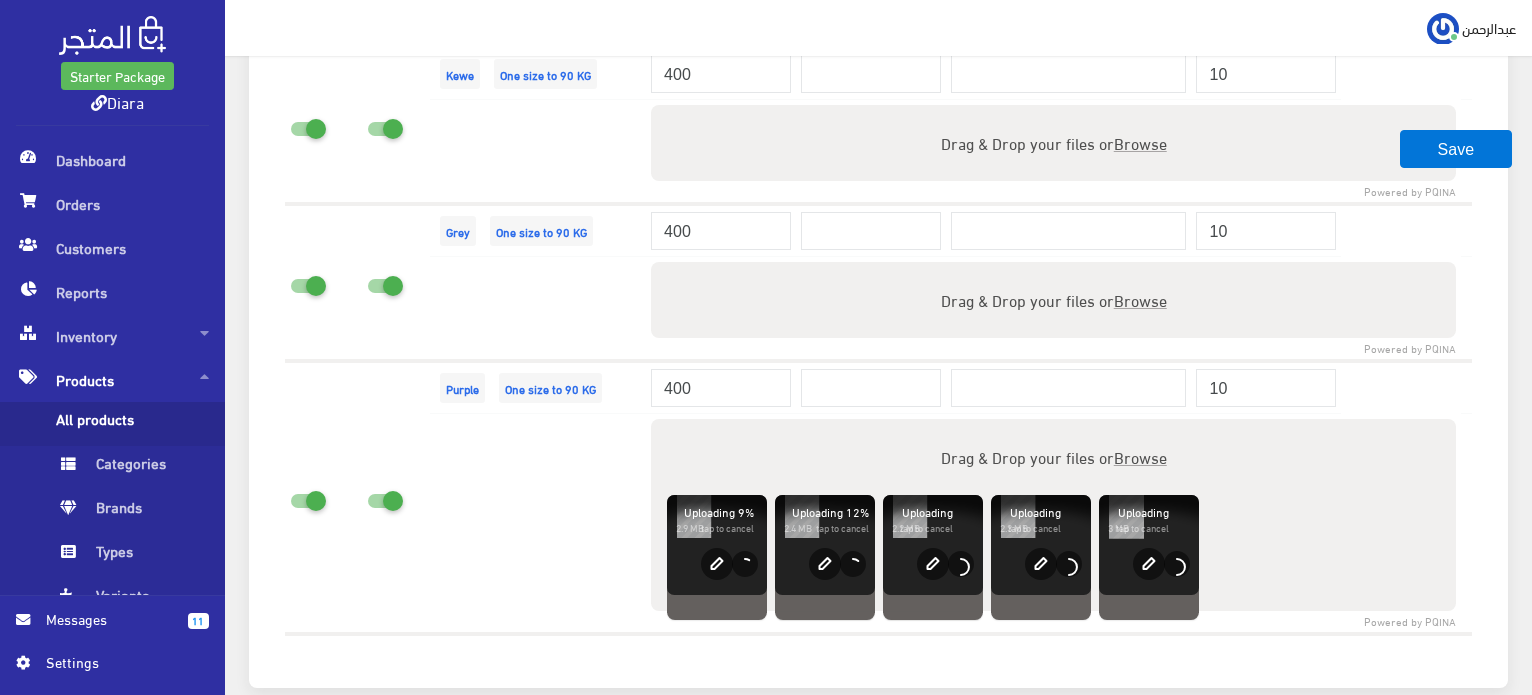 click on "Browse" at bounding box center [1140, 299] 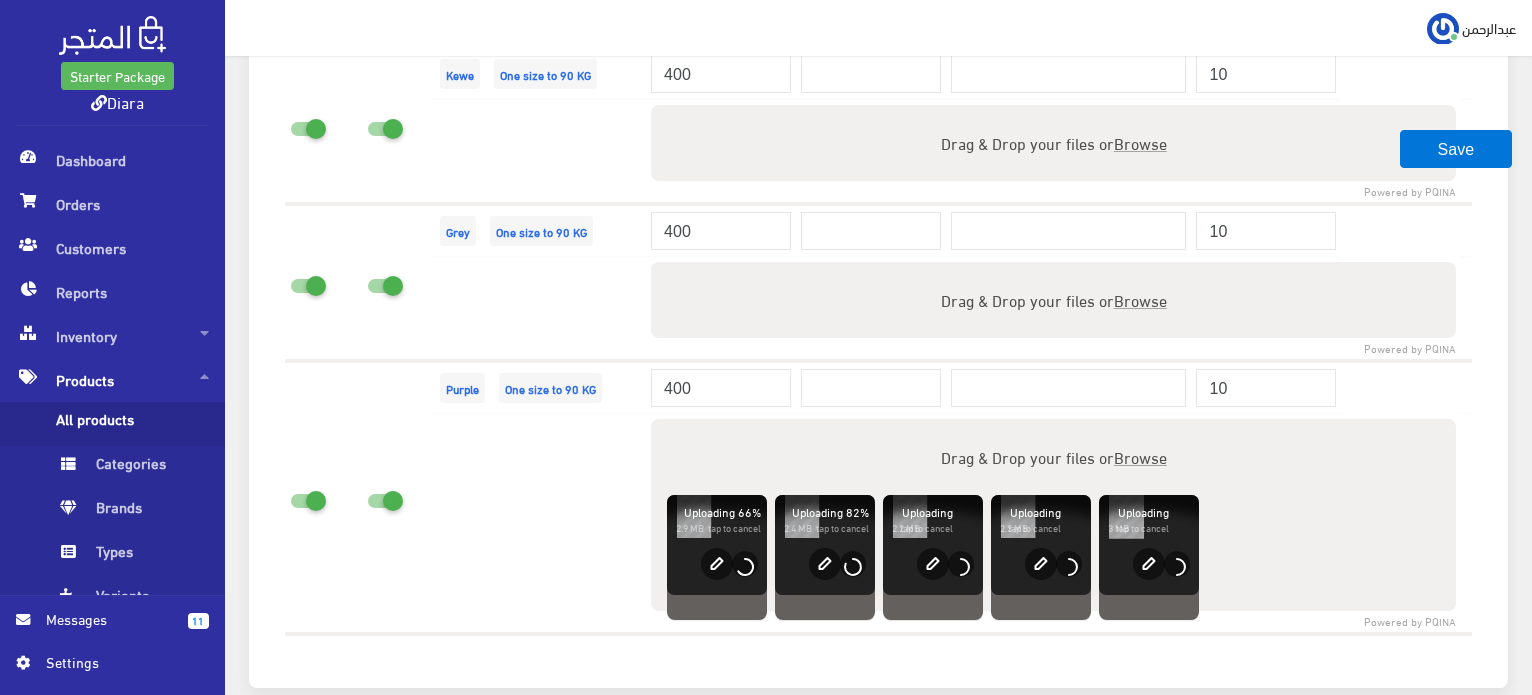 type on "C:\fakepath\IMG_1063.jpg" 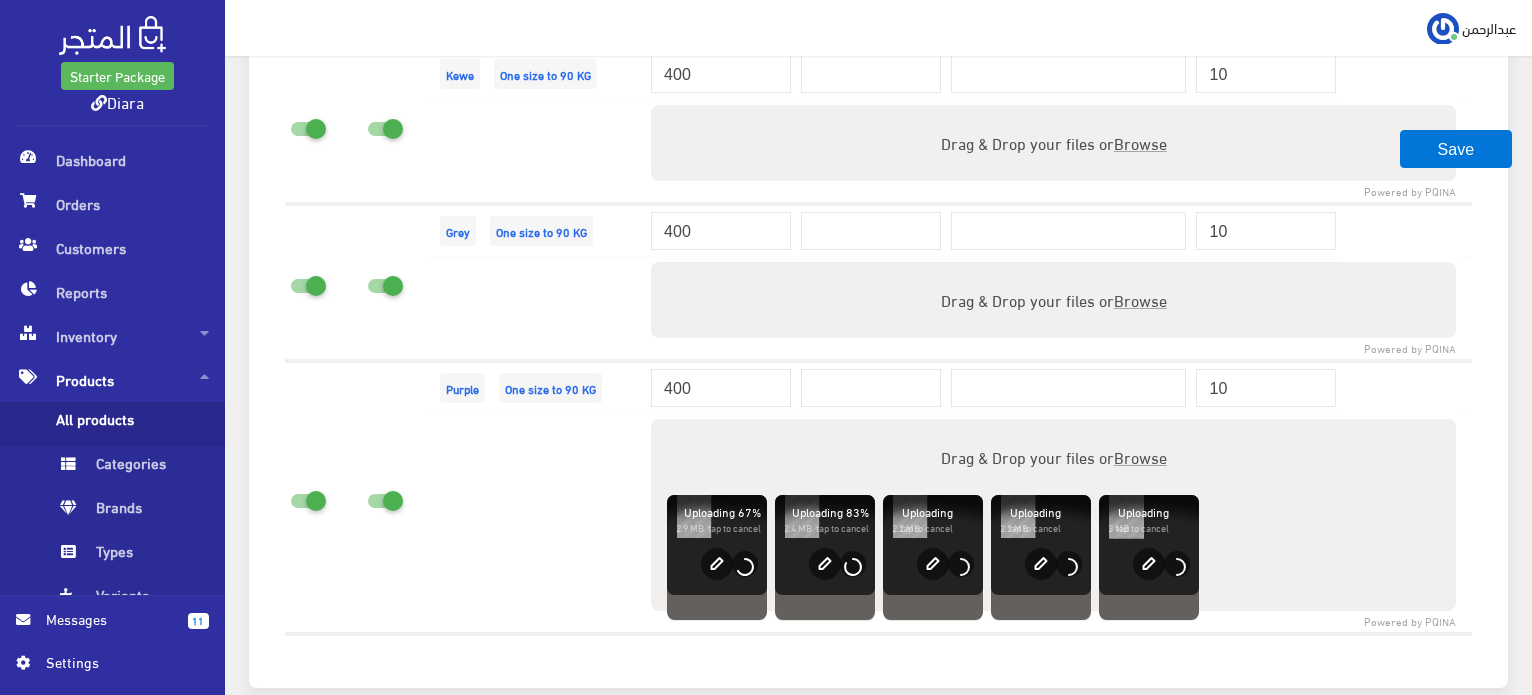 type 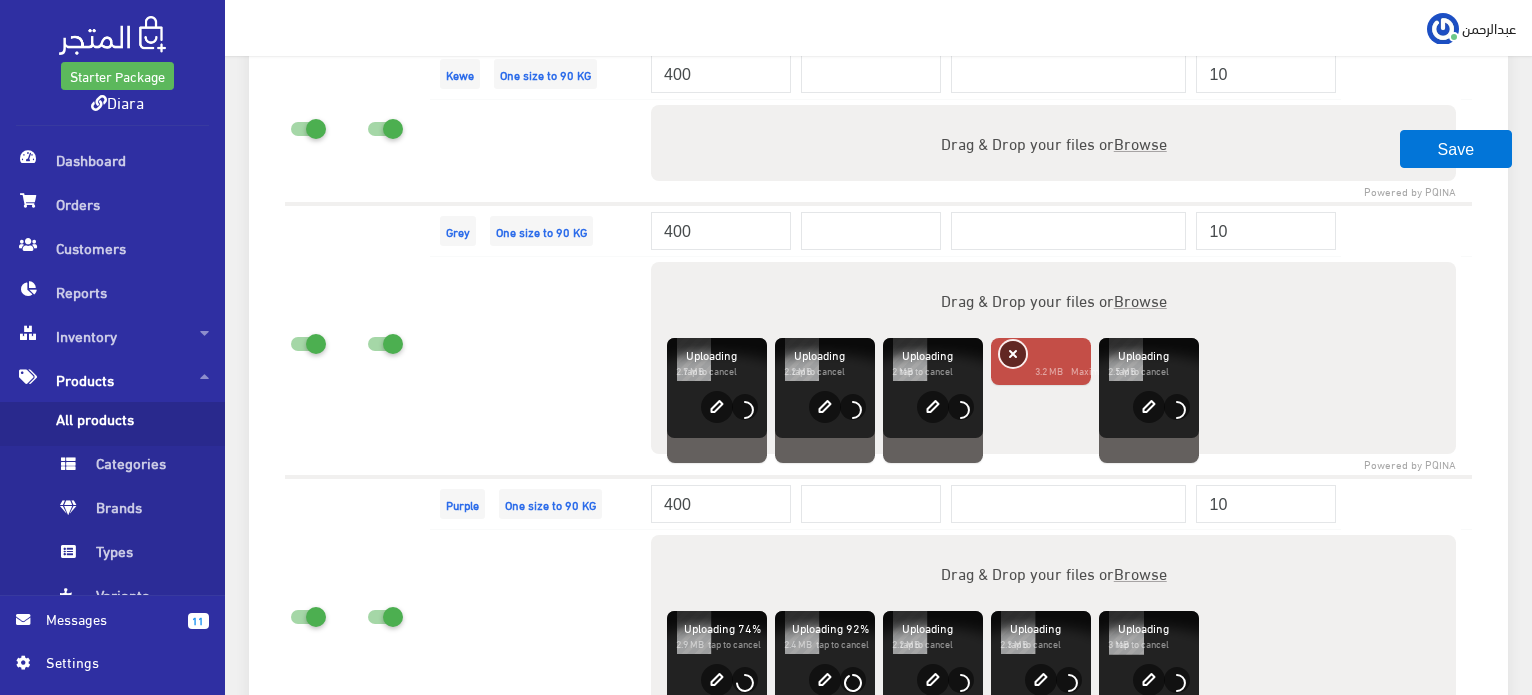 click on "Remove" at bounding box center [1013, 354] 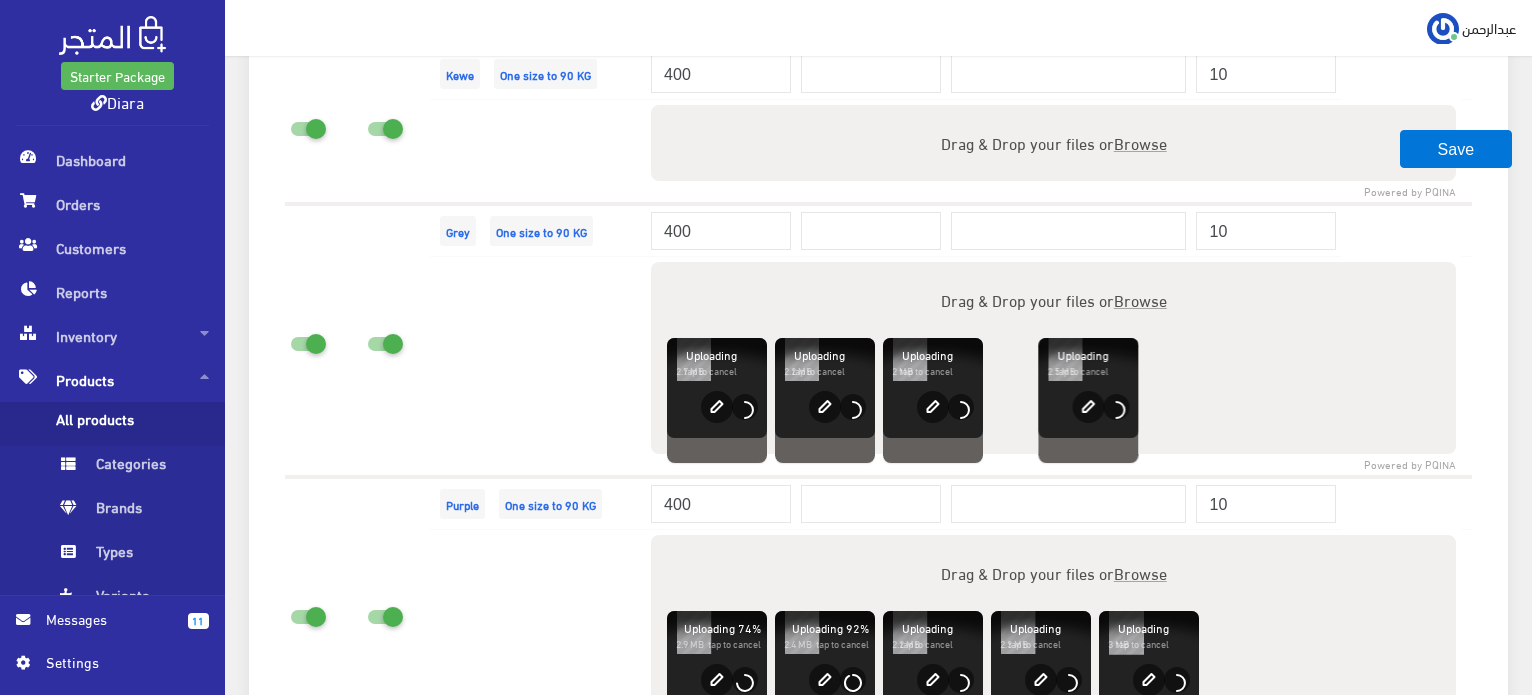 click on "Browse" at bounding box center [1140, 142] 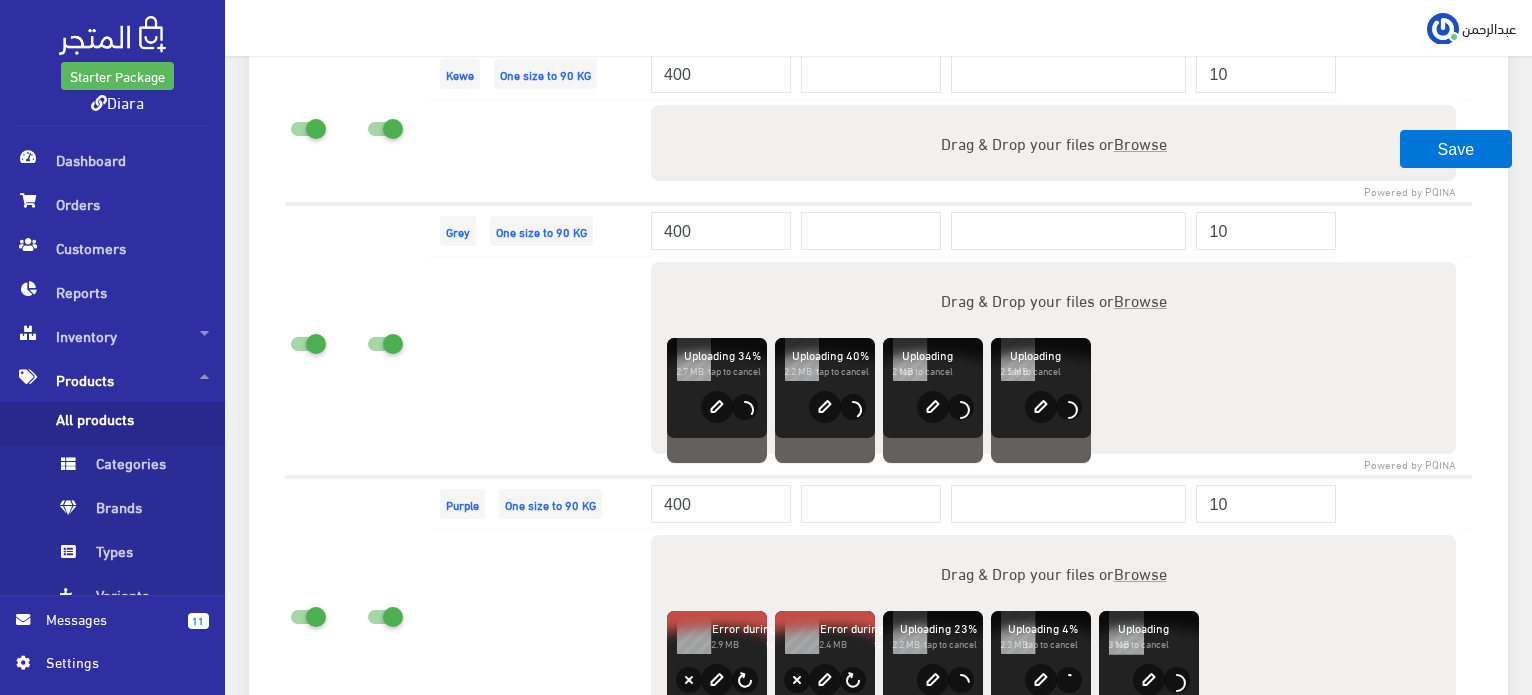 type on "C:\fakepath\IMG_0986.JPG" 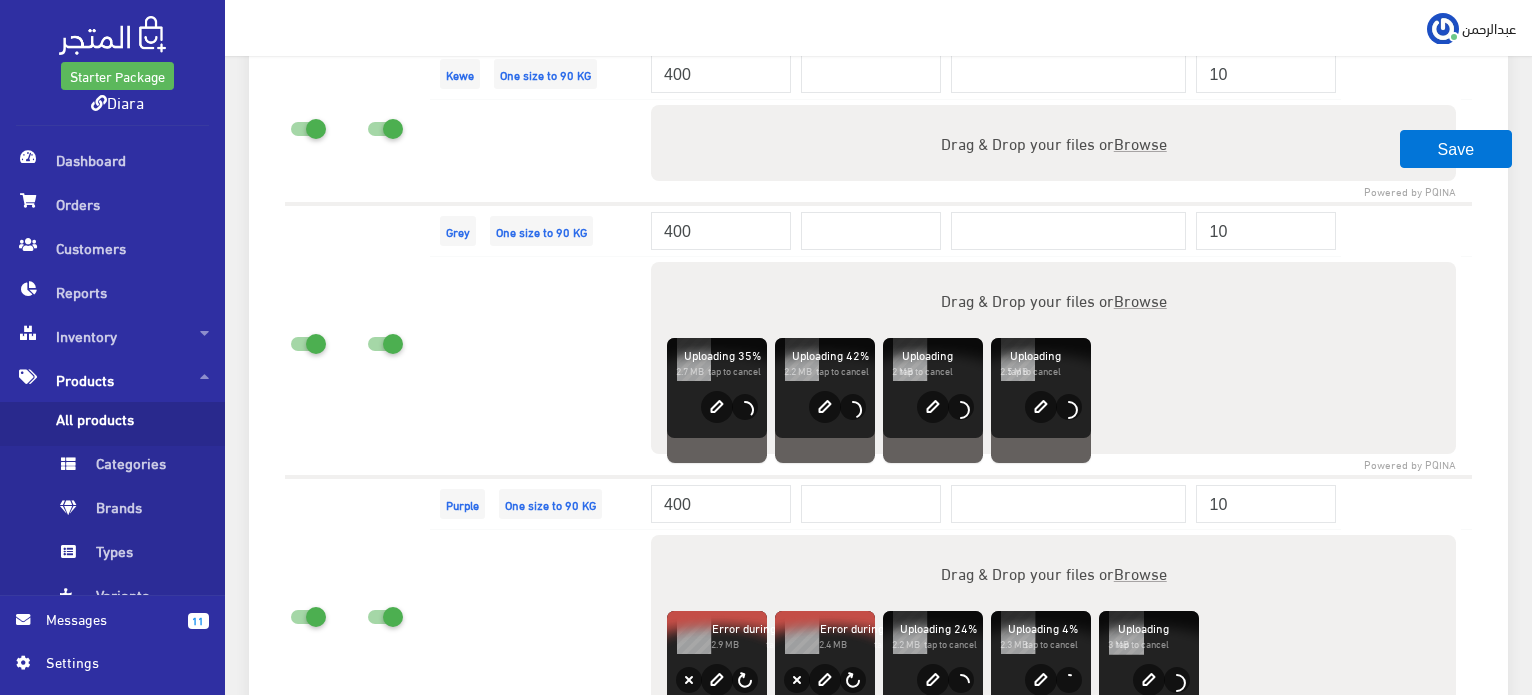 type 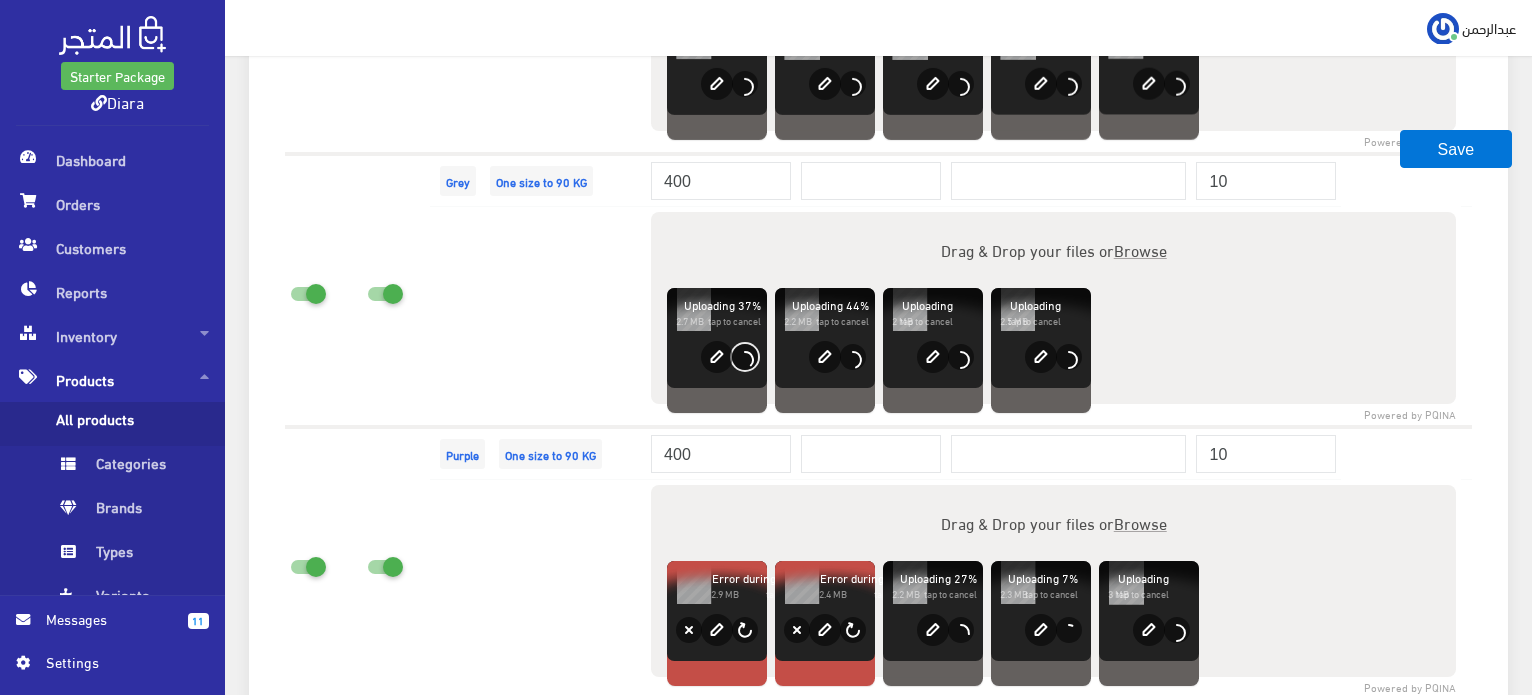 scroll, scrollTop: 2653, scrollLeft: 0, axis: vertical 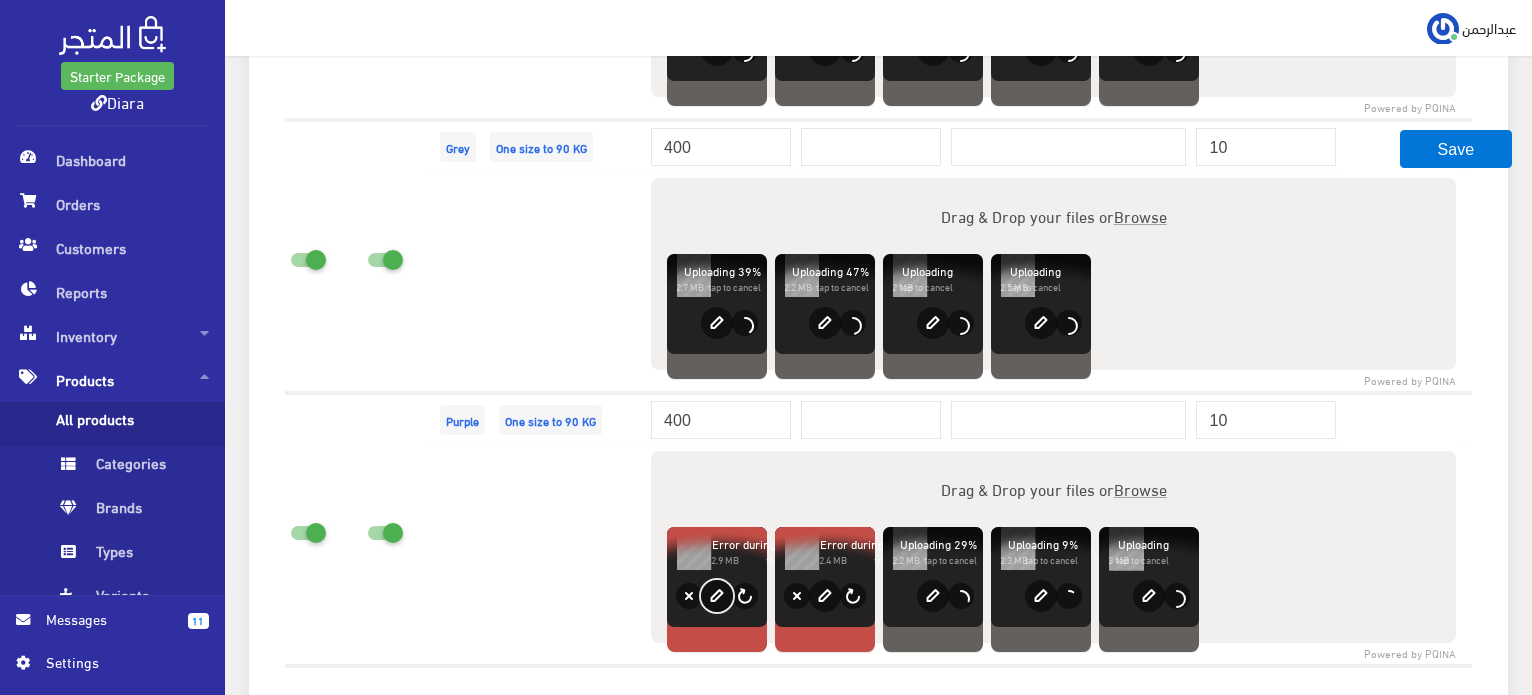 click on "edit" at bounding box center (717, 596) 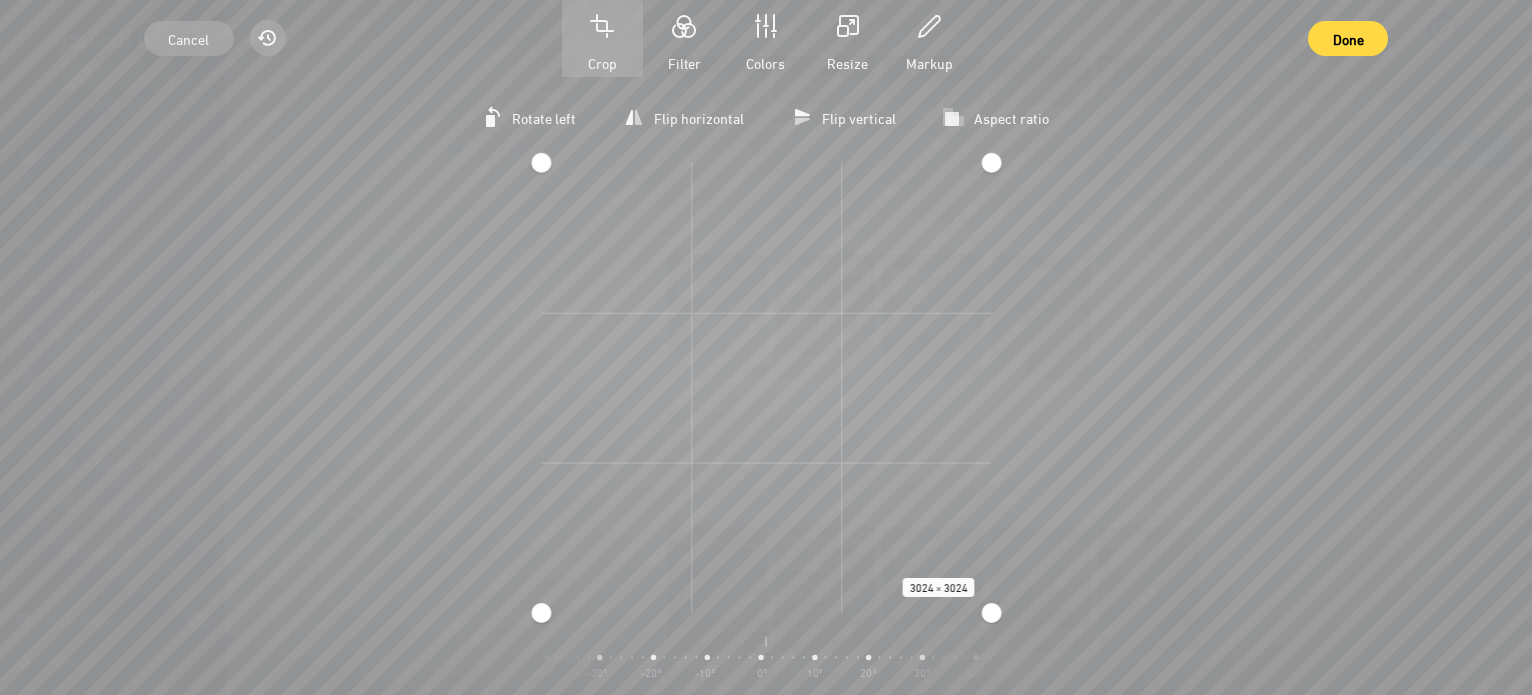 click at bounding box center [766, 163] 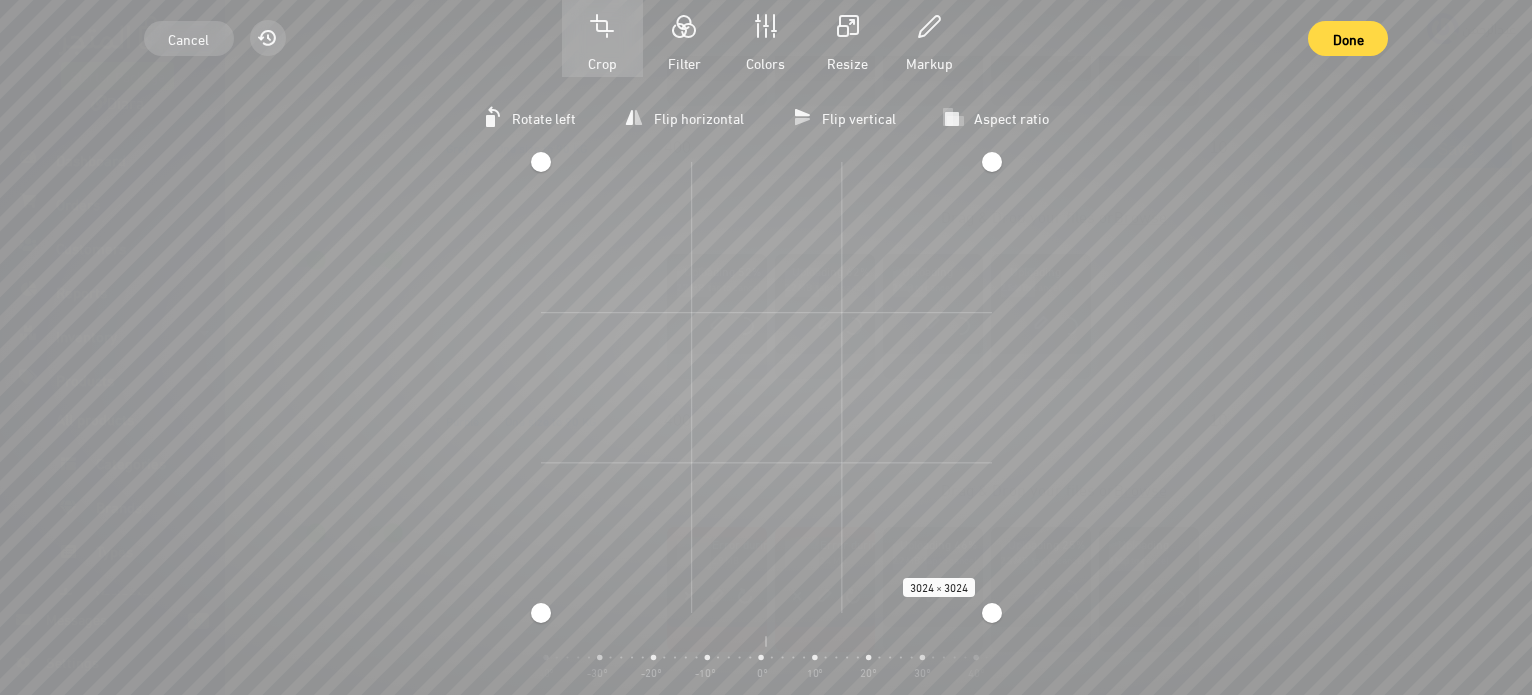 click on "Starter Package
Diara
Dashboard
Orders" at bounding box center (766, -2306) 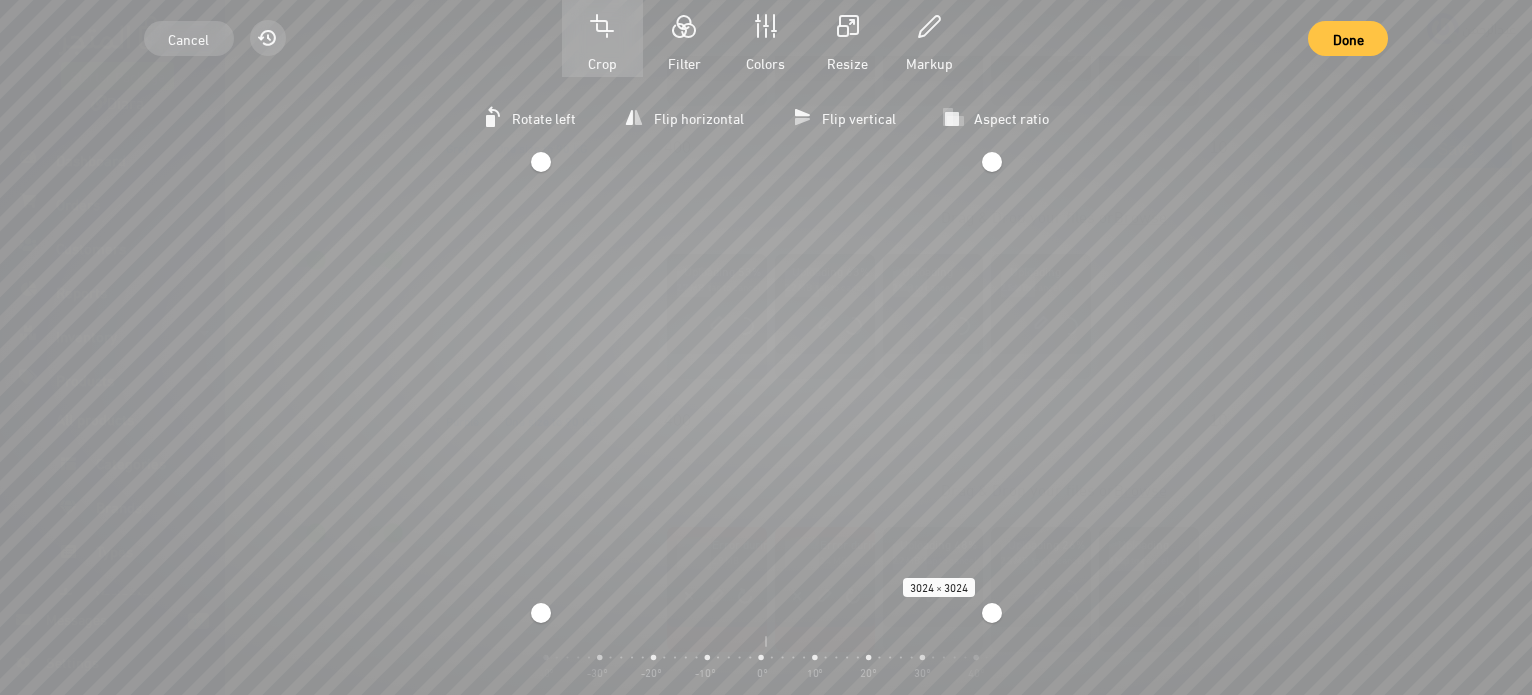 click on "Done" at bounding box center [1347, 38] 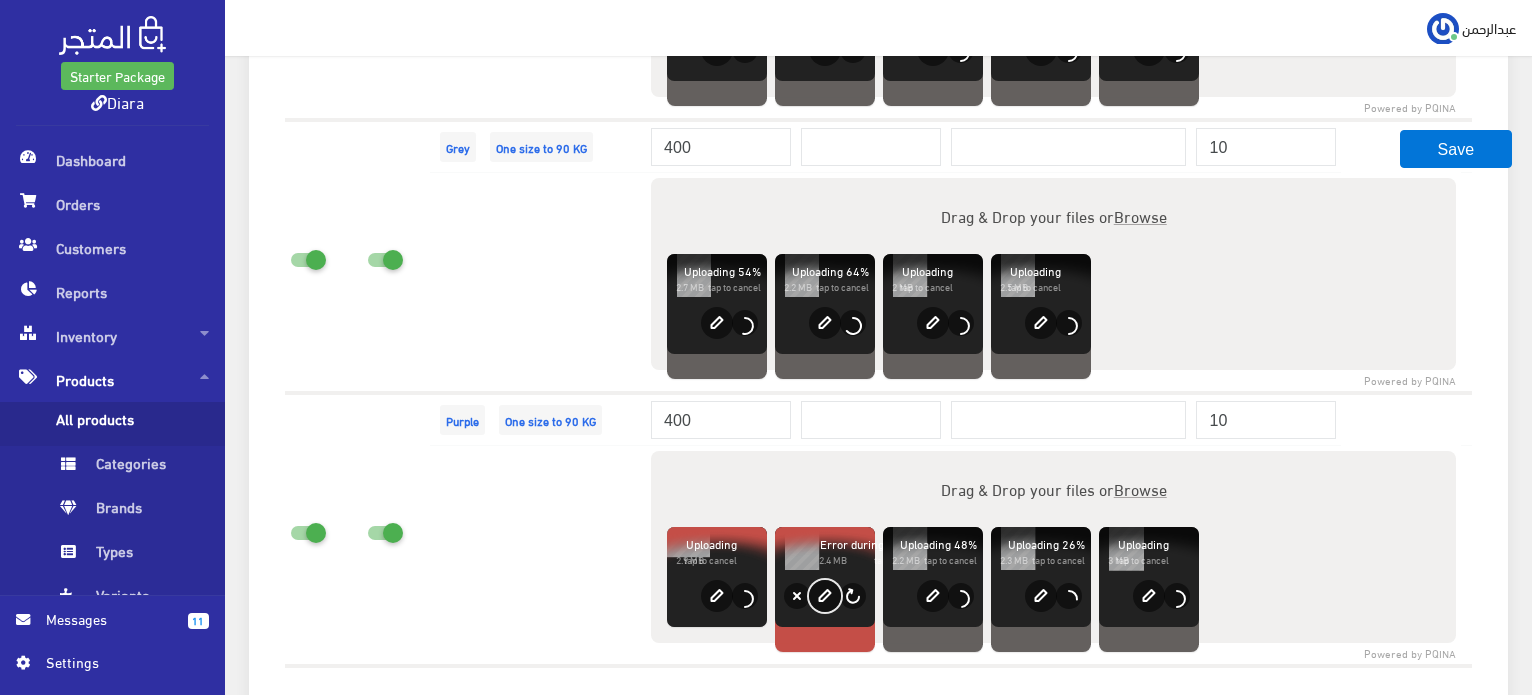 click on "edit" at bounding box center [825, 596] 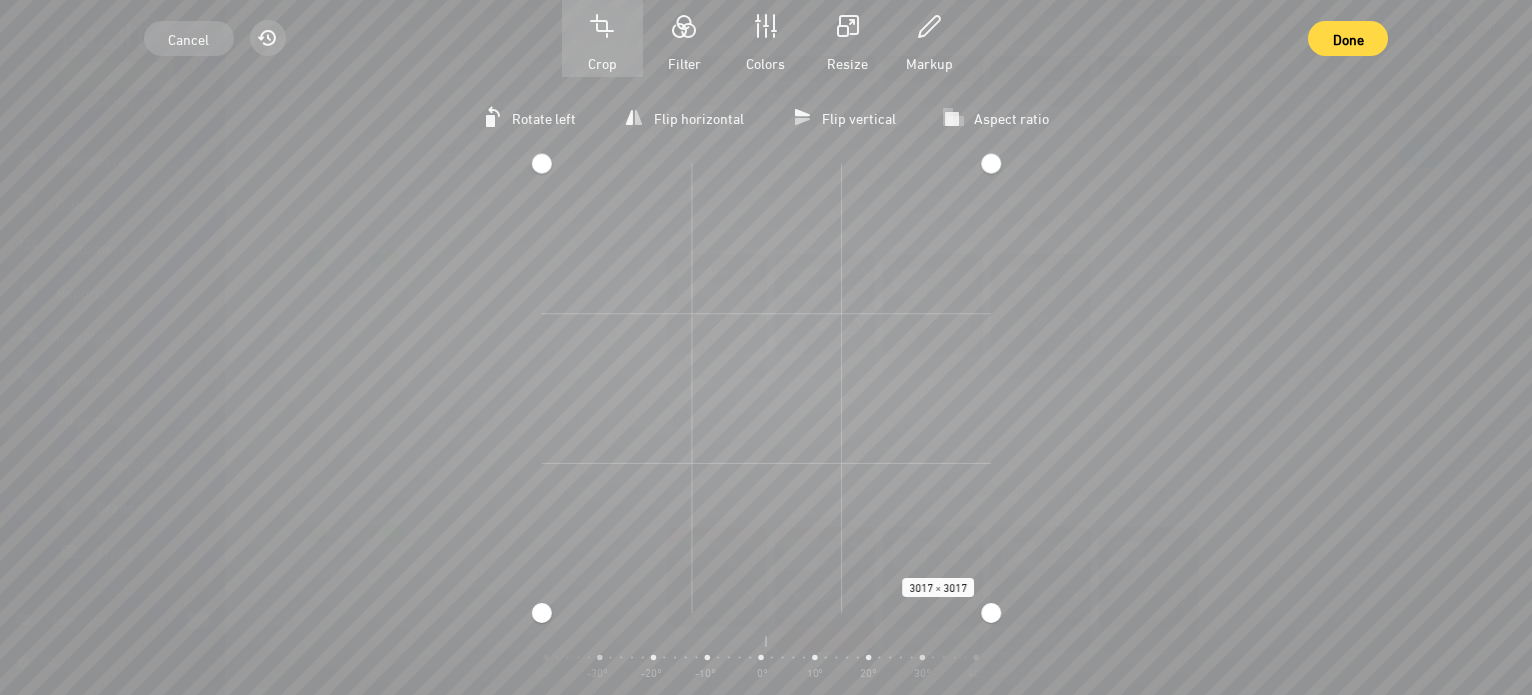 click at bounding box center (765, 164) 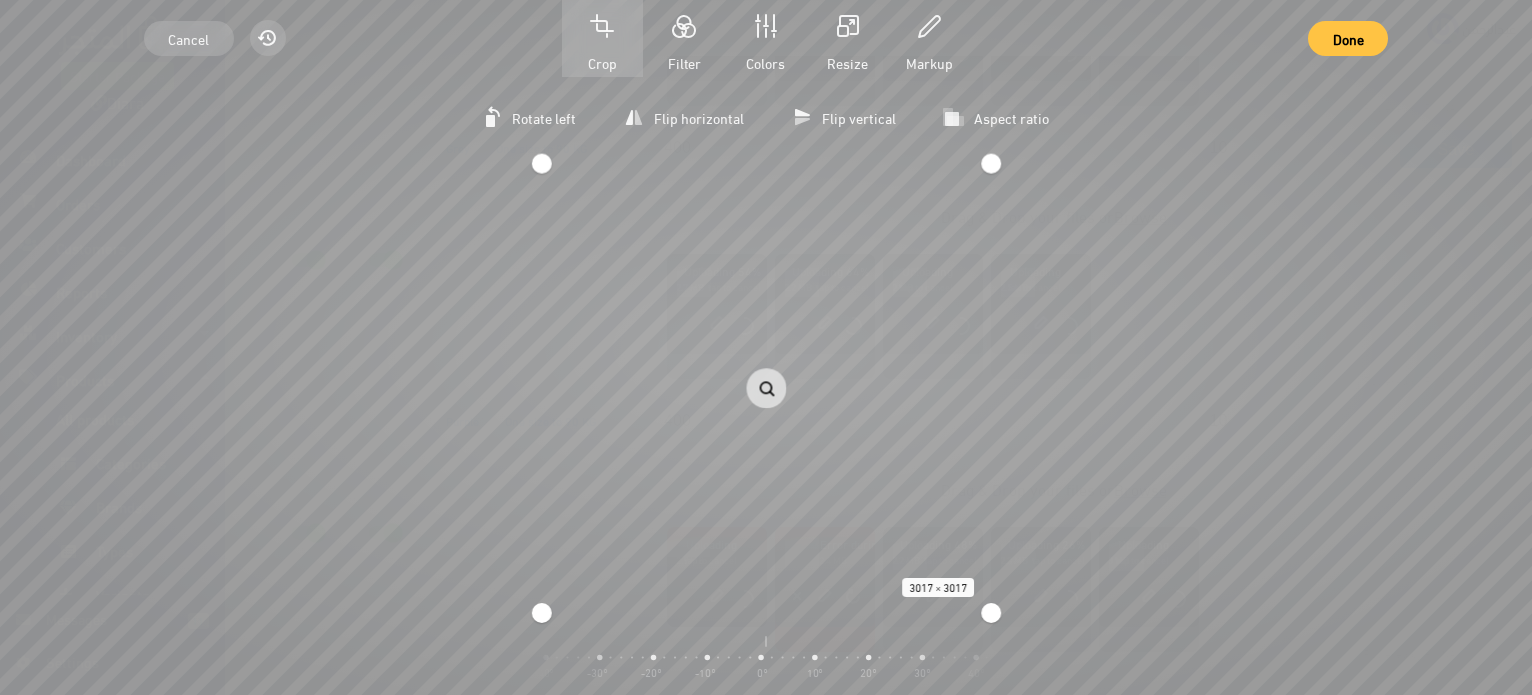 click on "Done" at bounding box center [1348, 38] 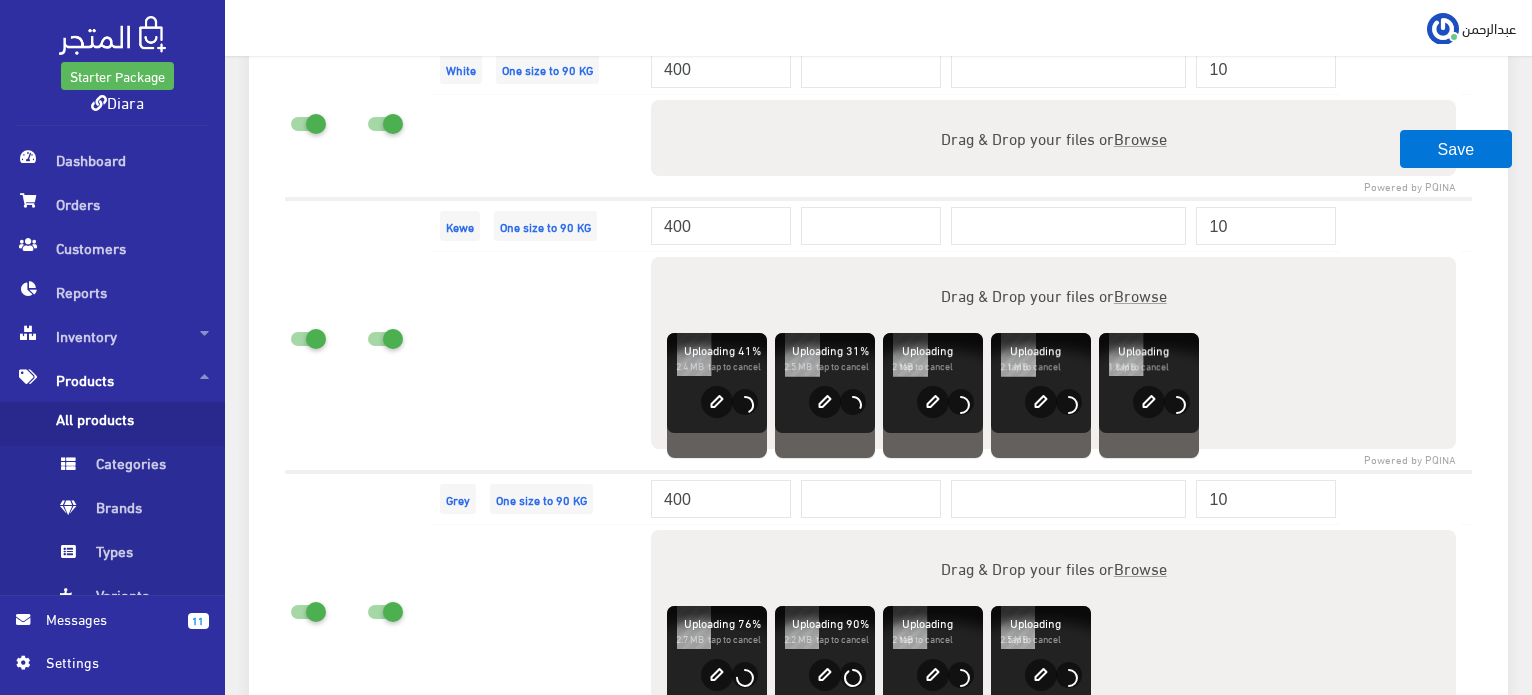 scroll, scrollTop: 1801, scrollLeft: 0, axis: vertical 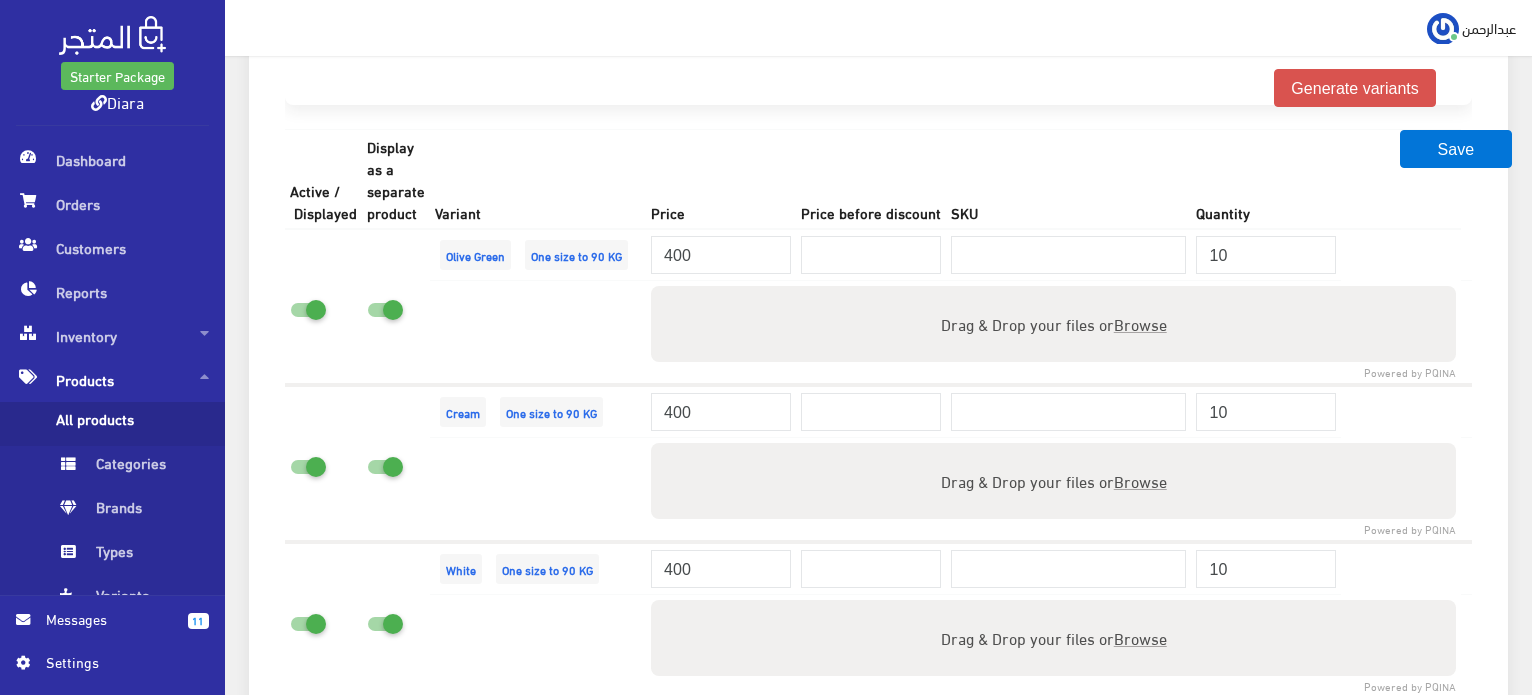 click on "Browse" at bounding box center (1140, 323) 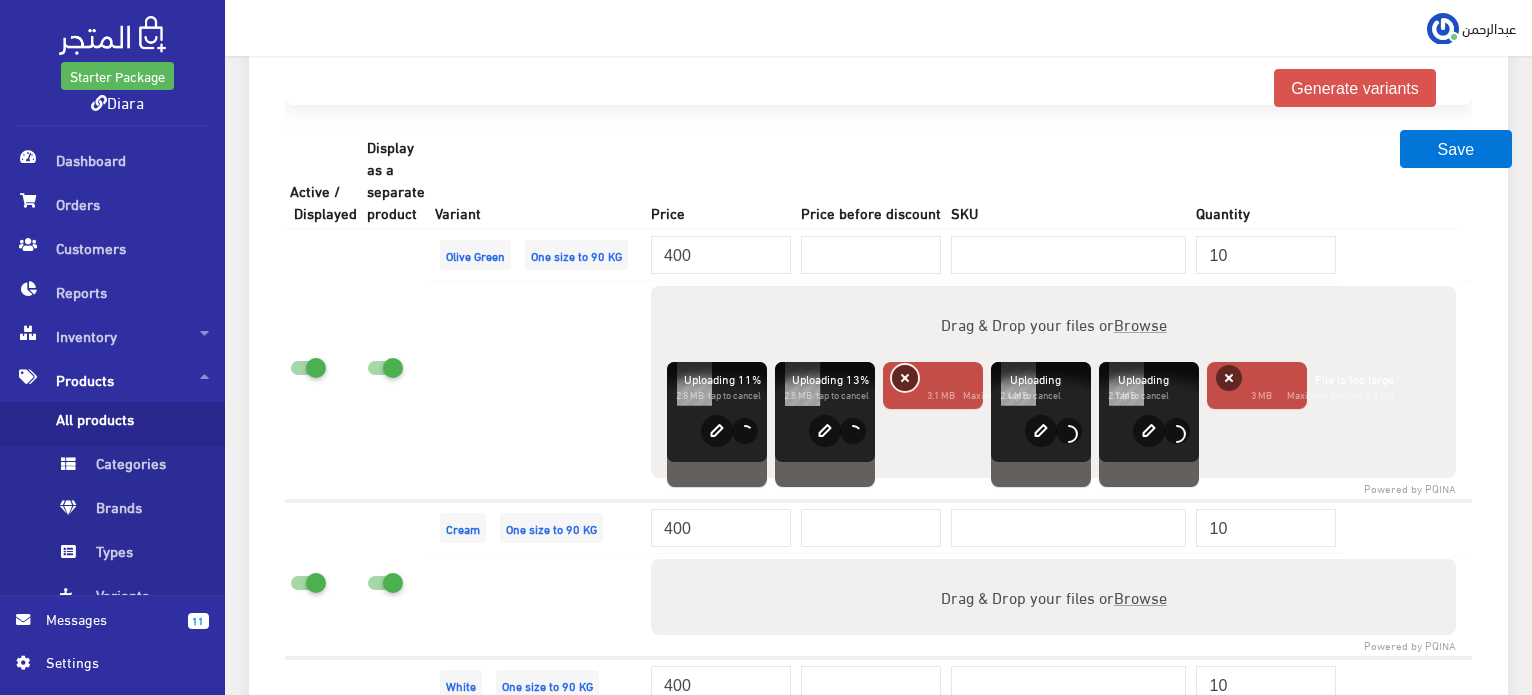 click on "Remove" at bounding box center [905, 378] 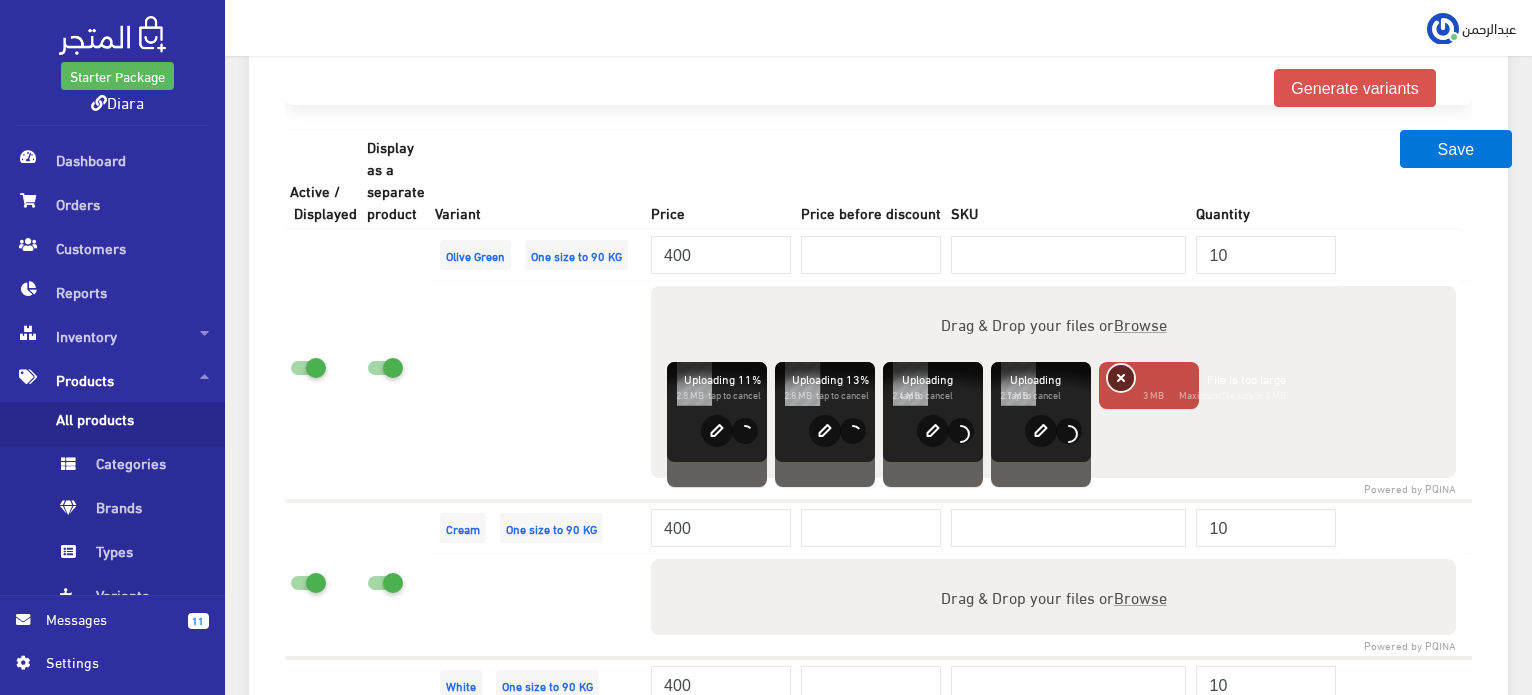 click on "Remove" at bounding box center (1121, 378) 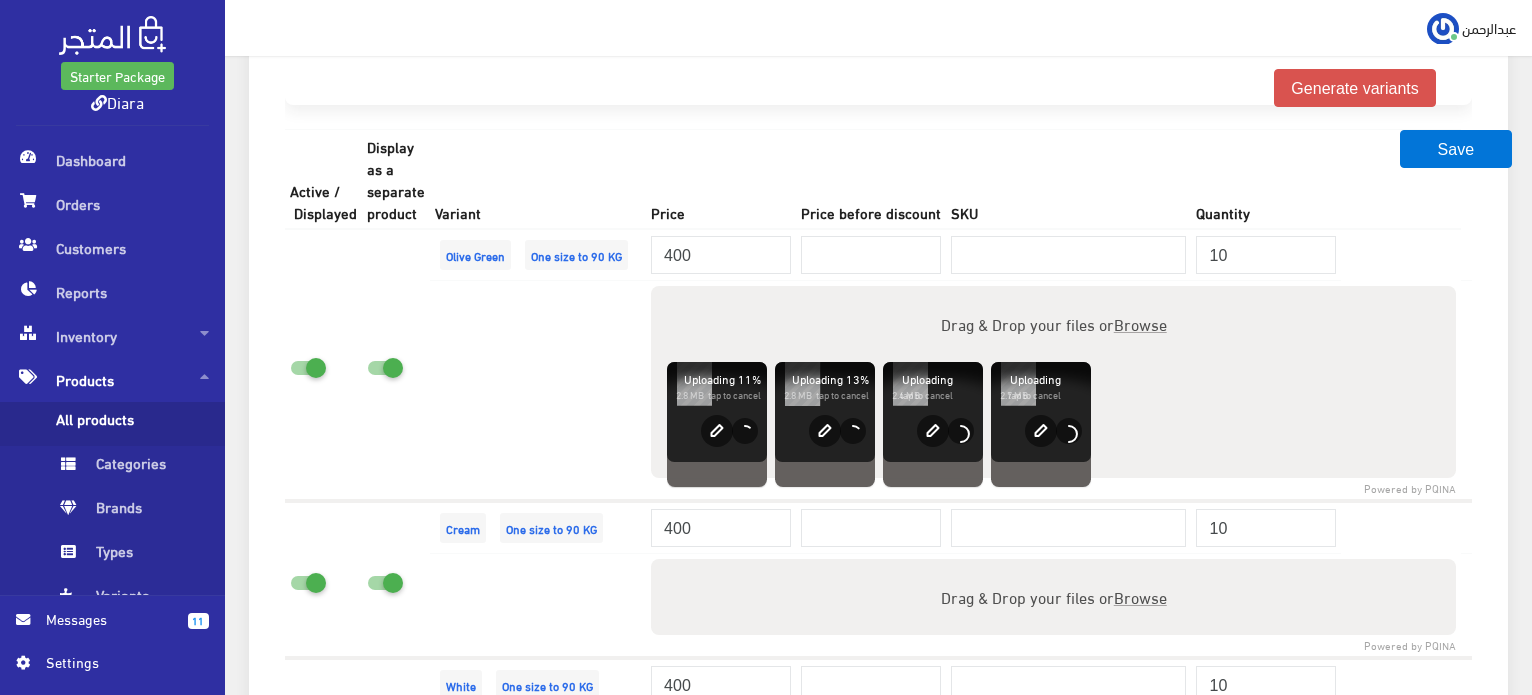 click on "Browse" at bounding box center (1140, 596) 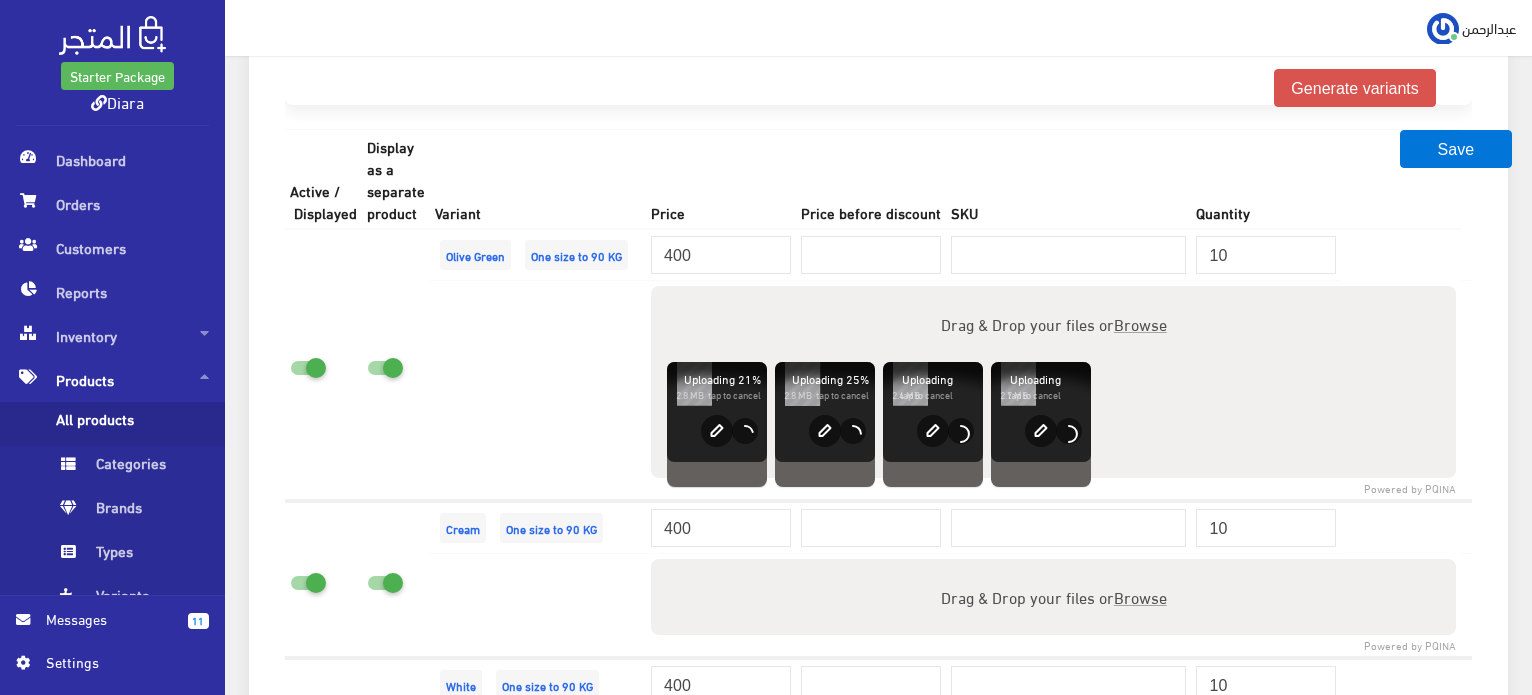 type on "C:\fakepath\IMG_1035.jpg" 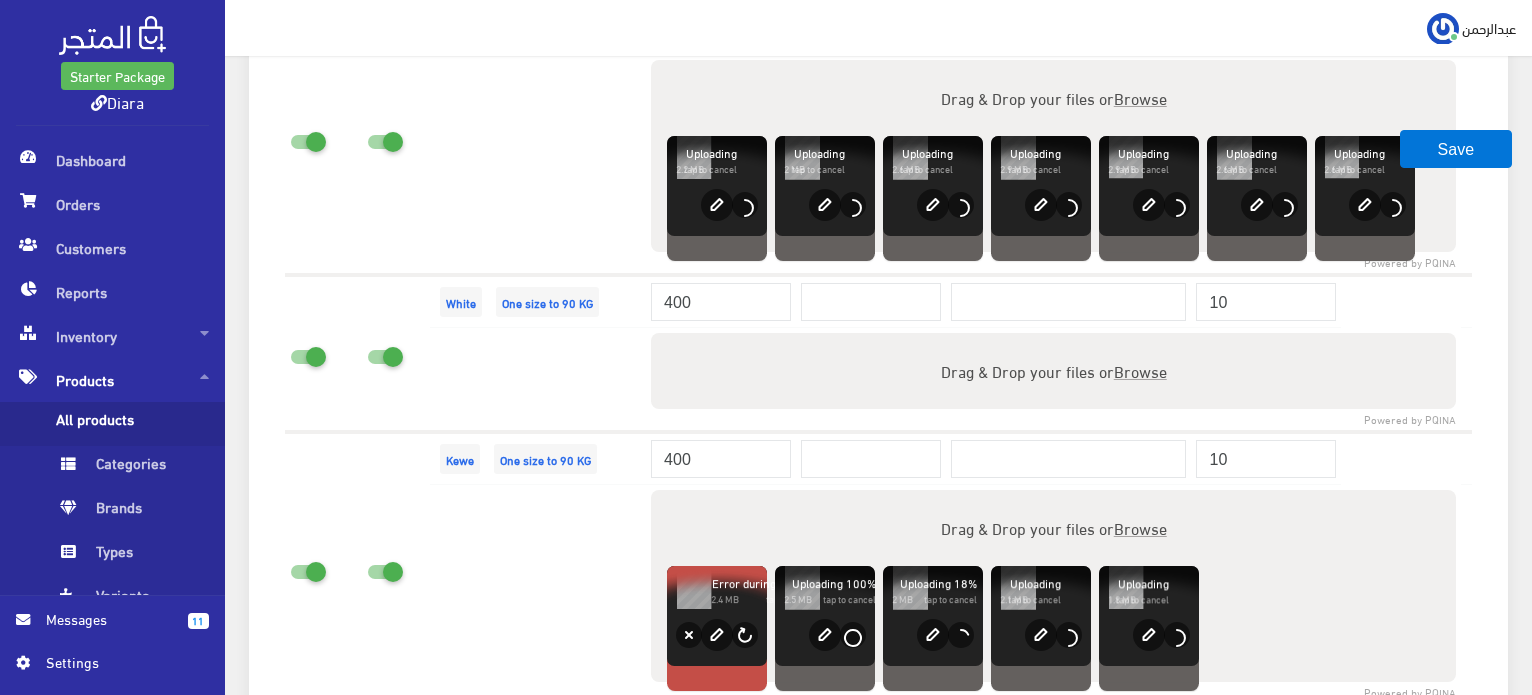 scroll, scrollTop: 2301, scrollLeft: 0, axis: vertical 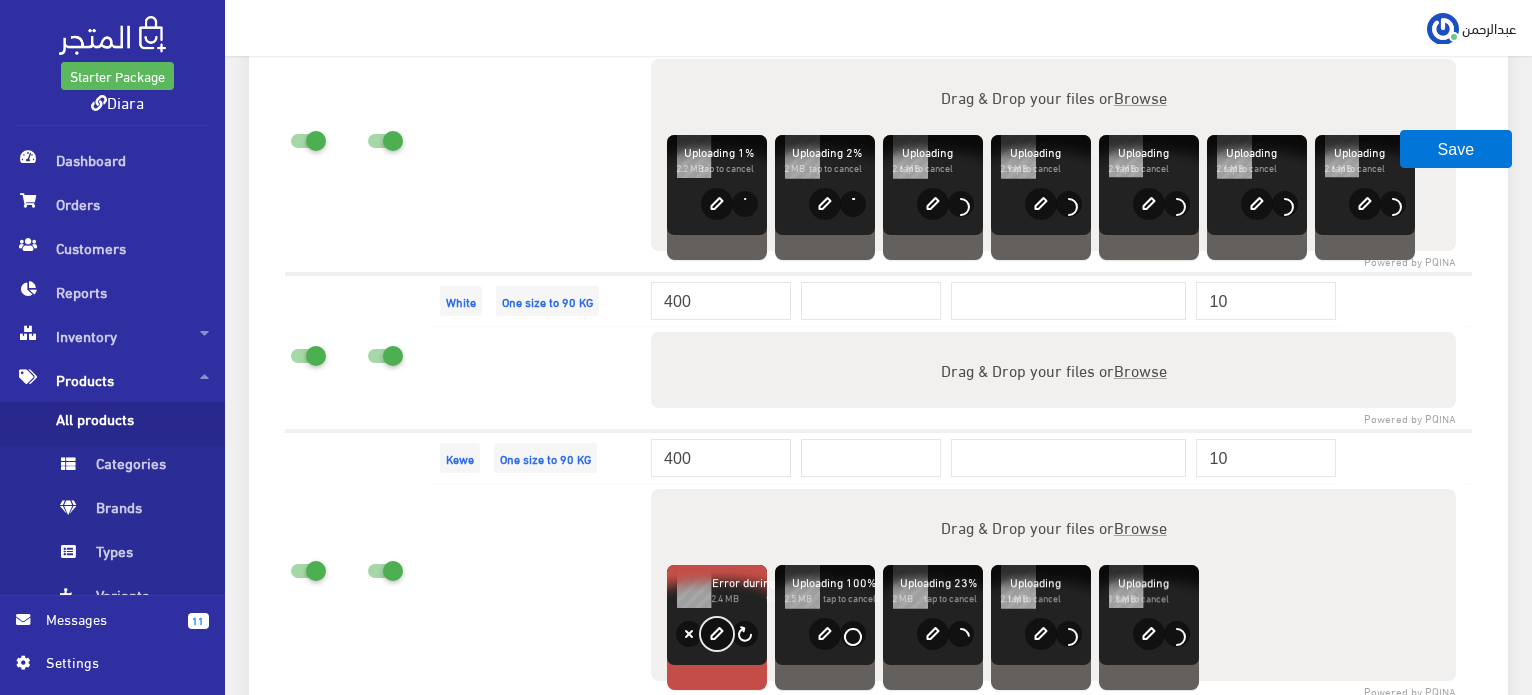 click on "edit" at bounding box center [717, 634] 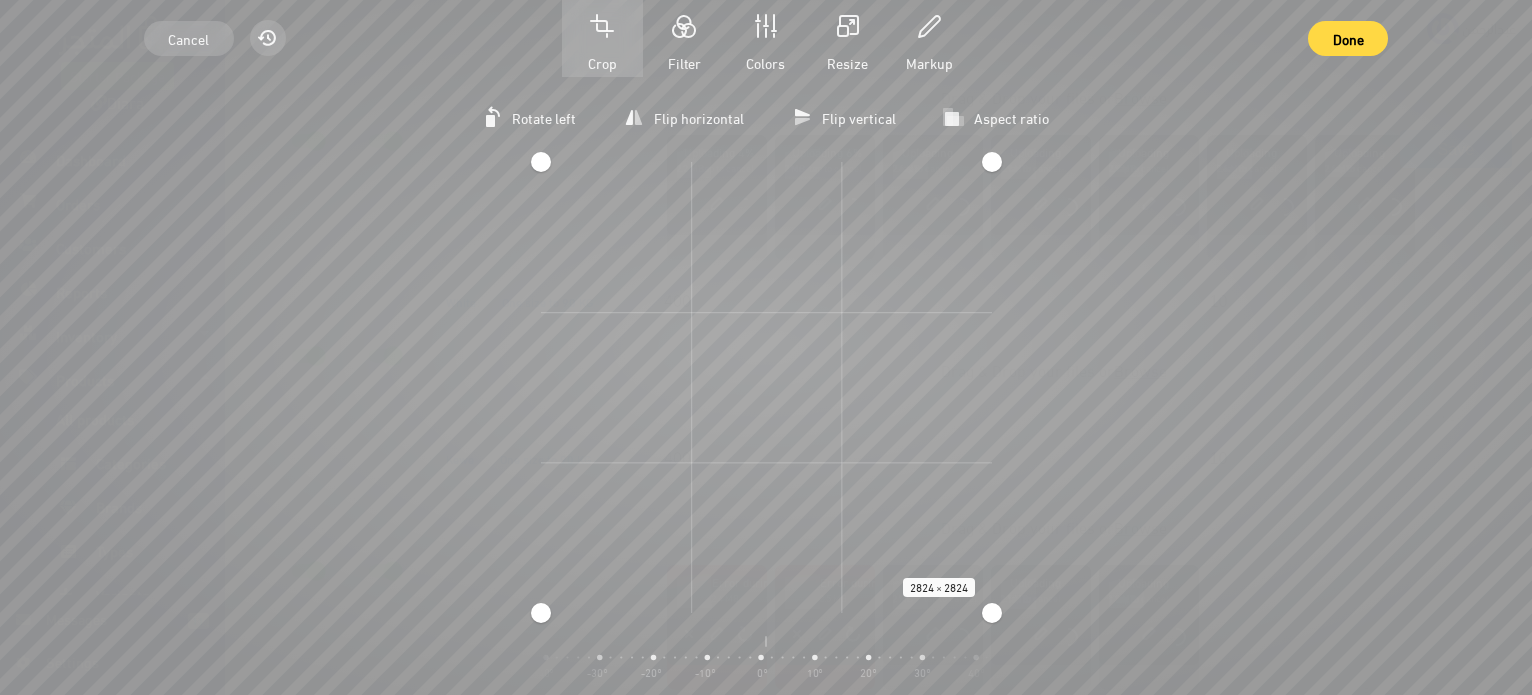 click on "Cancel Reset Crop Filter Colors Resize Markup Done Rotate left Flip horizontal Flip vertical Aspect ratio مربعة طولية عرضية 2824 × 2824 Zoom Center rotation -90° -80° -70° -60° -50° -40° -30° -20° -10° 0° 10° 20° 30° 40° 50° 60° 70° 80° 90°" at bounding box center [766, 347] 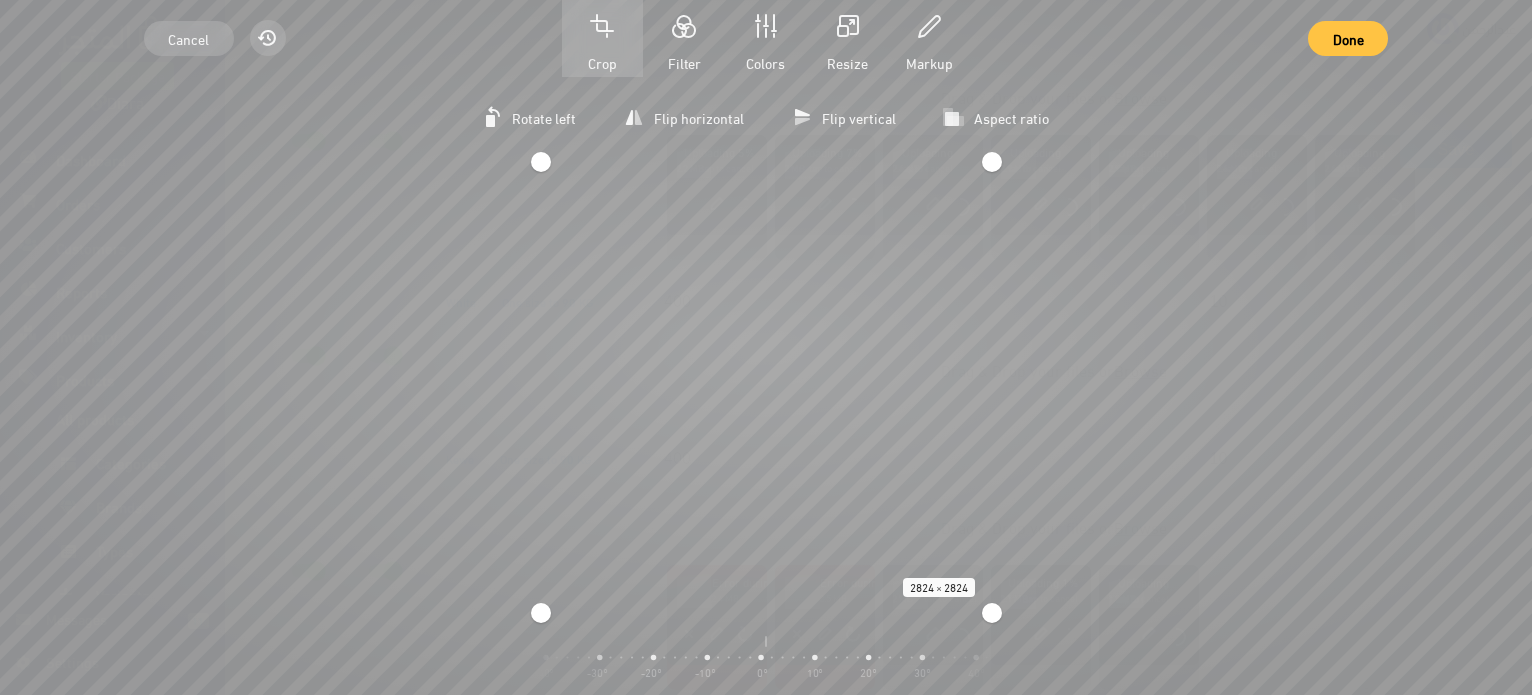click on "Cancel Reset Crop Filter Colors Resize Markup Done" at bounding box center (766, 38) 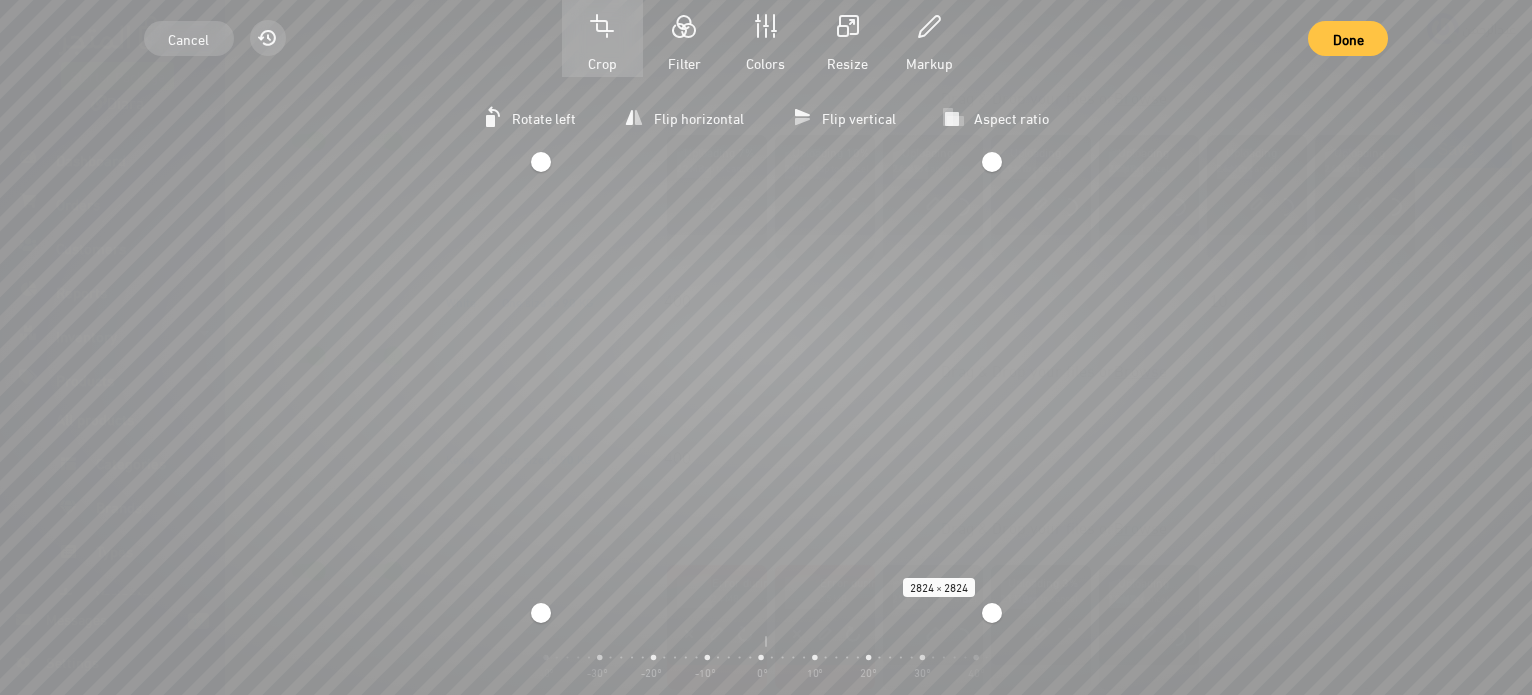 click on "Done" at bounding box center [1348, 38] 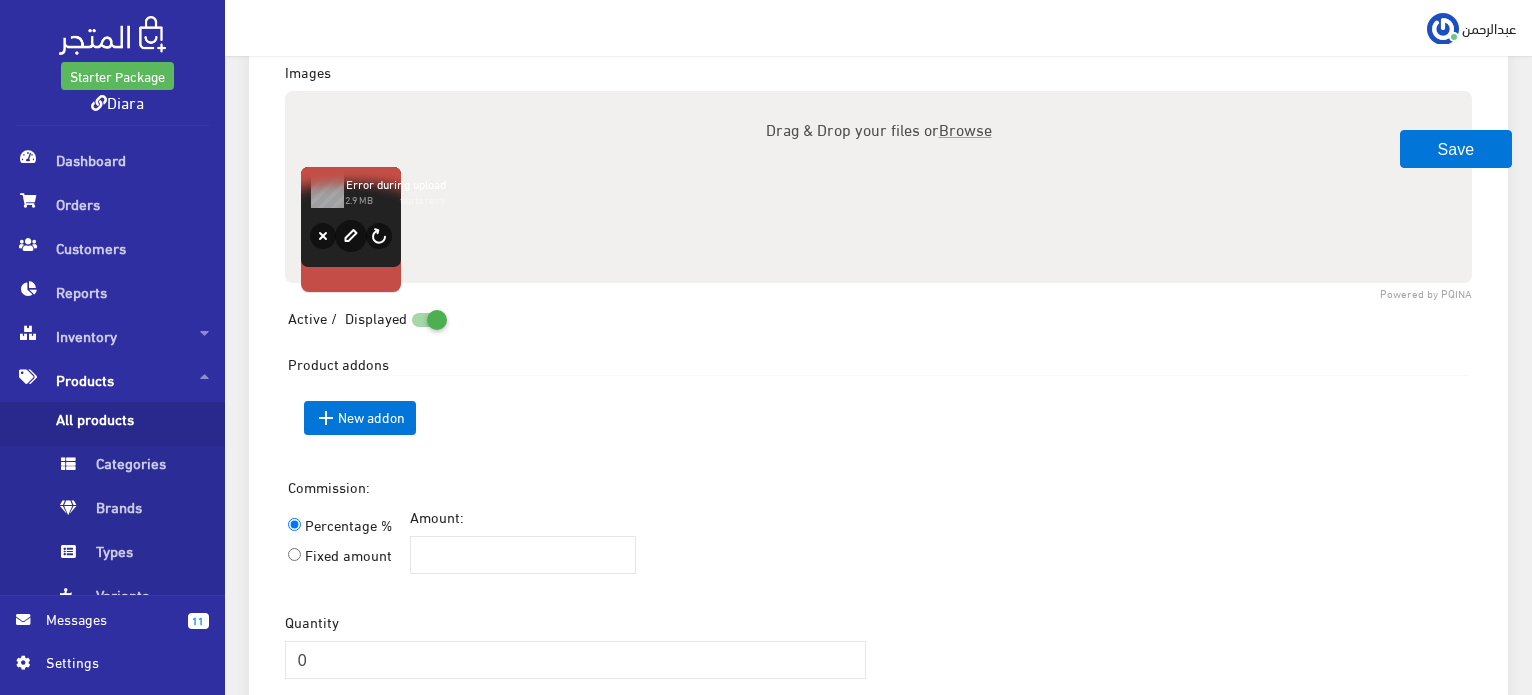 scroll, scrollTop: 733, scrollLeft: 0, axis: vertical 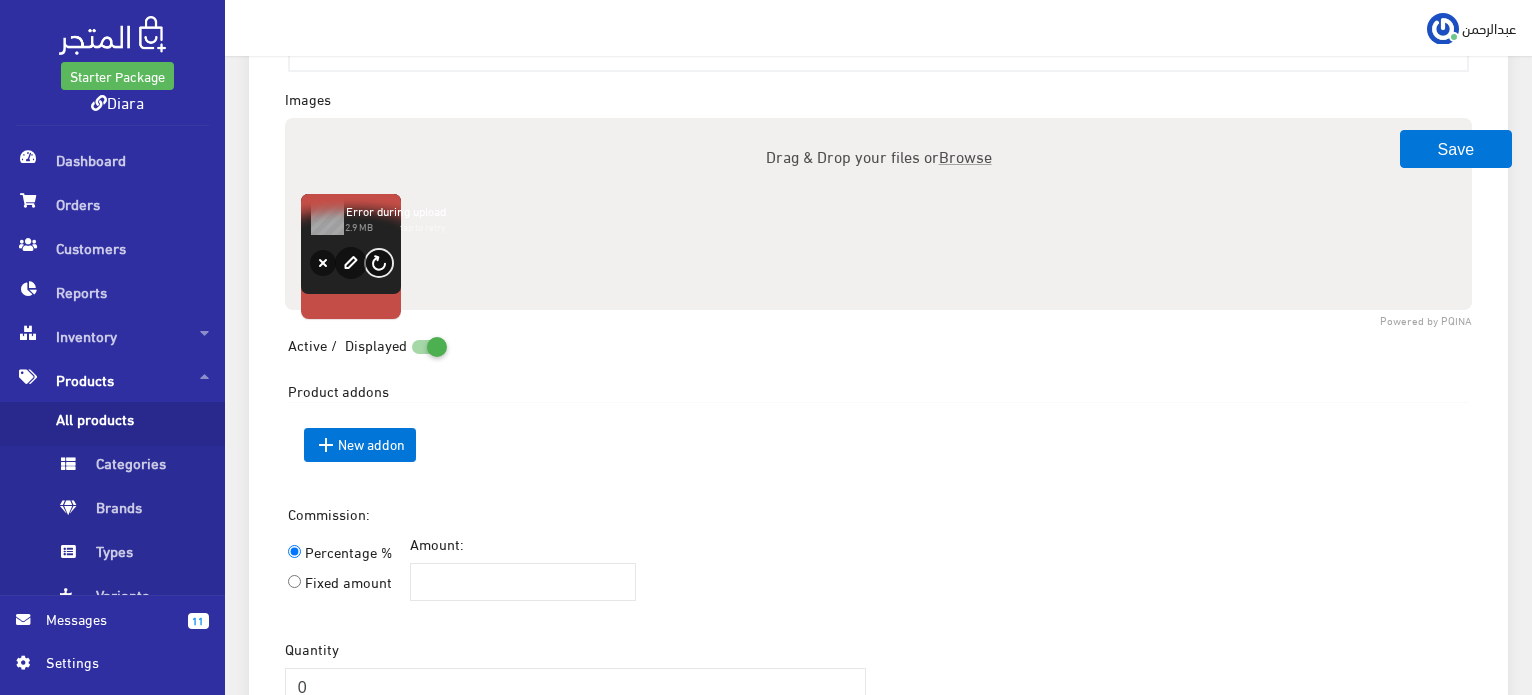 click on "Retry" at bounding box center (379, 263) 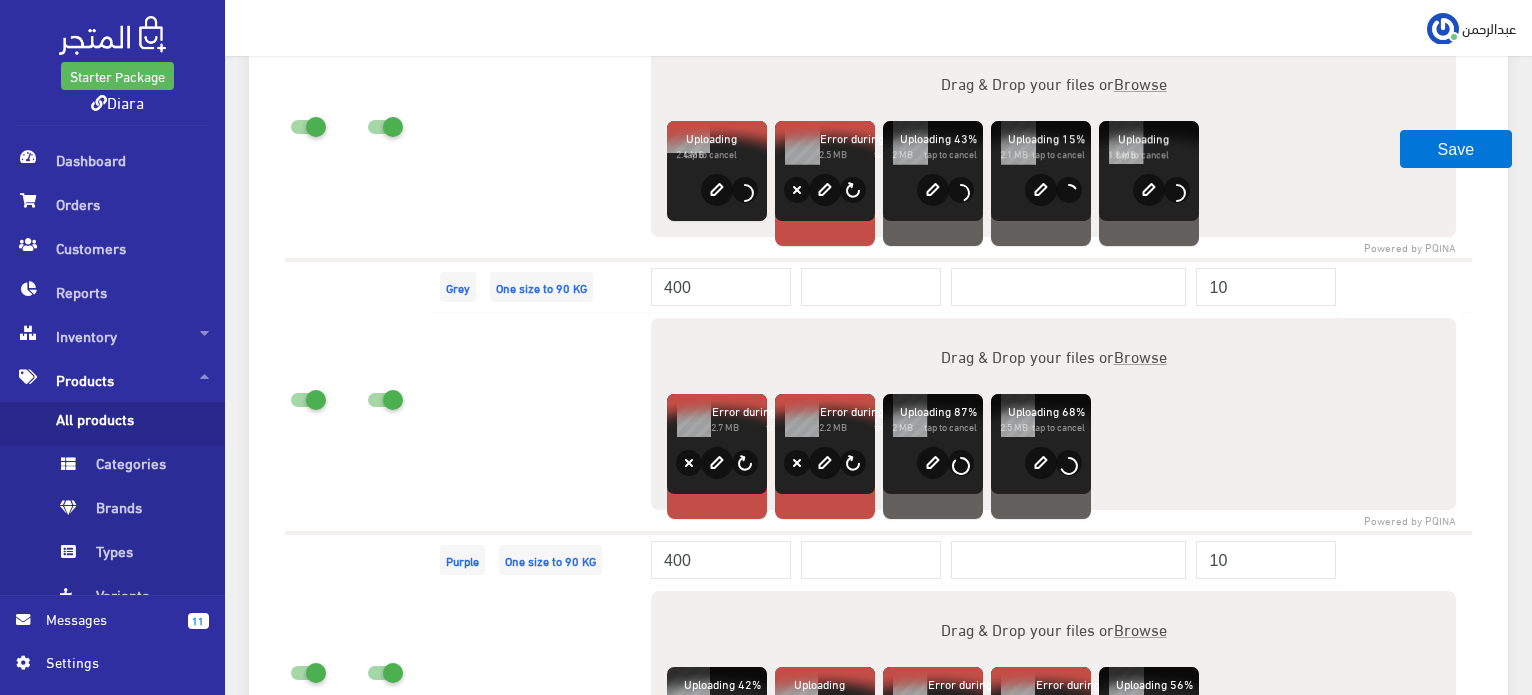 scroll, scrollTop: 3133, scrollLeft: 0, axis: vertical 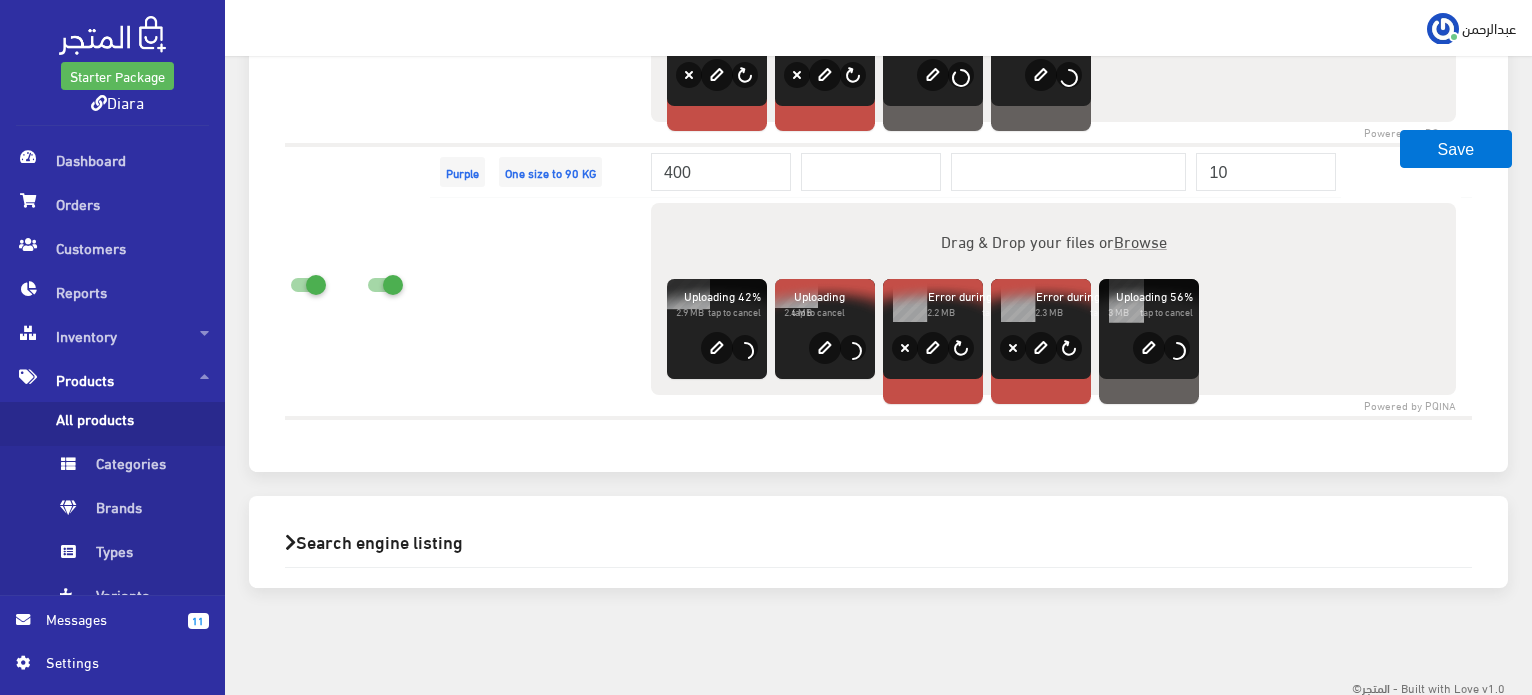 click at bounding box center (717, 329) 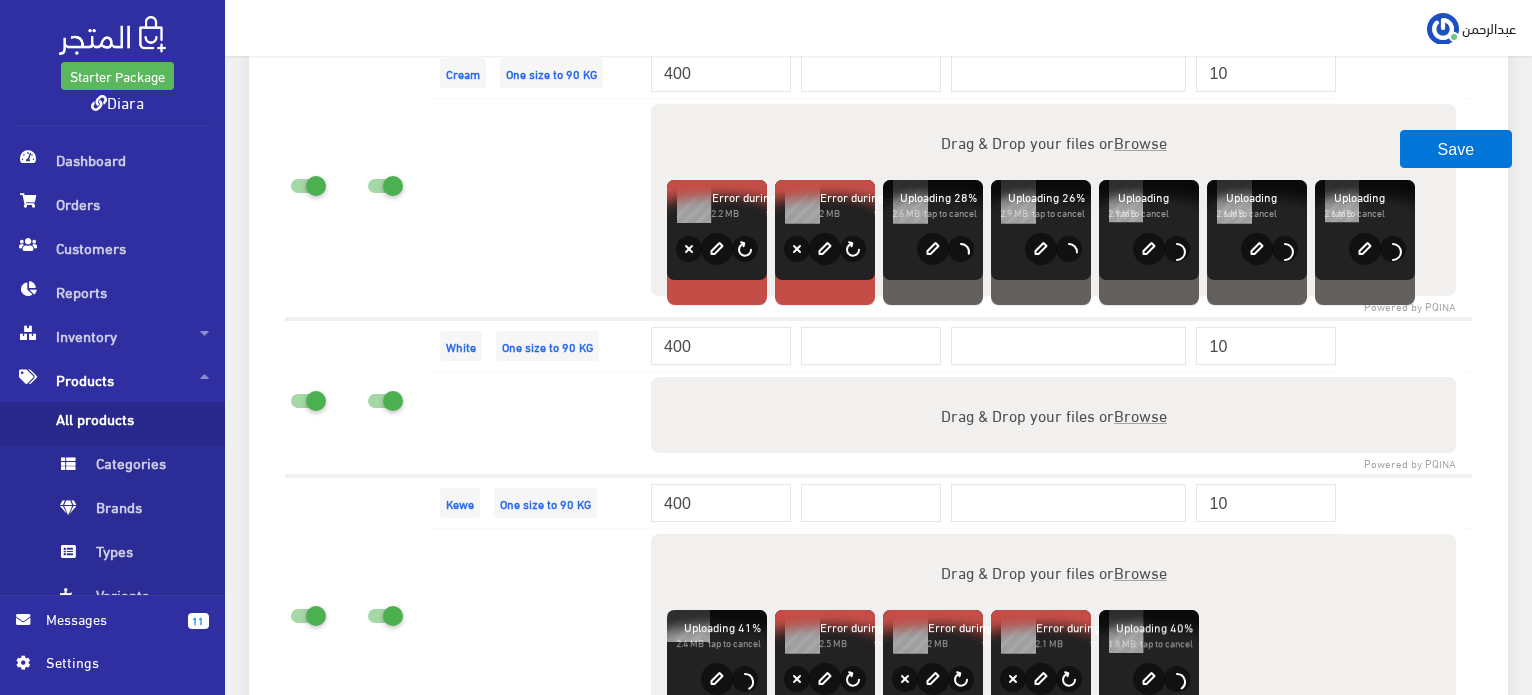scroll, scrollTop: 2233, scrollLeft: 0, axis: vertical 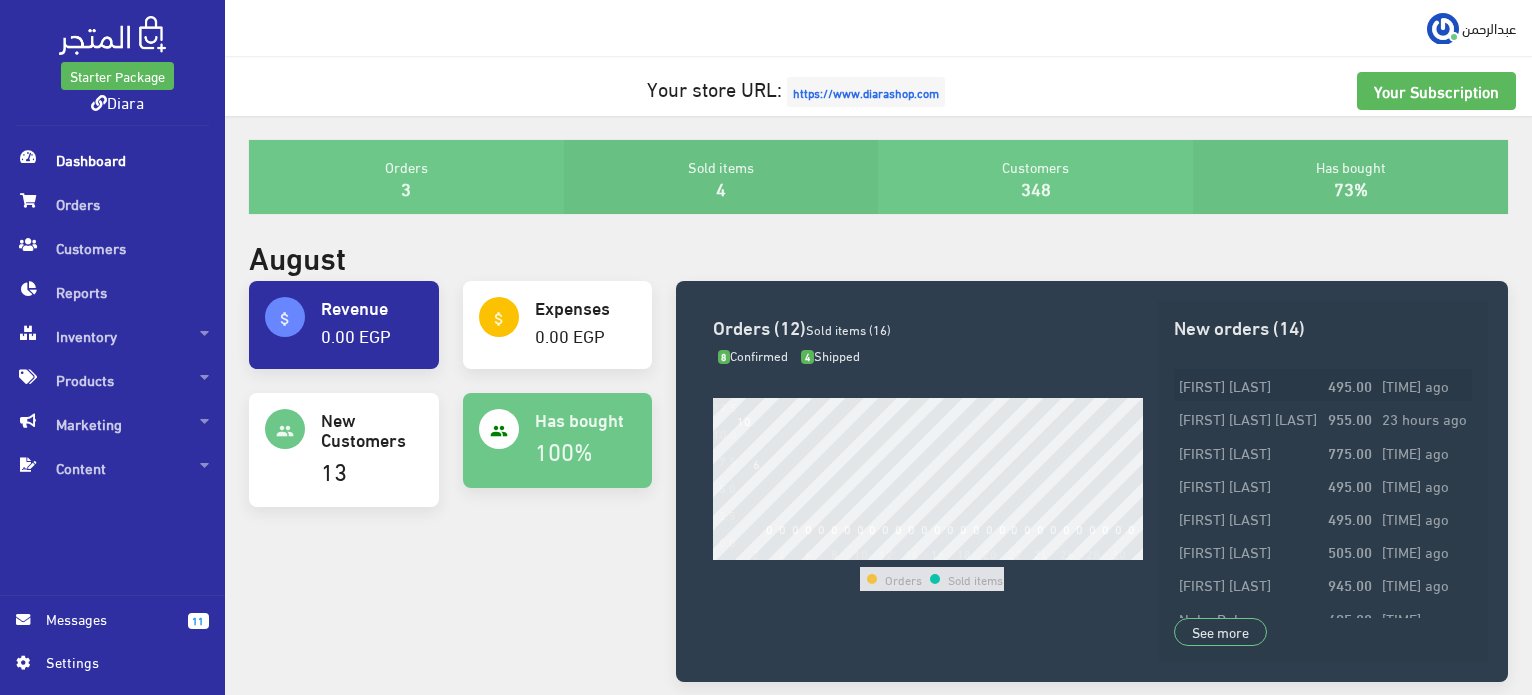 click on "[FIRST] [LAST]" at bounding box center (1248, 385) 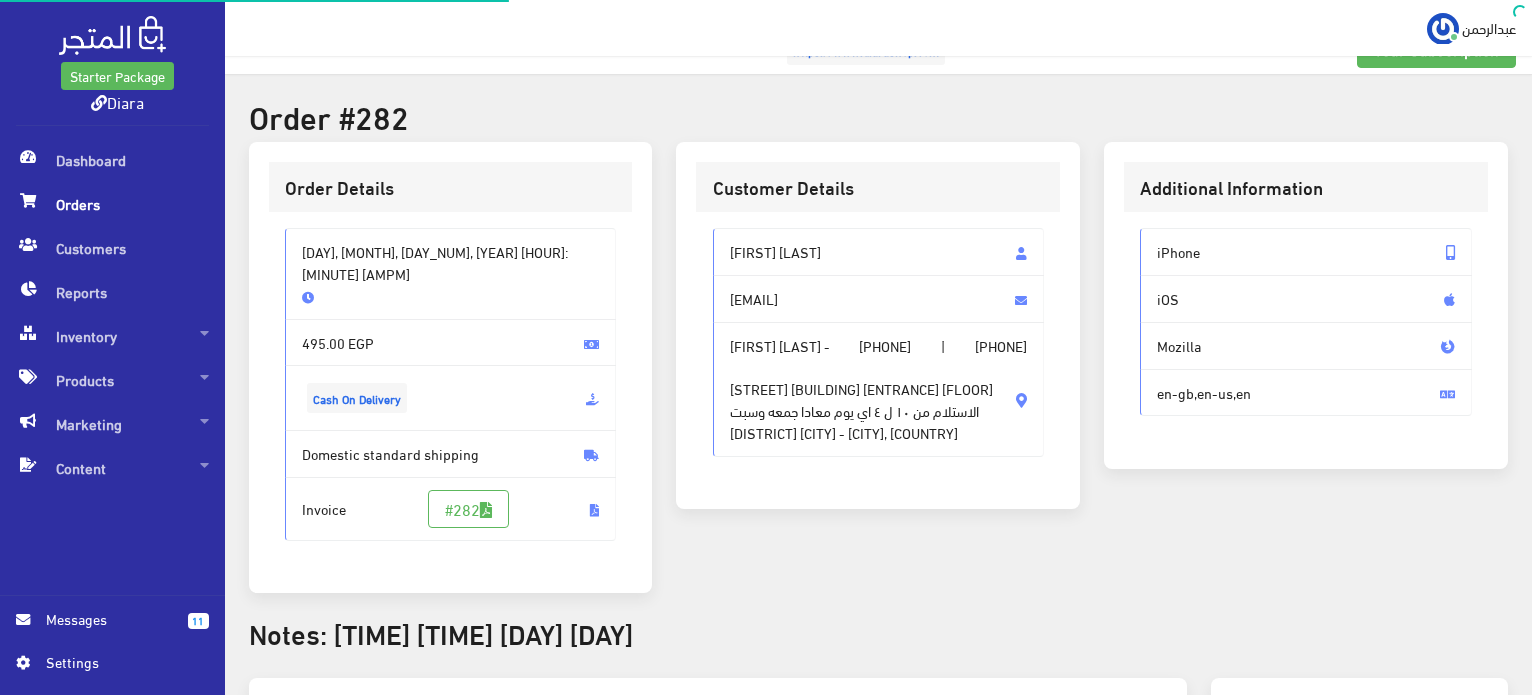 scroll, scrollTop: 652, scrollLeft: 0, axis: vertical 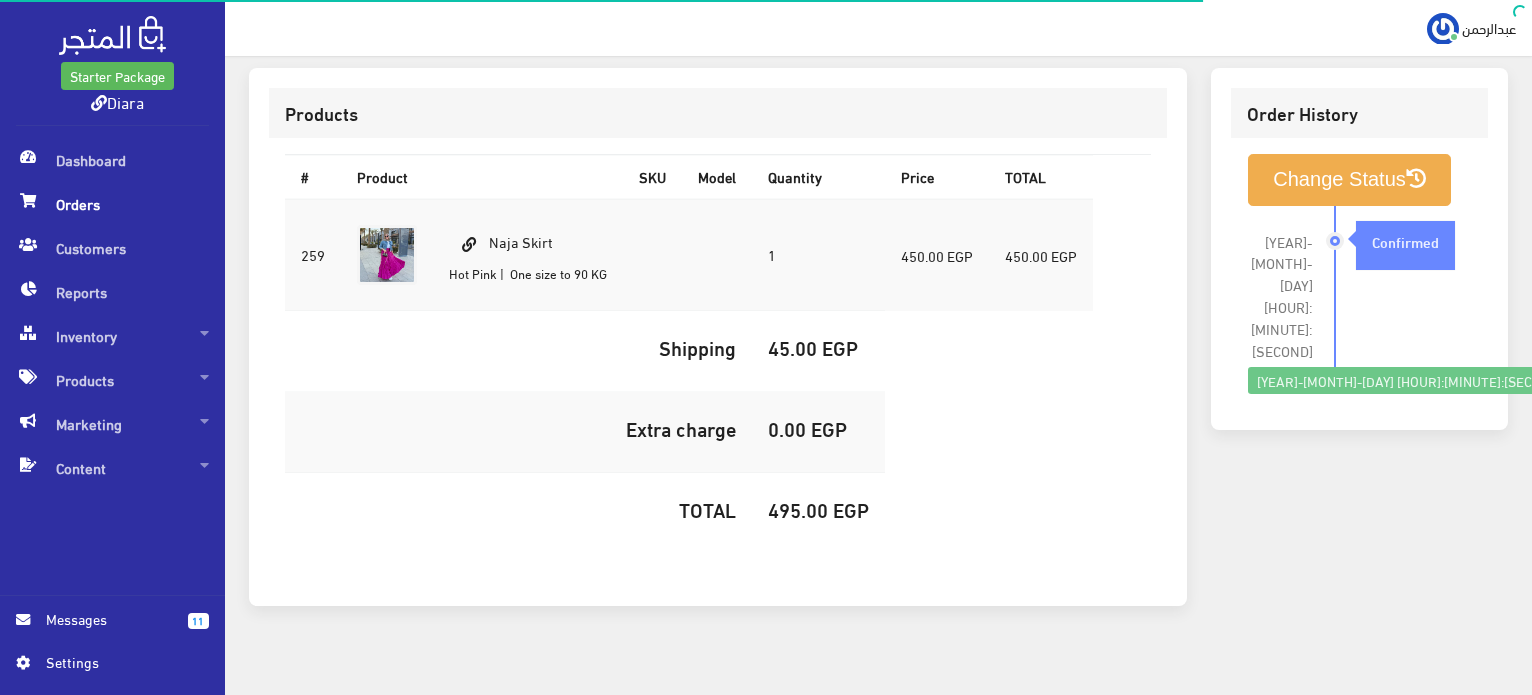 click on "11
Messages
Settings" at bounding box center [112, 645] 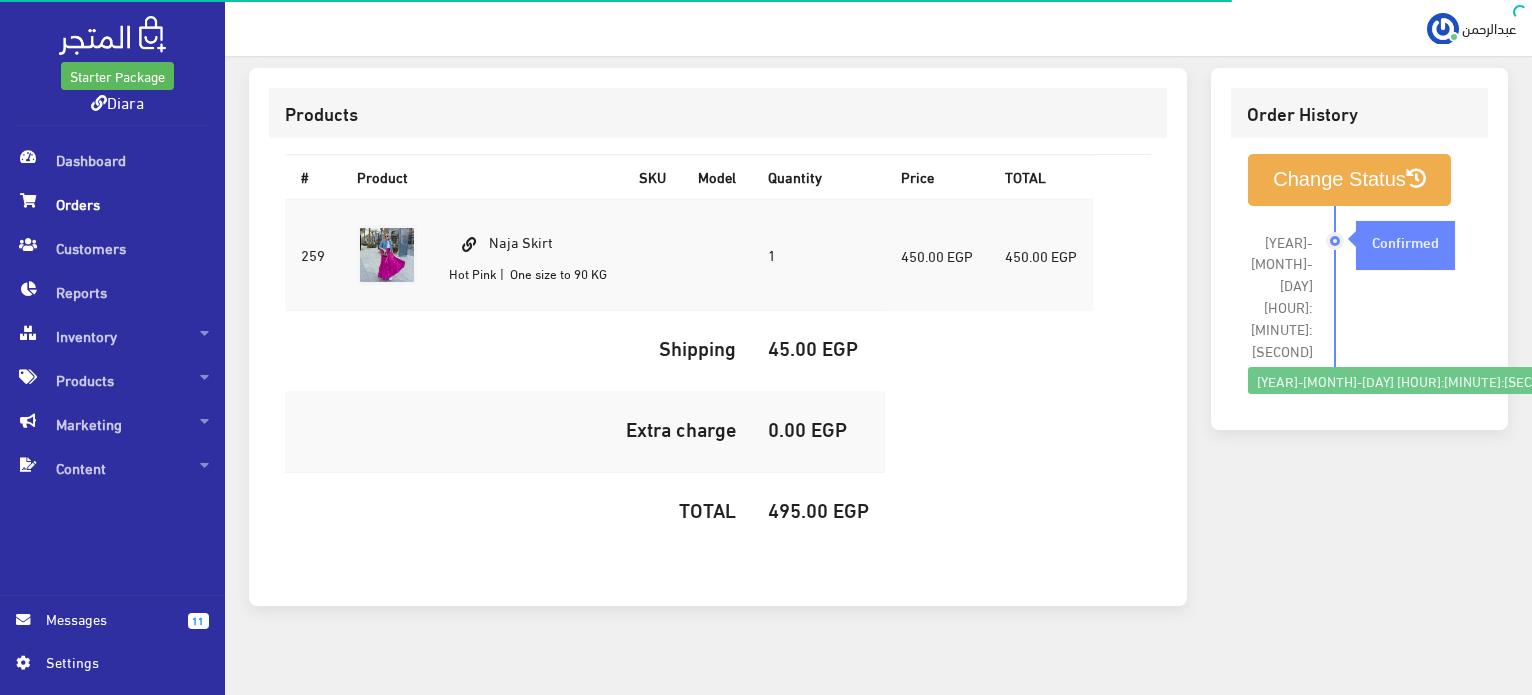 click on "Messages" at bounding box center [109, 619] 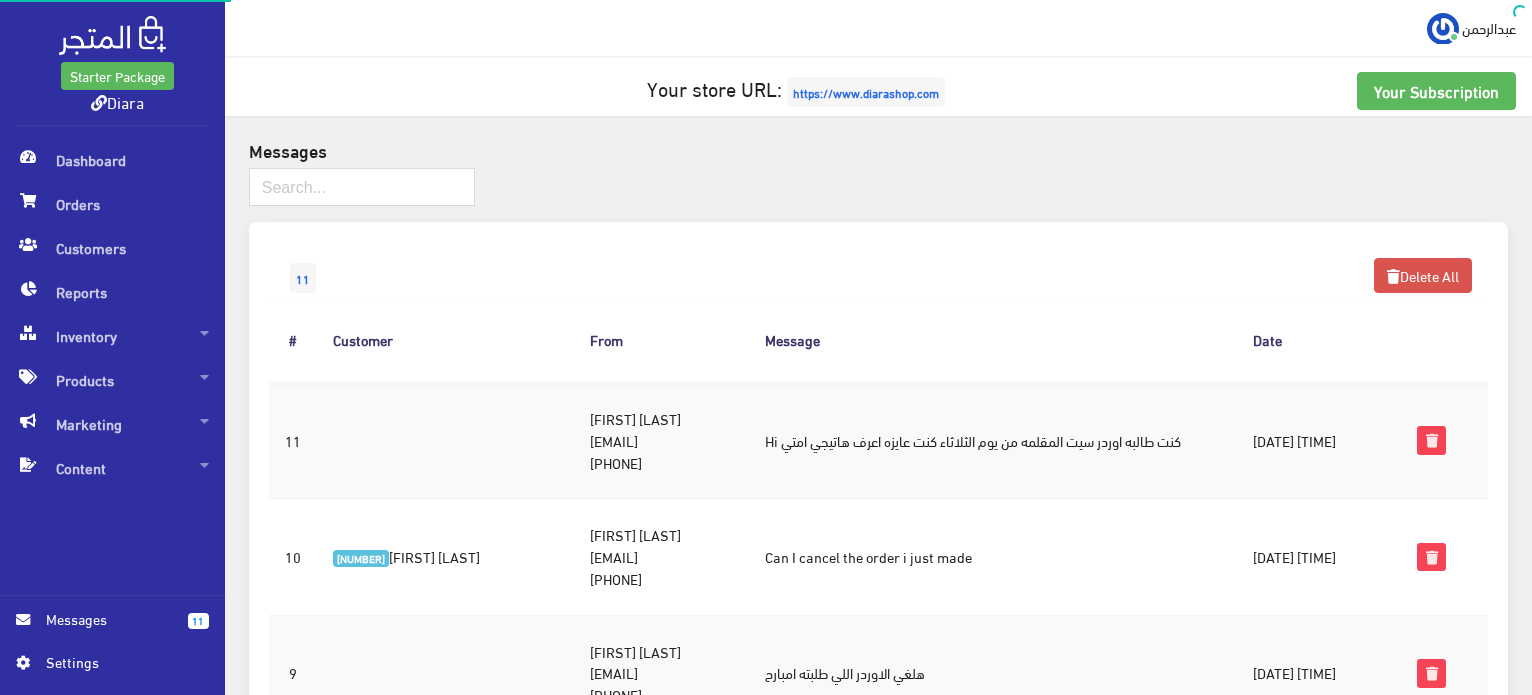 scroll, scrollTop: 0, scrollLeft: 0, axis: both 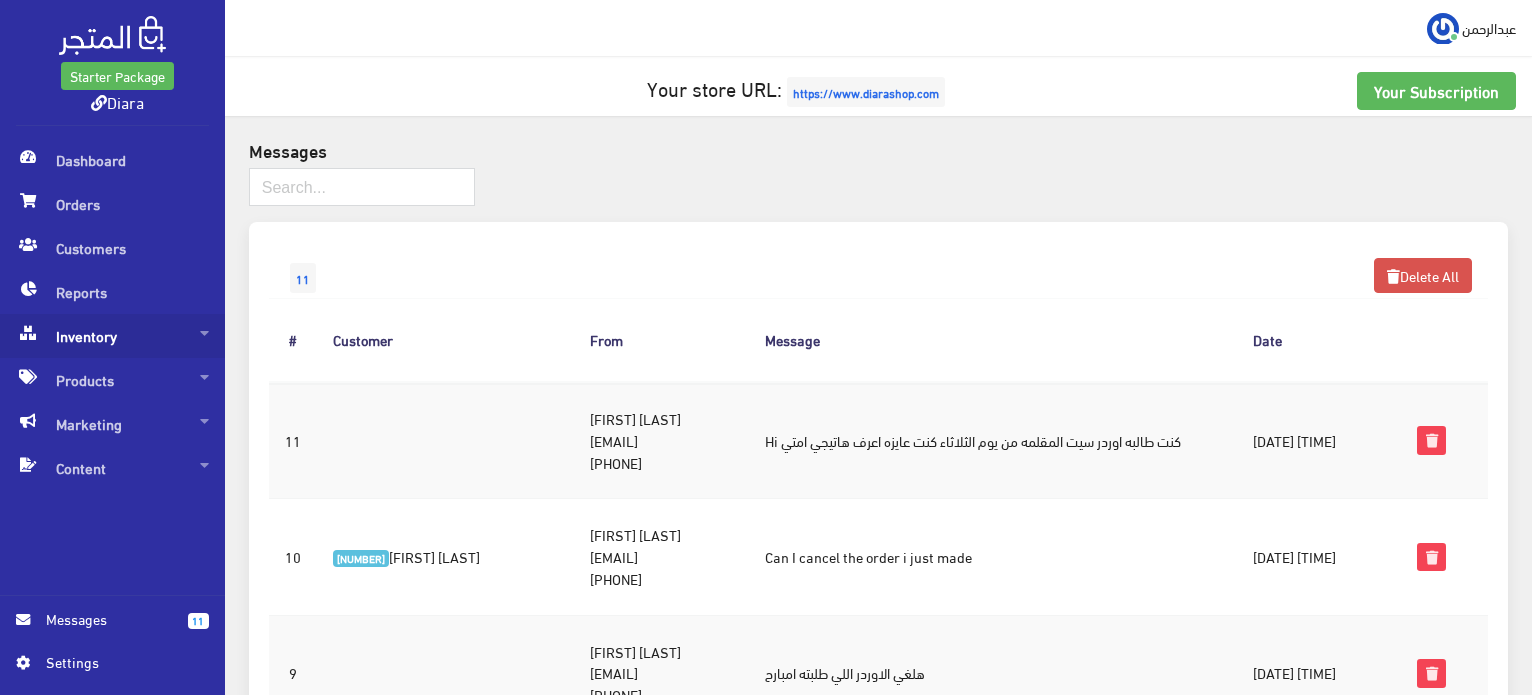 click on "Inventory" at bounding box center [112, 336] 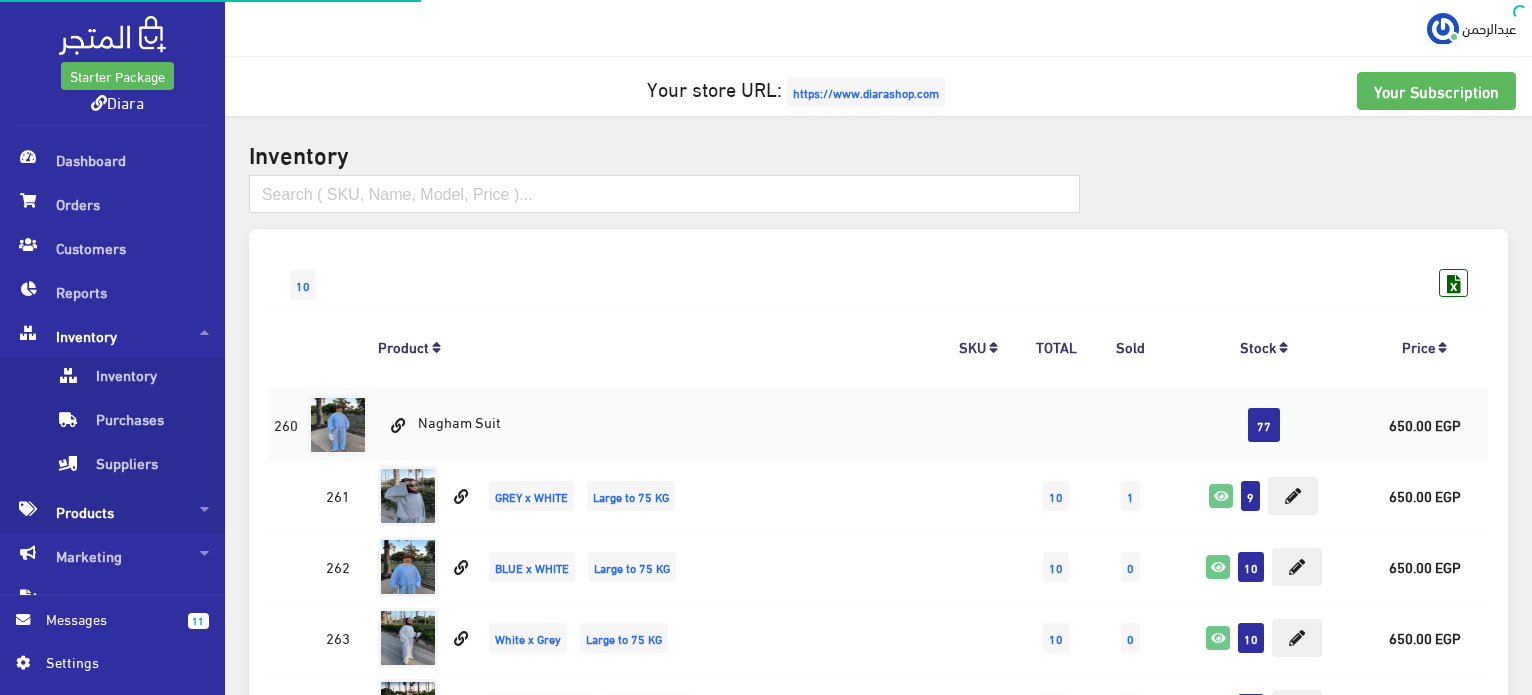 click on "Products" at bounding box center [112, 512] 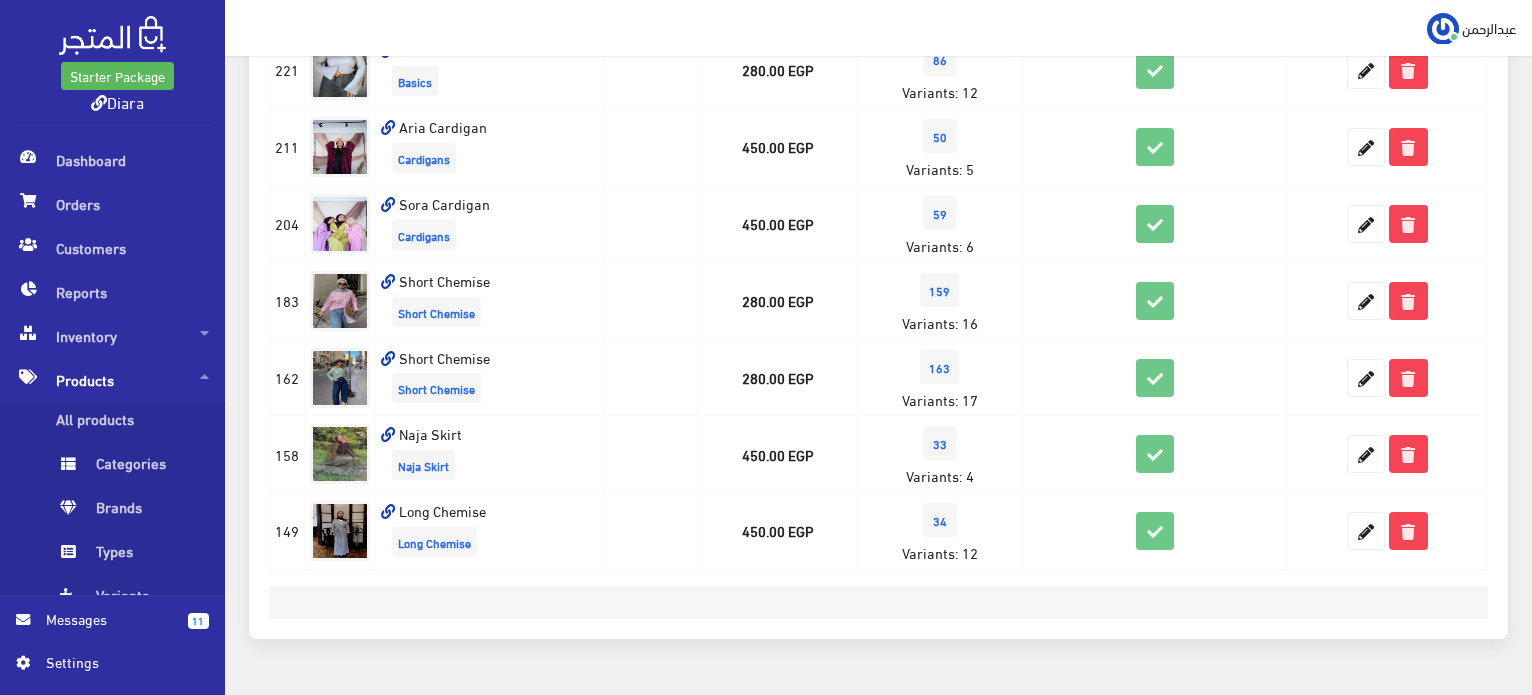 scroll, scrollTop: 600, scrollLeft: 0, axis: vertical 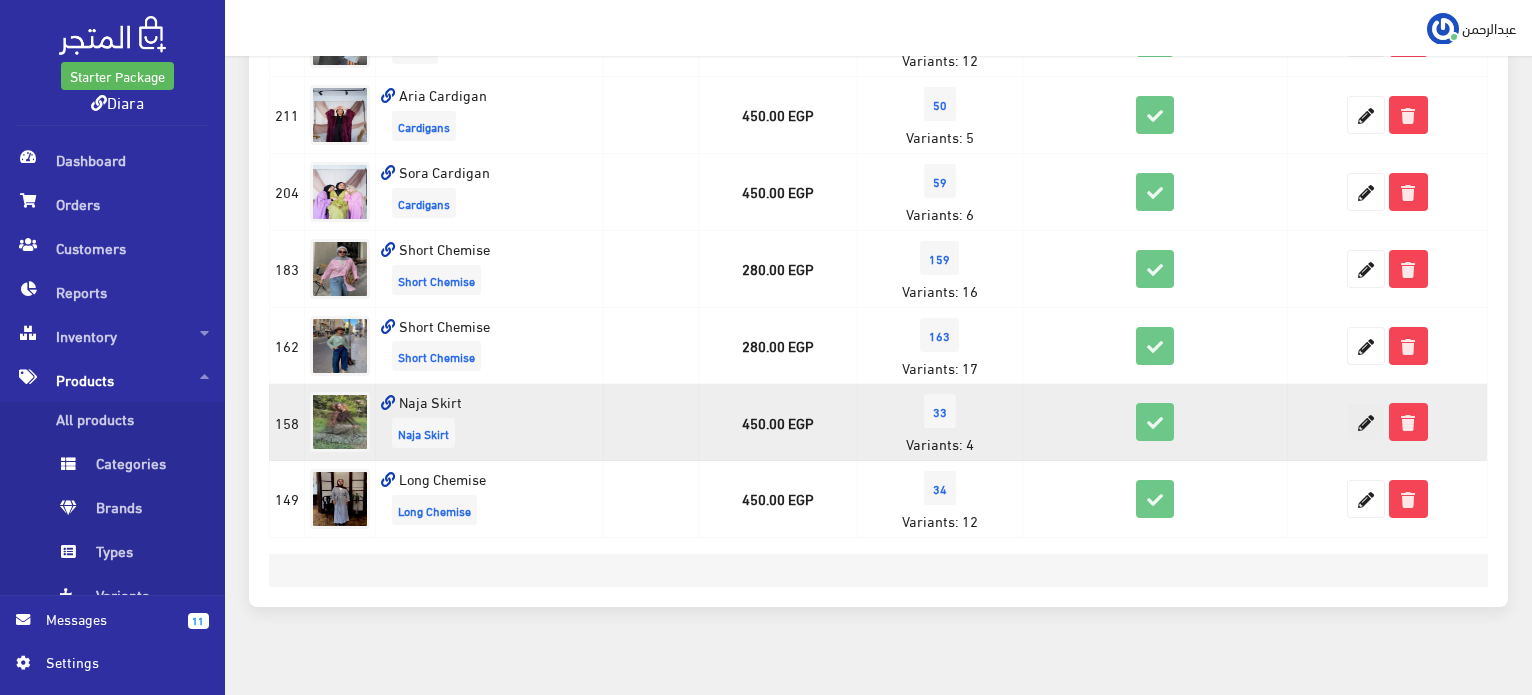click at bounding box center [1366, 422] 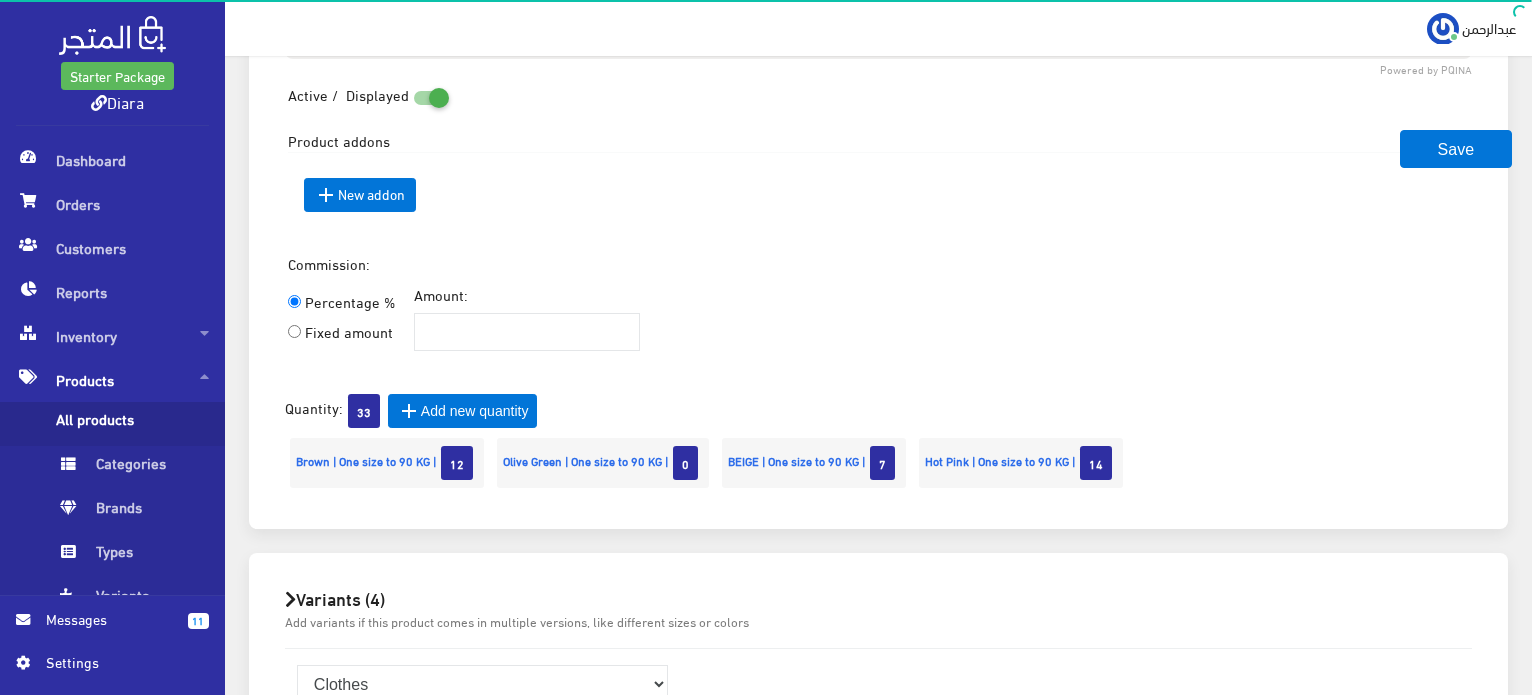 scroll, scrollTop: 1300, scrollLeft: 0, axis: vertical 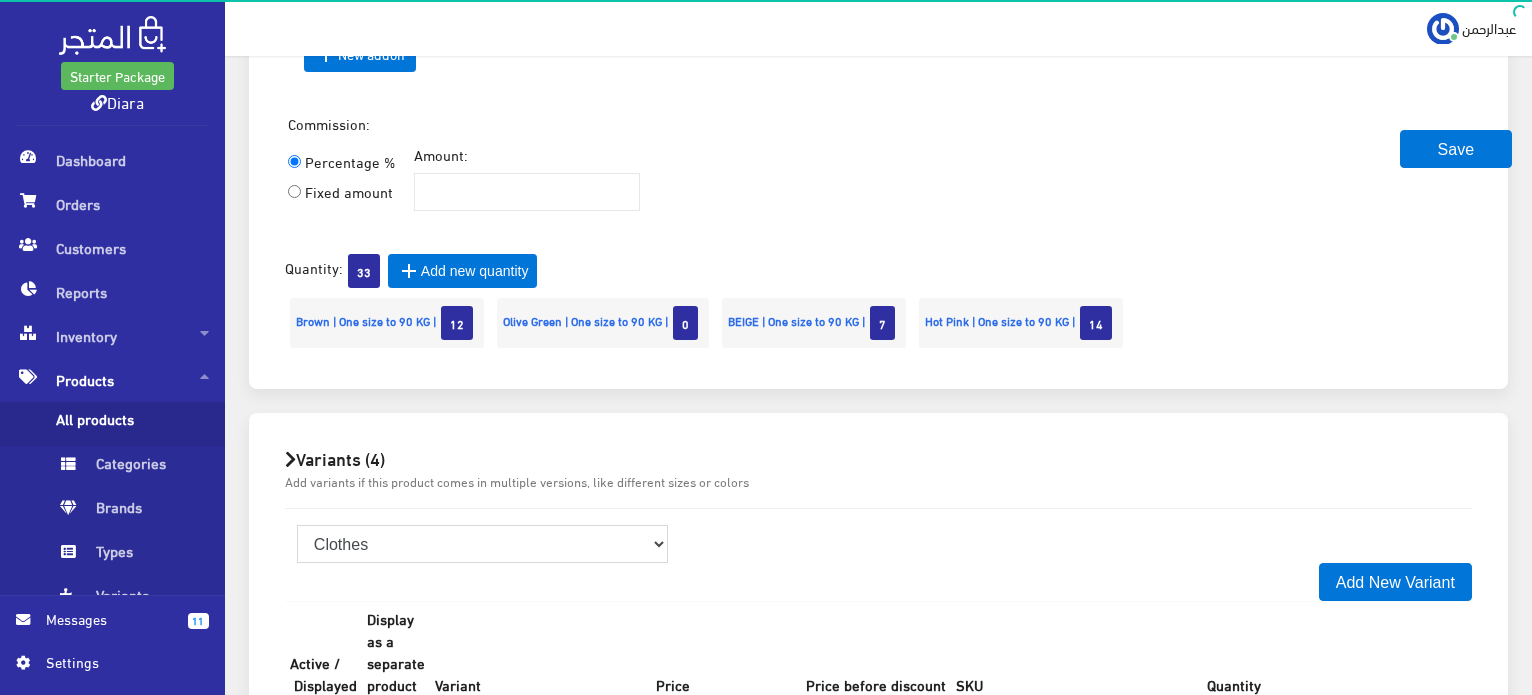 click on "Clothes" at bounding box center [483, 544] 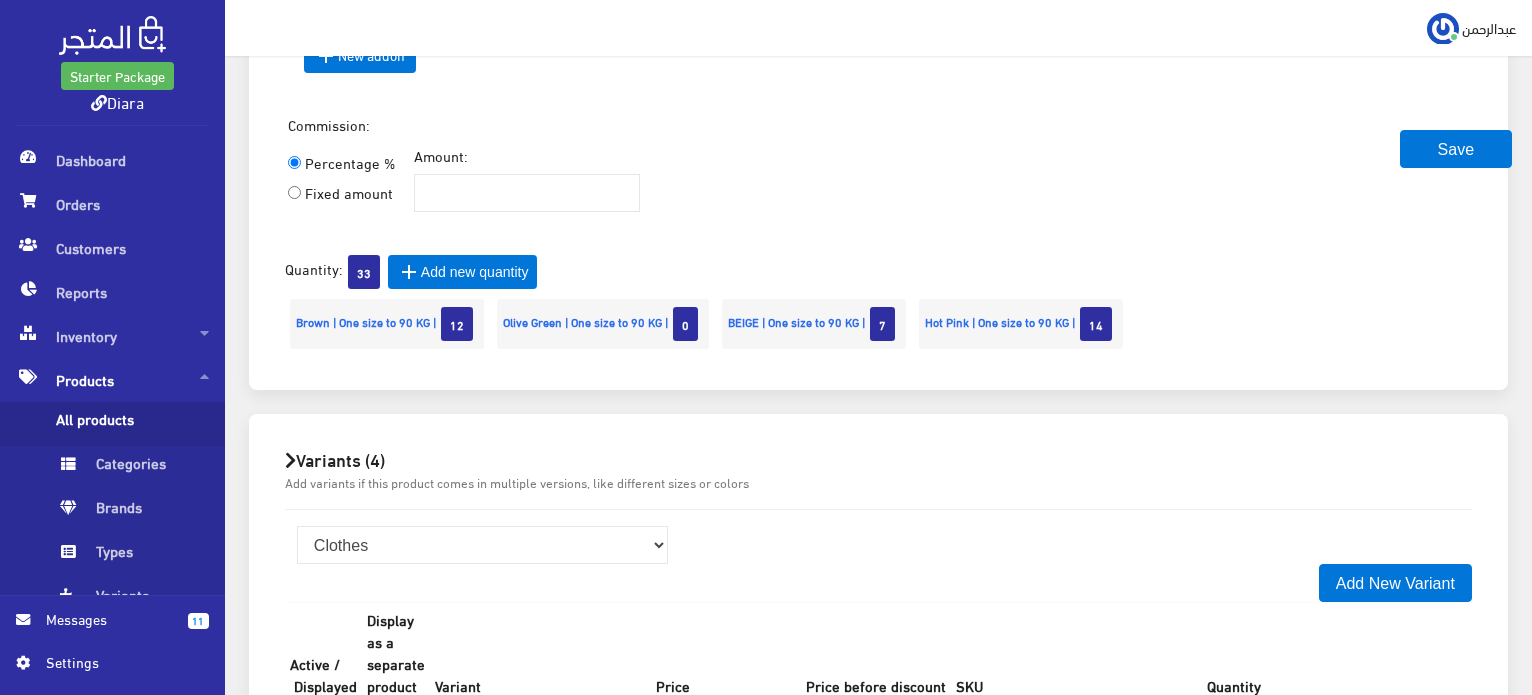 click on "Variants
(4)
Add variants if this product comes in multiple versions, like different sizes or colors" at bounding box center [878, 471] 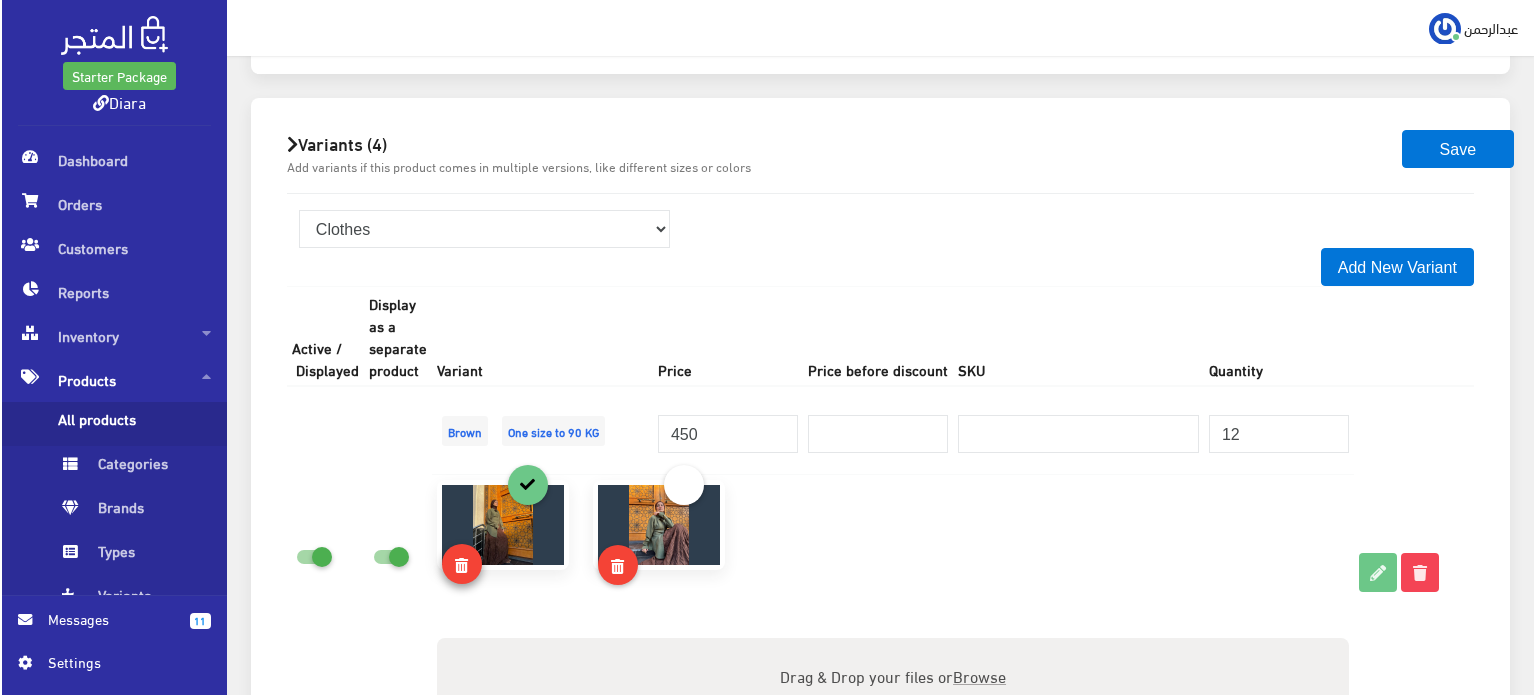 scroll, scrollTop: 1599, scrollLeft: 0, axis: vertical 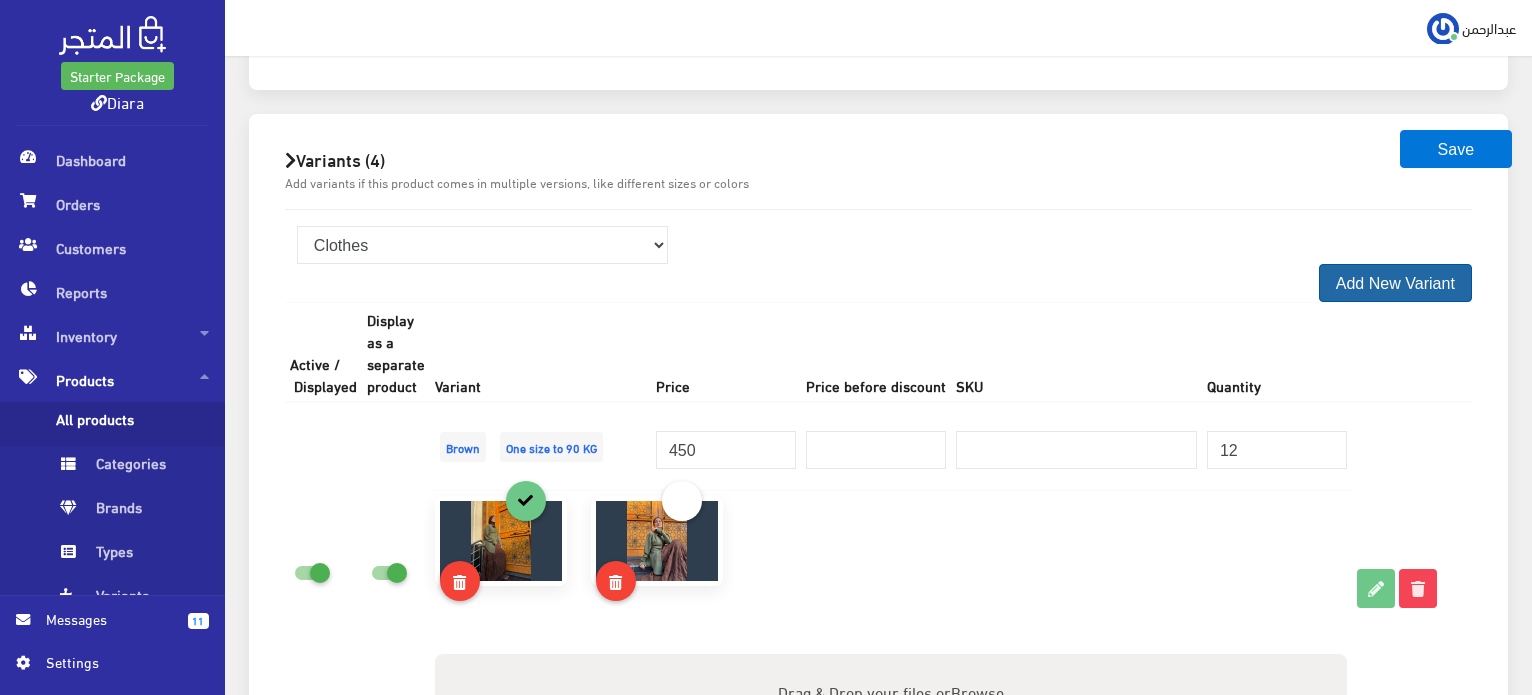 click on "Add New Variant" at bounding box center (1395, 283) 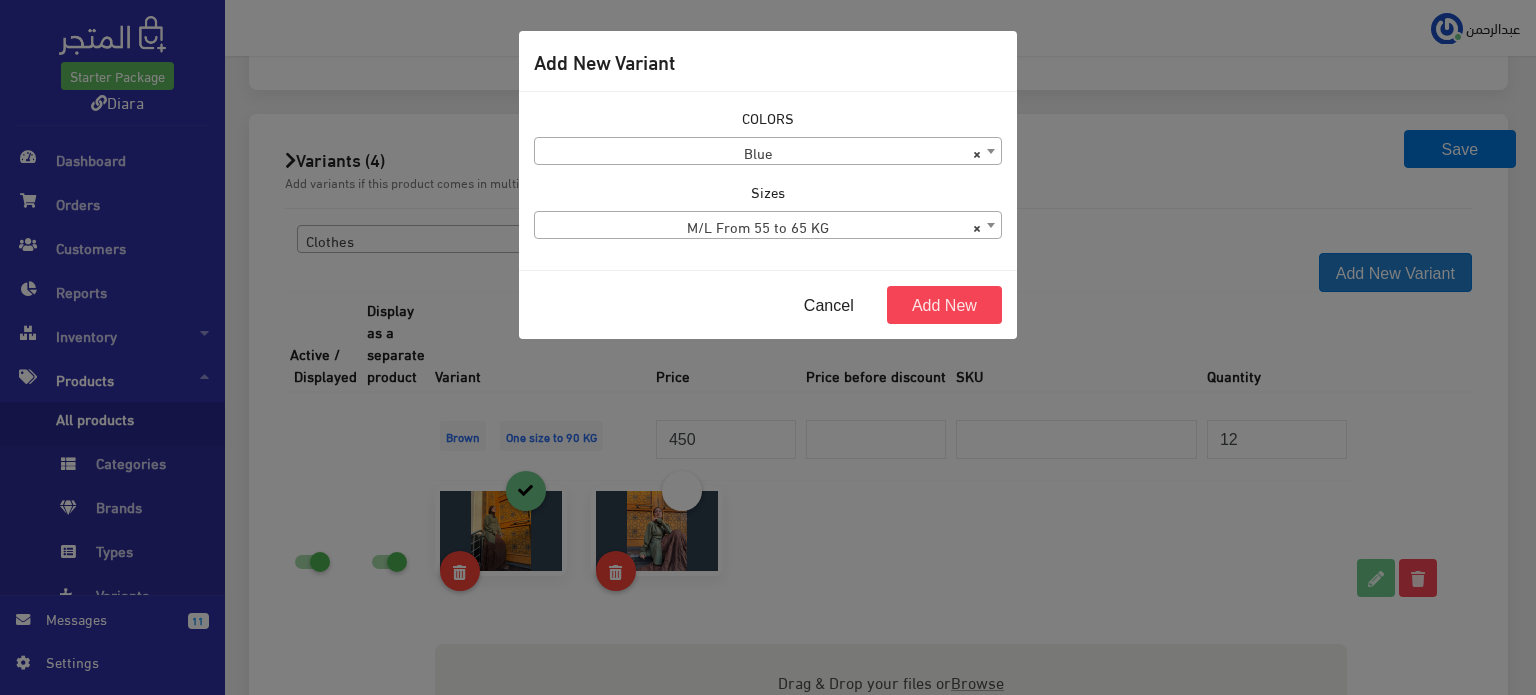 scroll, scrollTop: 1597, scrollLeft: 0, axis: vertical 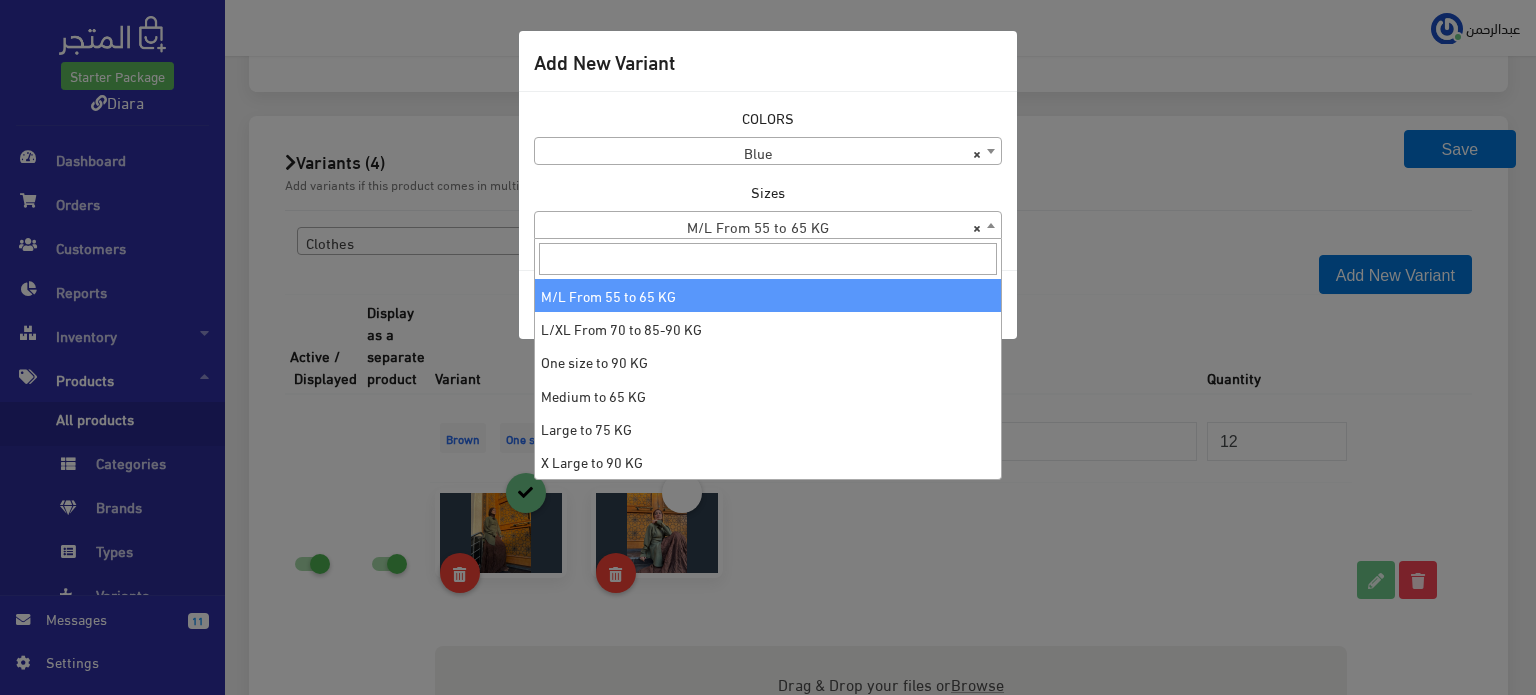 click on "× M/L From 55 to 65 KG" at bounding box center (768, 226) 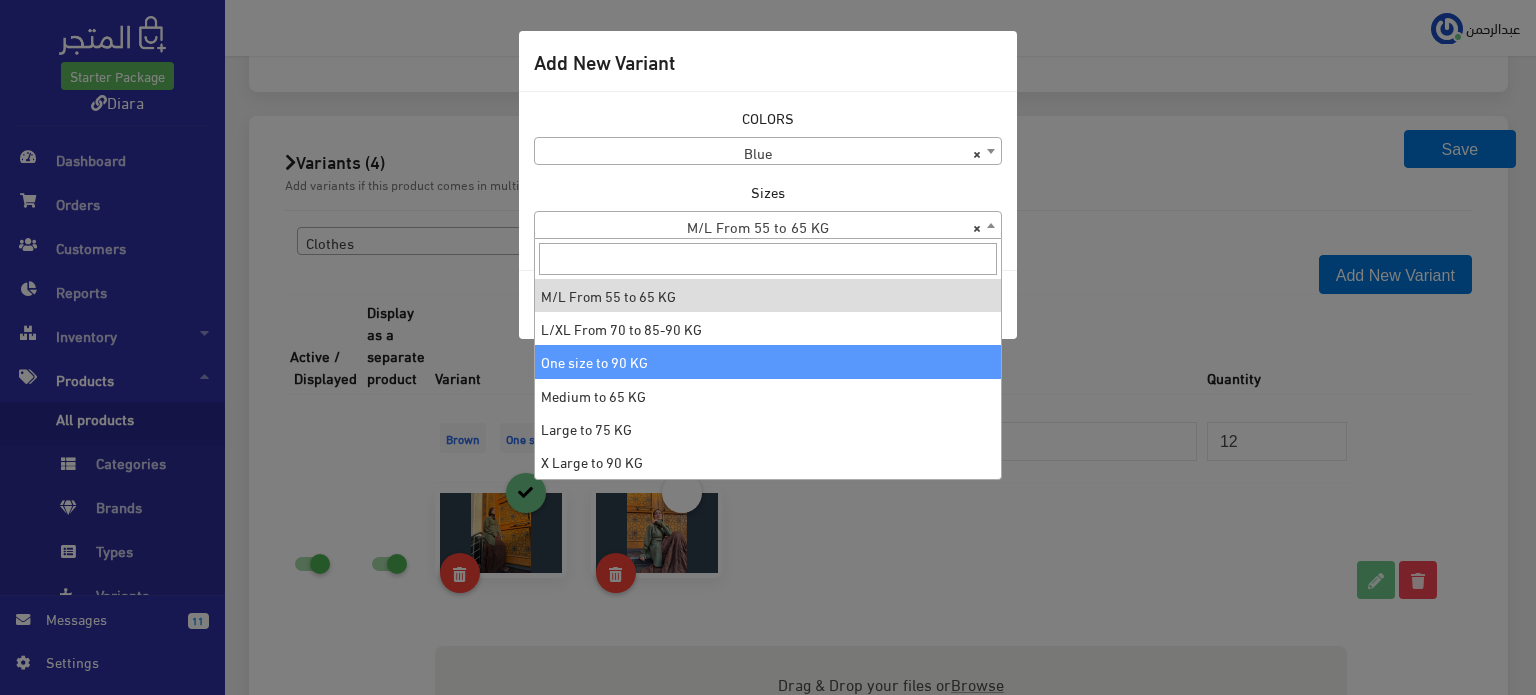 select on "17" 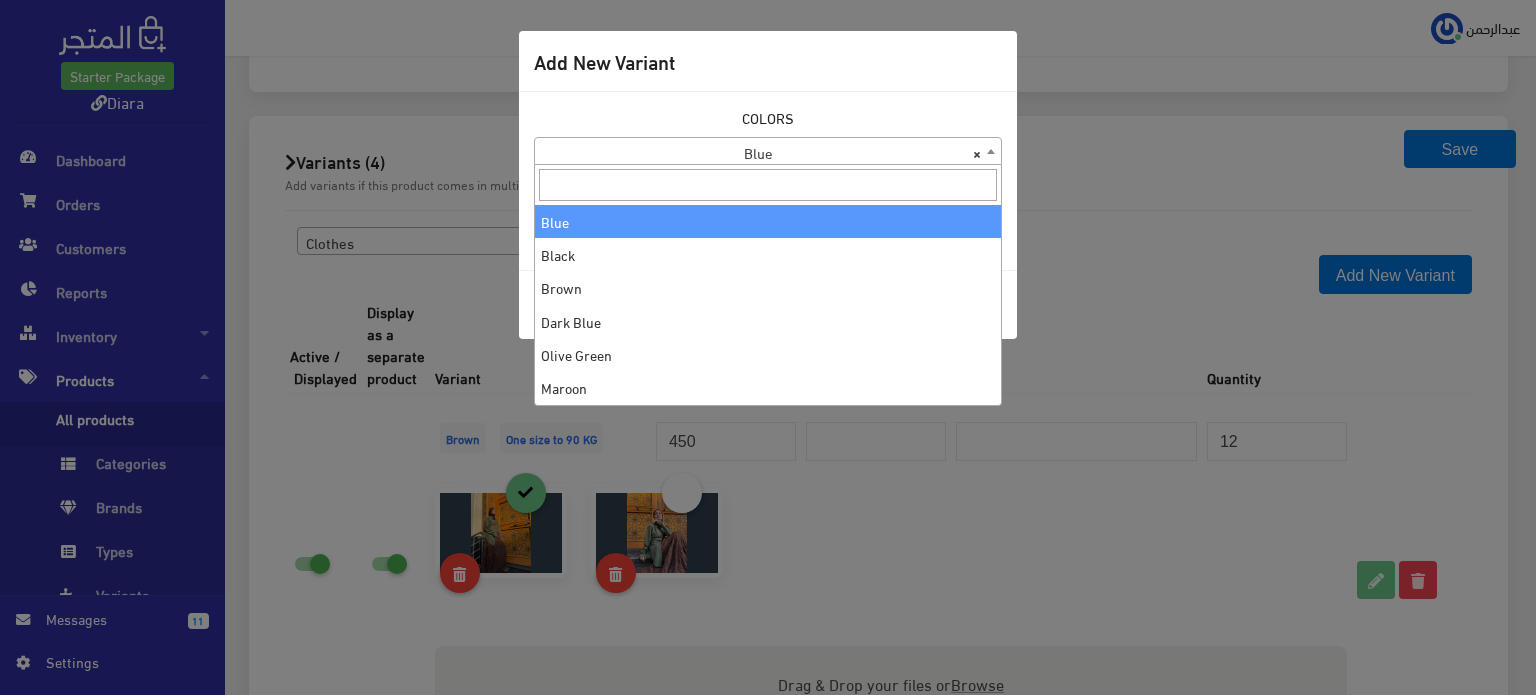 click on "× Blue" at bounding box center [768, 152] 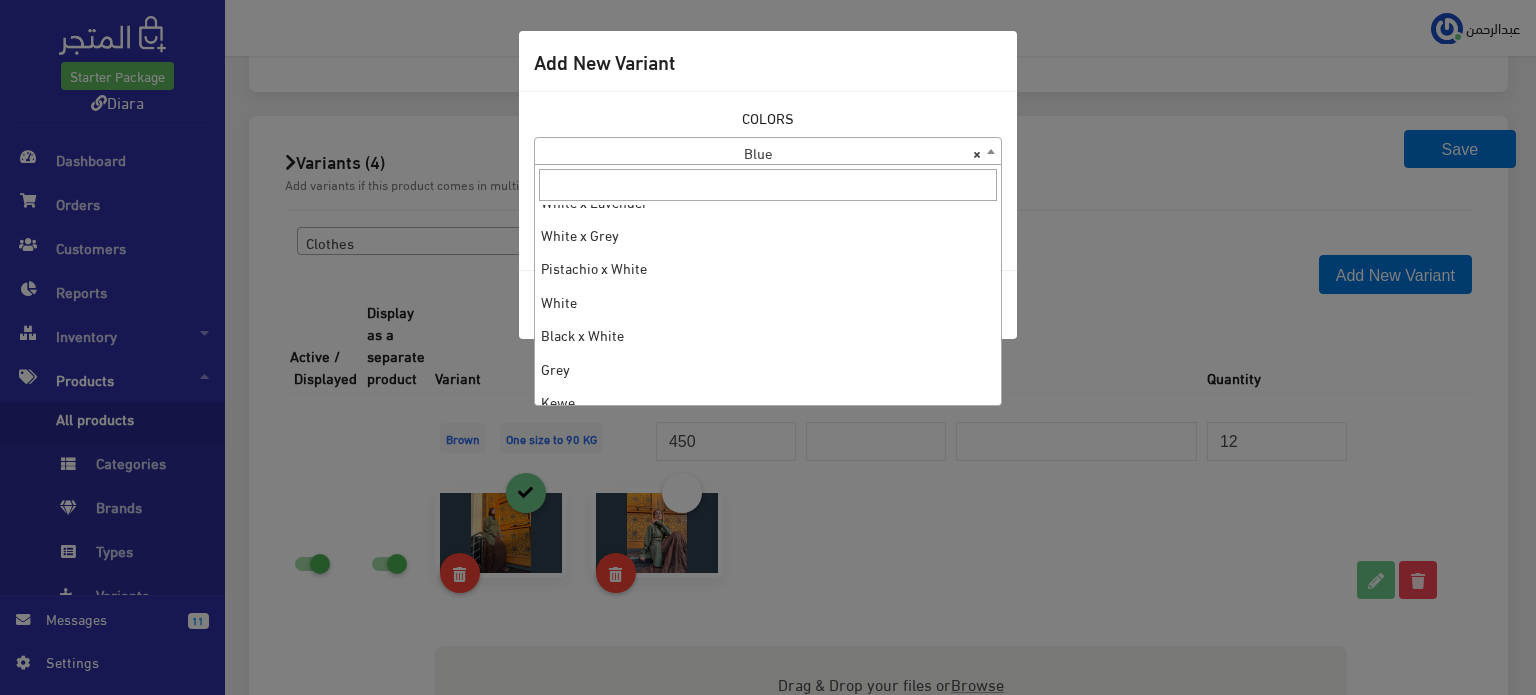 scroll, scrollTop: 1235, scrollLeft: 0, axis: vertical 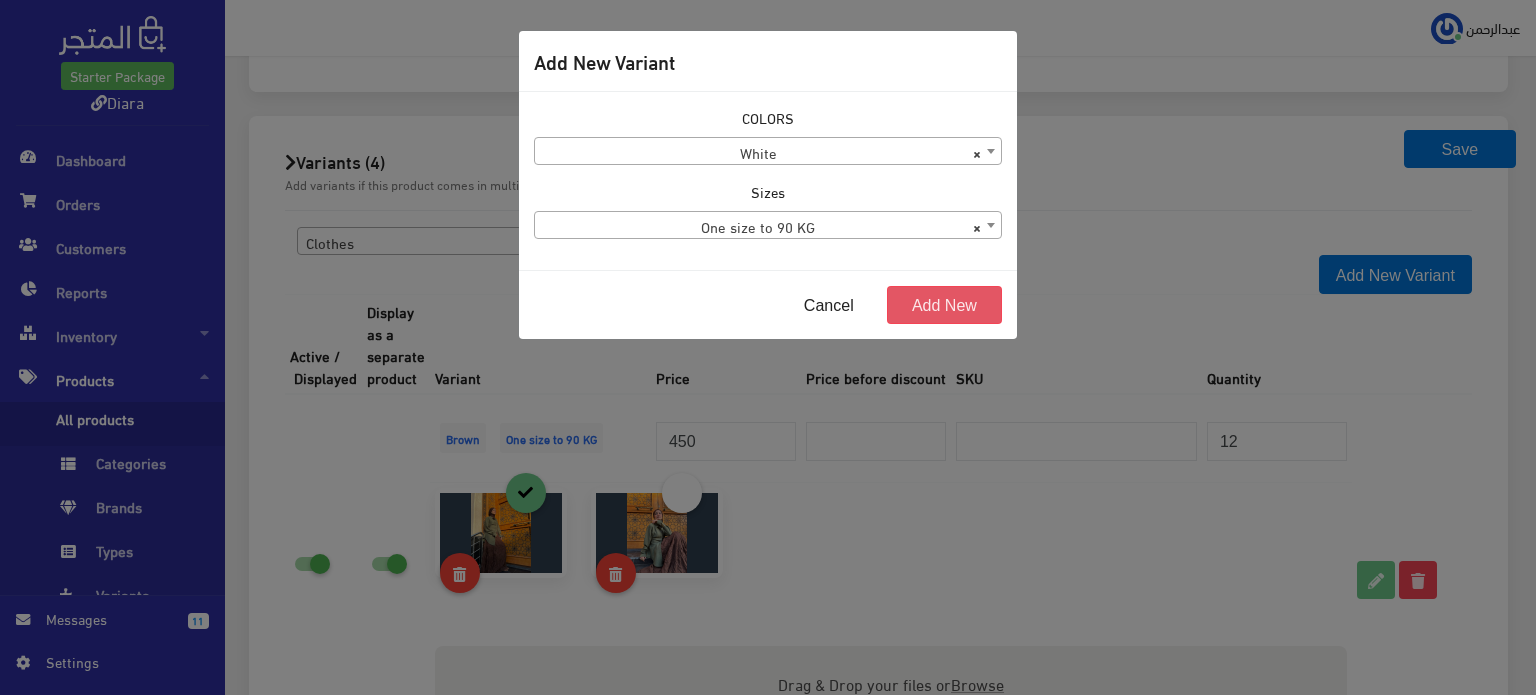 click on "Add New" at bounding box center [944, 305] 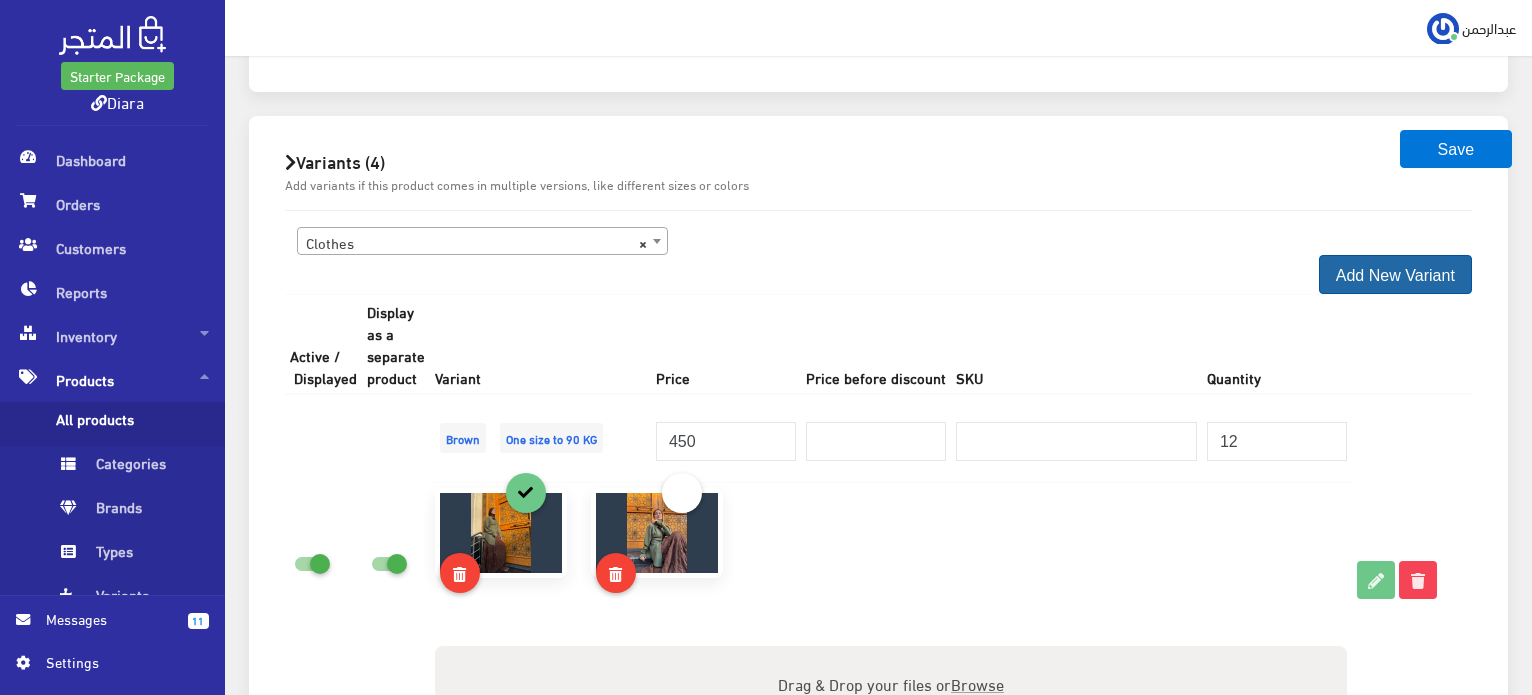 click on "Add New Variant" at bounding box center (1395, 274) 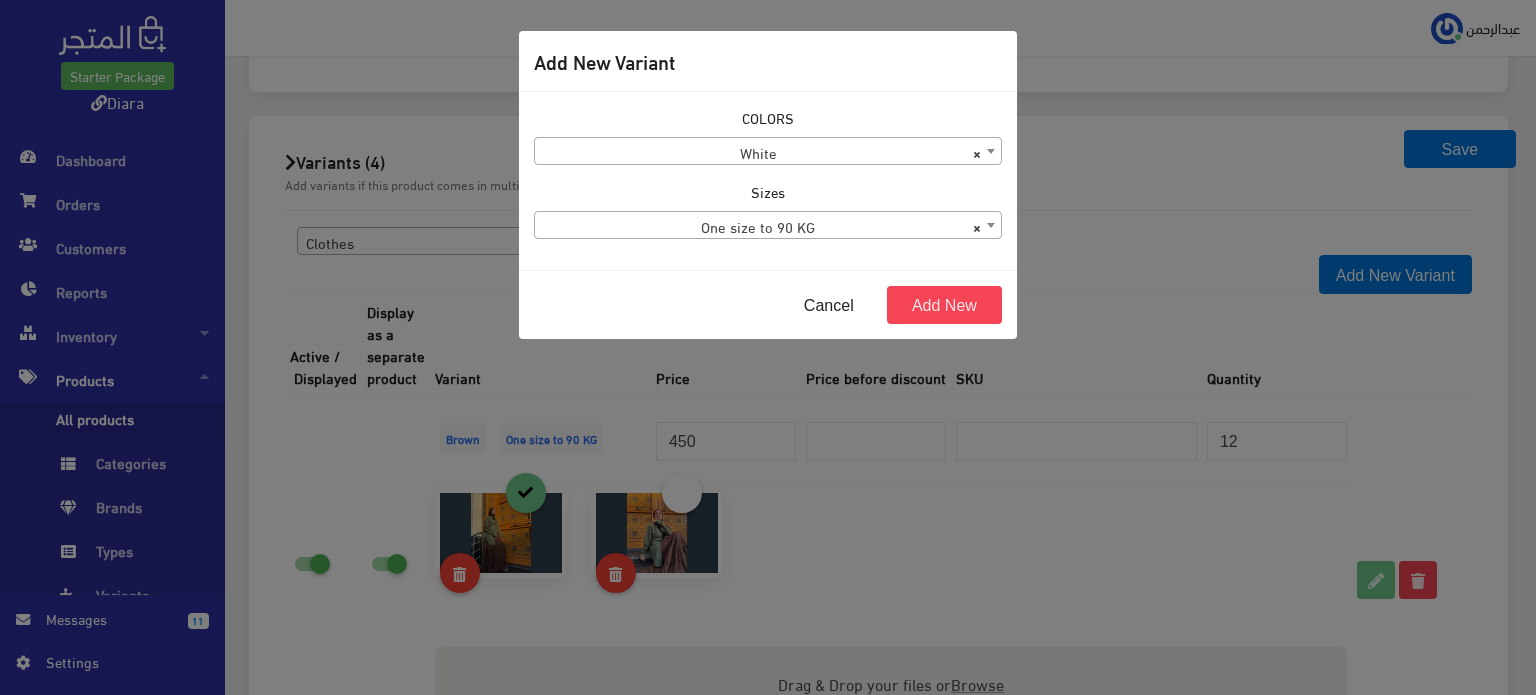 click on "COLORS
Blue
Black
Brown
Dark Blue
Olive Green
Maroon
Rose Pink
Green
Cream" at bounding box center [768, 181] 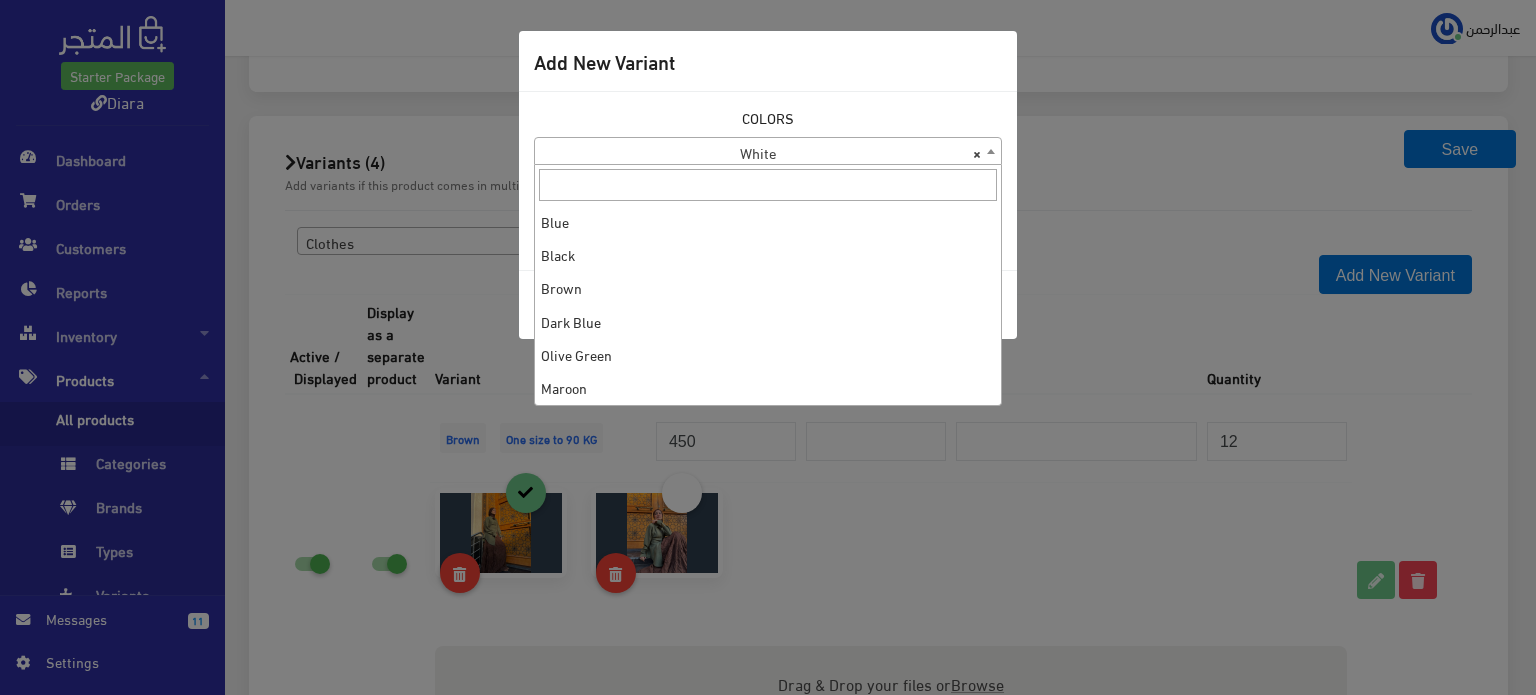 click on "× White" at bounding box center [768, 152] 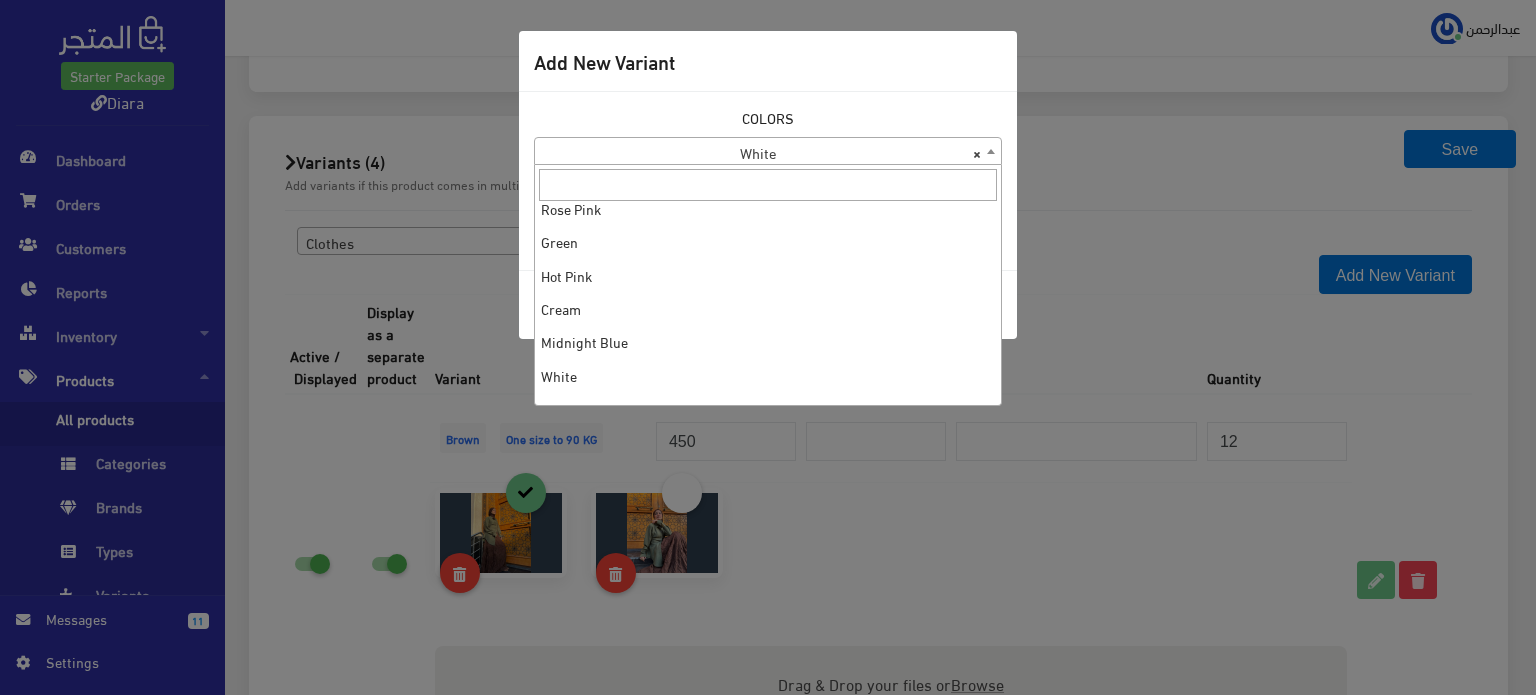 scroll, scrollTop: 0, scrollLeft: 0, axis: both 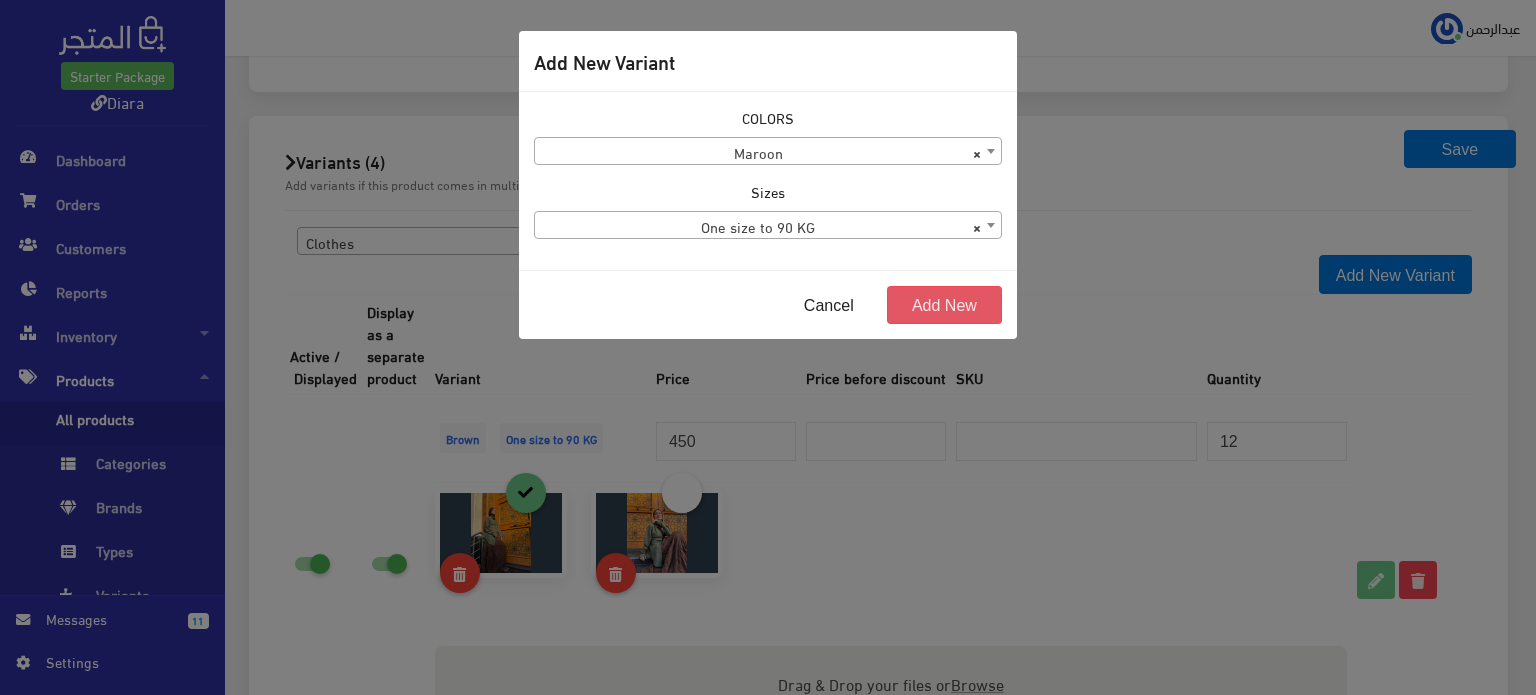 click on "Add New" at bounding box center (944, 305) 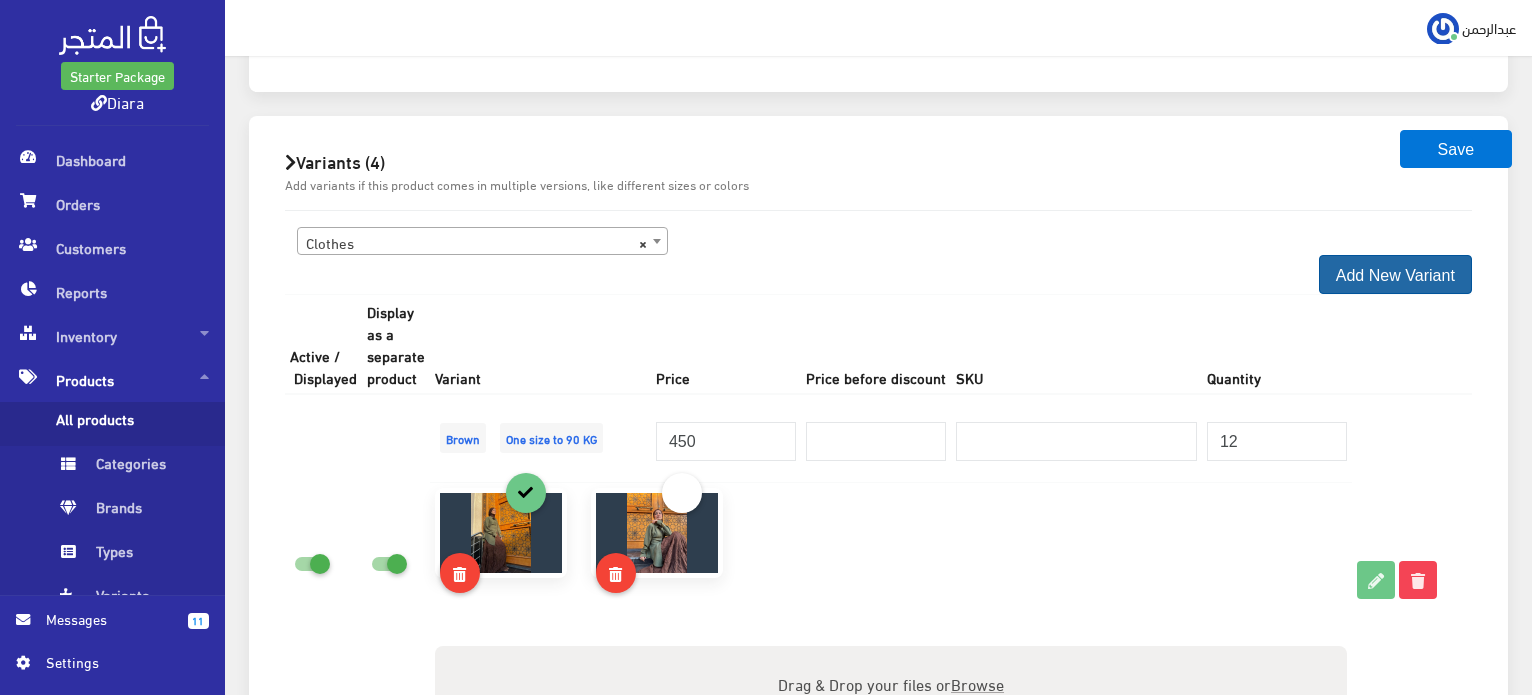 click on "Add New Variant" at bounding box center (1395, 274) 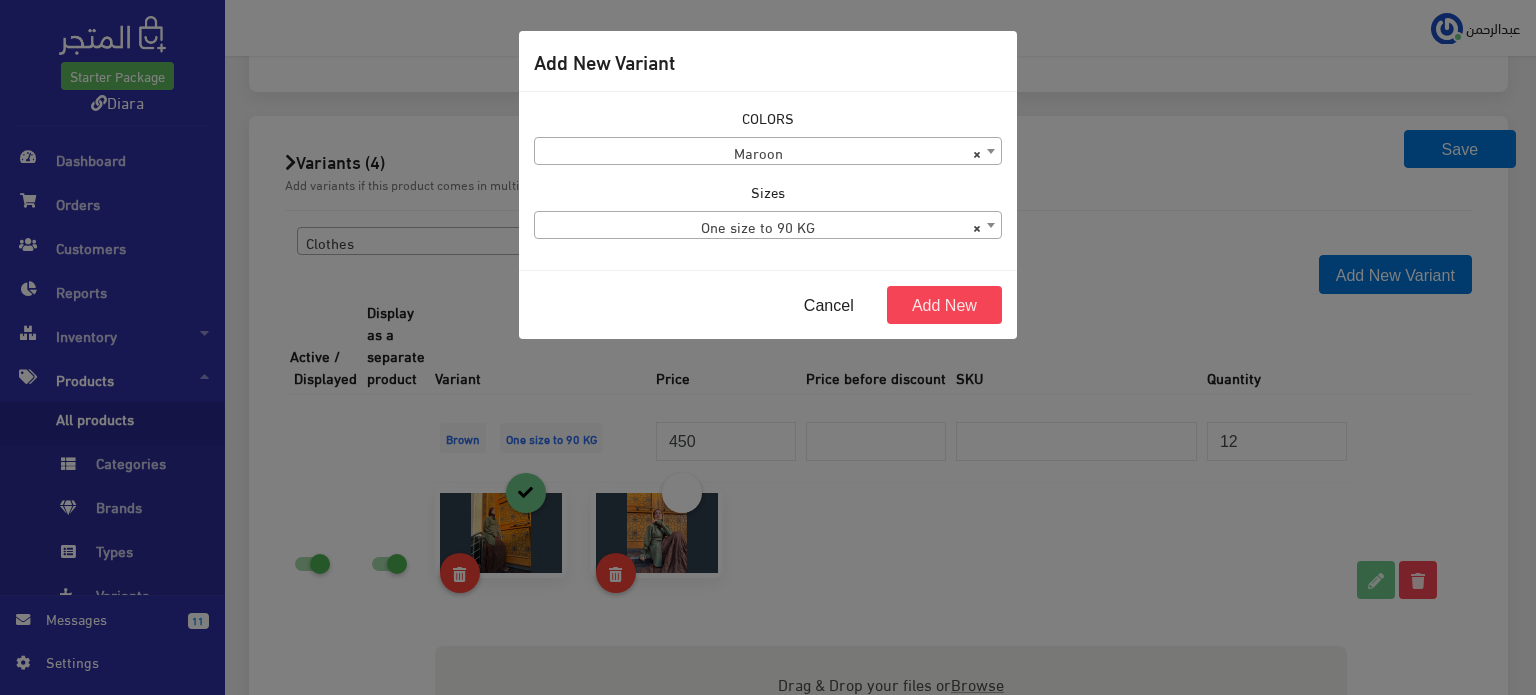click on "× Maroon" at bounding box center (768, 152) 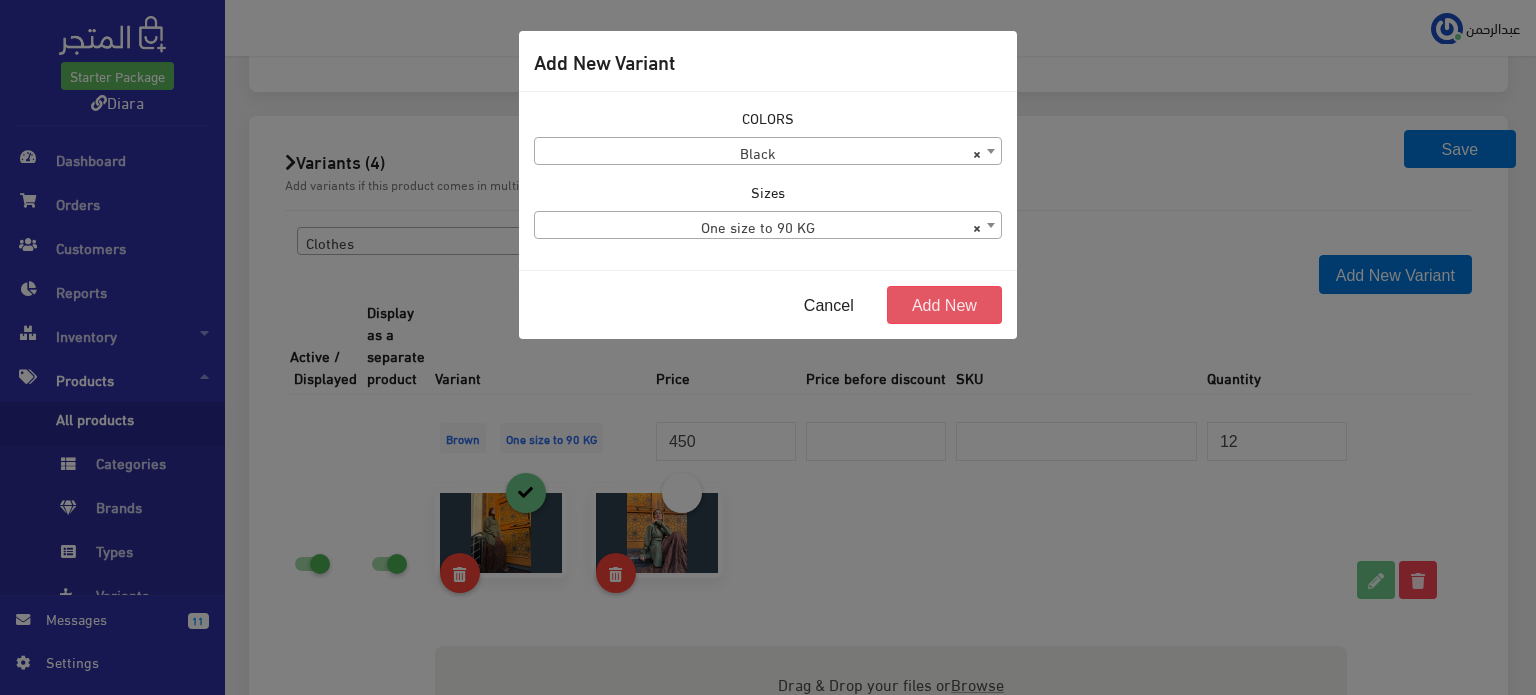 drag, startPoint x: 981, startPoint y: 308, endPoint x: 1031, endPoint y: 294, distance: 51.92302 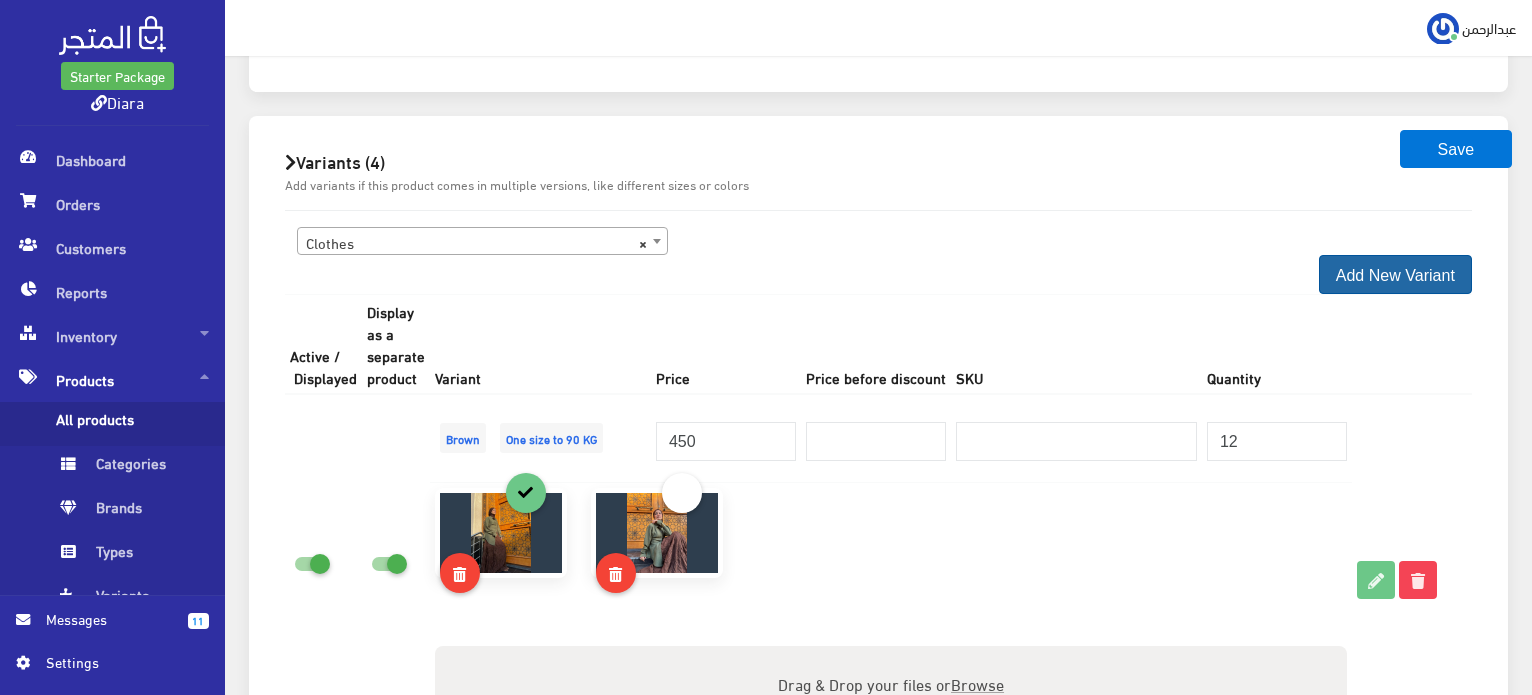 click on "Add New Variant" at bounding box center (1395, 274) 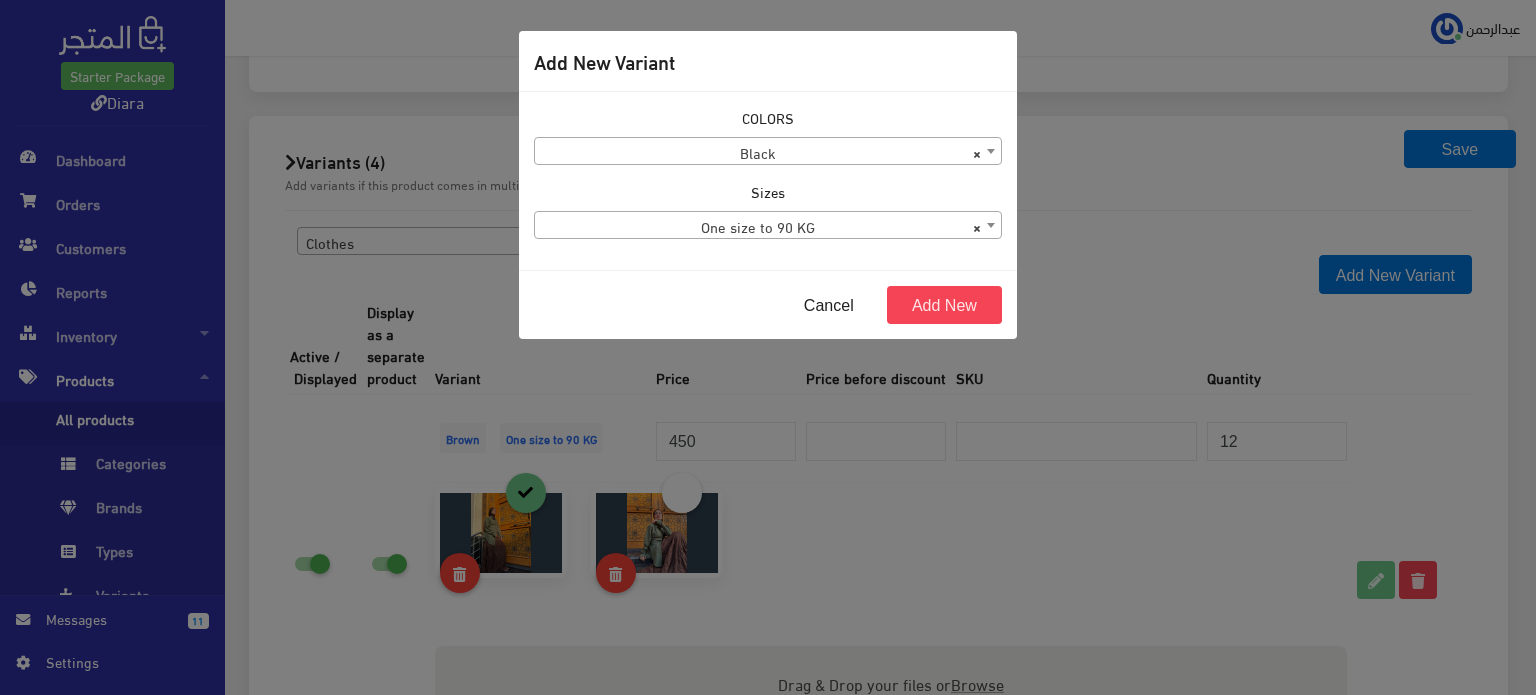 click on "× Black" at bounding box center (768, 152) 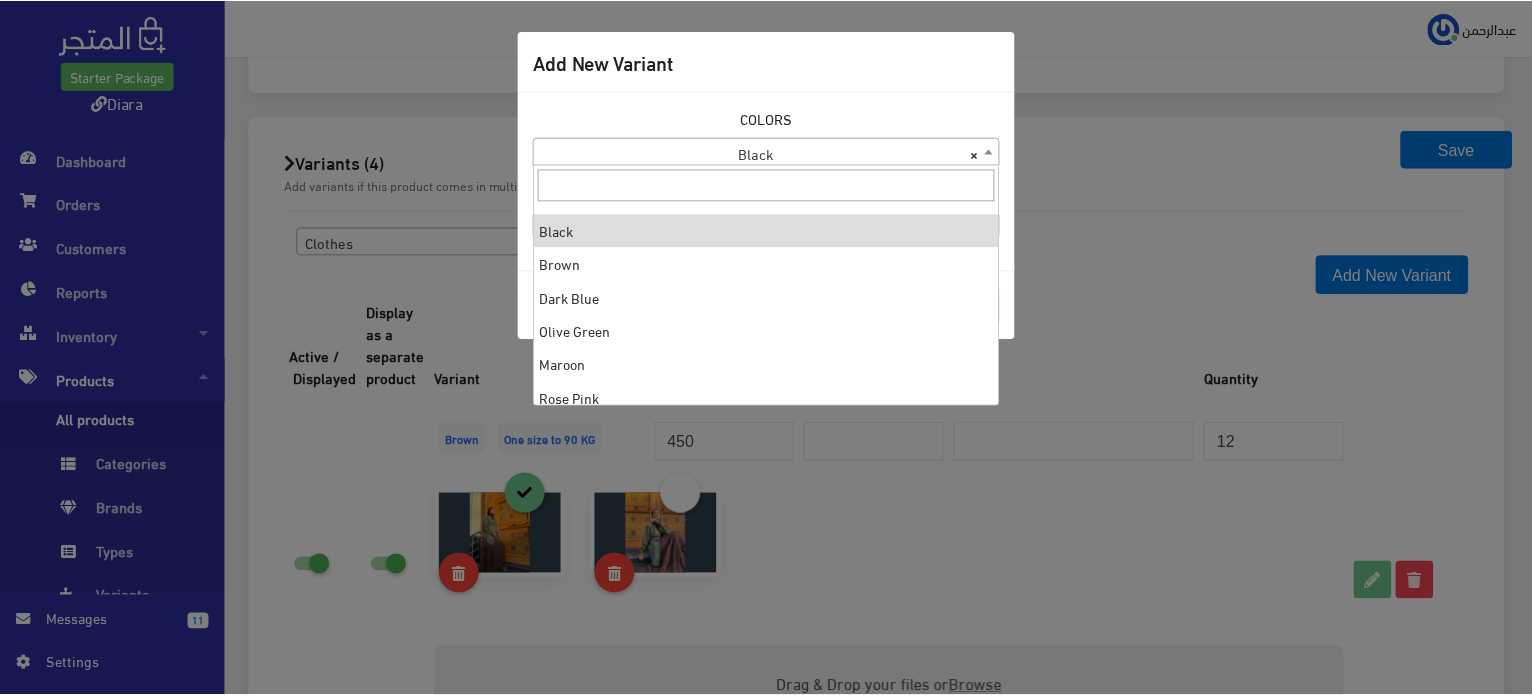 scroll, scrollTop: 0, scrollLeft: 0, axis: both 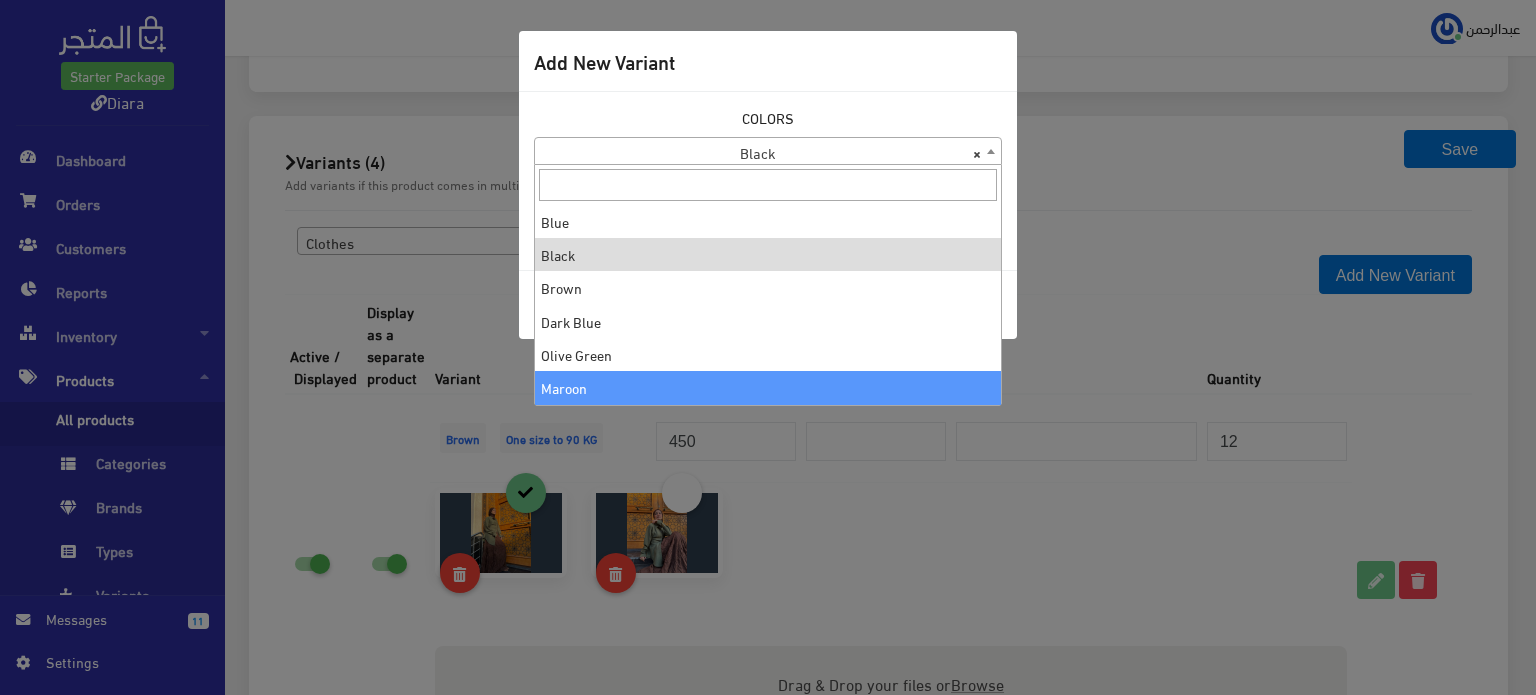 select on "8" 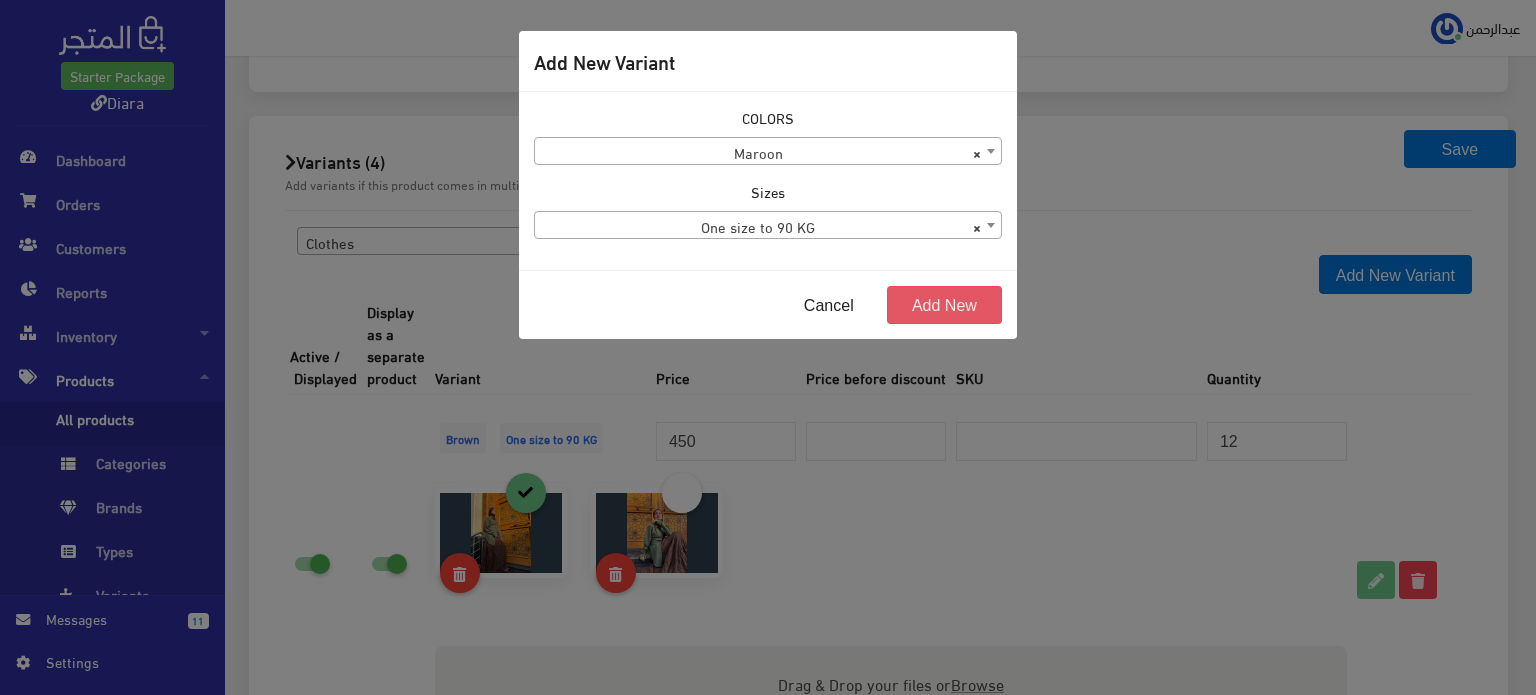 click on "Add New" at bounding box center (944, 305) 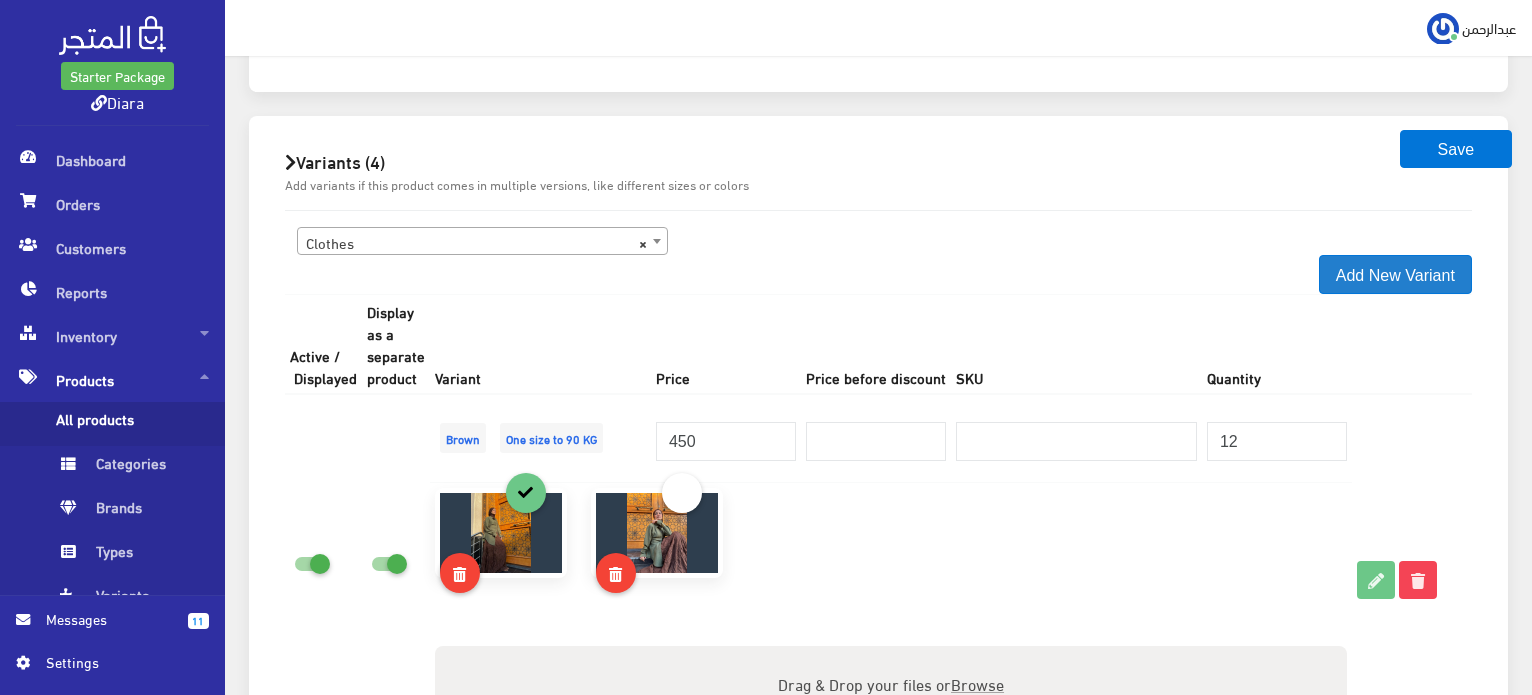 type 